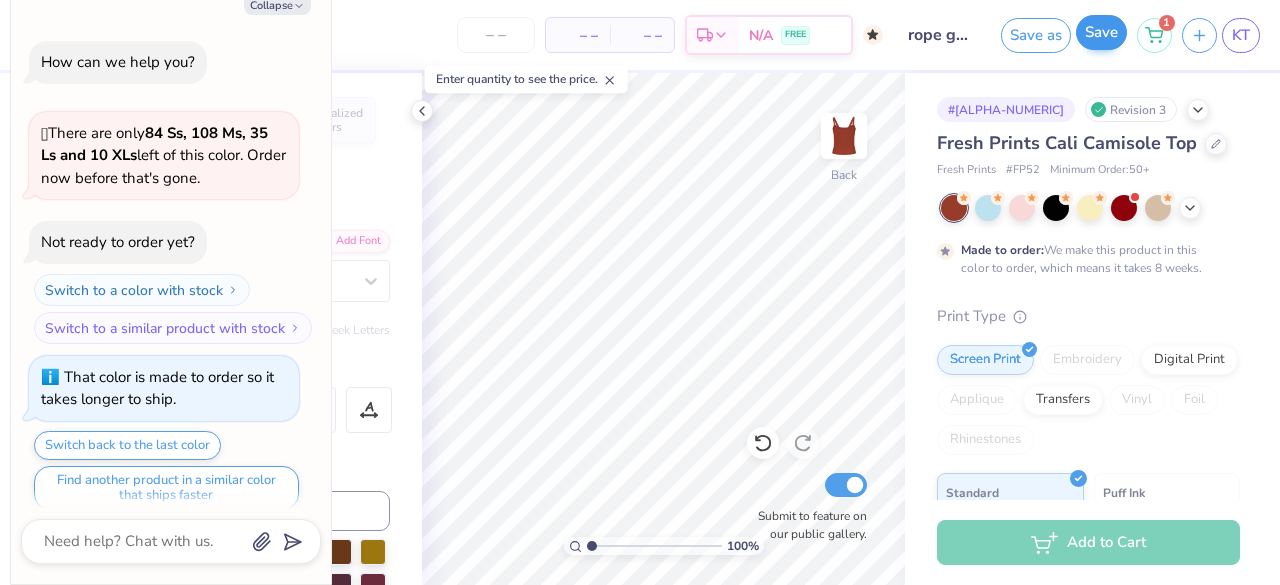 scroll, scrollTop: 0, scrollLeft: 0, axis: both 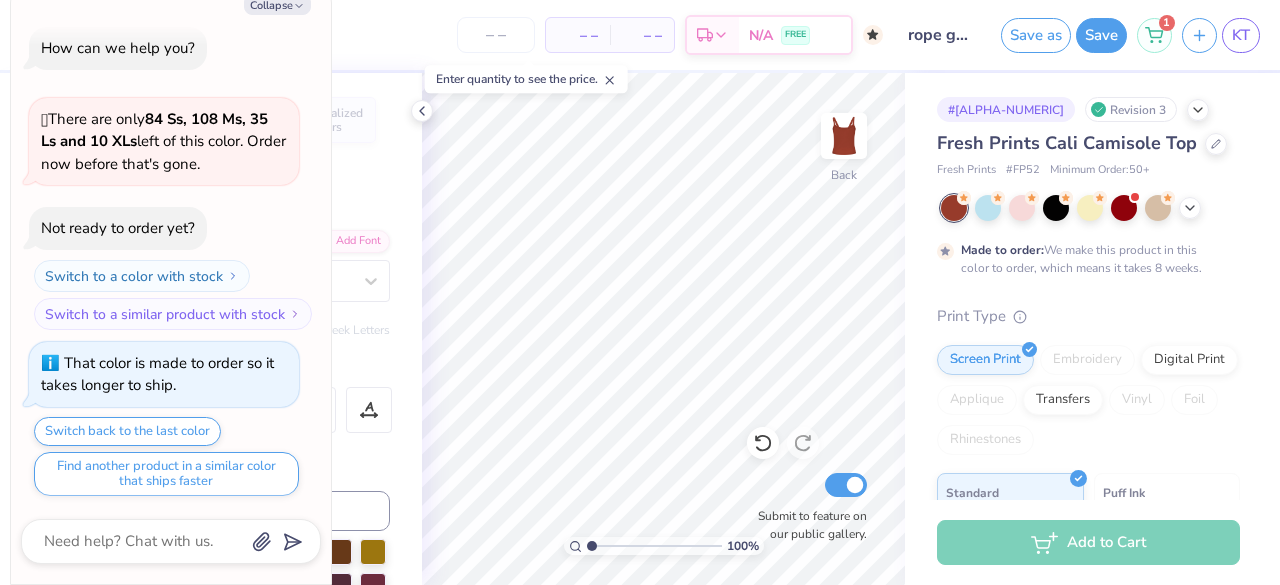 click on "Save as Save 1 KT" at bounding box center [1140, 35] 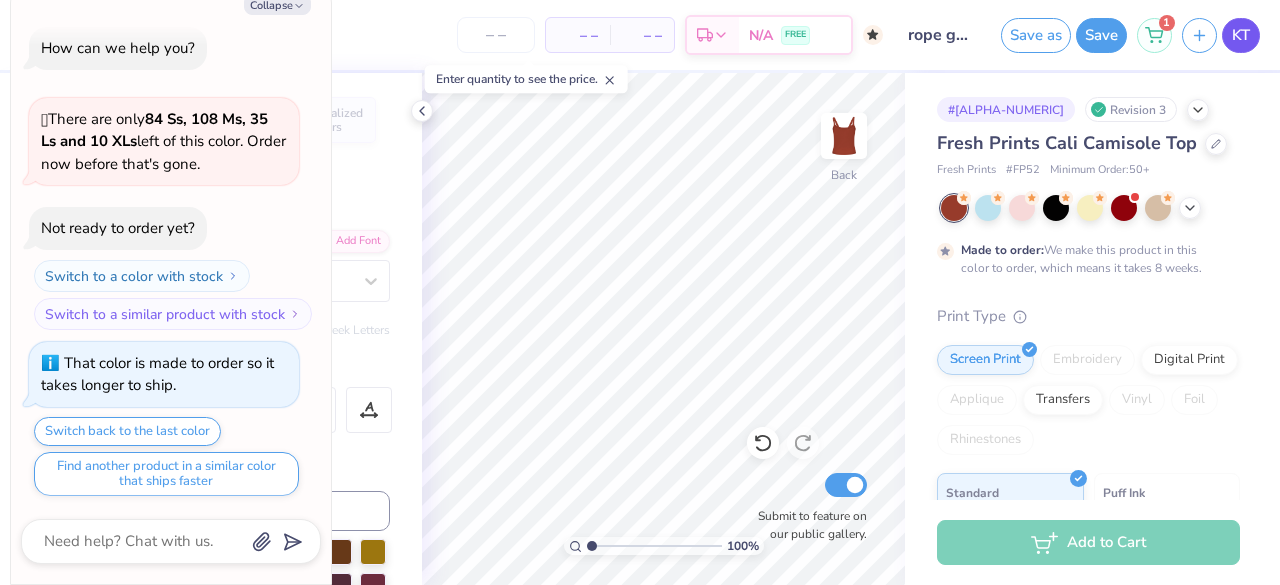 click on "KT" at bounding box center [1241, 35] 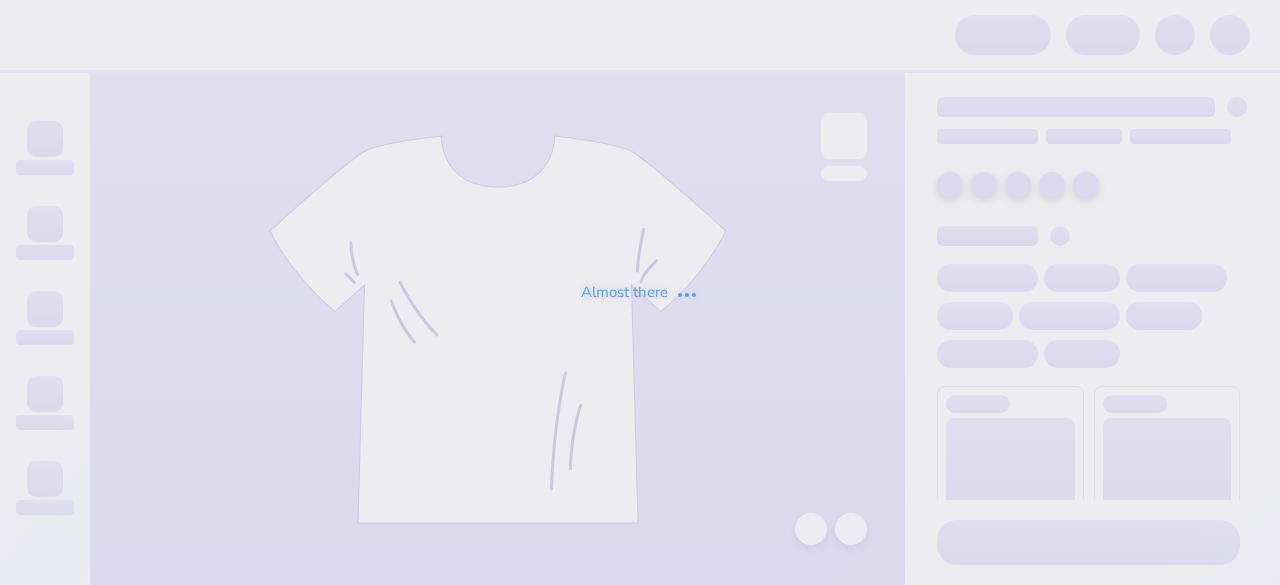 scroll, scrollTop: 0, scrollLeft: 0, axis: both 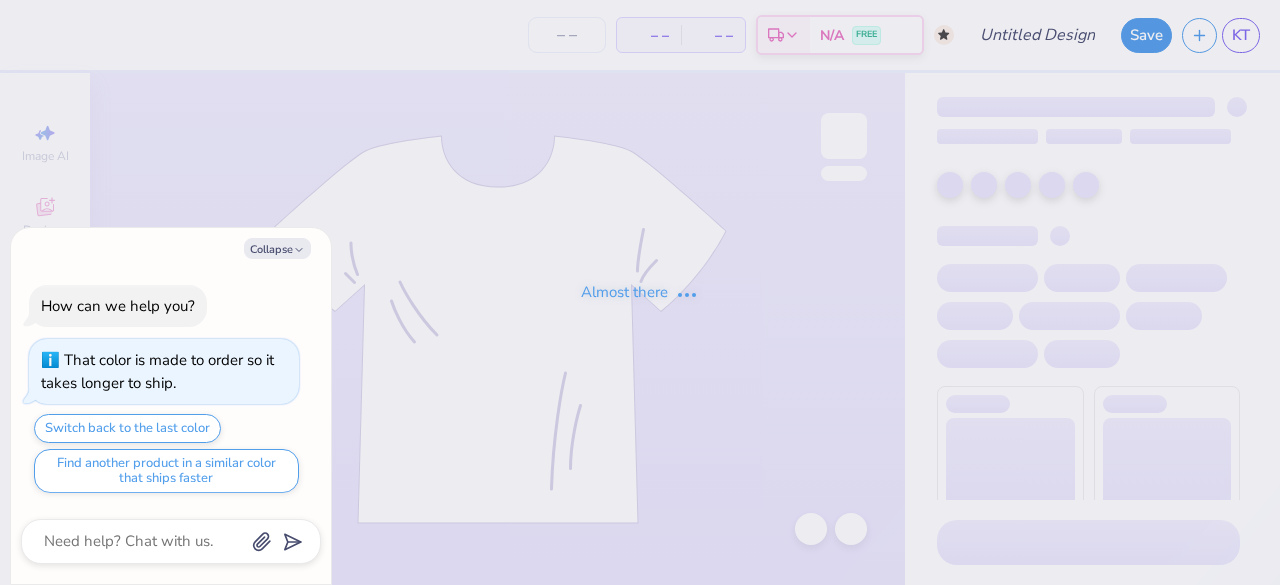 type on "x" 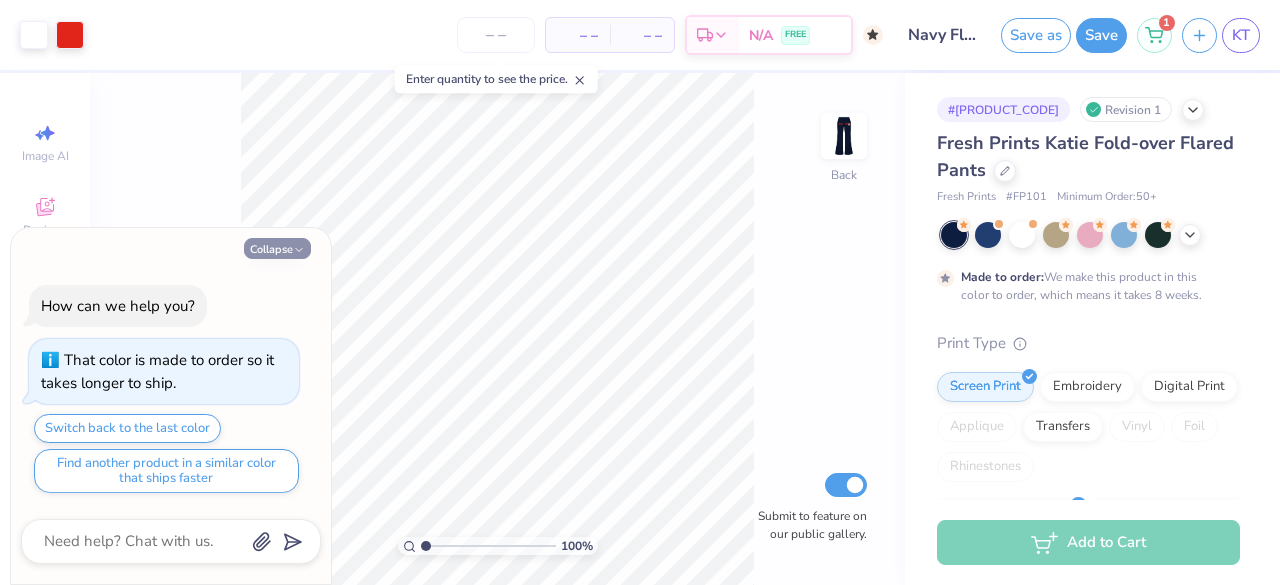 click on "Collapse" at bounding box center (277, 248) 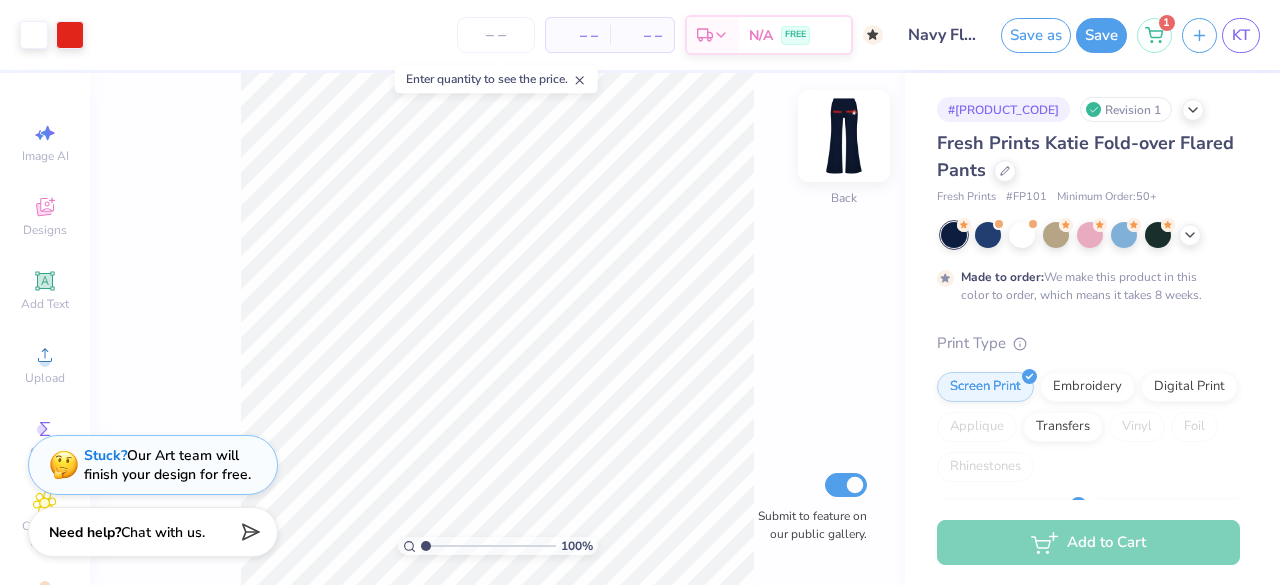 click at bounding box center [844, 136] 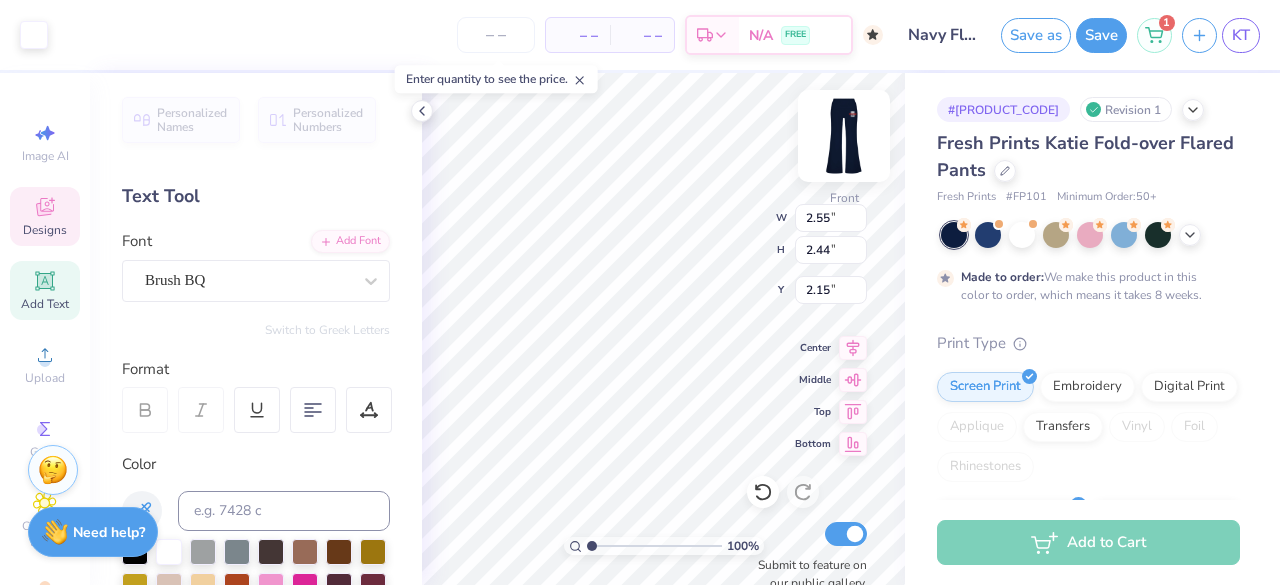 type on "2.55" 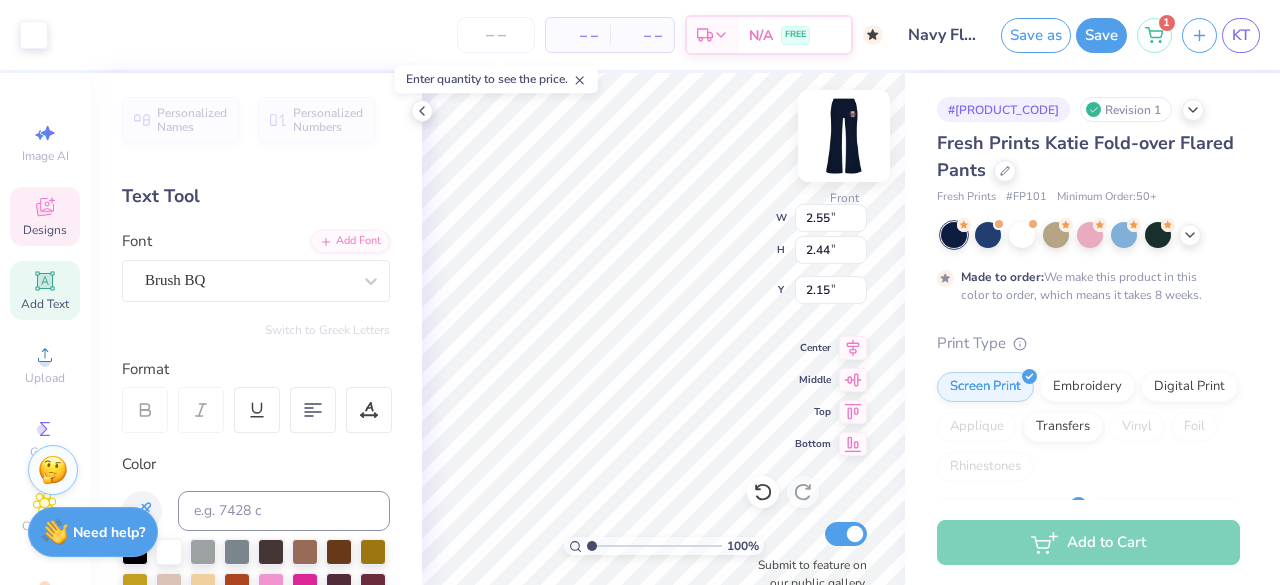 type on "2.44" 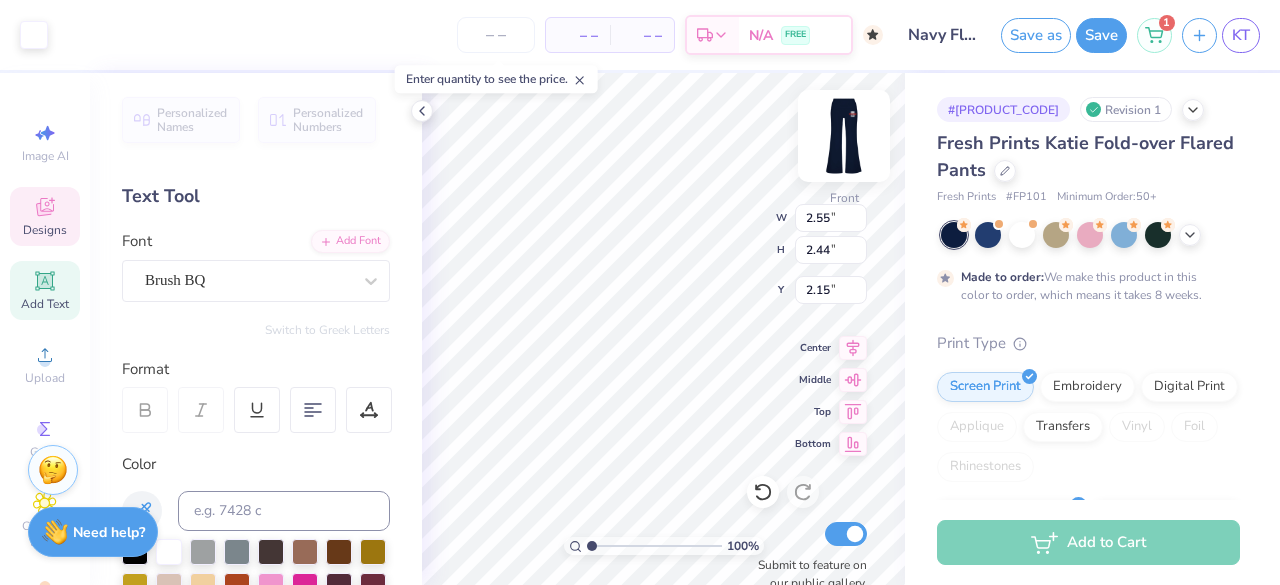 type on "3.94" 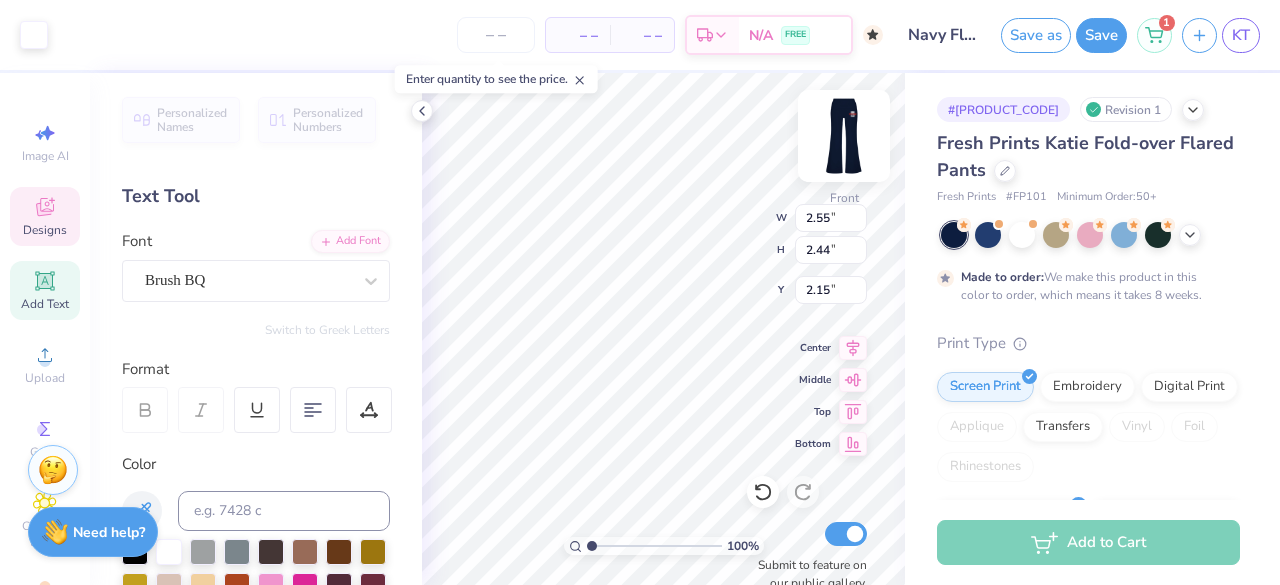 type on "3.77" 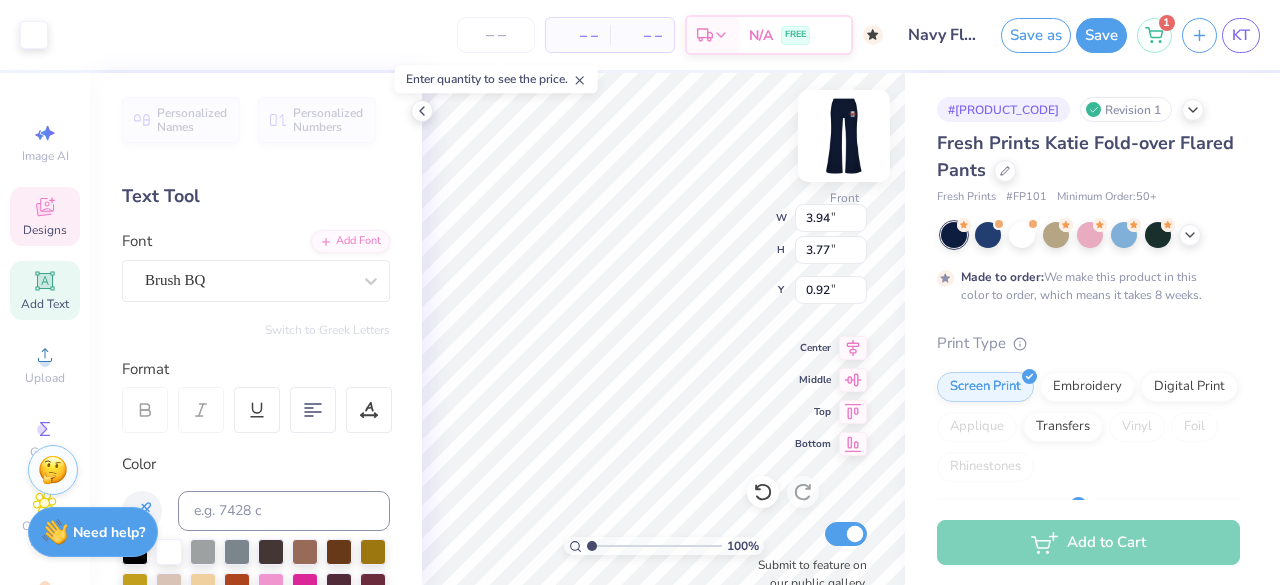 type on "0.50" 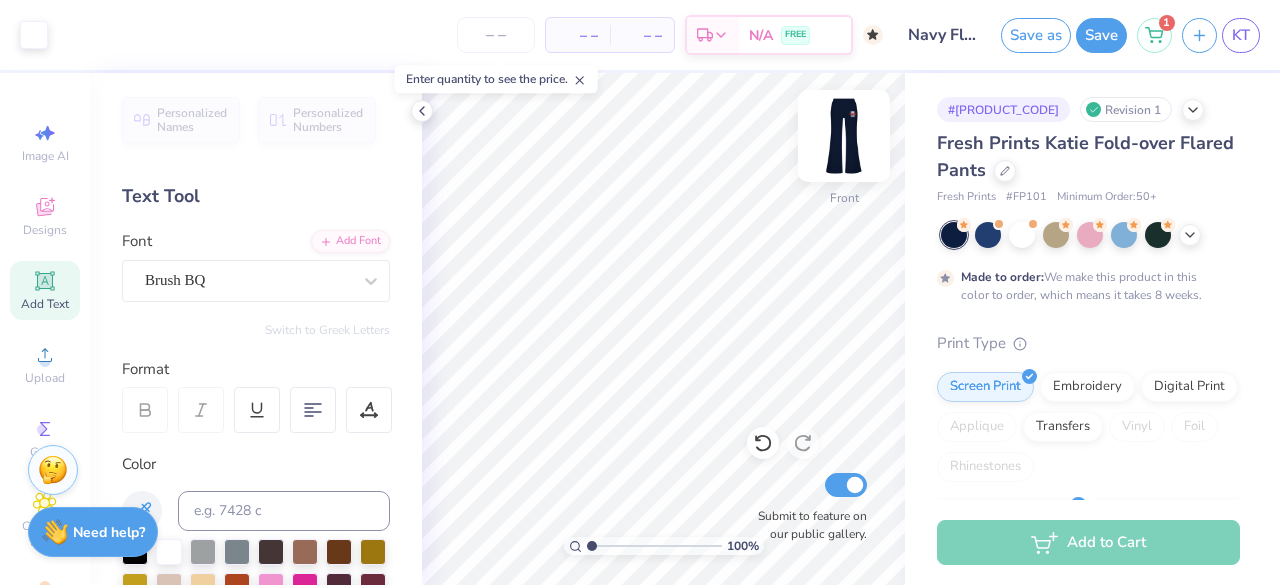 click at bounding box center [844, 136] 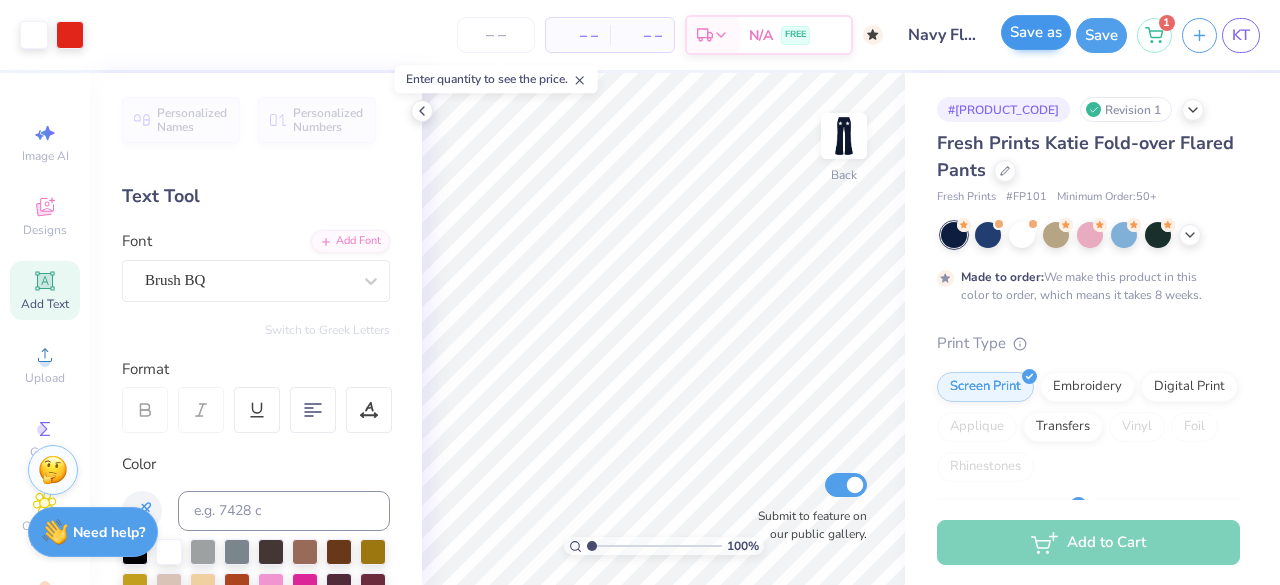 click on "Save as" at bounding box center [1036, 35] 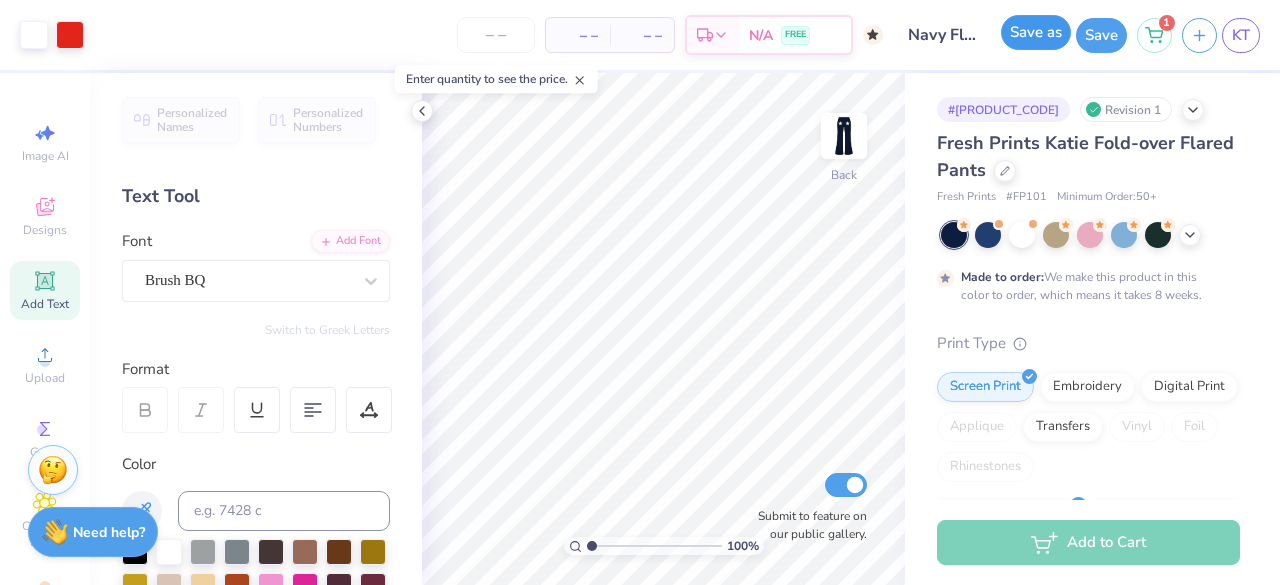 click on "Save as" at bounding box center (1036, 32) 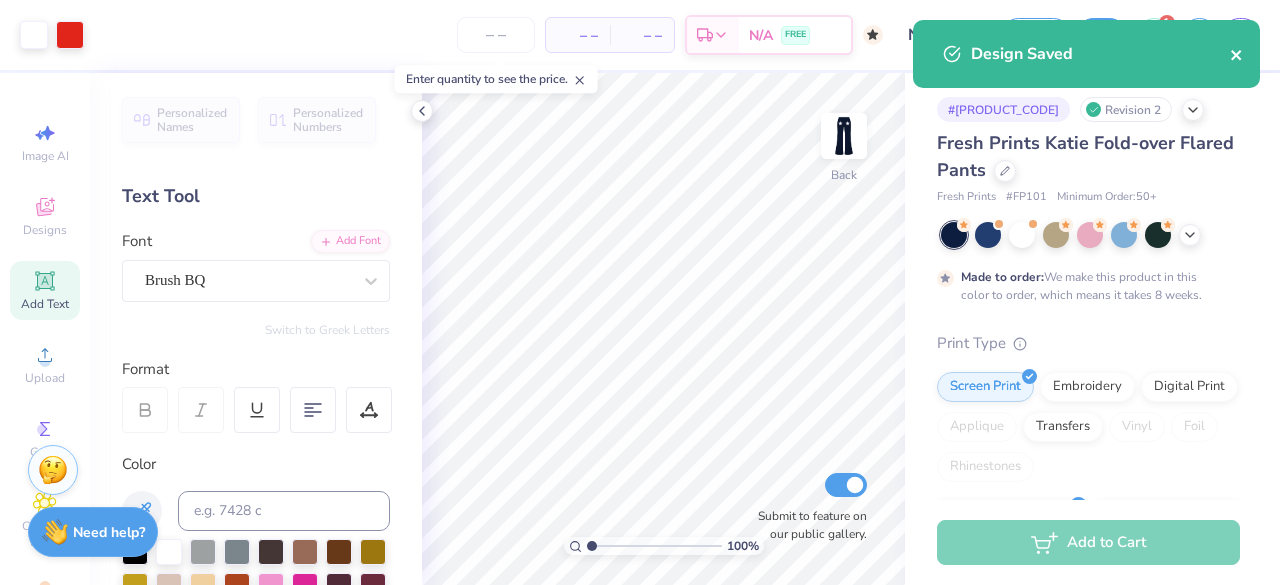 click 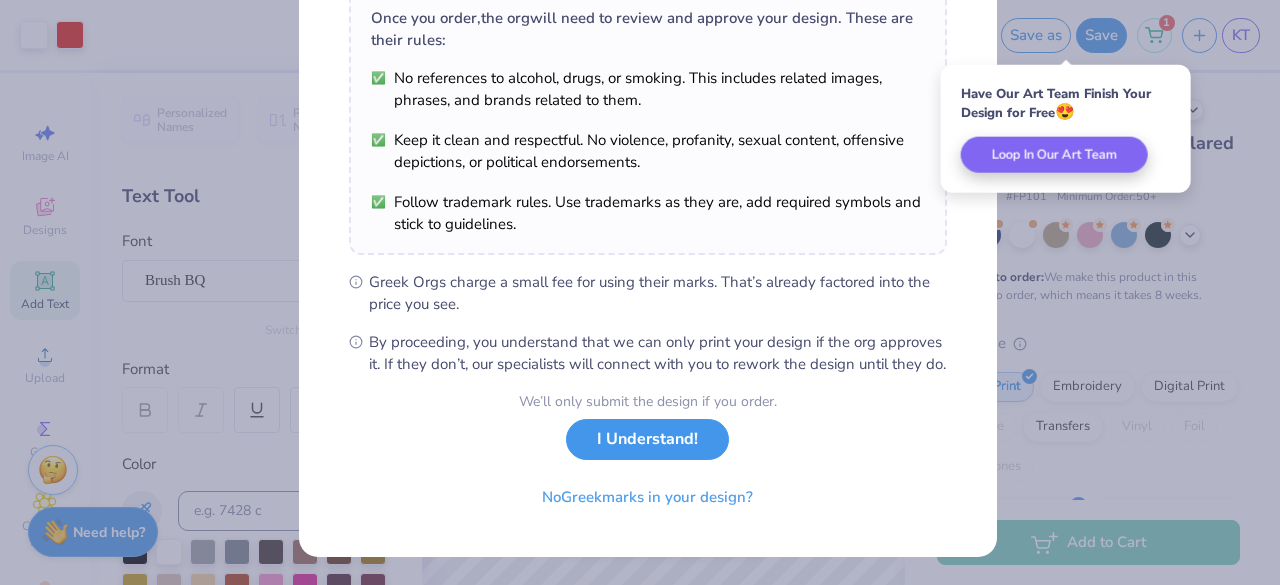 click on "I Understand!" at bounding box center [647, 439] 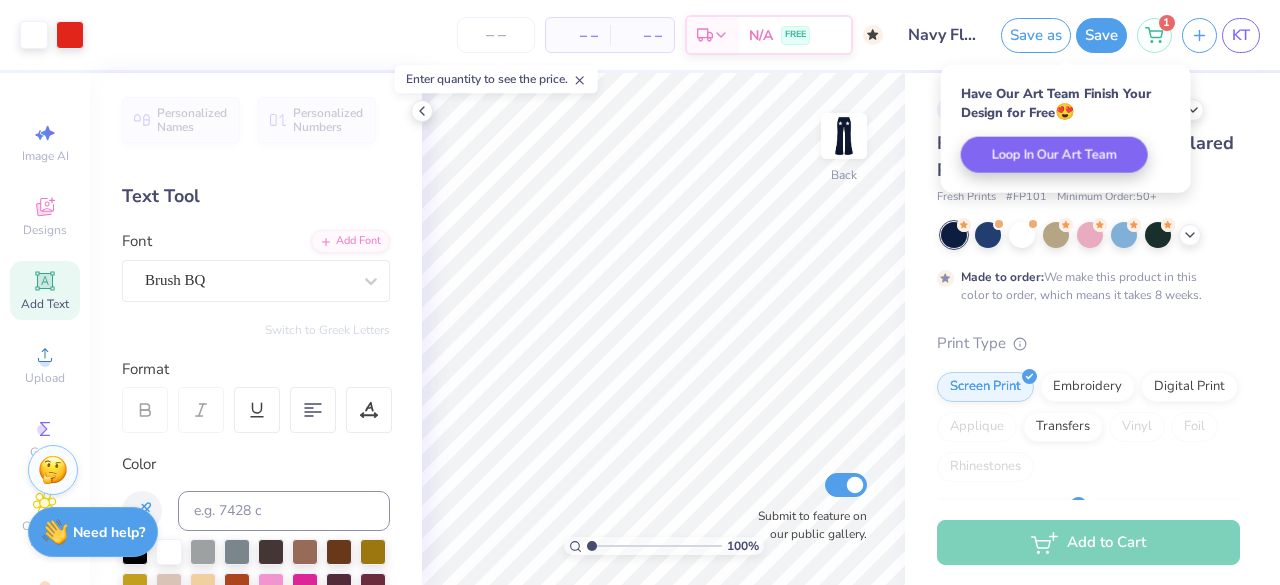 scroll, scrollTop: 55, scrollLeft: 0, axis: vertical 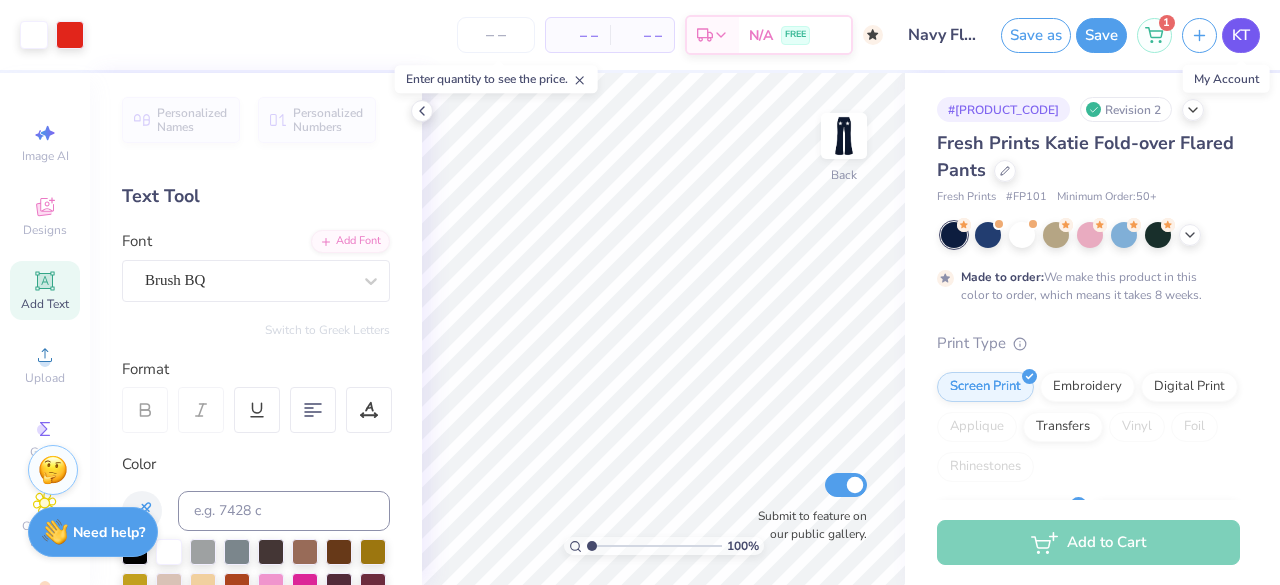 click on "KT" at bounding box center [1241, 35] 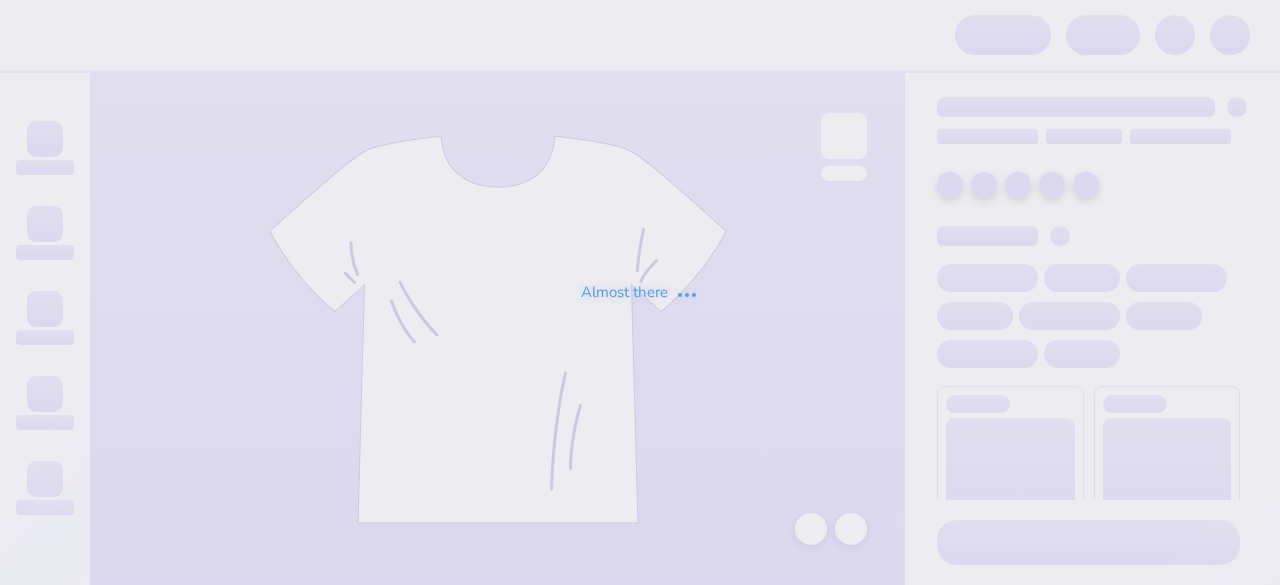 scroll, scrollTop: 0, scrollLeft: 0, axis: both 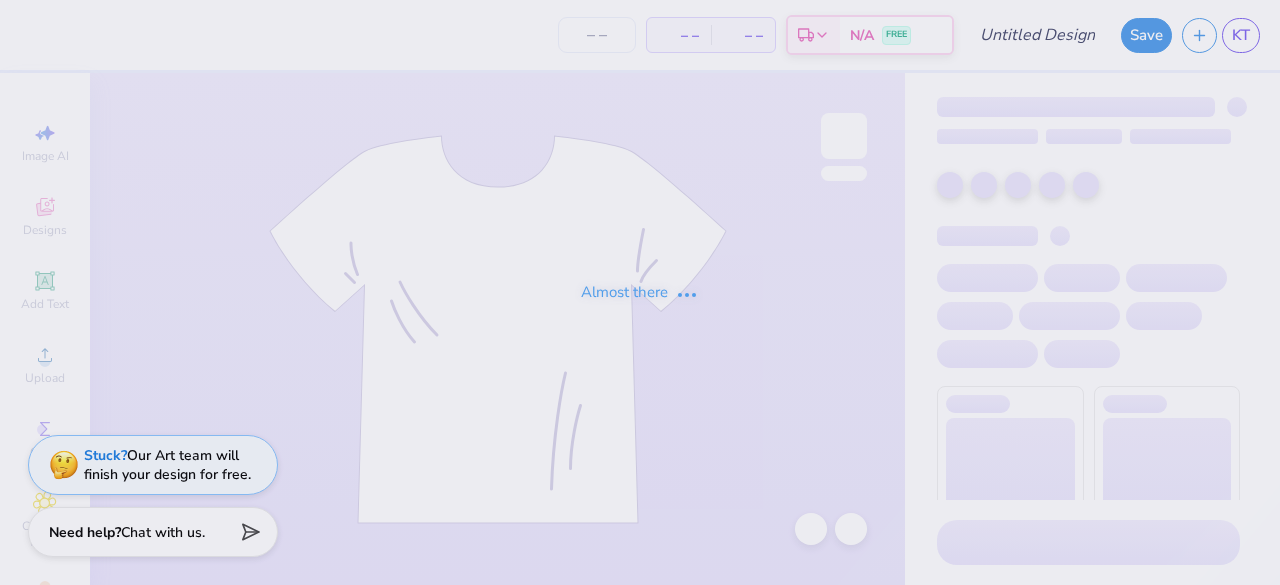 type on "Navy Wide Leg Sweatpants" 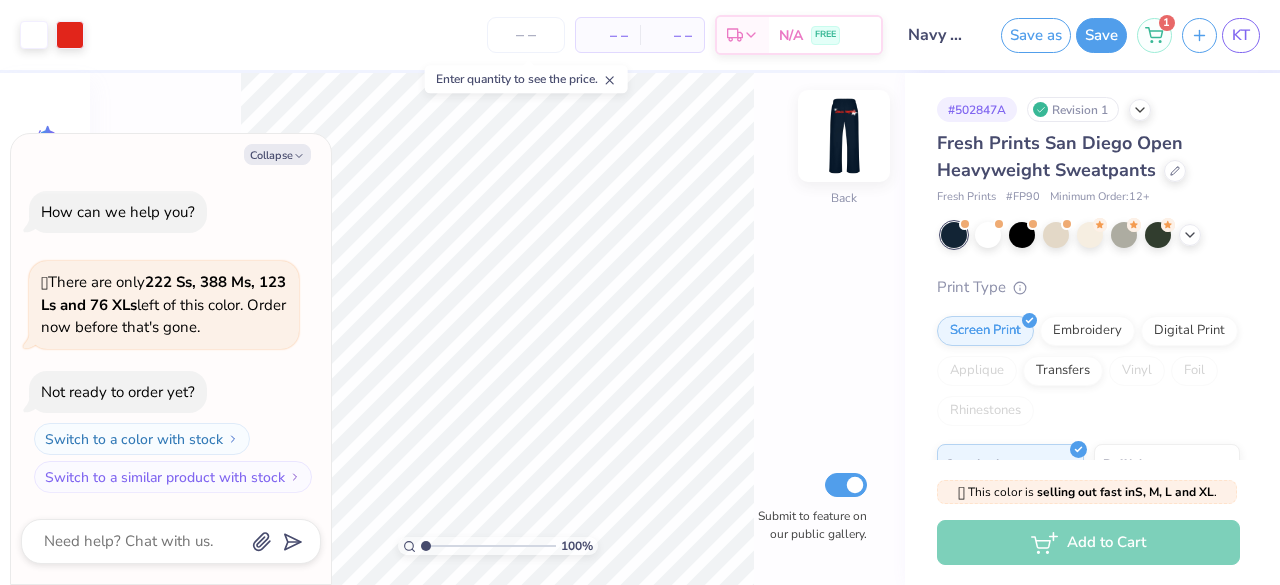 click at bounding box center [844, 136] 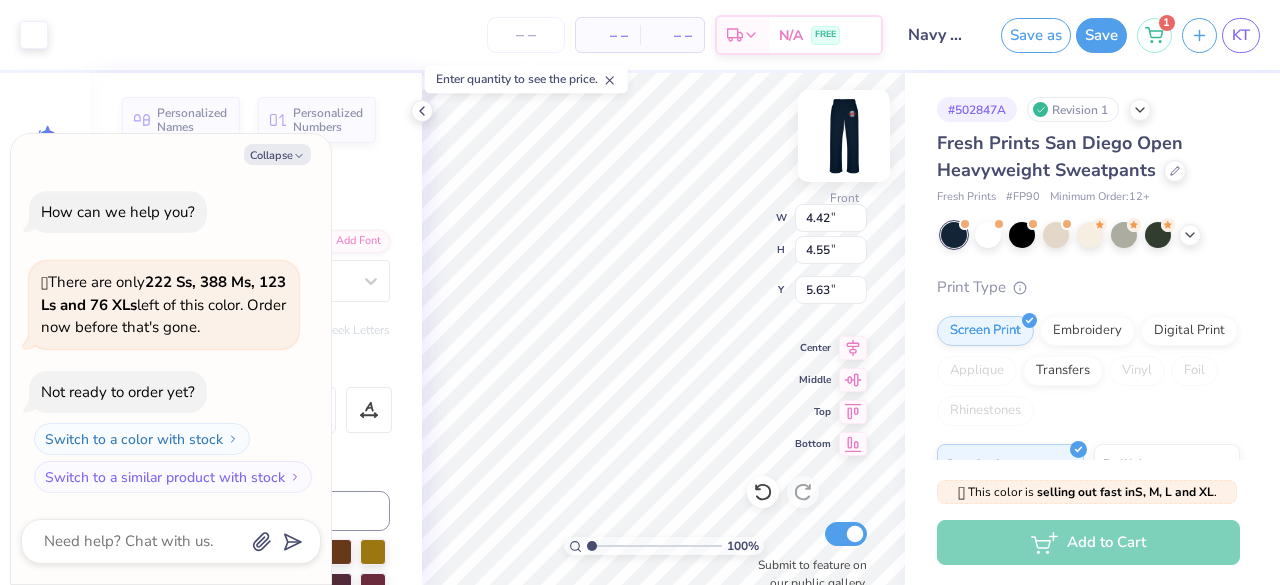 type on "x" 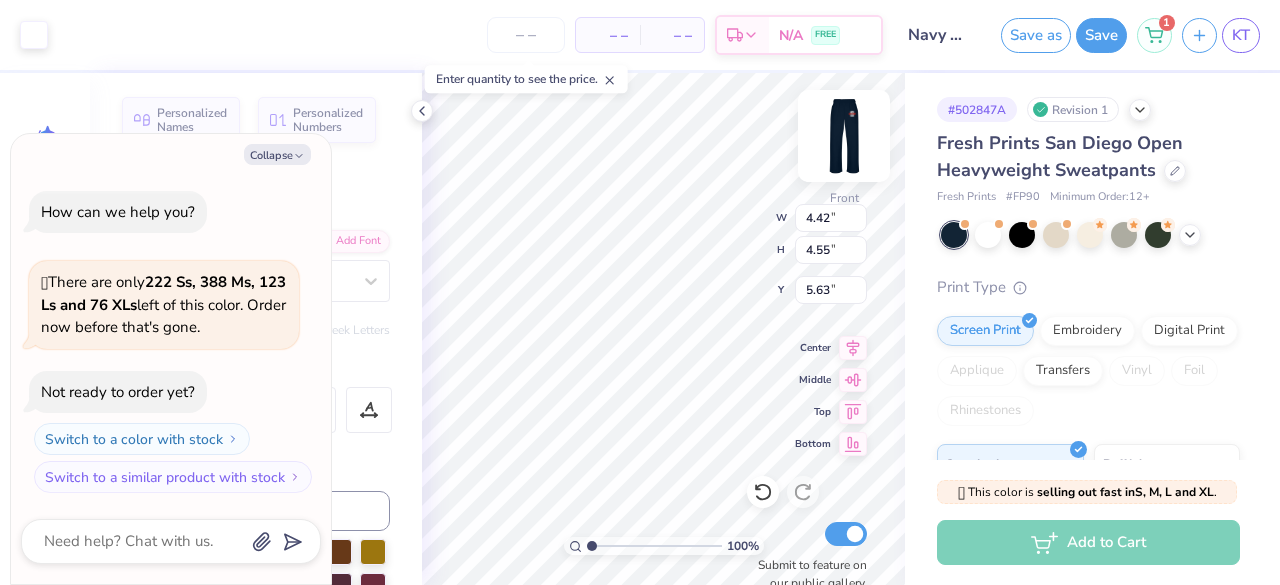 type on "4.58" 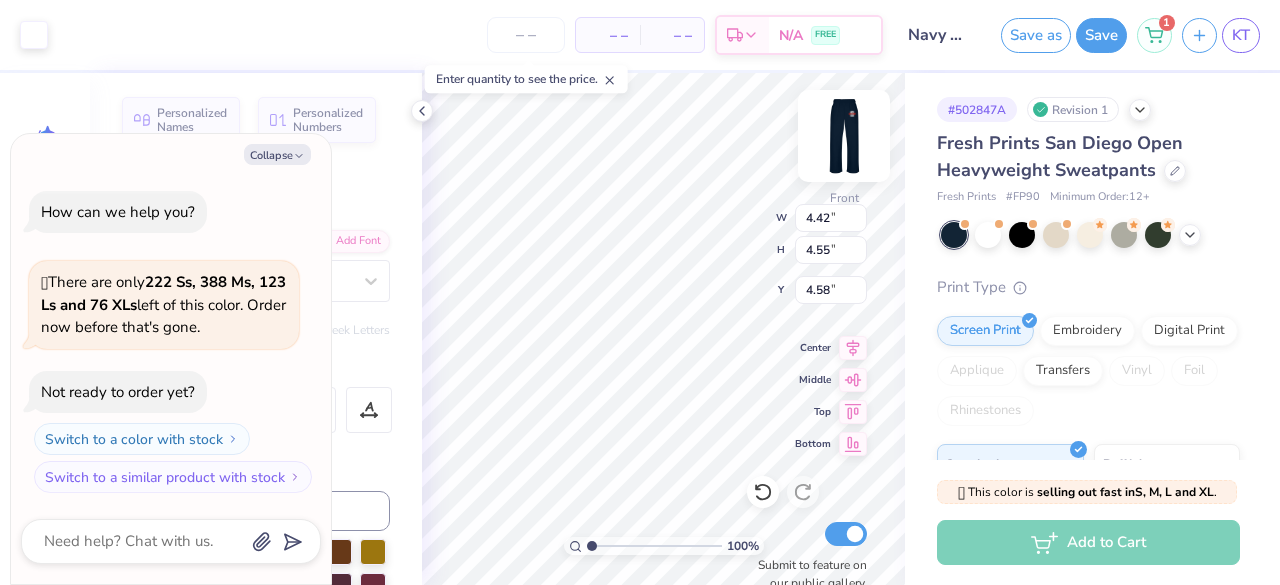 type on "x" 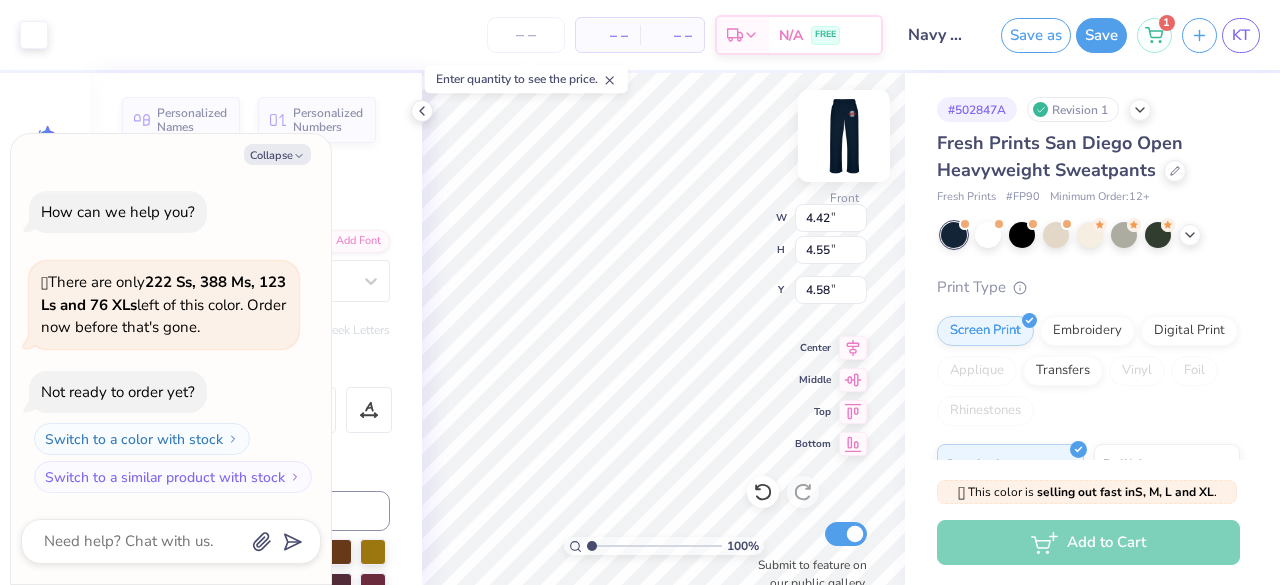 type on "4.56" 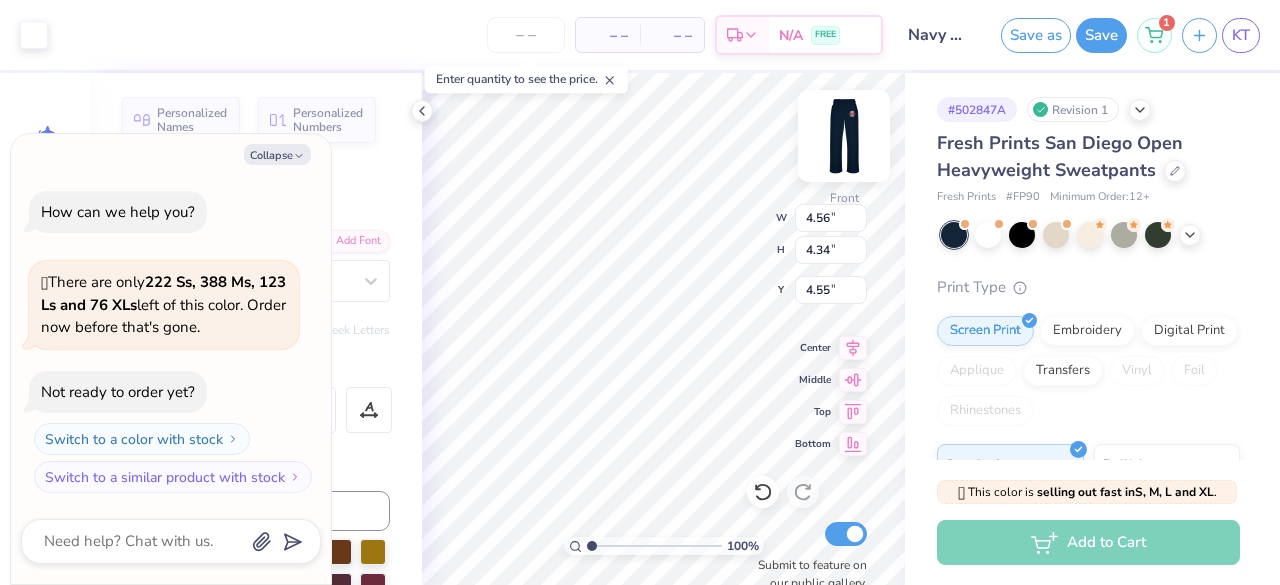 type on "x" 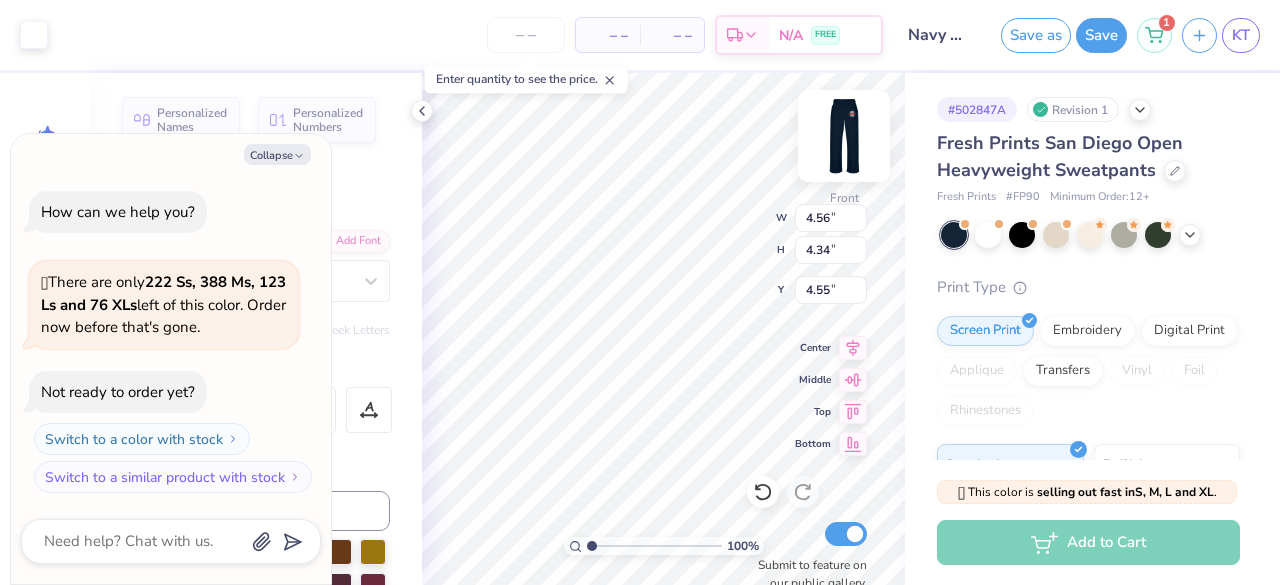 type on "5.07" 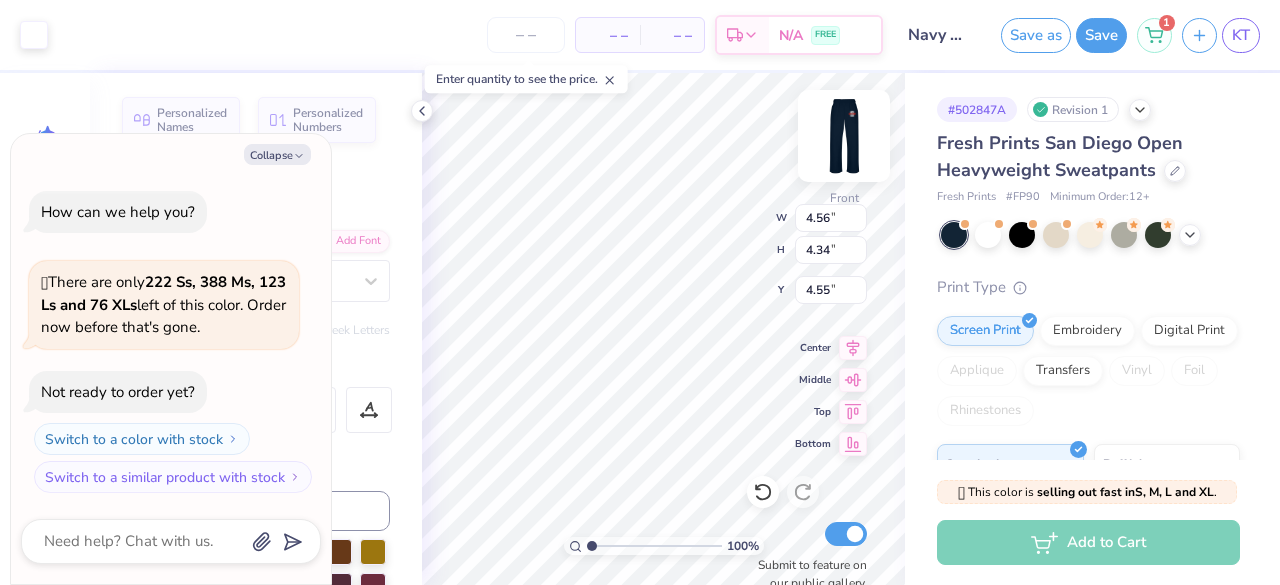 type on "4.11" 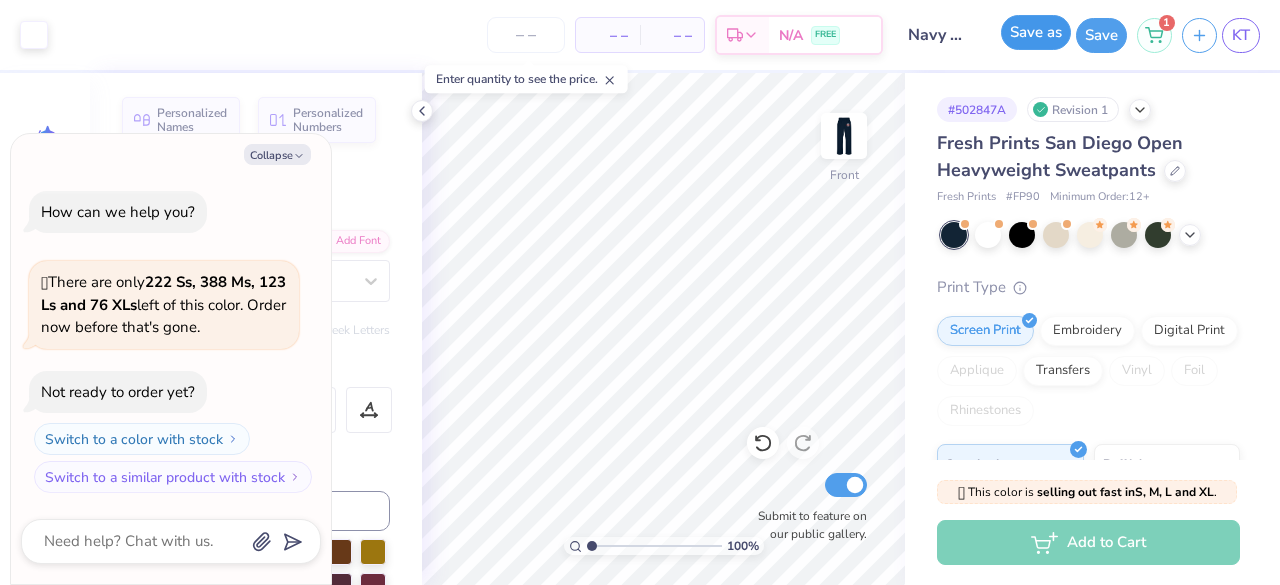 click on "Save as" at bounding box center [1036, 32] 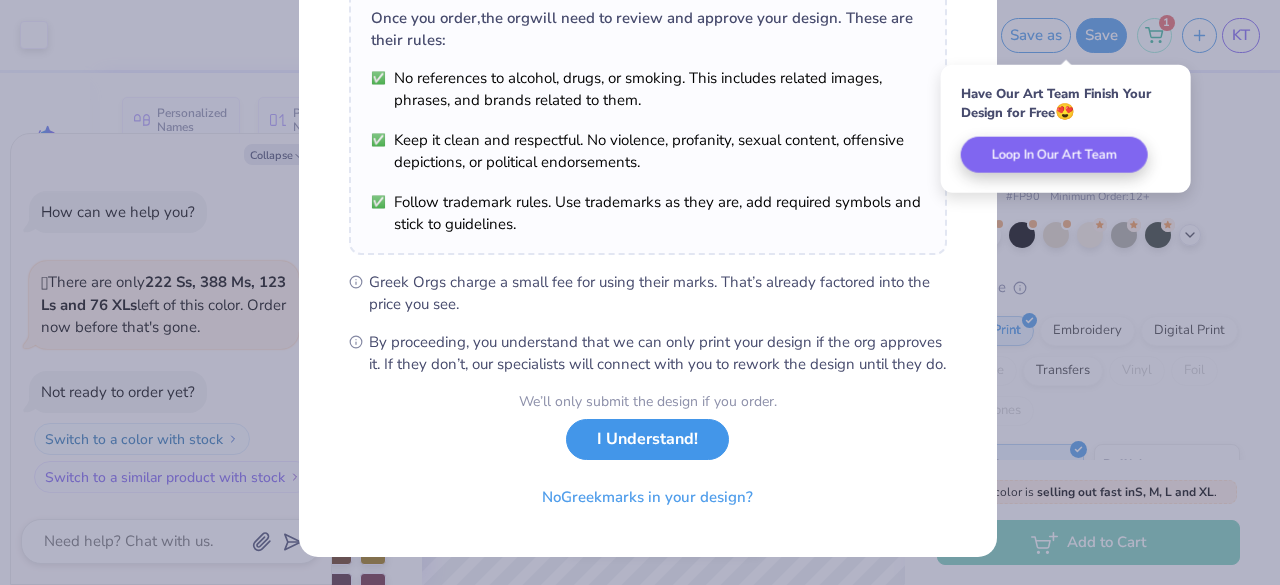 click on "I Understand!" at bounding box center (647, 439) 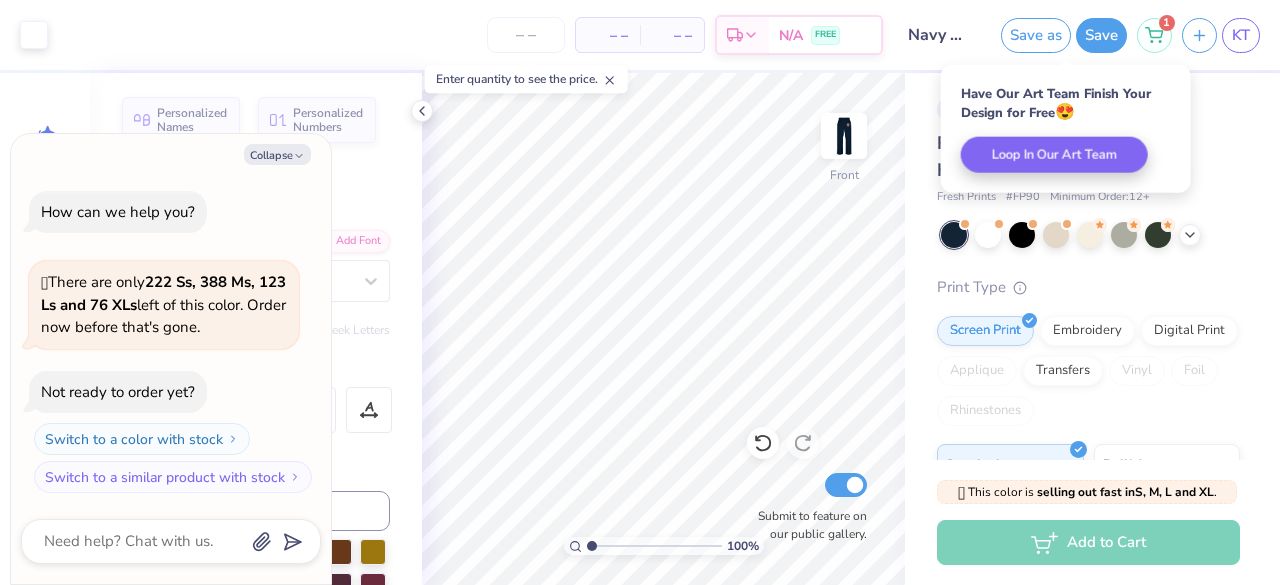 scroll, scrollTop: 55, scrollLeft: 0, axis: vertical 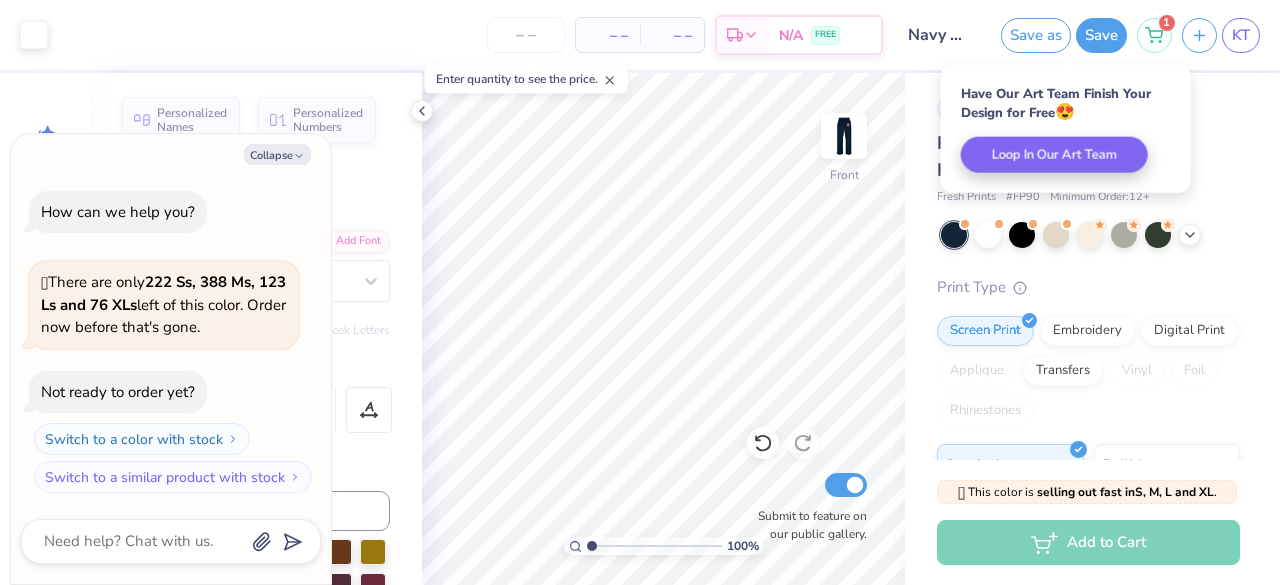 type on "x" 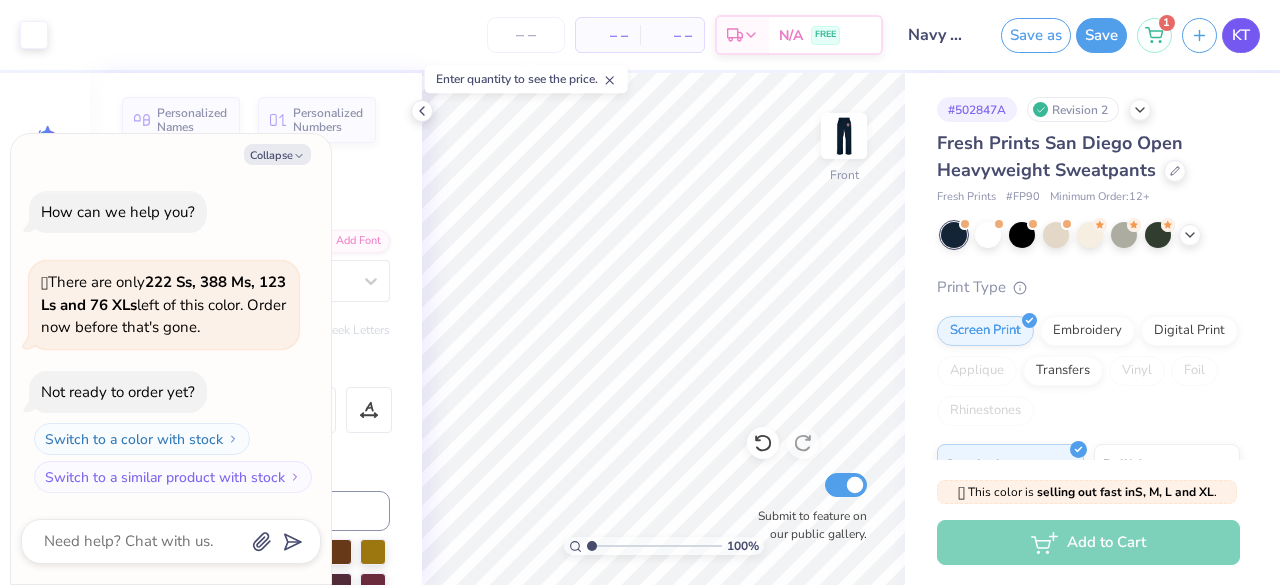 click on "KT" at bounding box center (1241, 35) 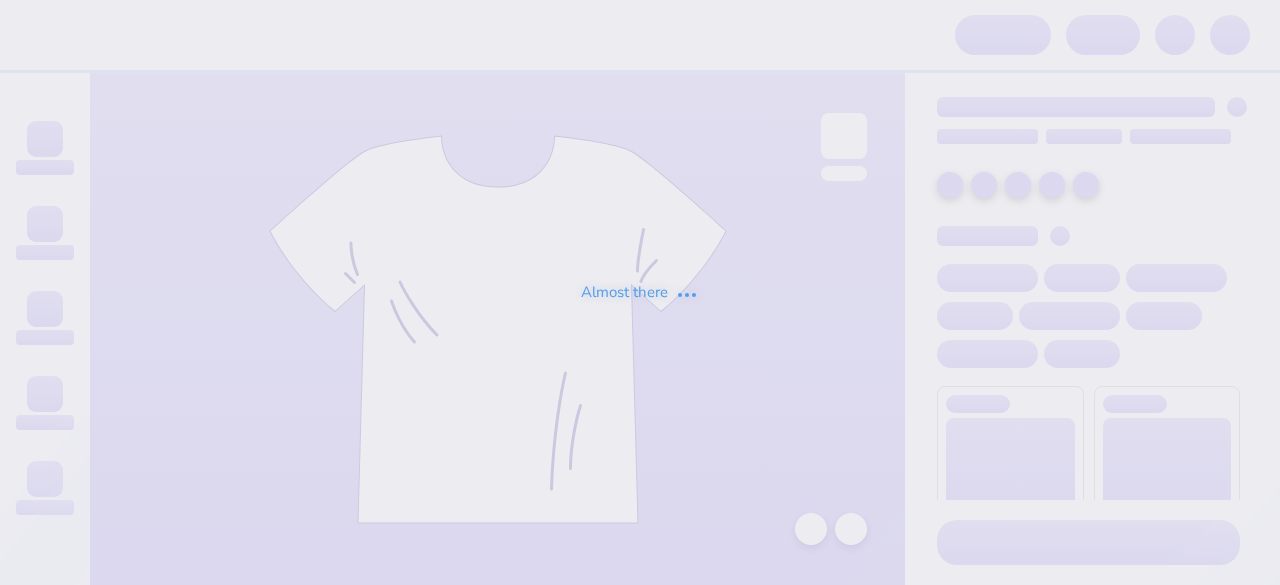 scroll, scrollTop: 0, scrollLeft: 0, axis: both 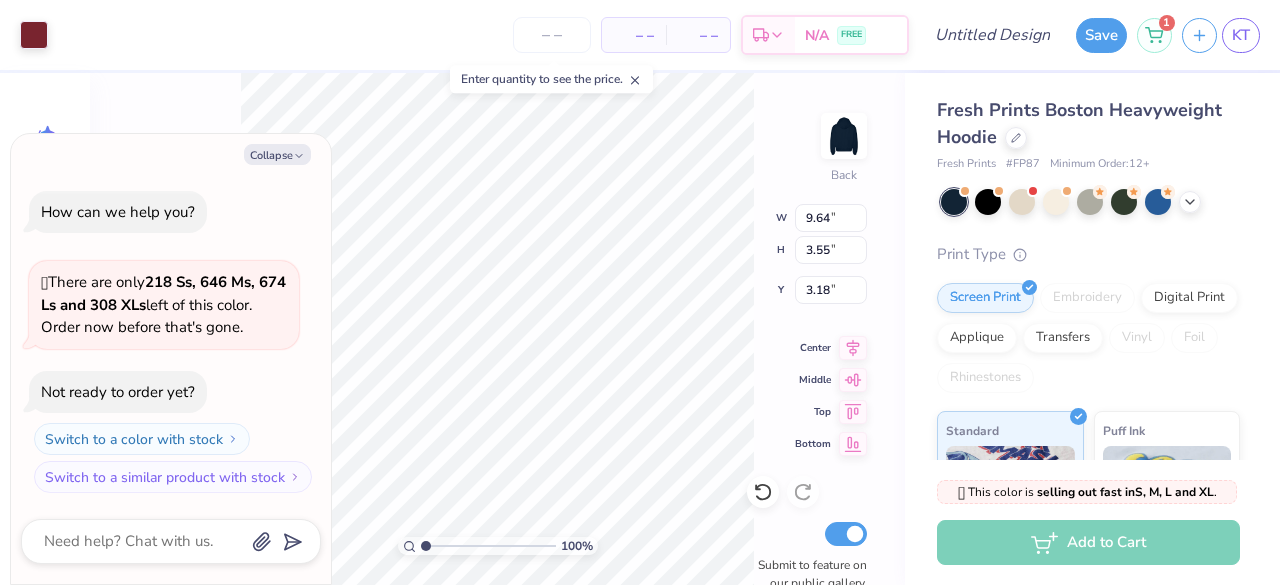 type on "x" 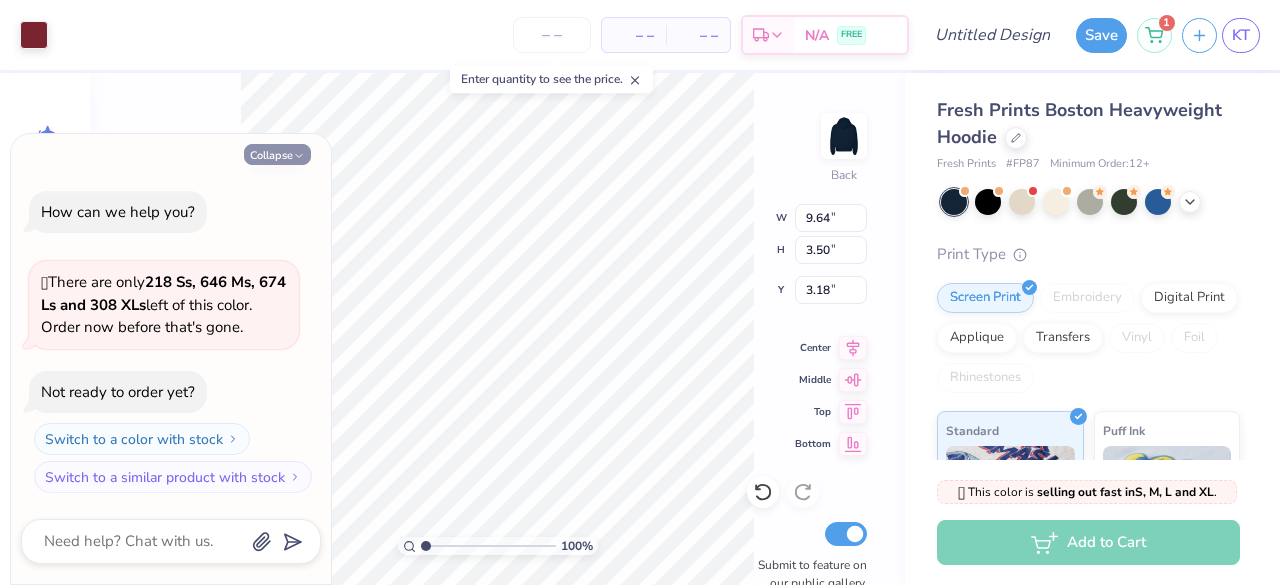 click on "Collapse" at bounding box center (277, 154) 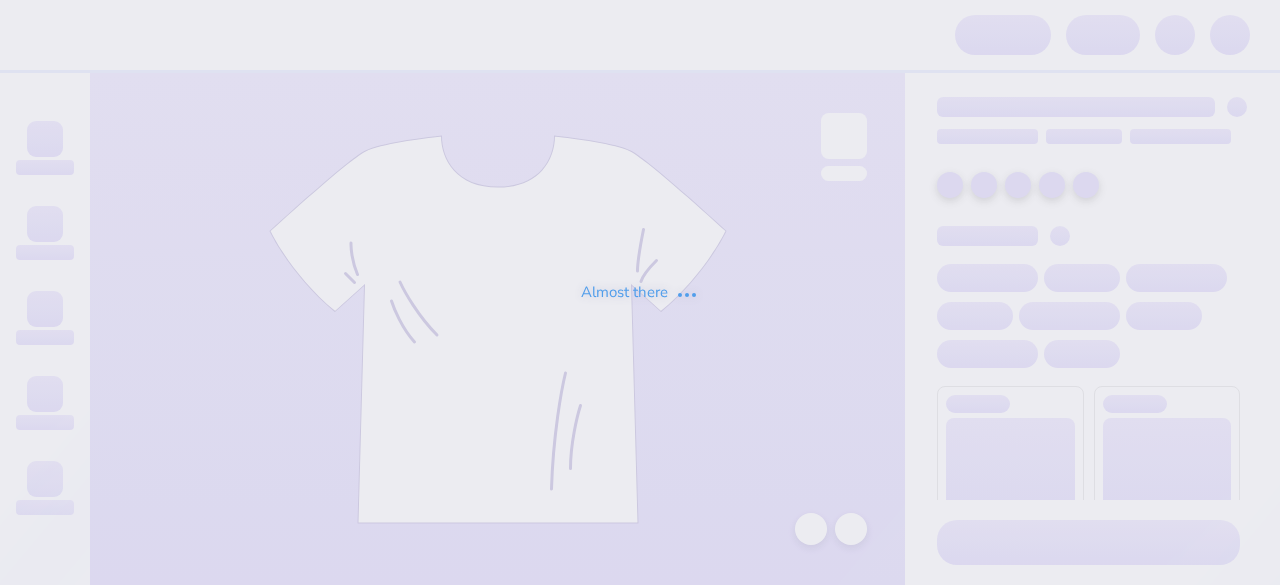 scroll, scrollTop: 0, scrollLeft: 0, axis: both 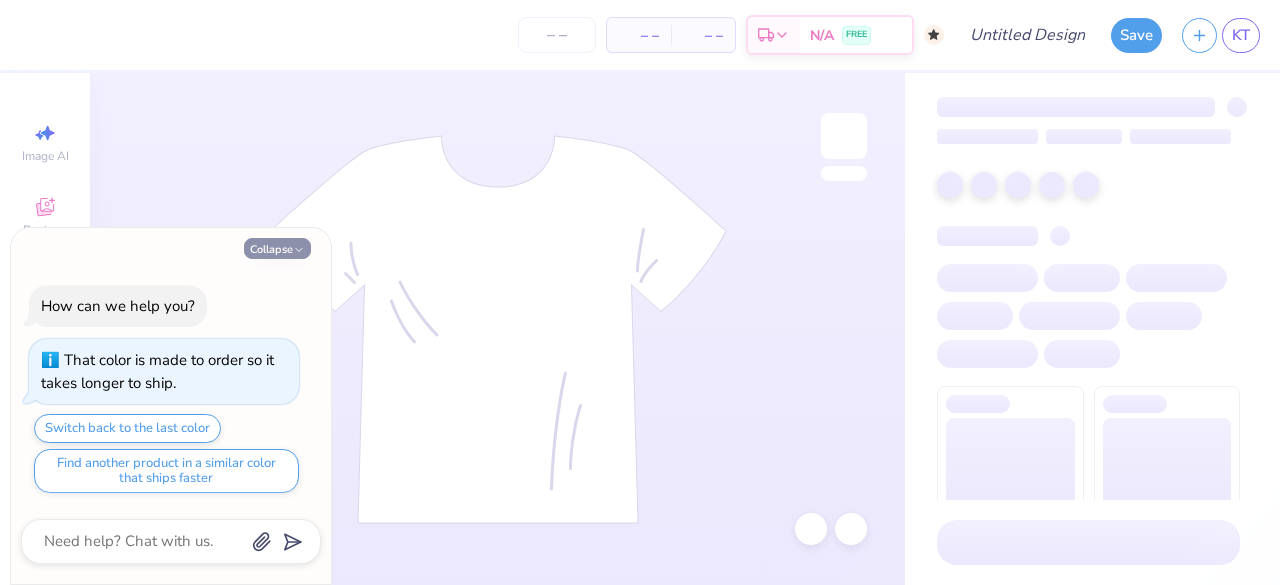 click on "Collapse" at bounding box center [277, 248] 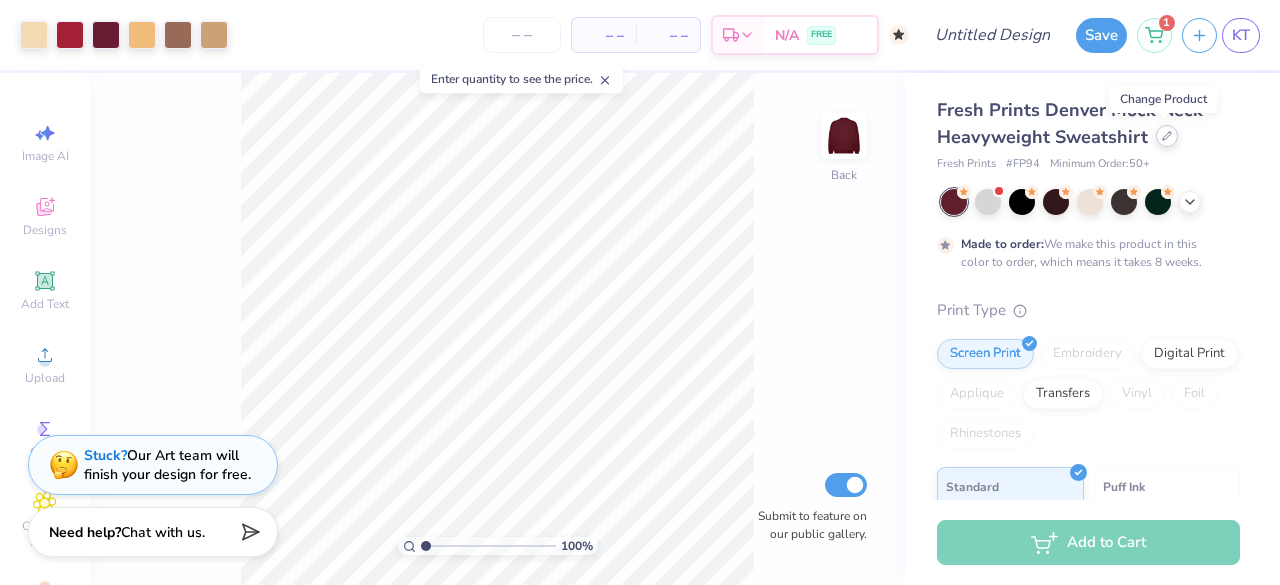 click 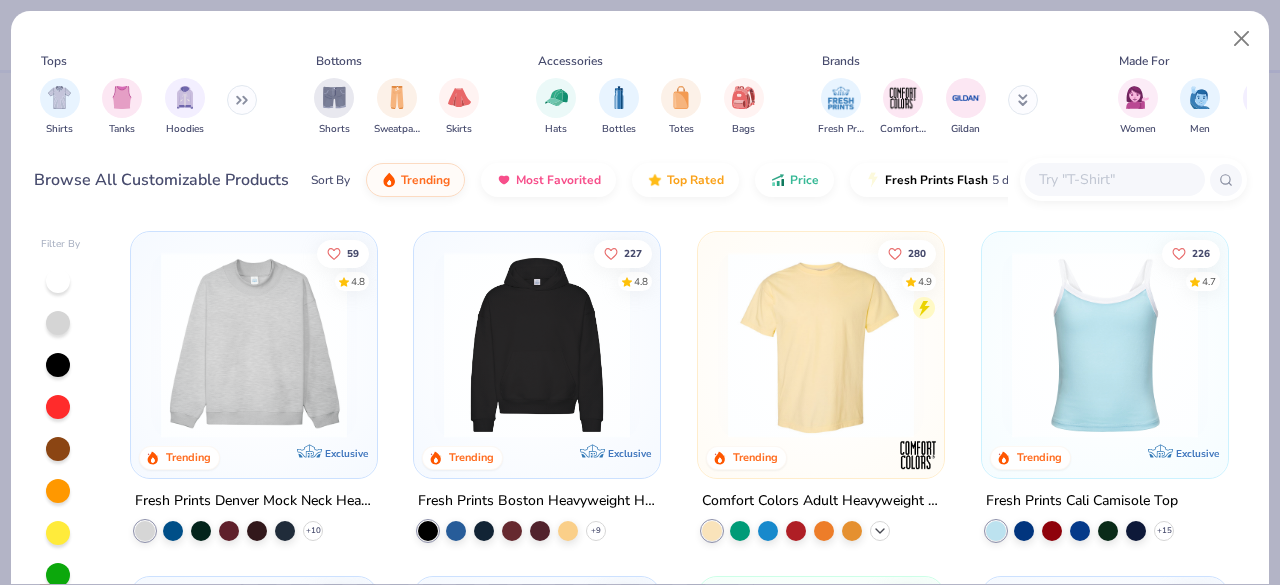 click 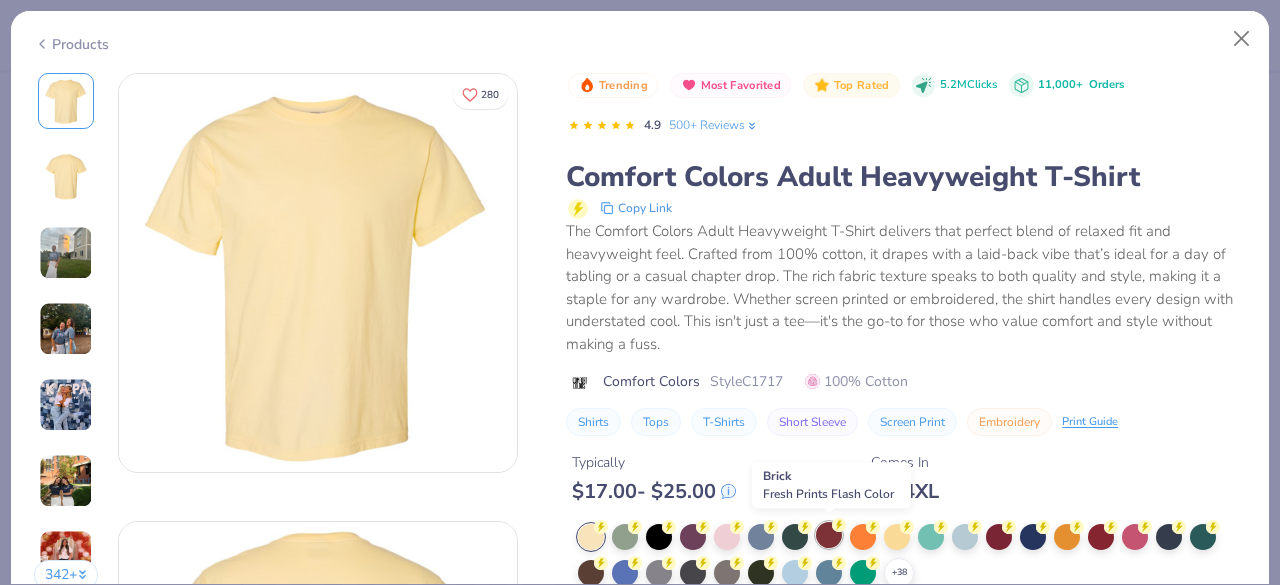 click at bounding box center [829, 535] 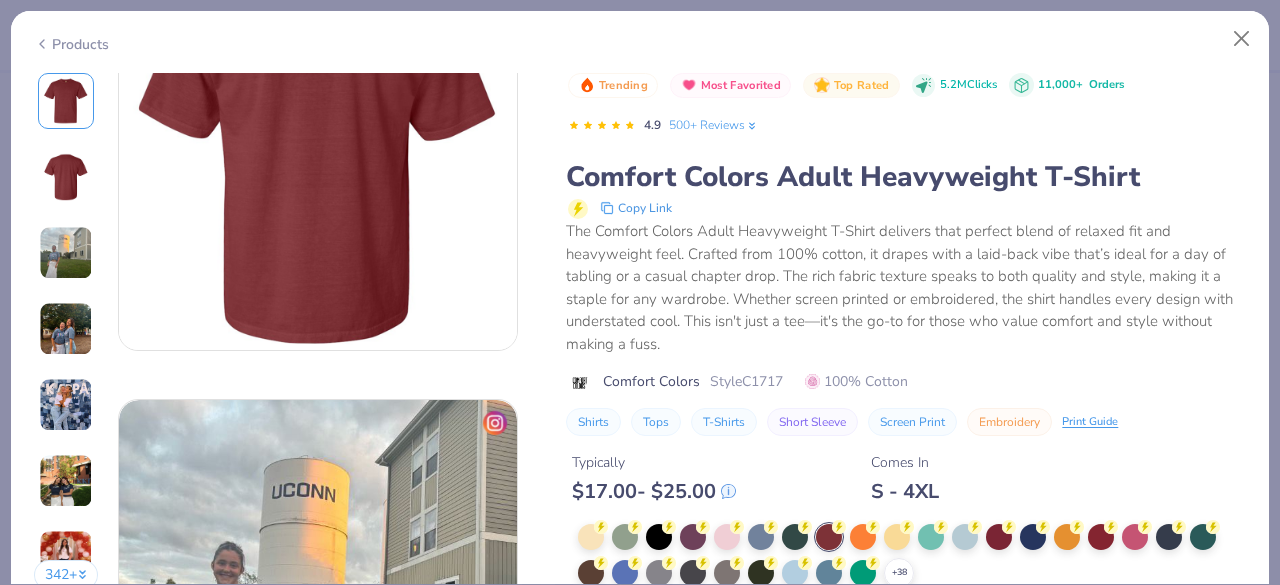 scroll, scrollTop: 801, scrollLeft: 0, axis: vertical 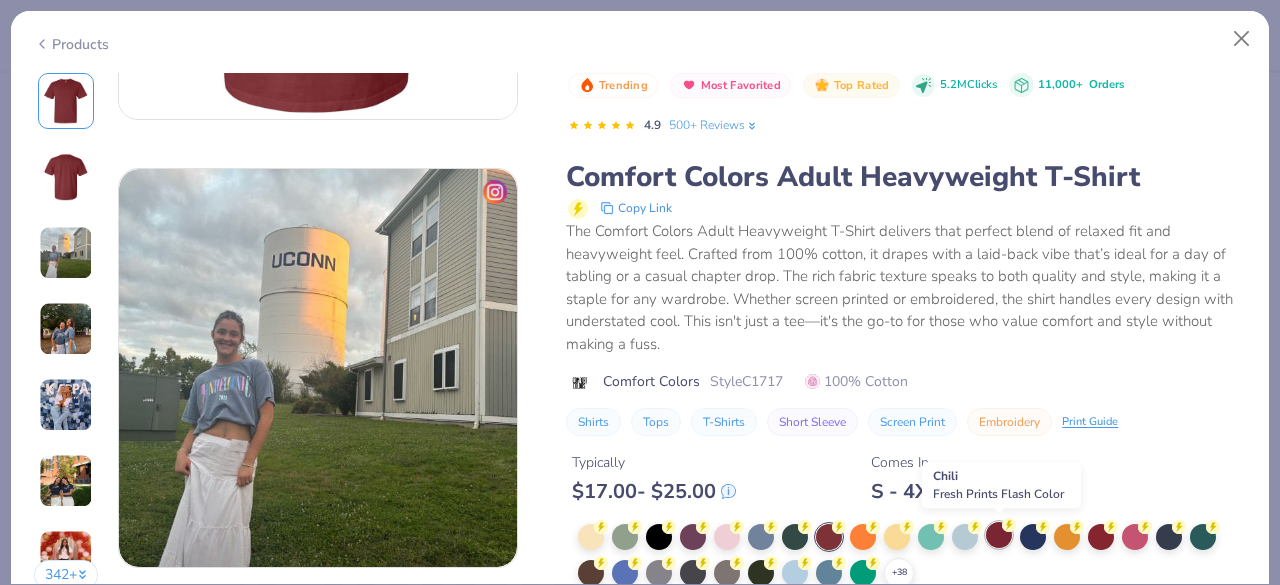 click at bounding box center (999, 535) 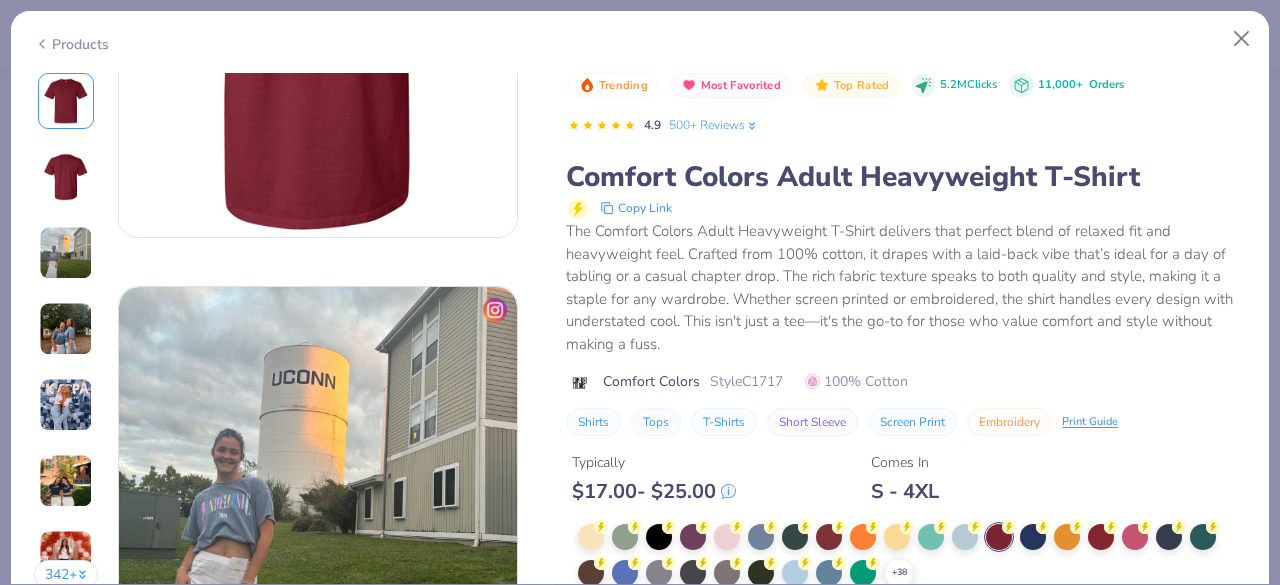 scroll, scrollTop: 635, scrollLeft: 0, axis: vertical 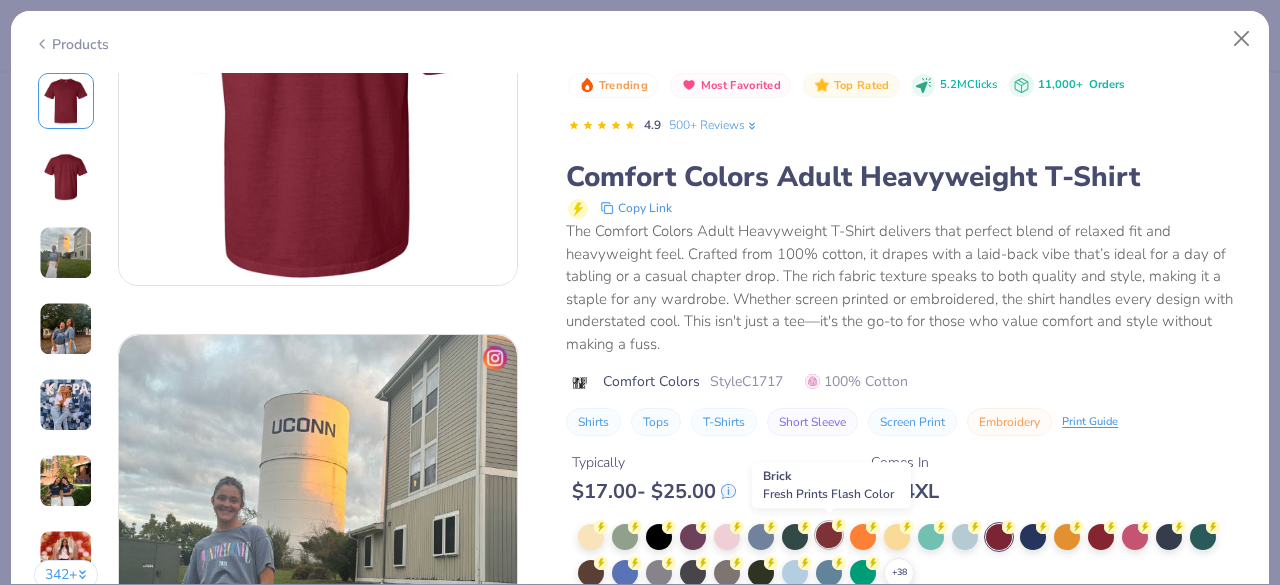 click at bounding box center [829, 535] 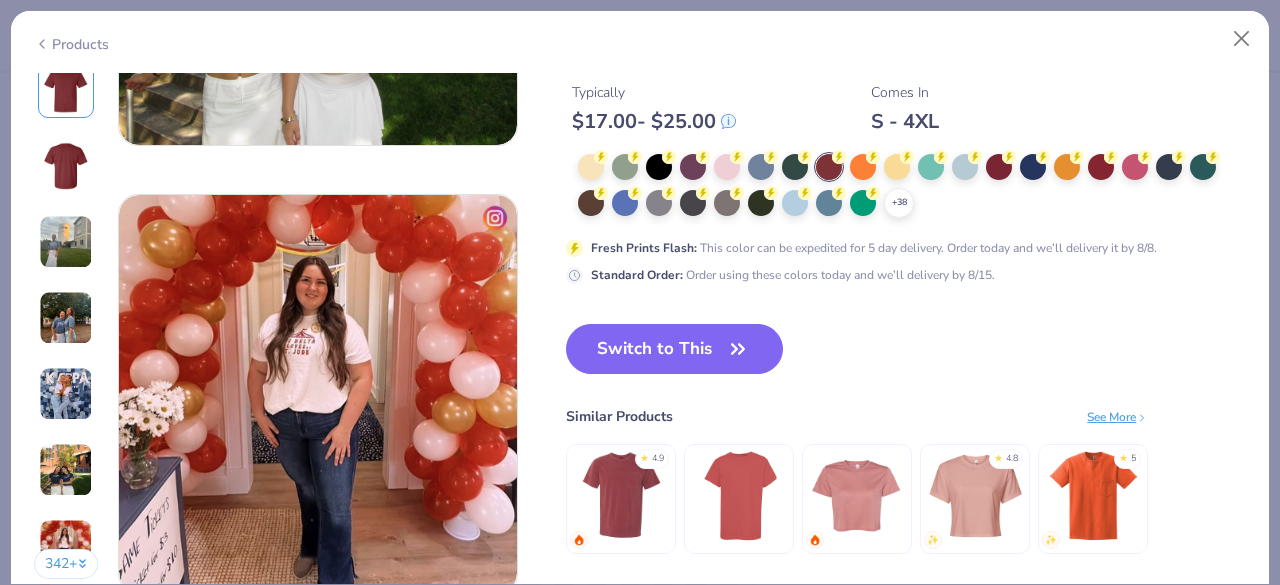 scroll, scrollTop: 2566, scrollLeft: 0, axis: vertical 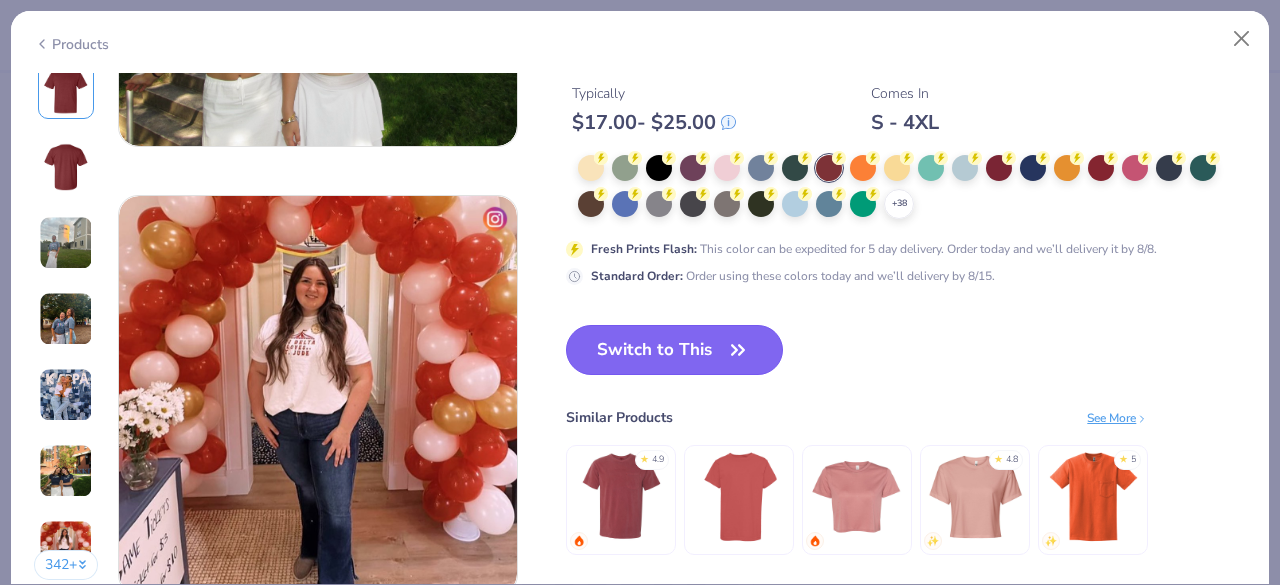click on "Switch to This" at bounding box center (674, 350) 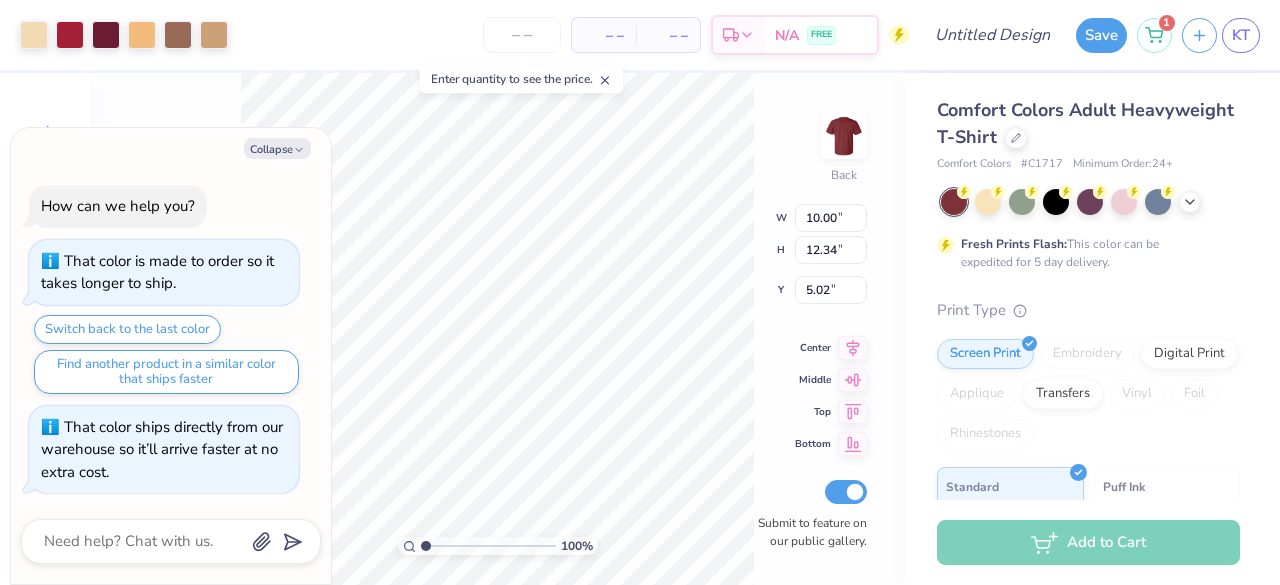 type on "x" 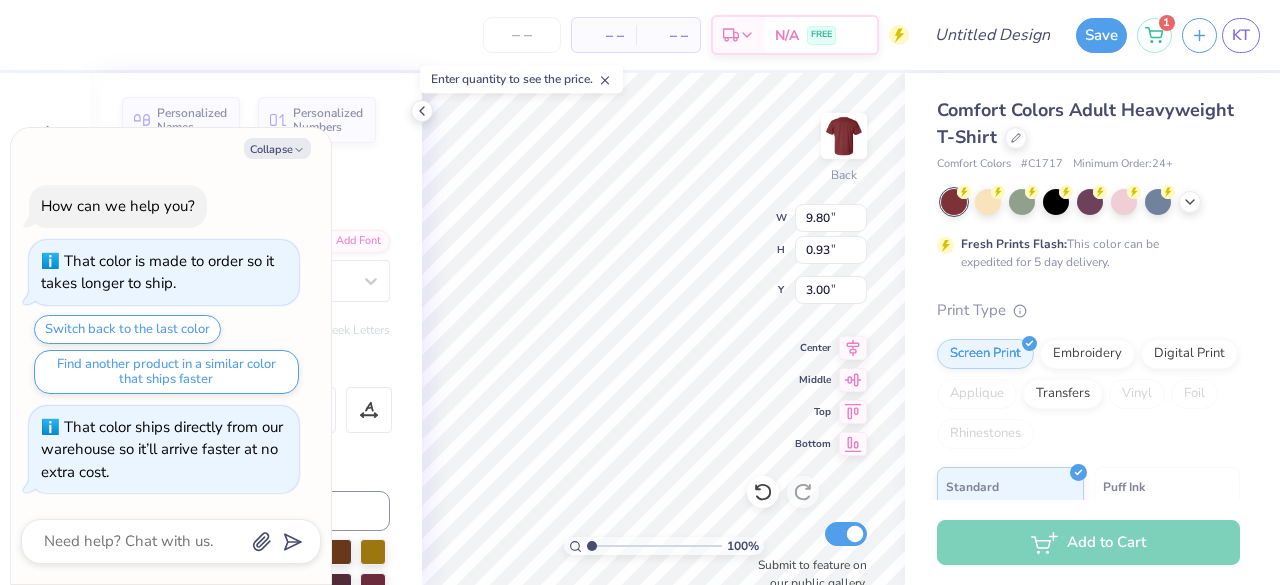 scroll, scrollTop: 16, scrollLeft: 6, axis: both 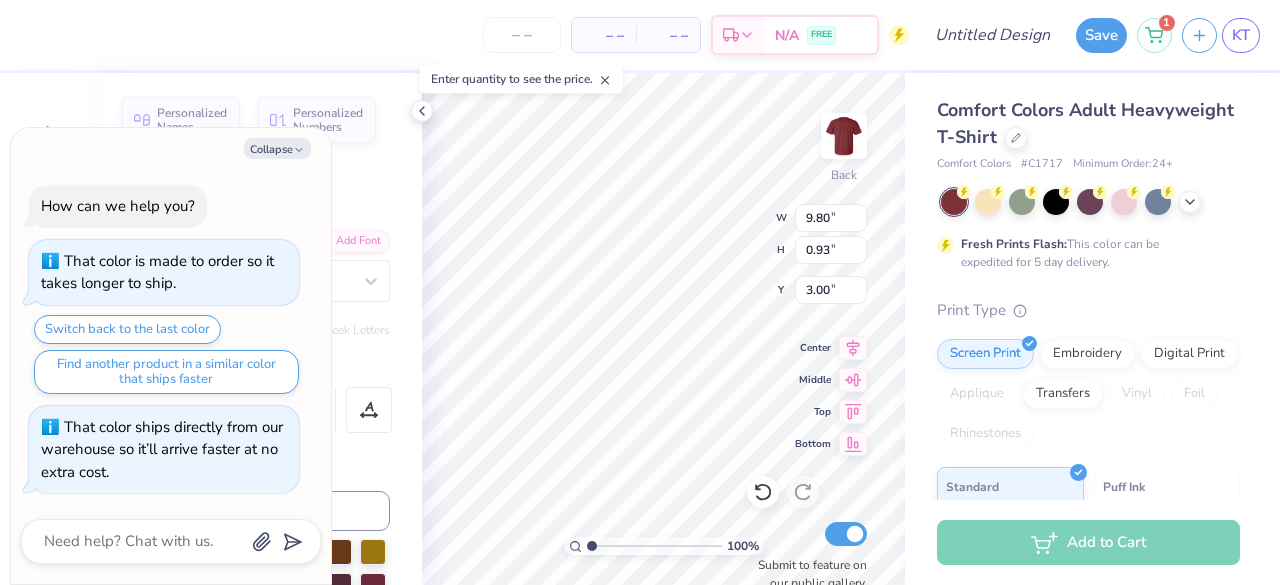 type on "x" 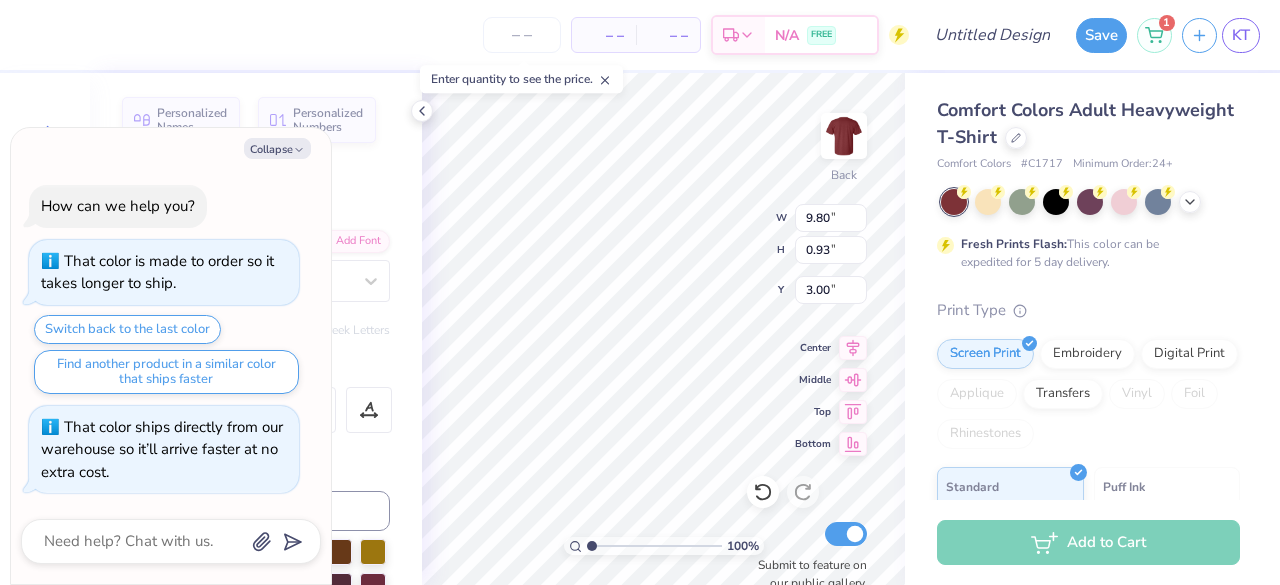 scroll, scrollTop: 16, scrollLeft: 10, axis: both 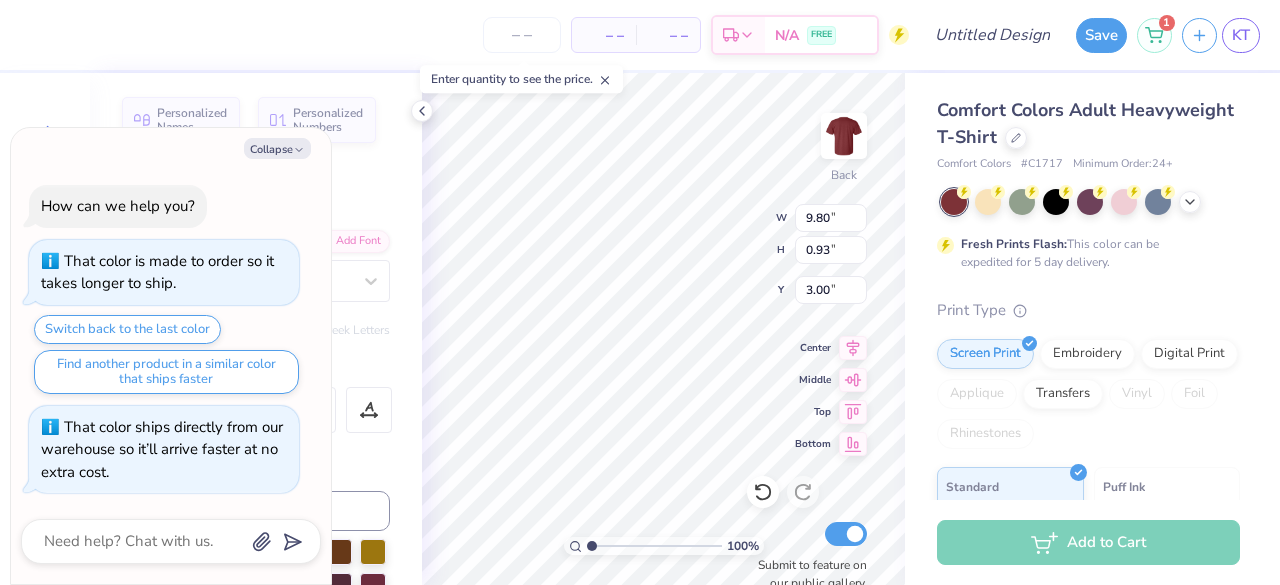 type on "t" 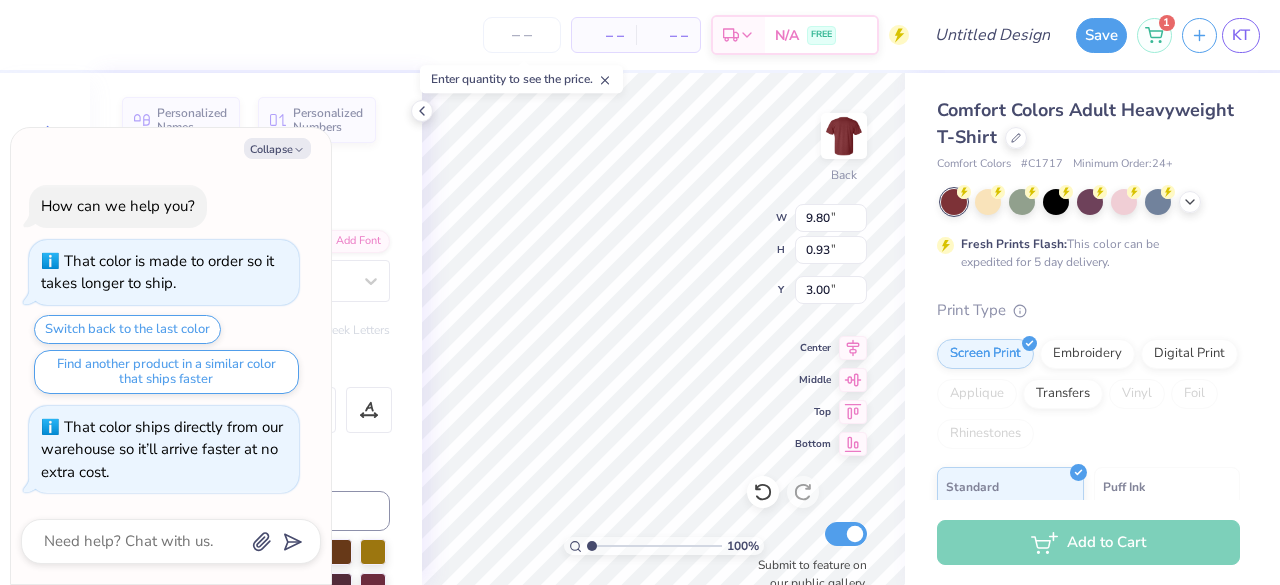 scroll, scrollTop: 16, scrollLeft: 2, axis: both 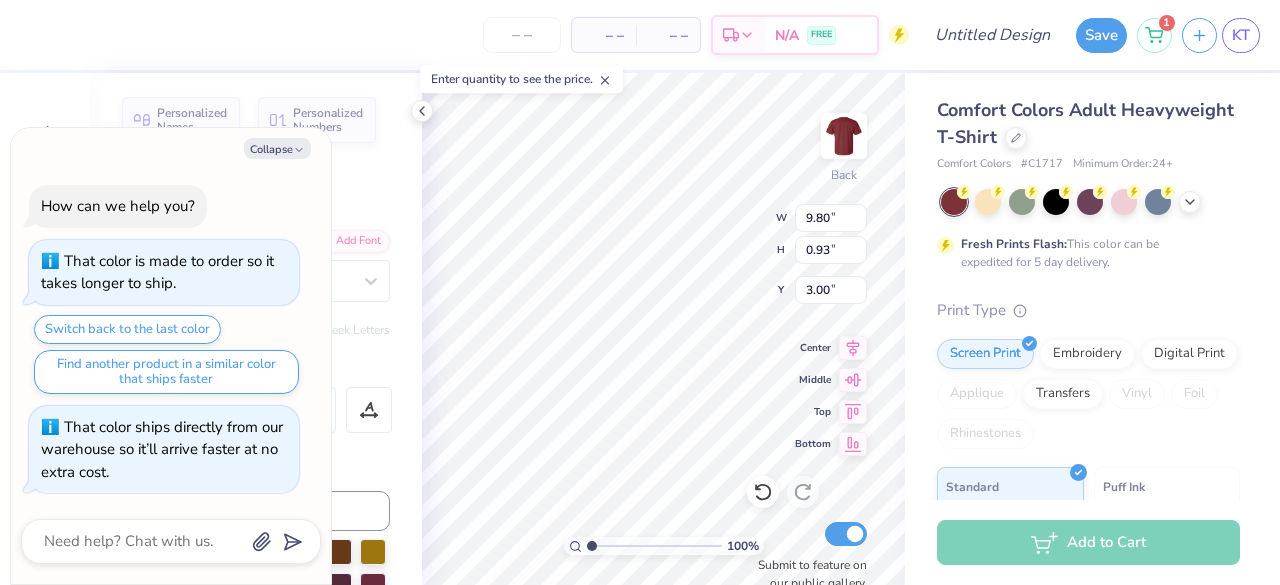 type on "x" 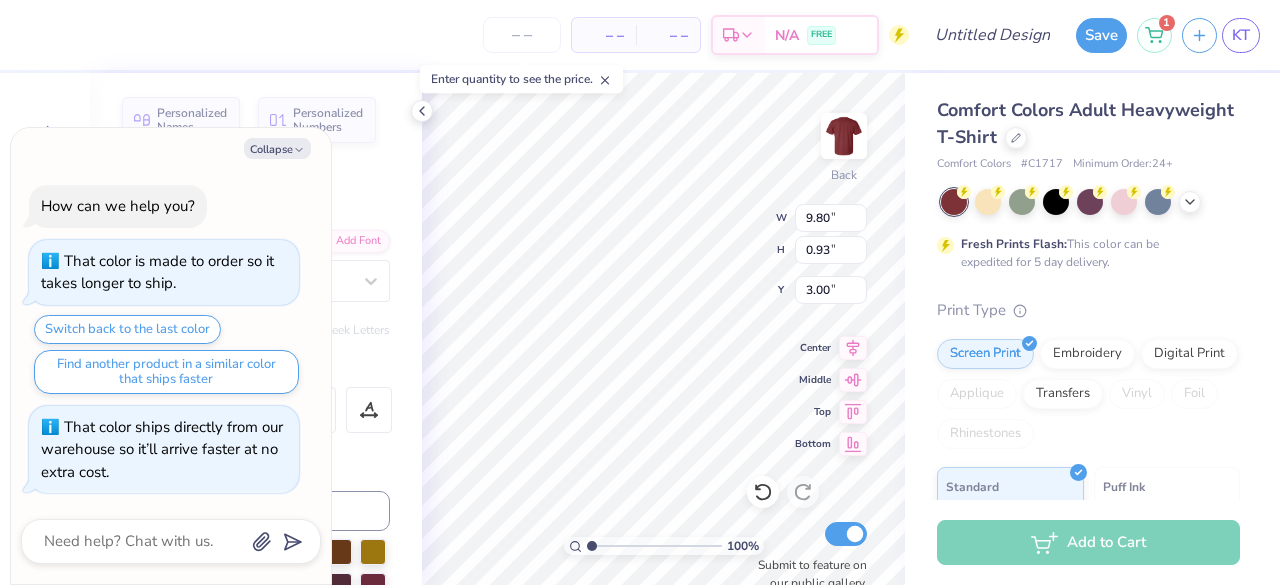 type on "9.84" 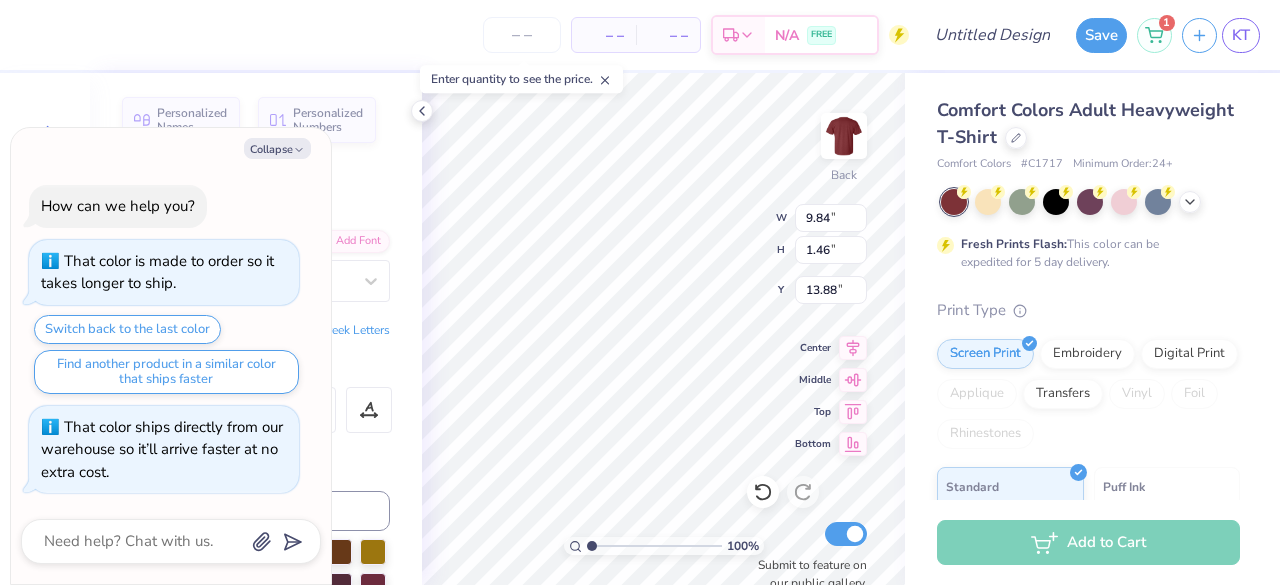scroll, scrollTop: 16, scrollLeft: 7, axis: both 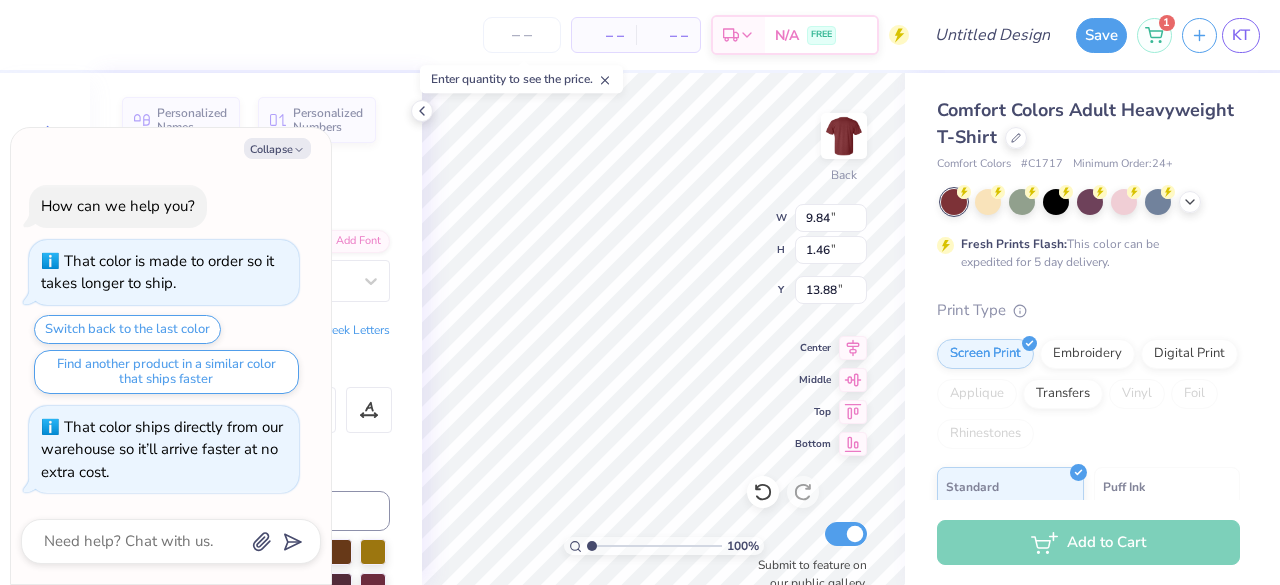 type on "x" 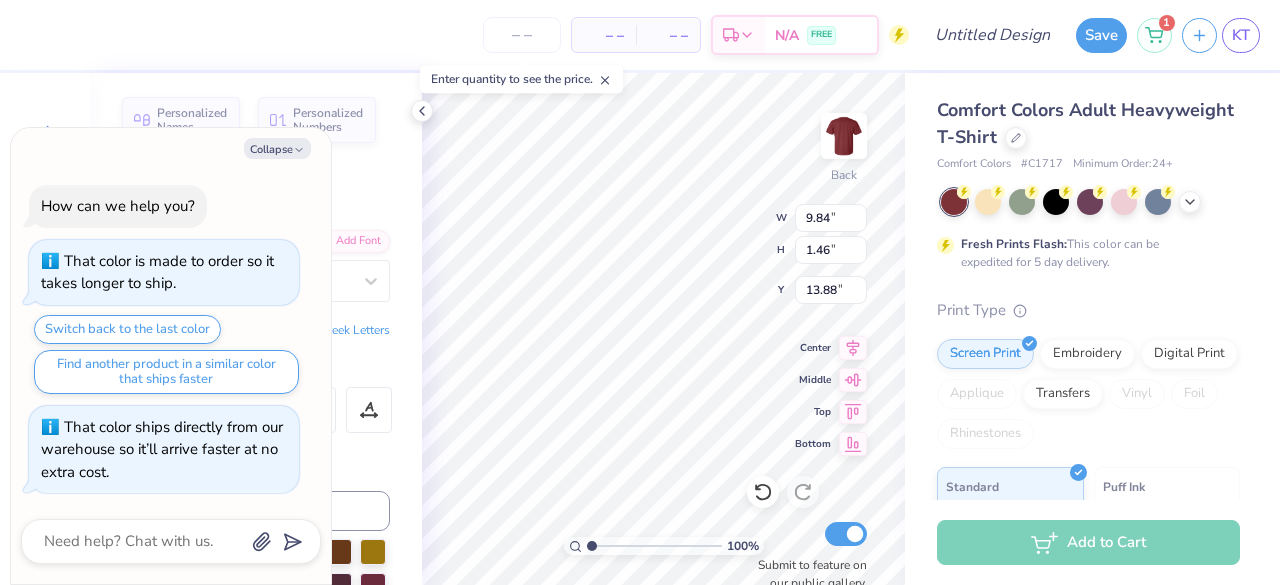 type on "B" 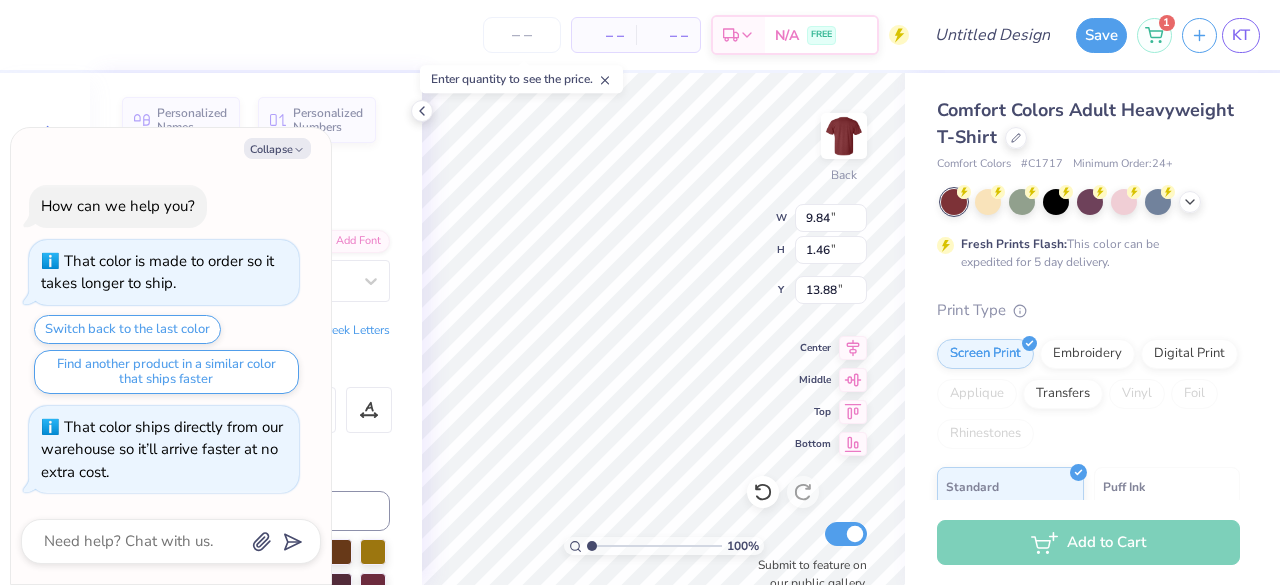type 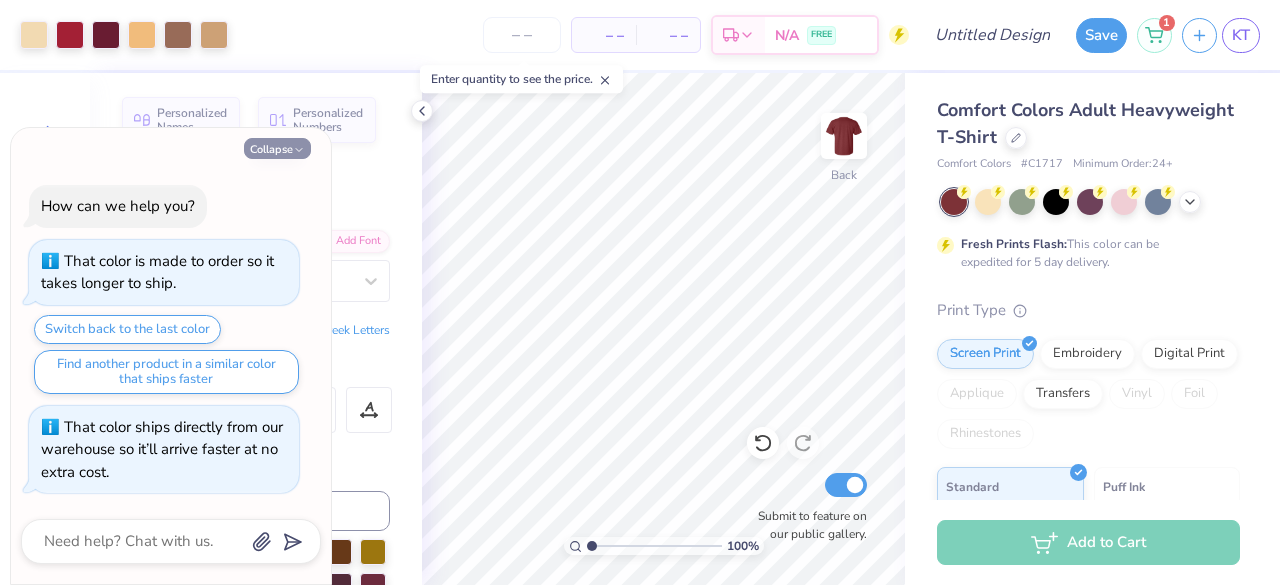 click on "Collapse" at bounding box center [277, 148] 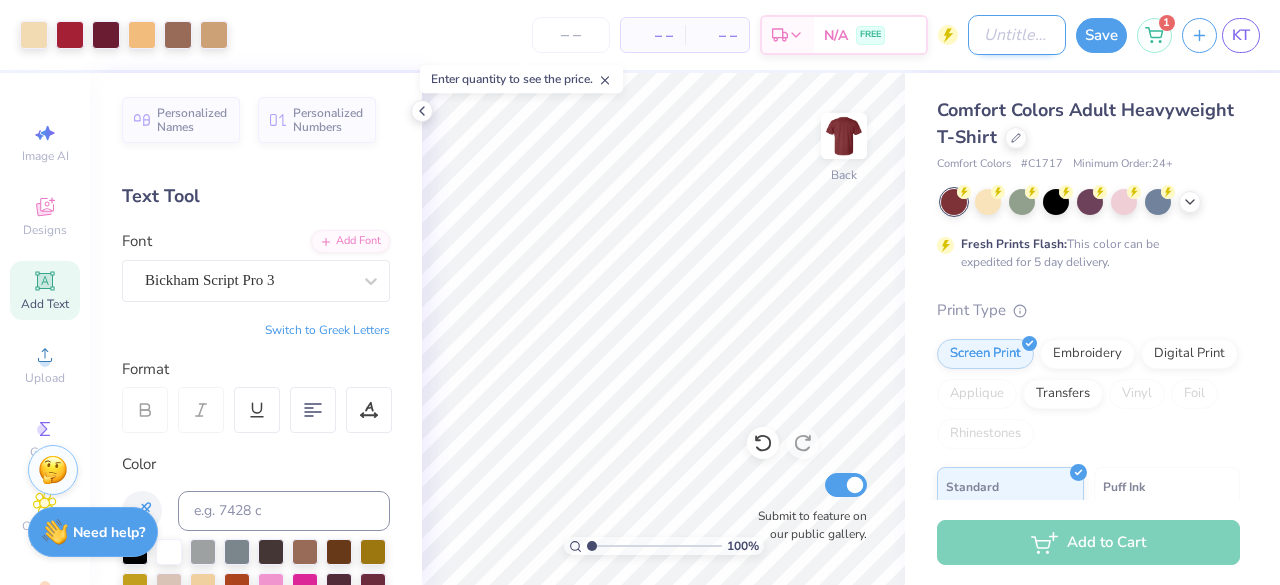 click on "Design Title" at bounding box center (1017, 35) 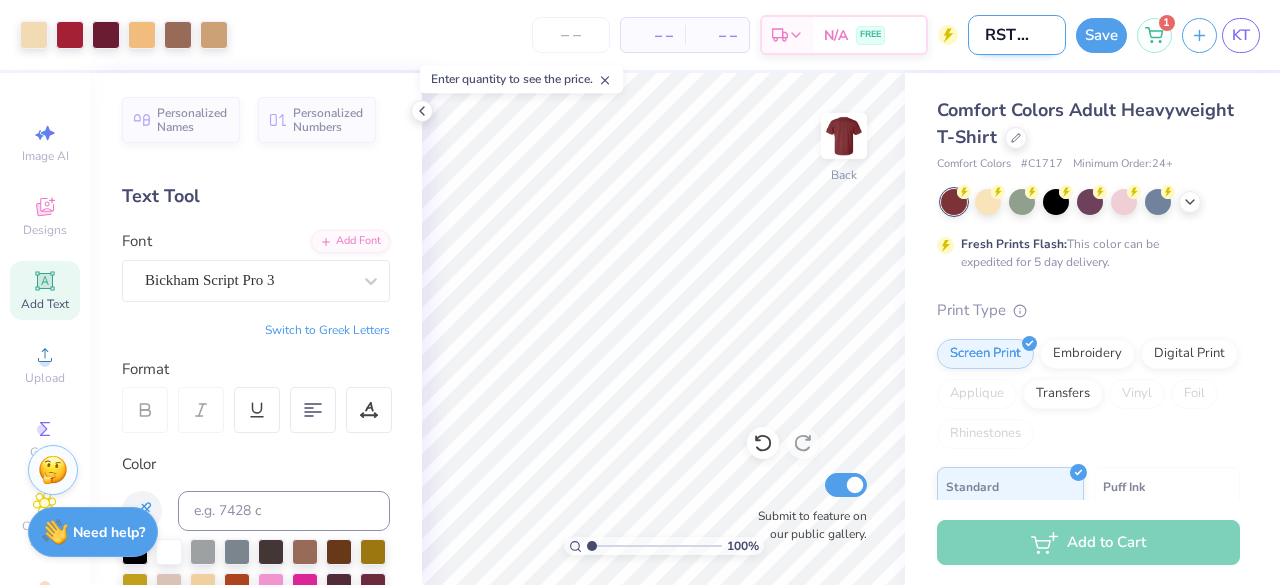 scroll, scrollTop: 0, scrollLeft: 26, axis: horizontal 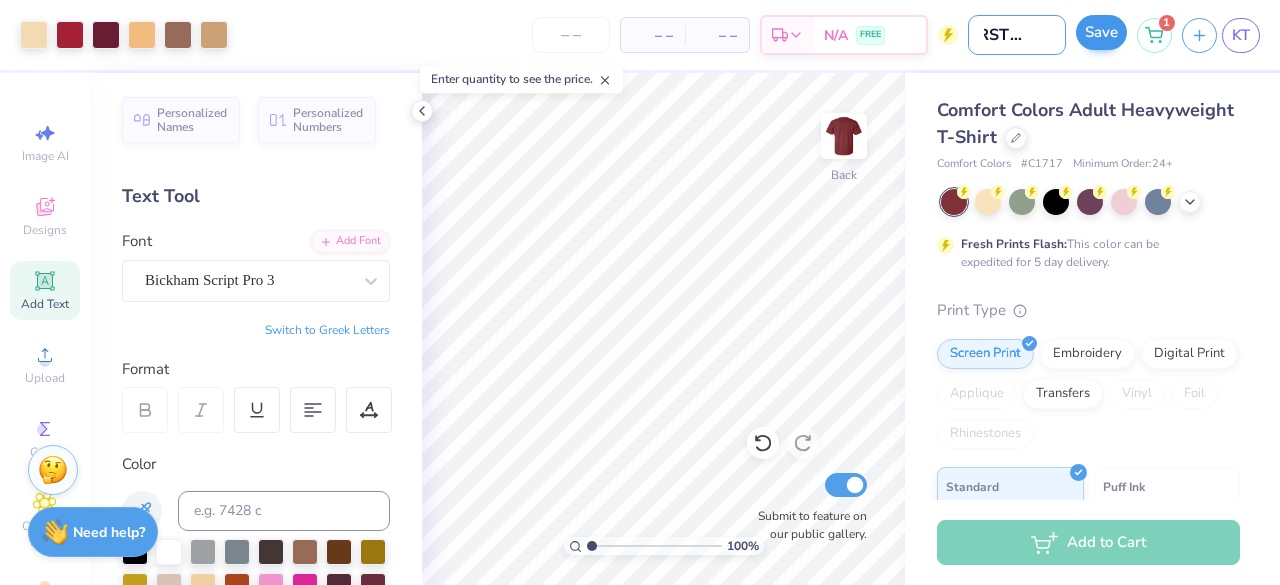 type on "Brick T Shirt" 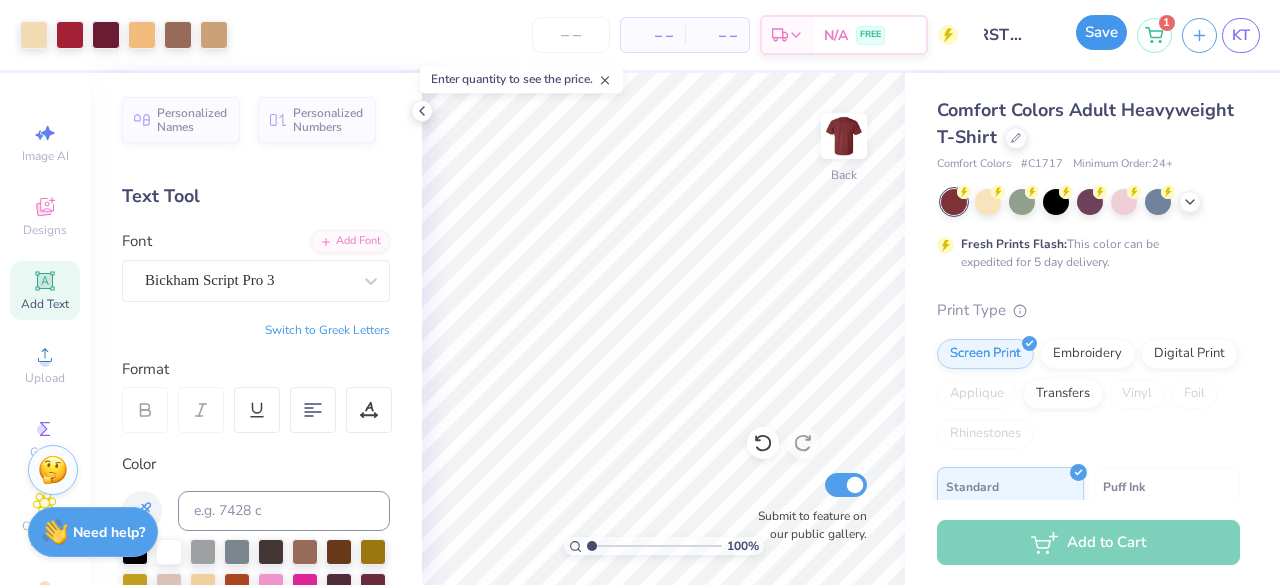 click on "Save" at bounding box center (1101, 32) 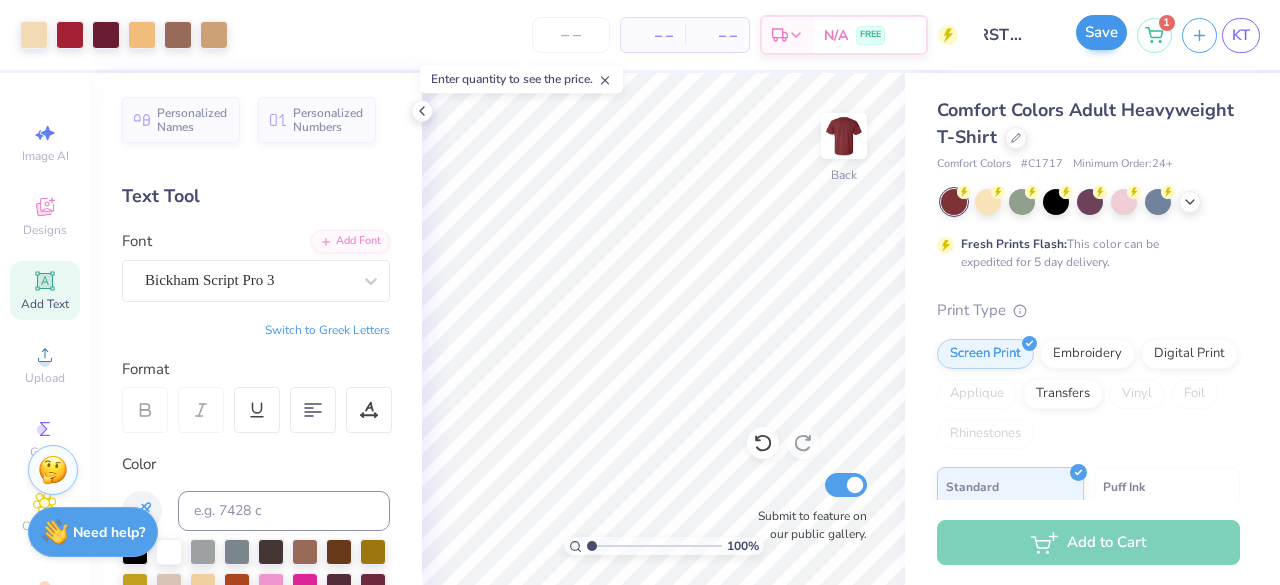 scroll, scrollTop: 0, scrollLeft: 0, axis: both 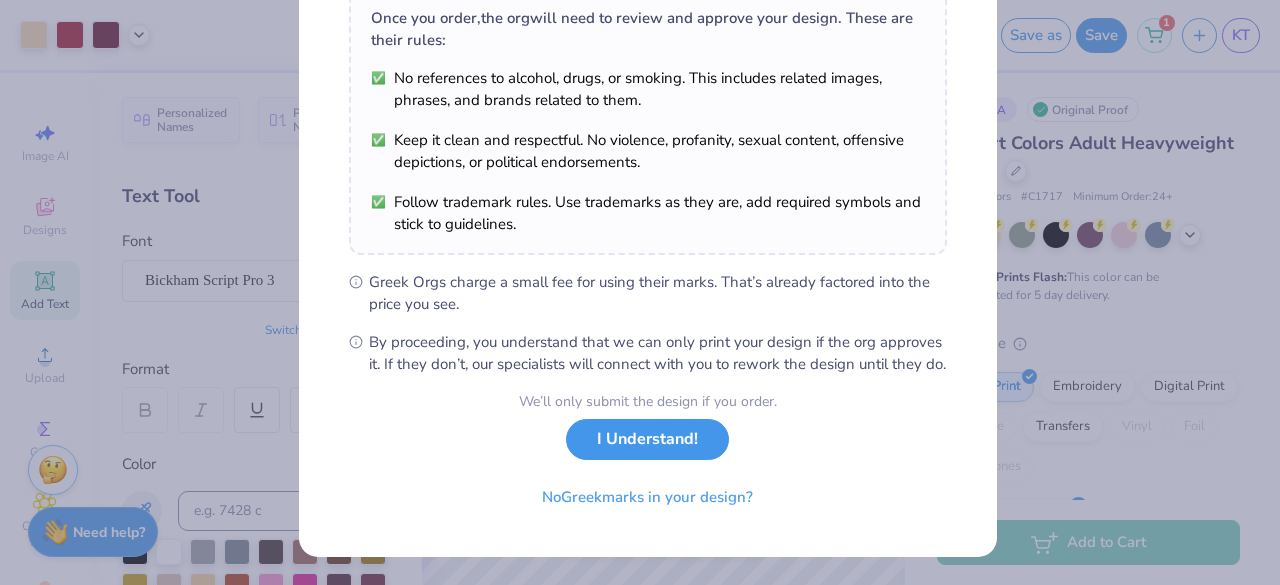 click on "I Understand!" at bounding box center [647, 439] 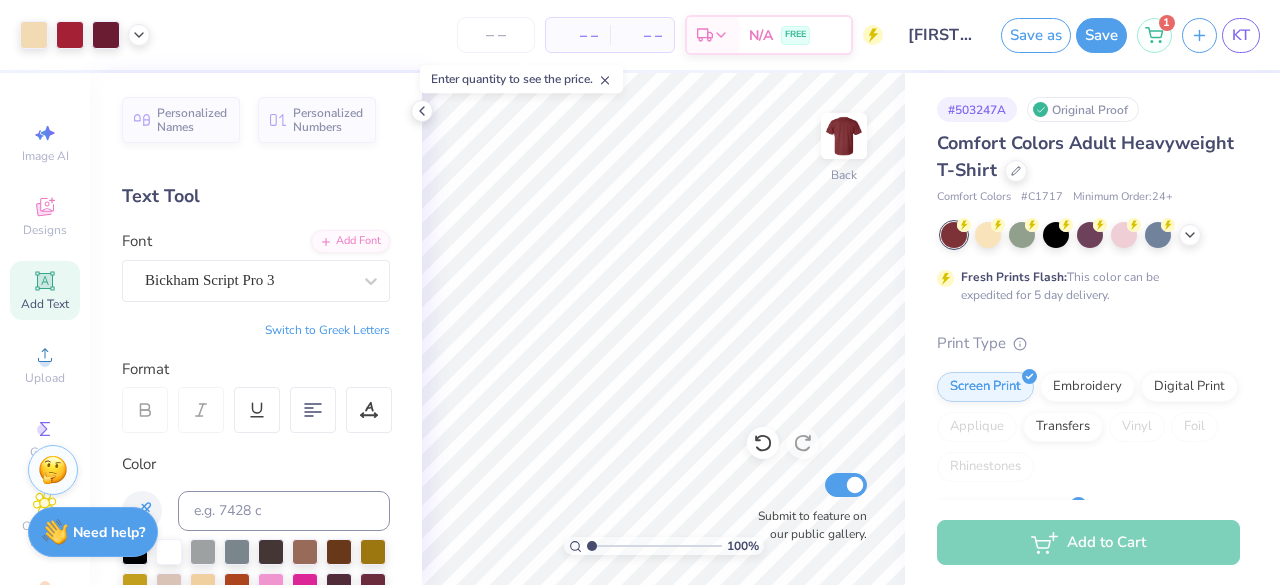 scroll, scrollTop: 55, scrollLeft: 0, axis: vertical 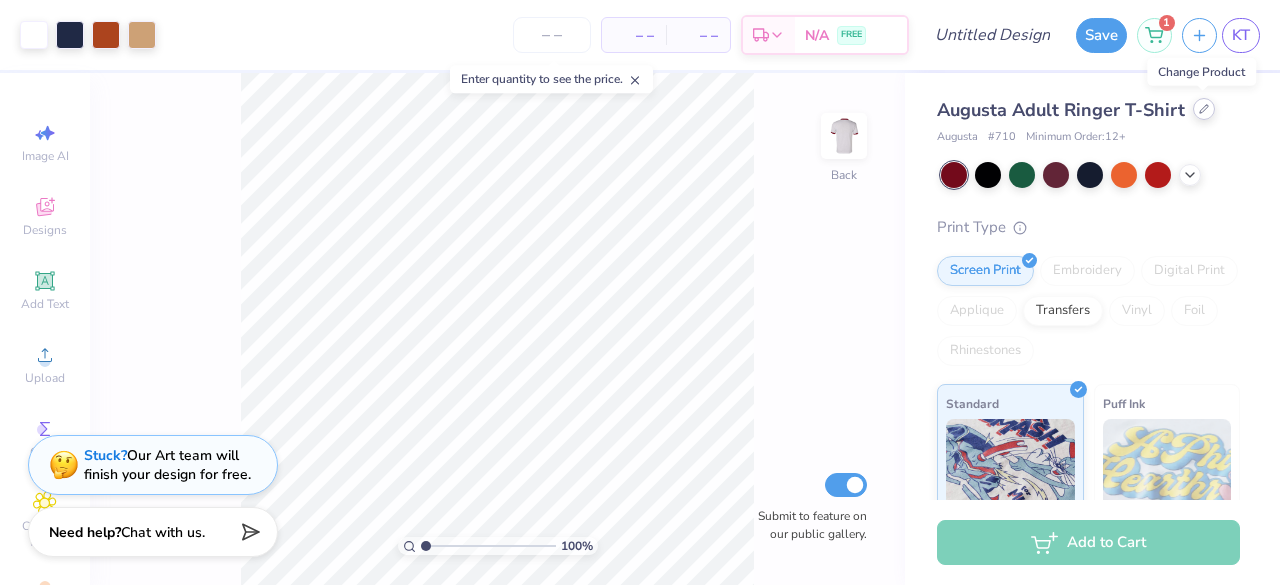 click 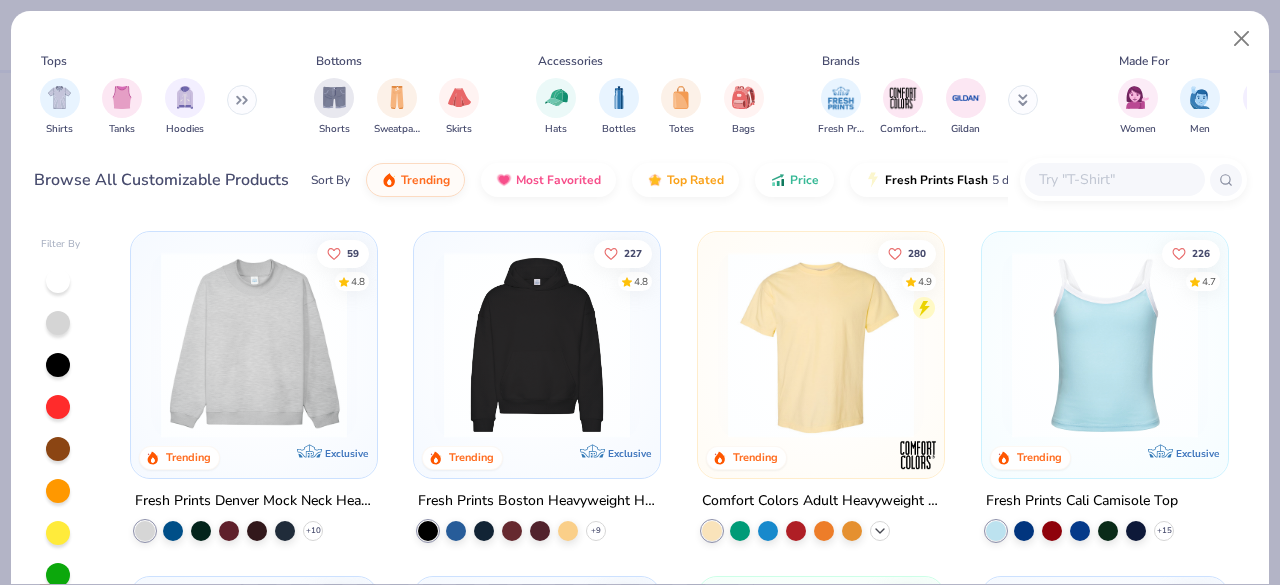 click 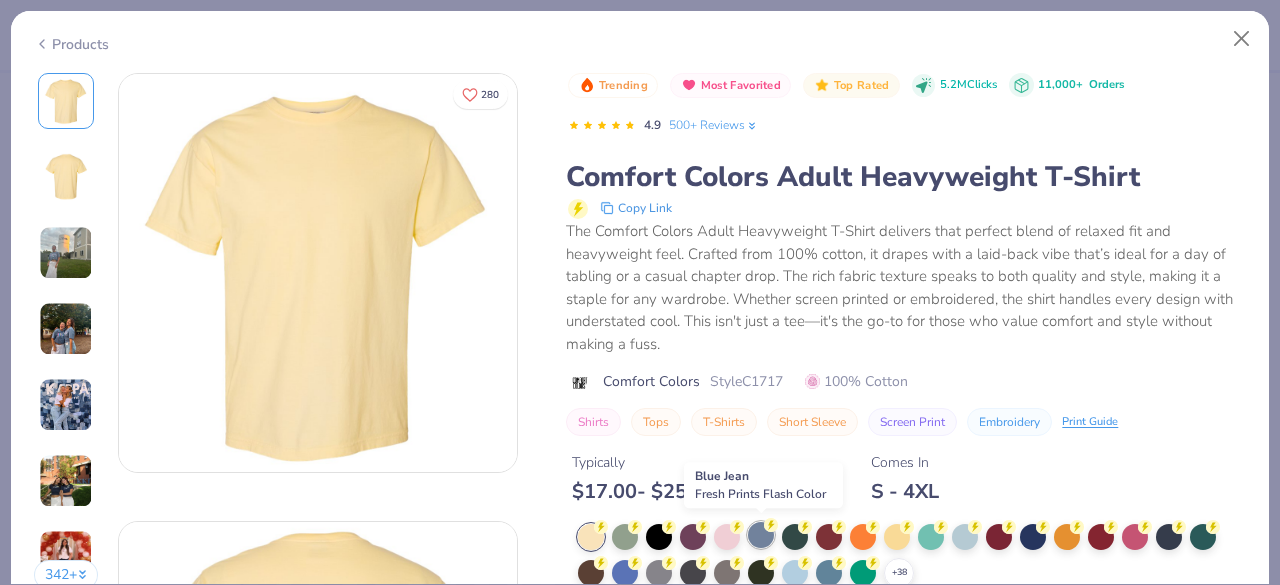 click at bounding box center (761, 535) 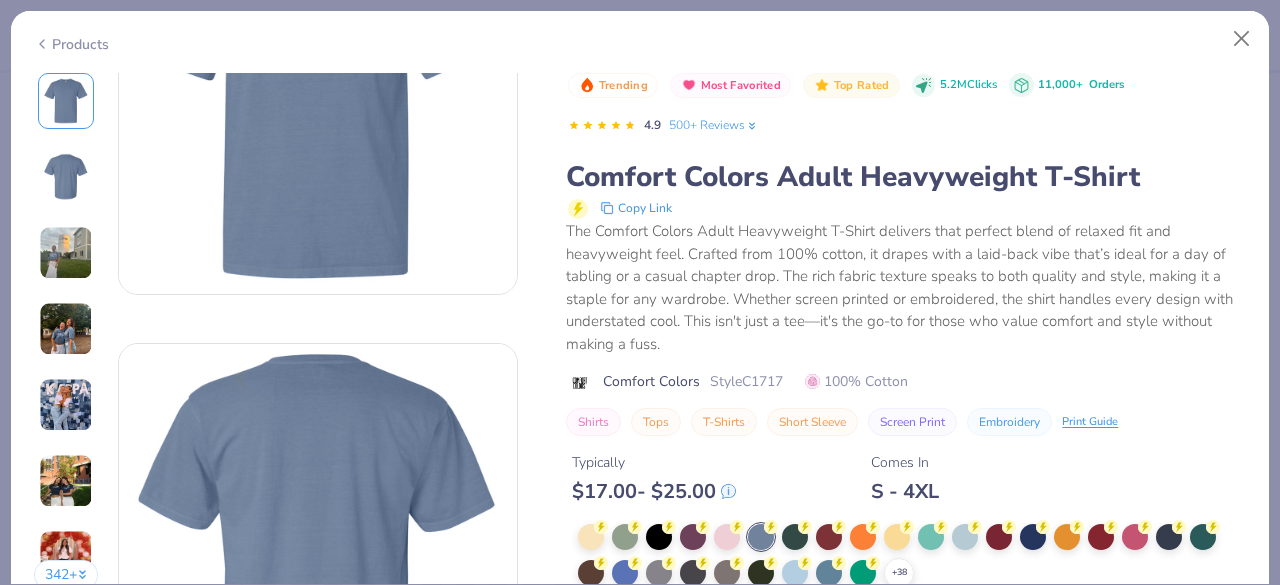 scroll, scrollTop: 210, scrollLeft: 0, axis: vertical 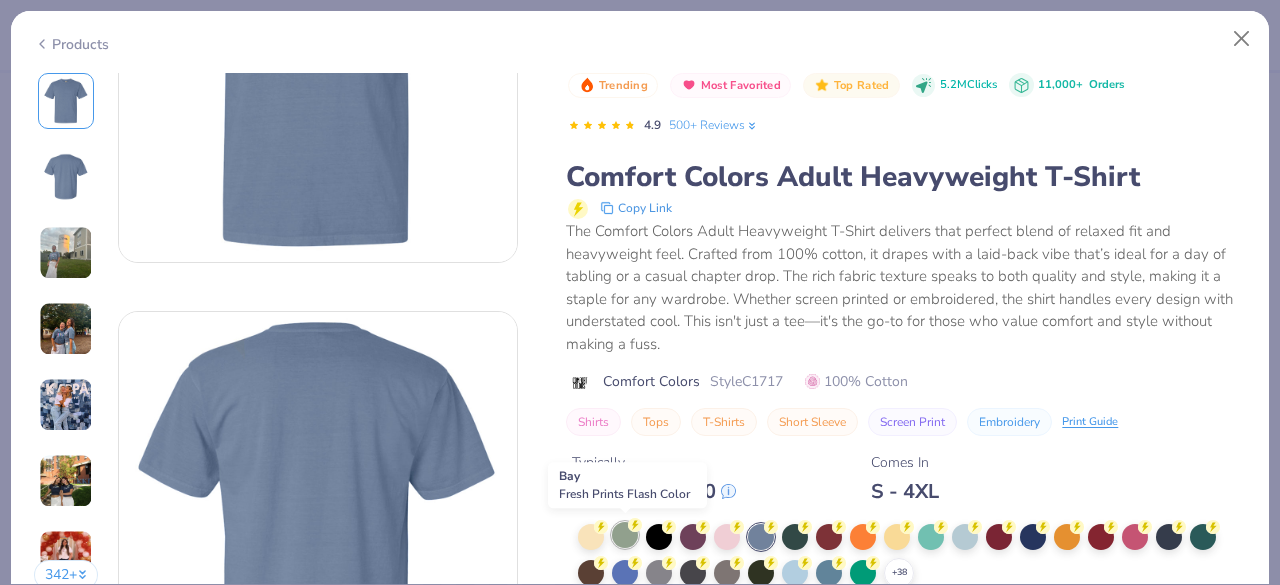 click at bounding box center (625, 535) 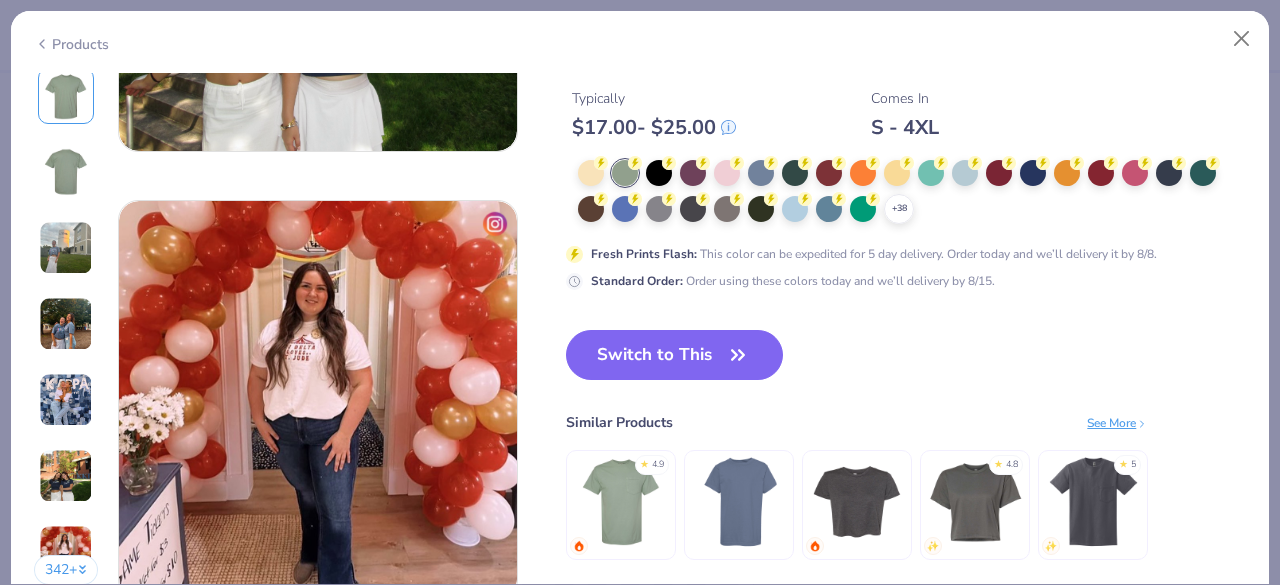 scroll, scrollTop: 2555, scrollLeft: 0, axis: vertical 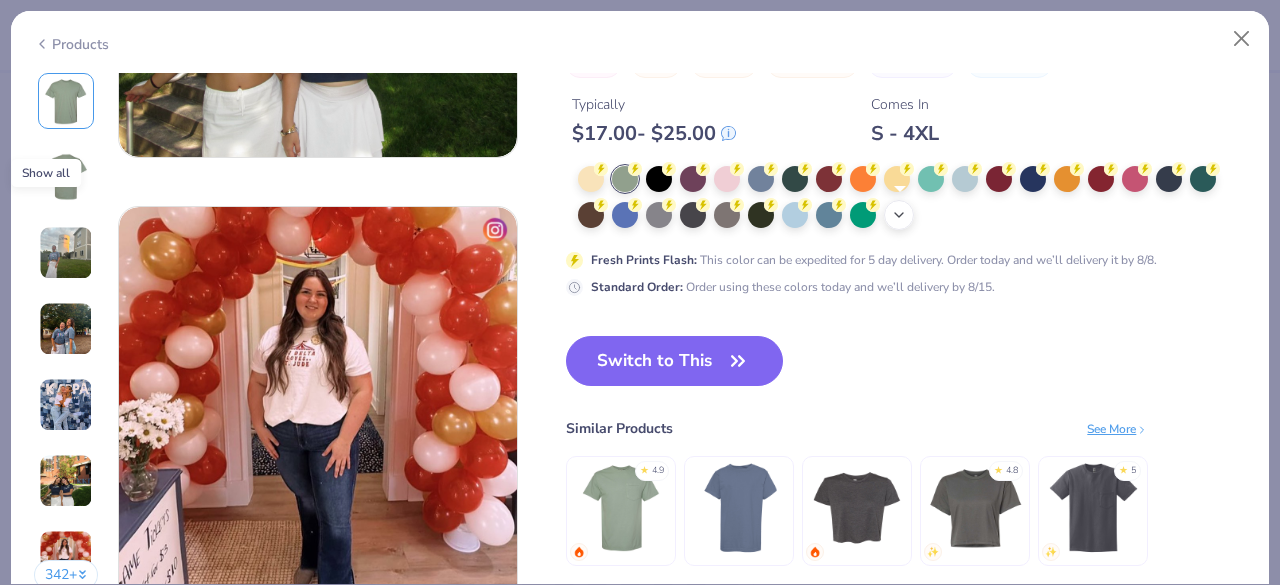 click 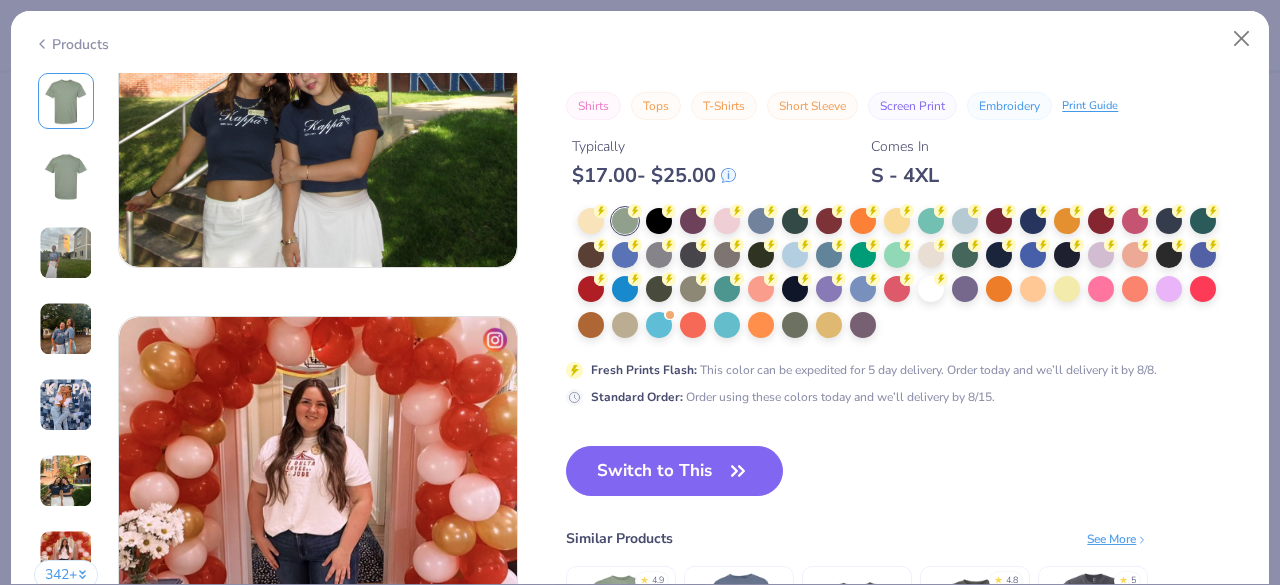 scroll, scrollTop: 2441, scrollLeft: 0, axis: vertical 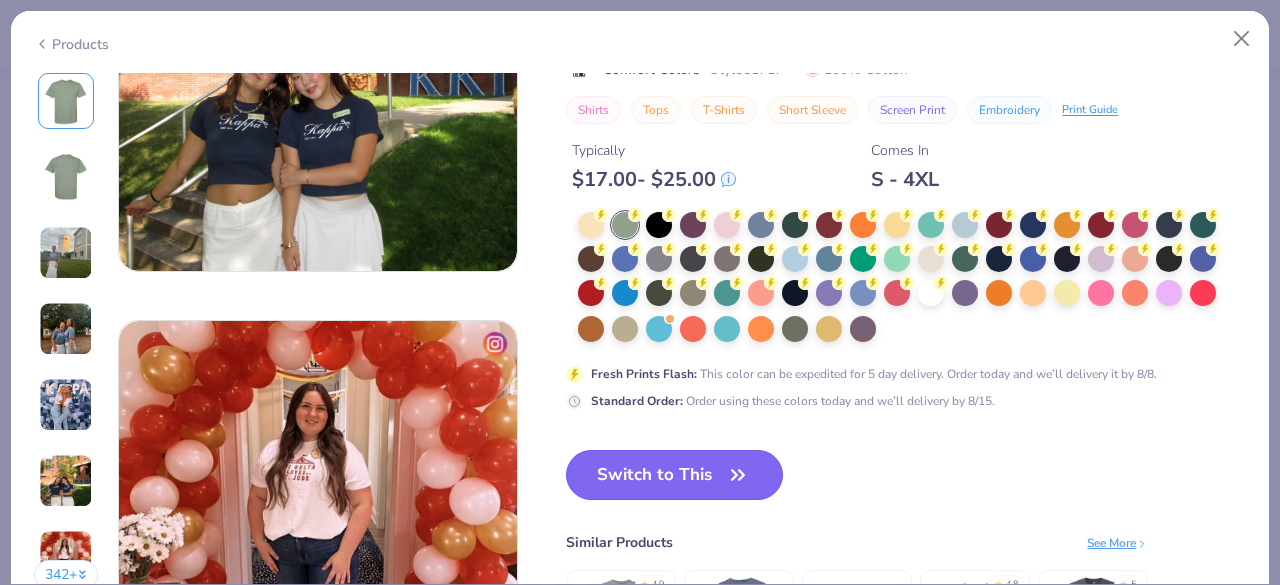 click on "Switch to This" at bounding box center [674, 475] 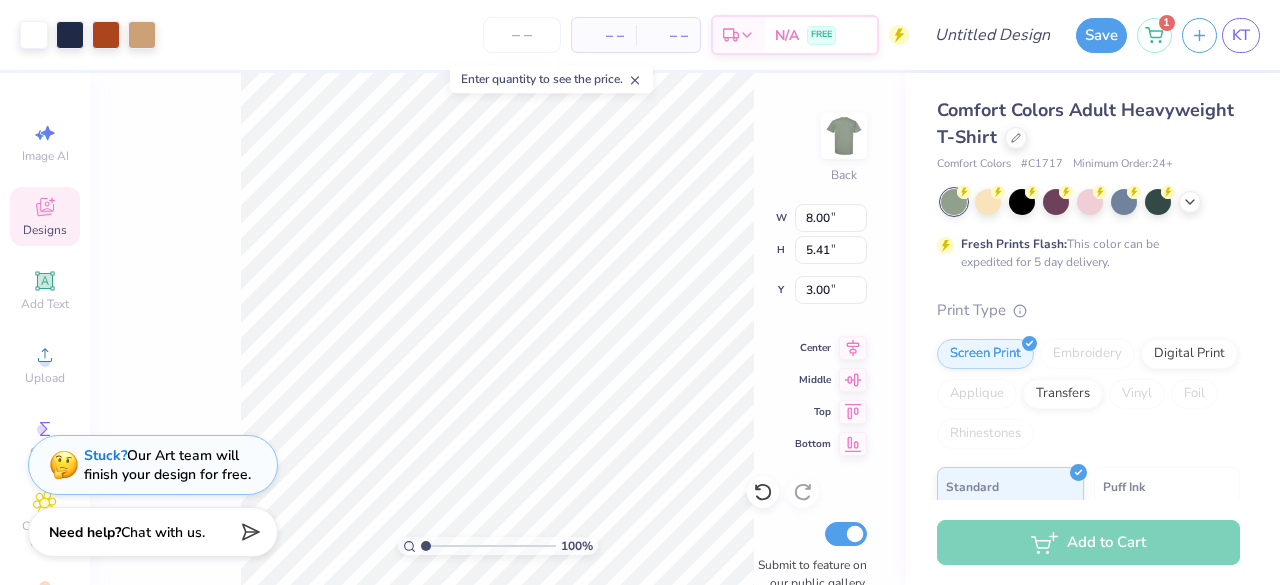 type on "3.00" 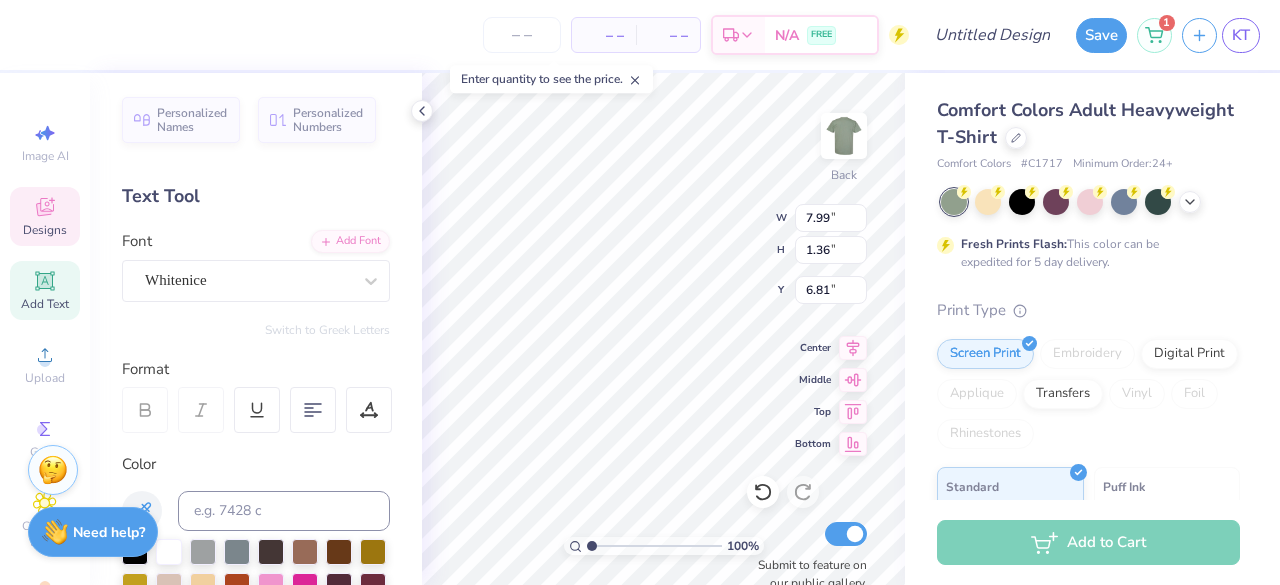scroll, scrollTop: 17, scrollLeft: 2, axis: both 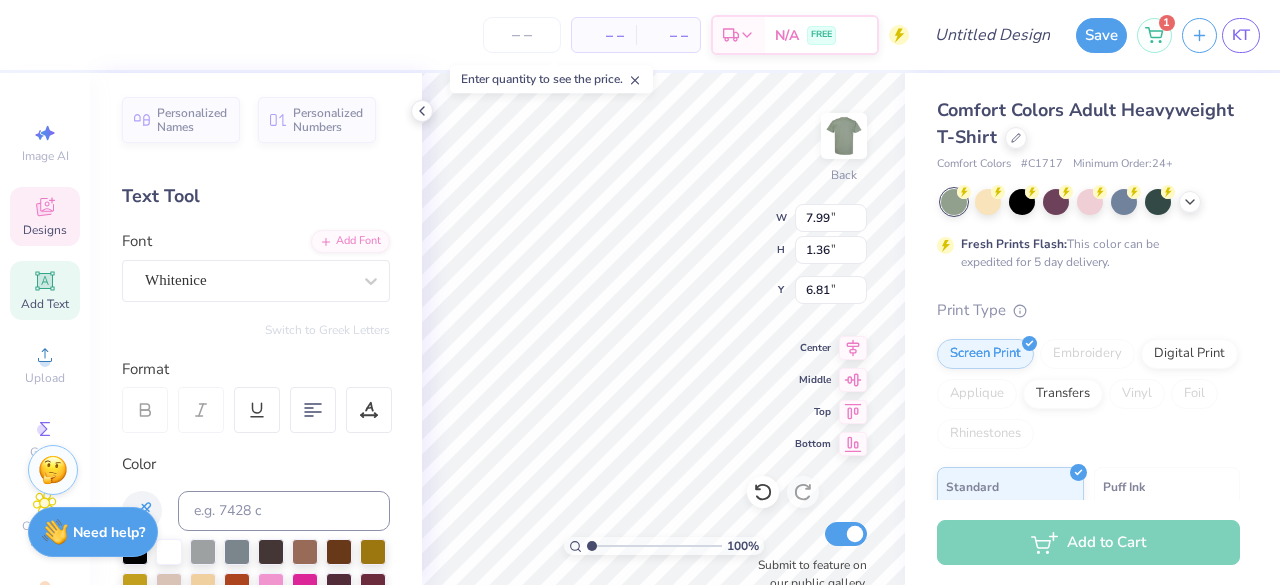 type on "Texas Royals" 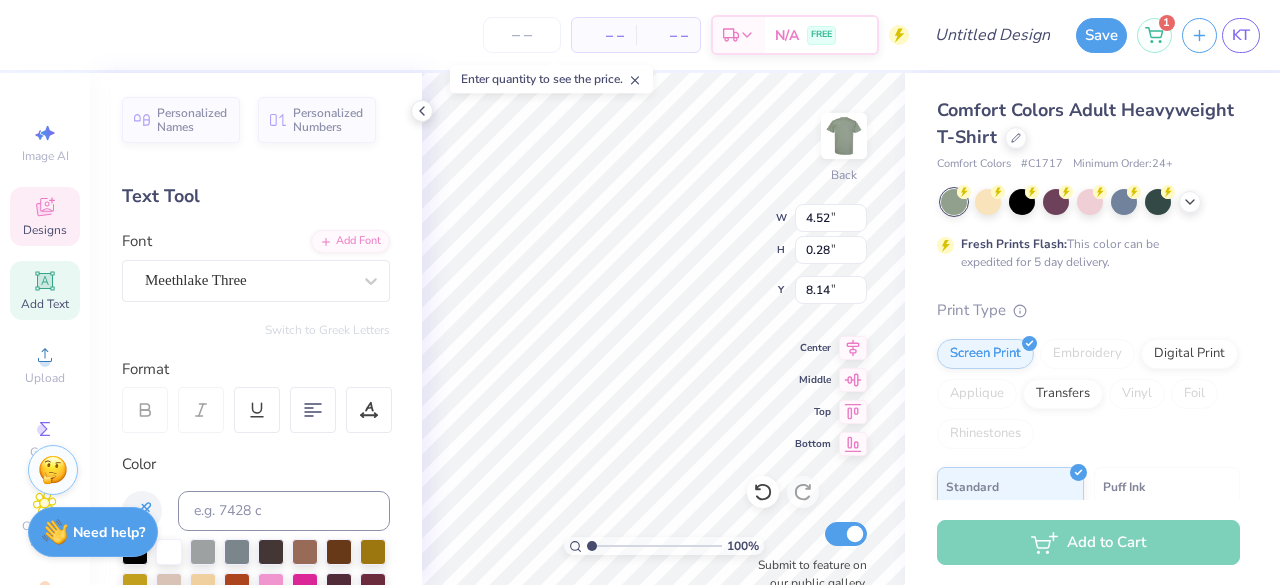 type on "6.16" 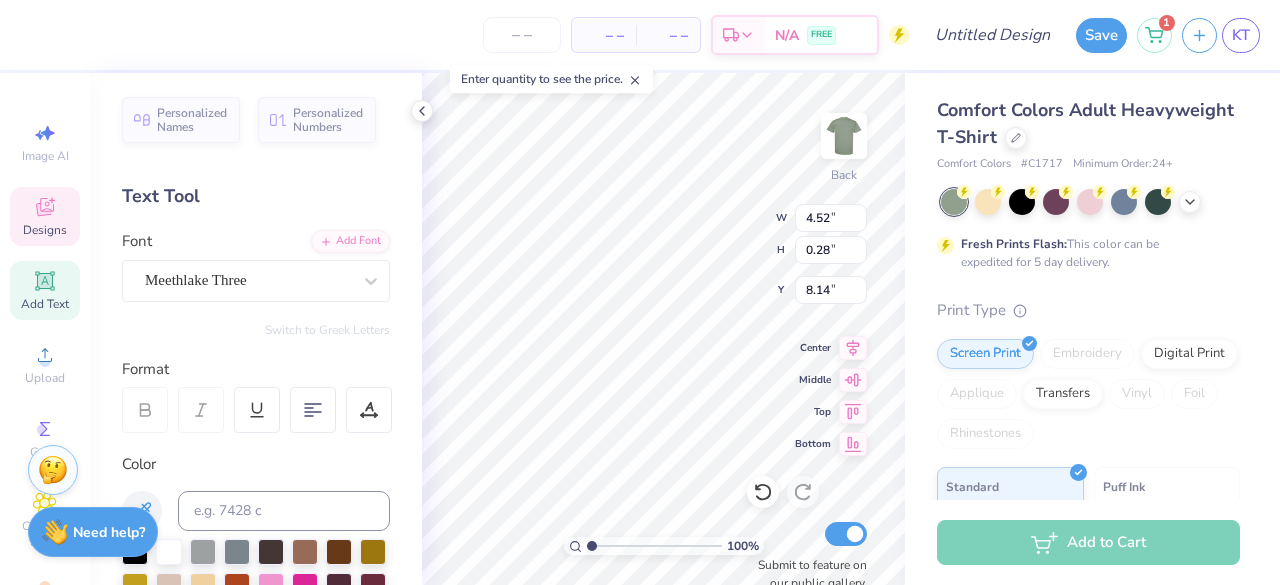type on "1.45" 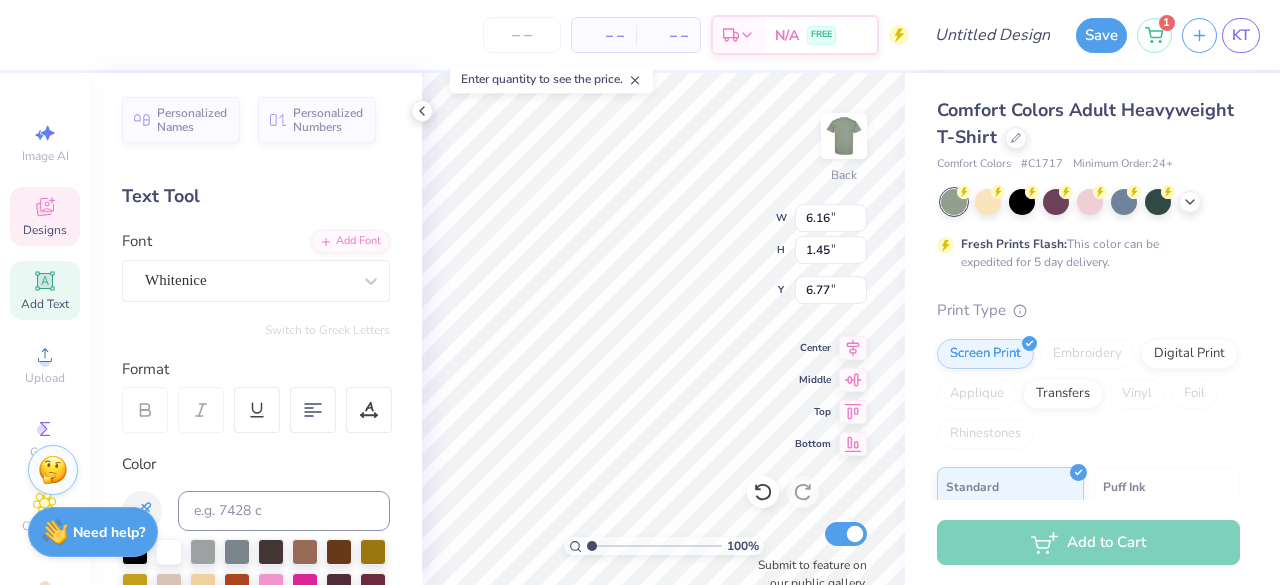 type on "4.52" 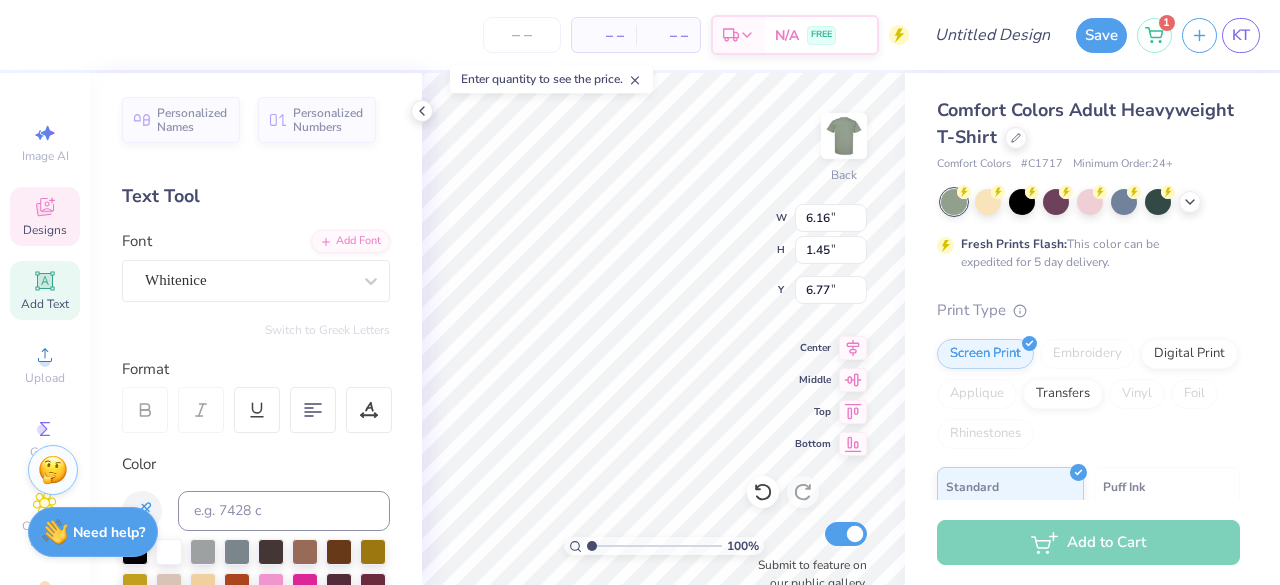 type on "0.28" 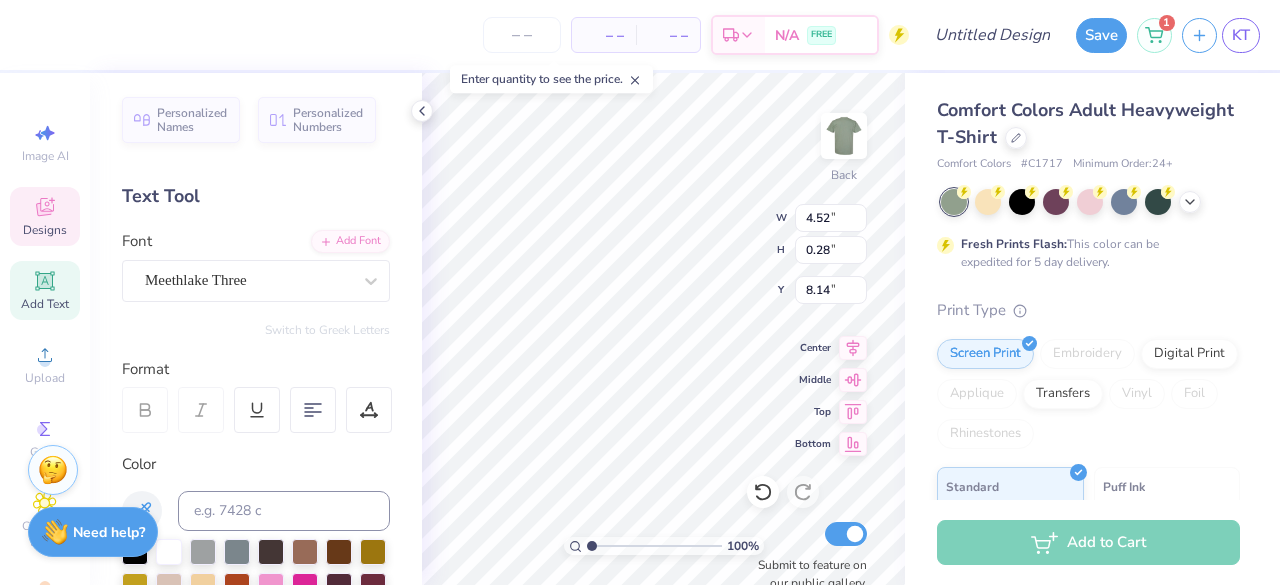 scroll, scrollTop: 16, scrollLeft: 6, axis: both 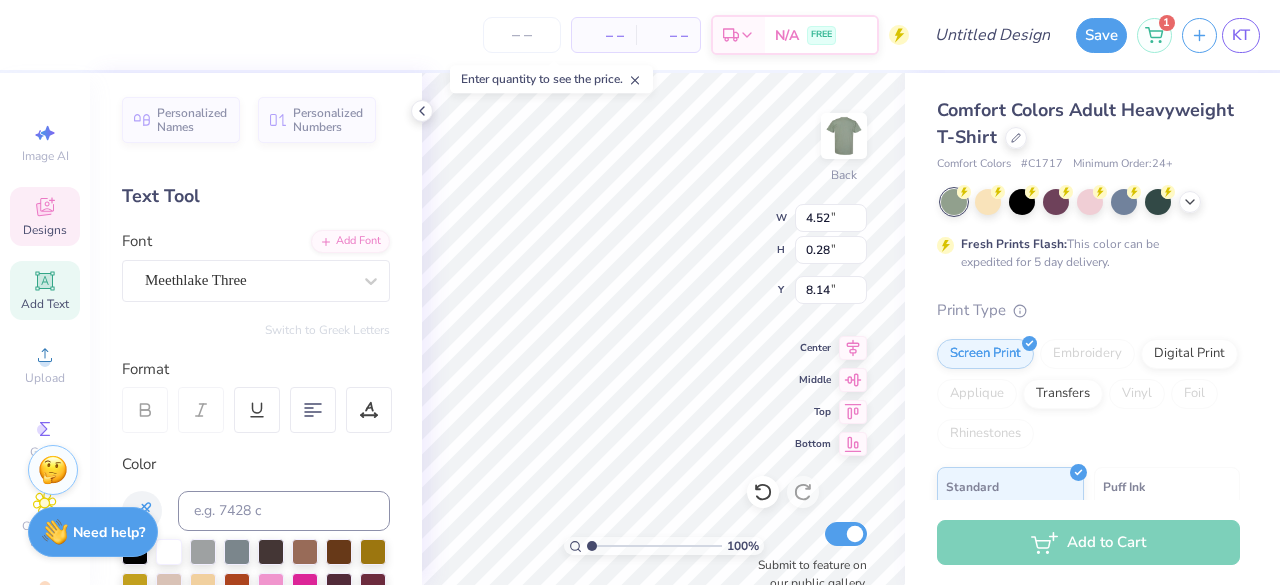 type on "fall 2025" 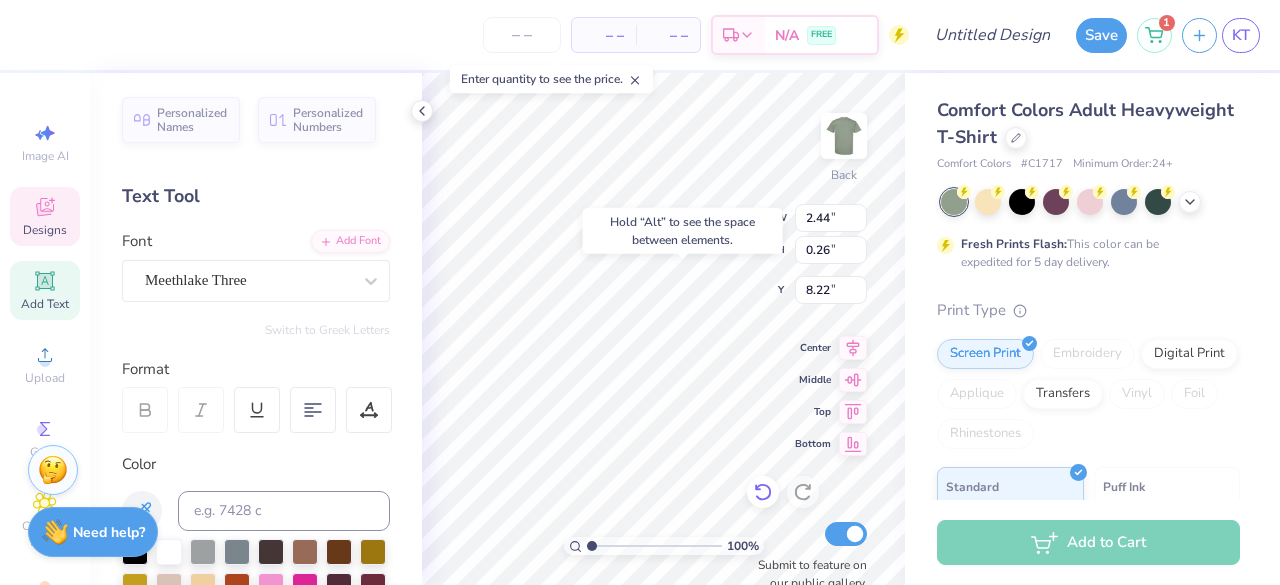 click 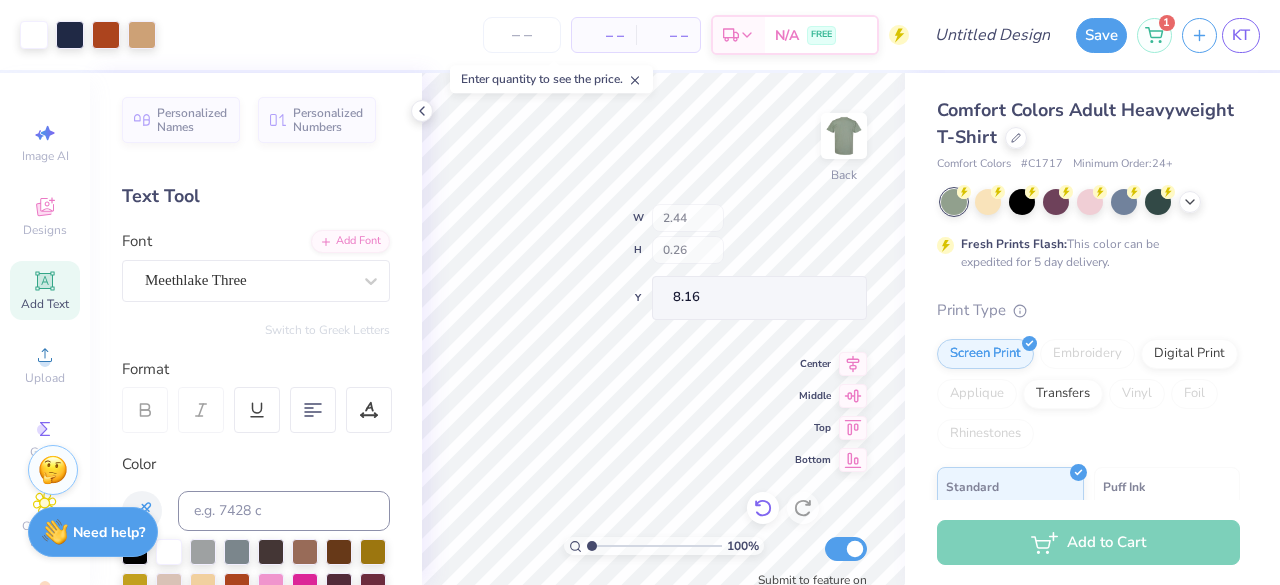 type on "8.09" 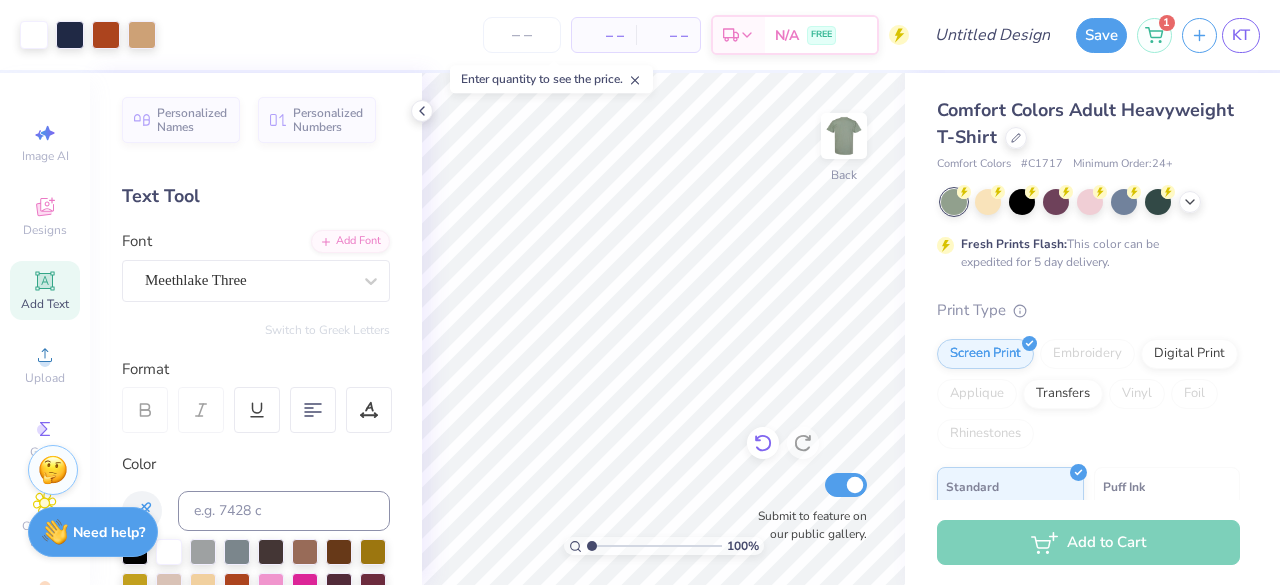 click 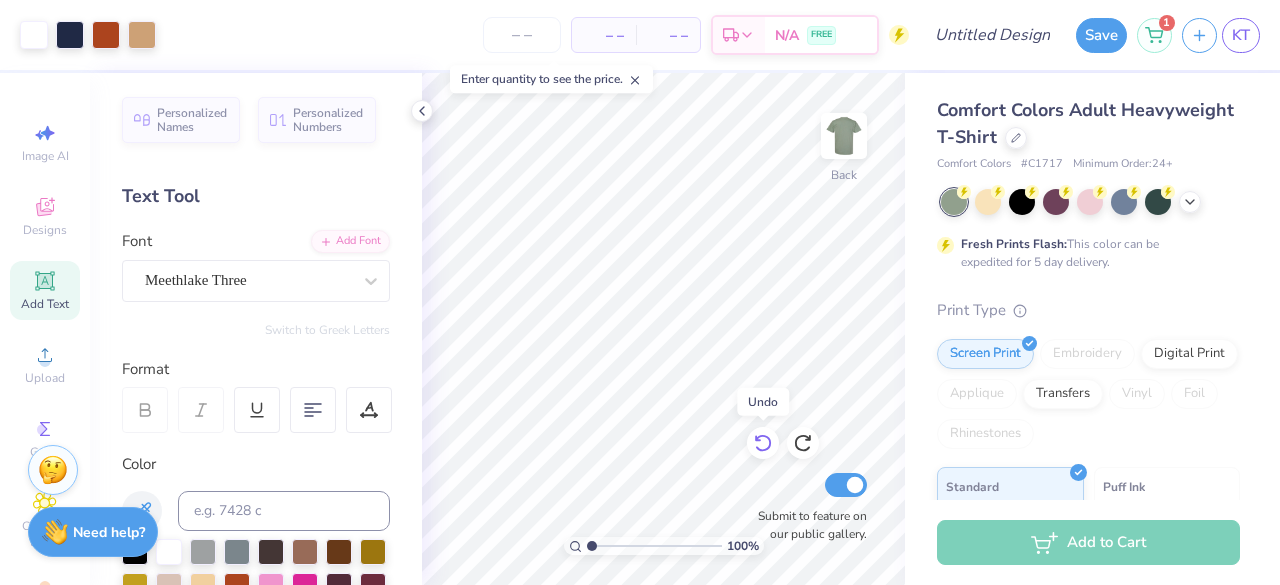 click 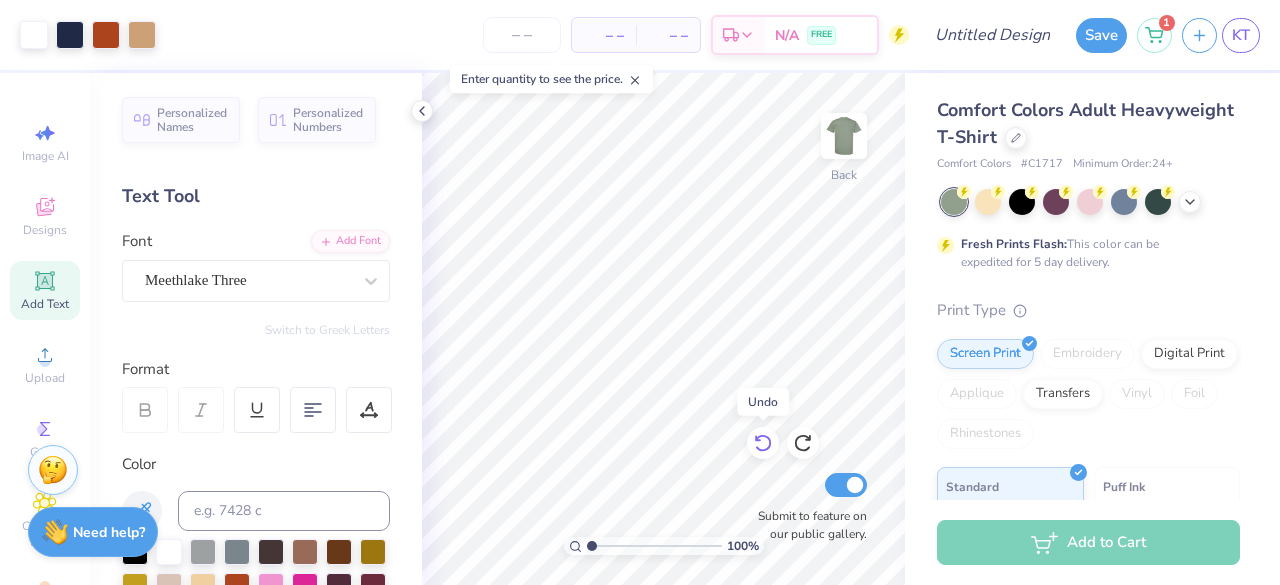 click 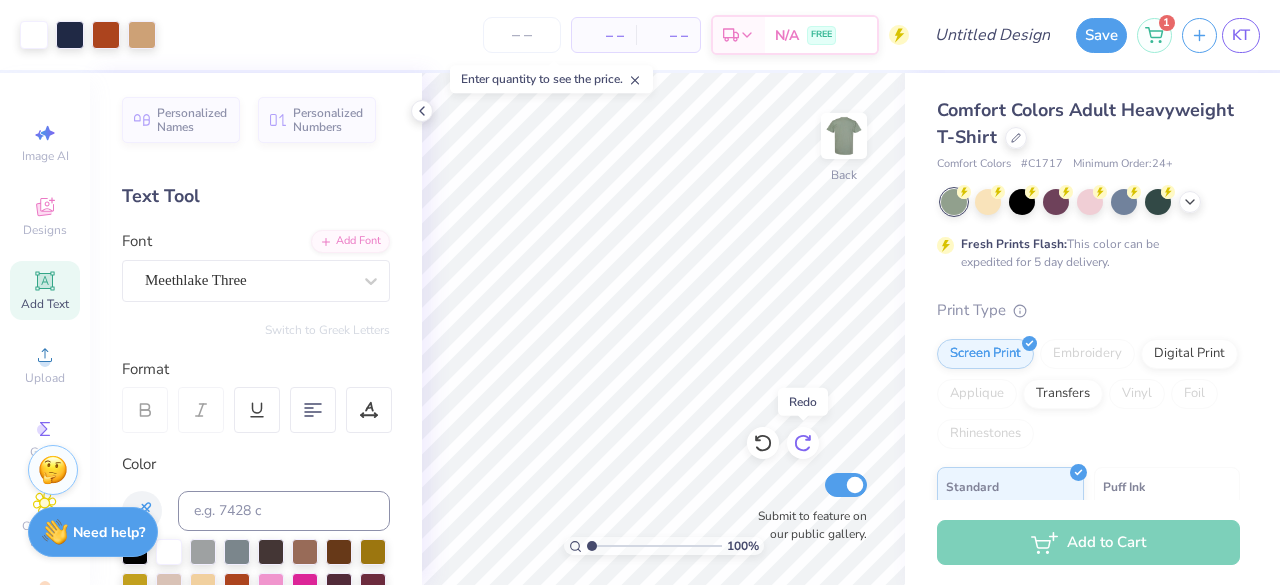 click 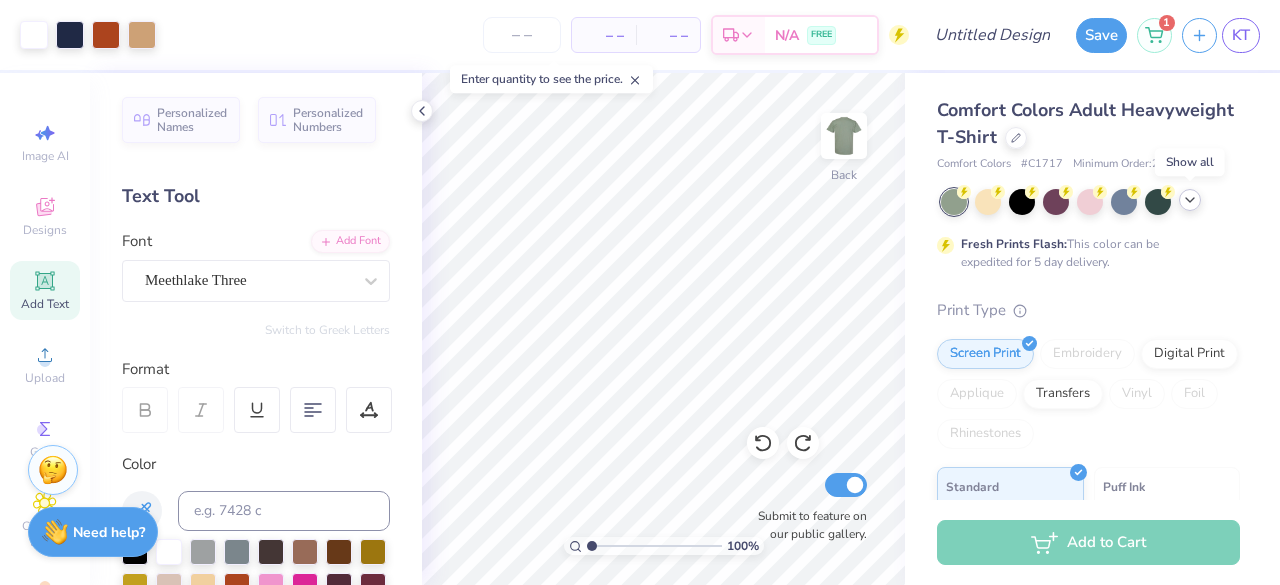 click 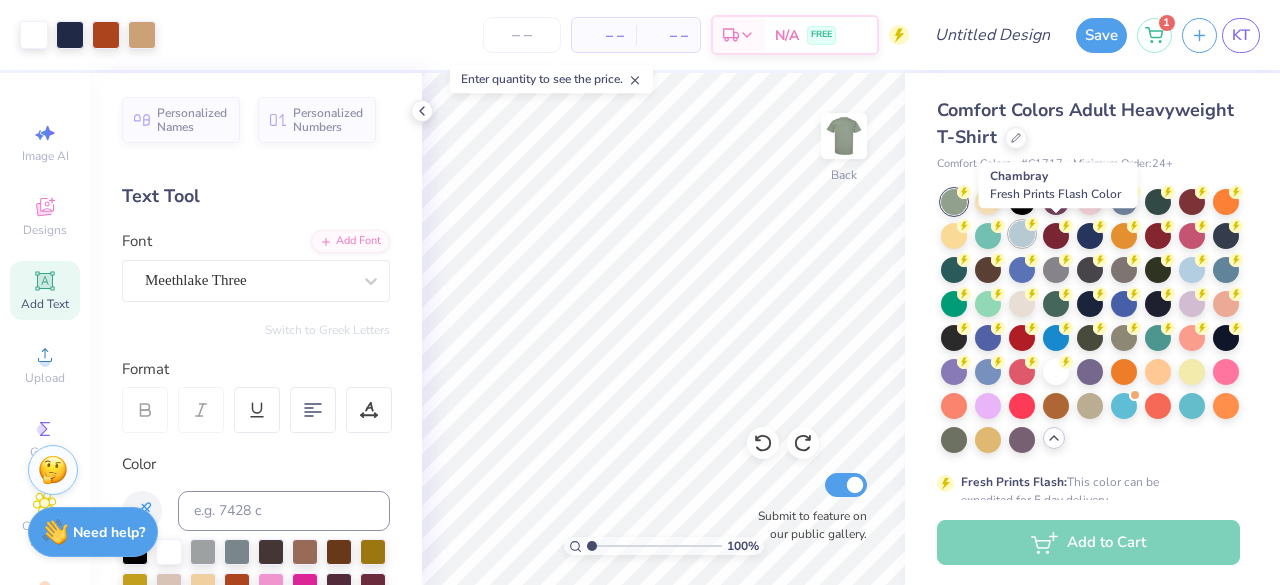 click at bounding box center (1022, 234) 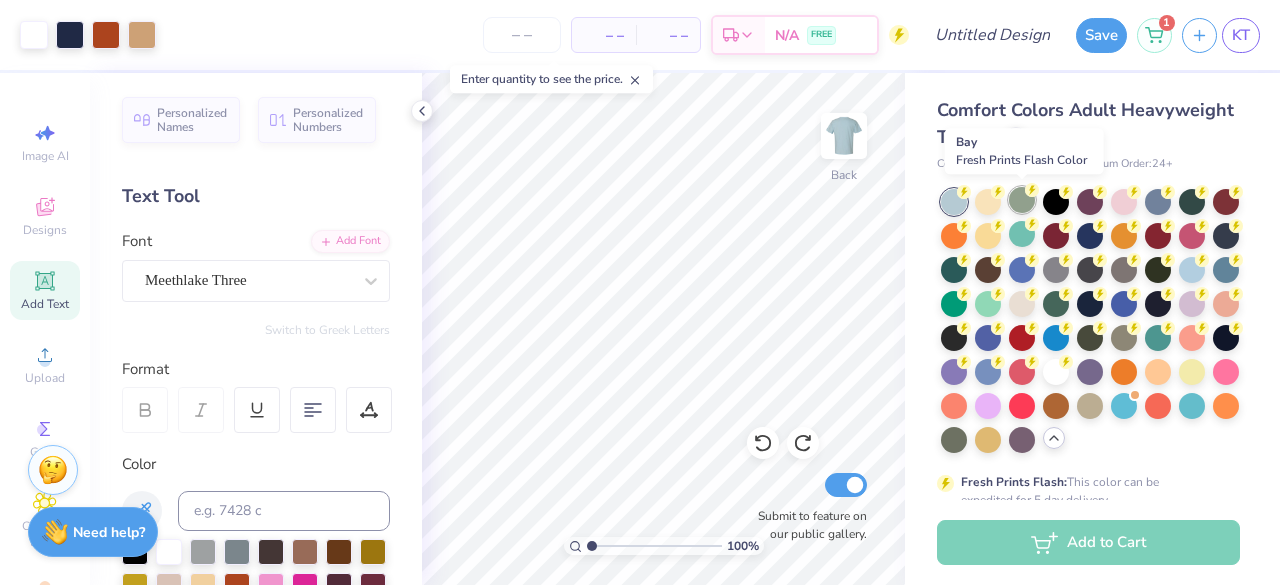 click at bounding box center (1022, 200) 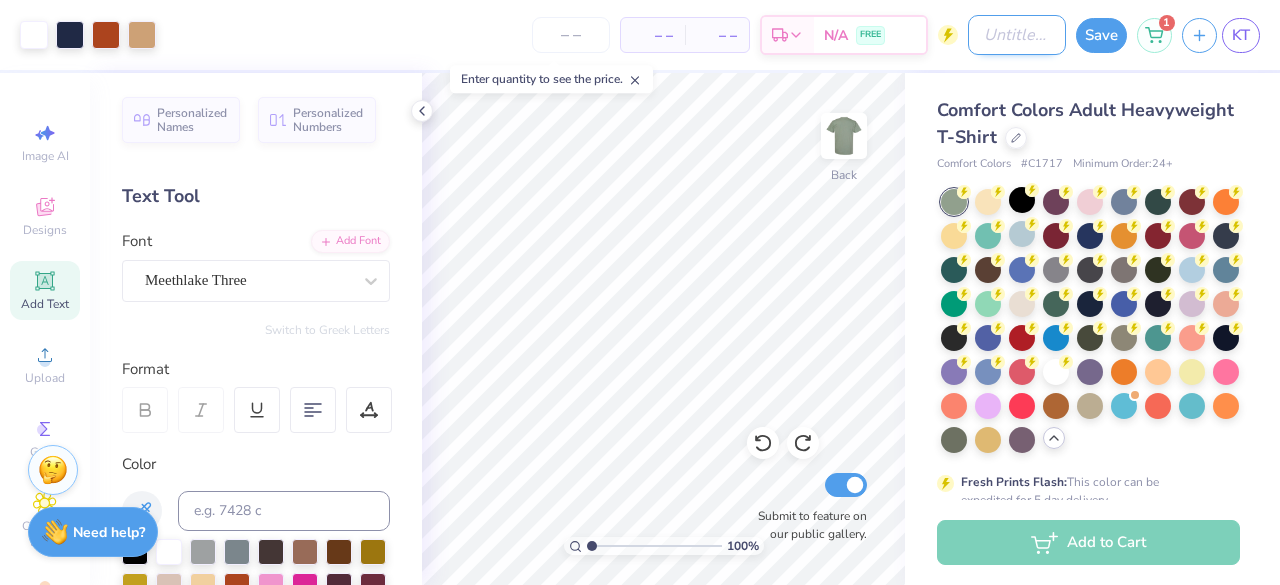 click on "Design Title" at bounding box center [1017, 35] 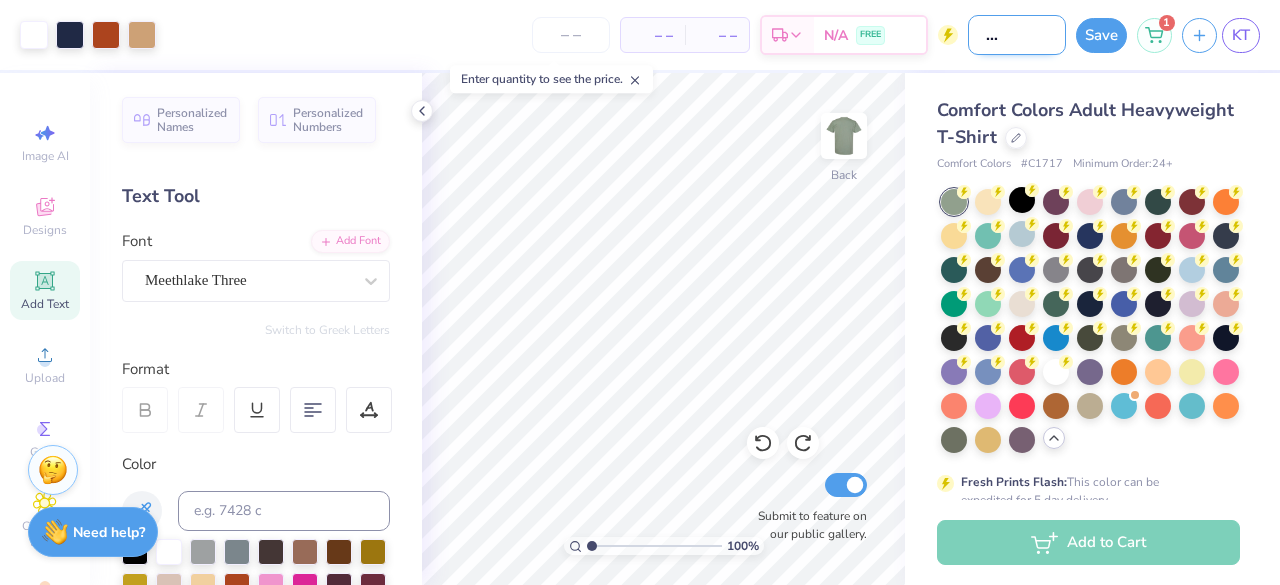 scroll, scrollTop: 0, scrollLeft: 54, axis: horizontal 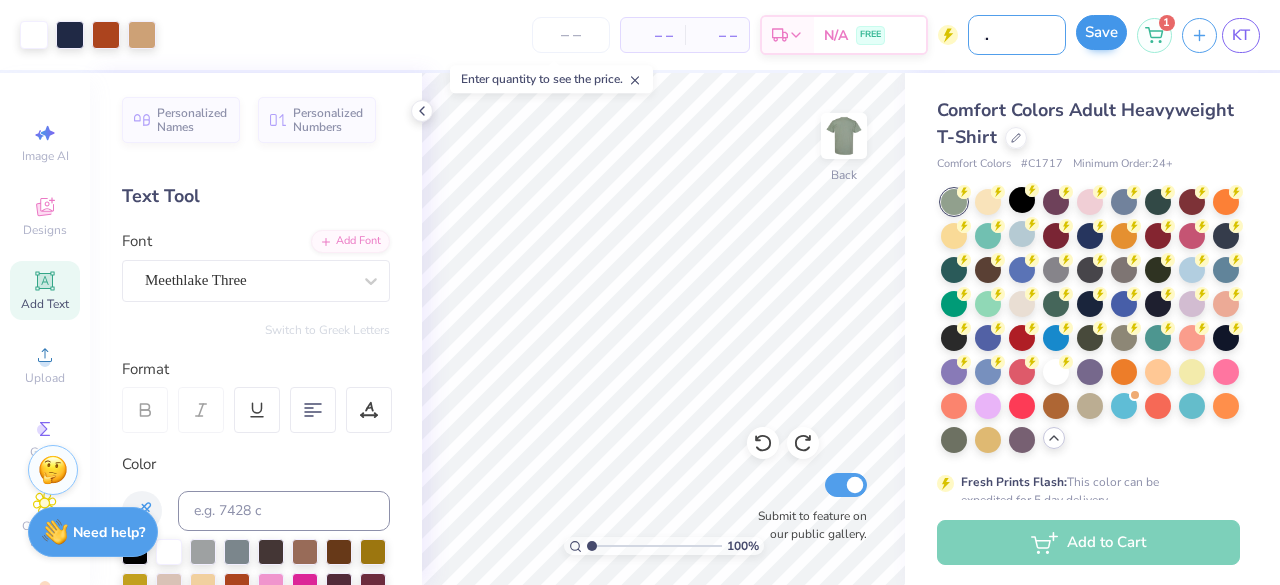 type on "Sailor Bears Tee" 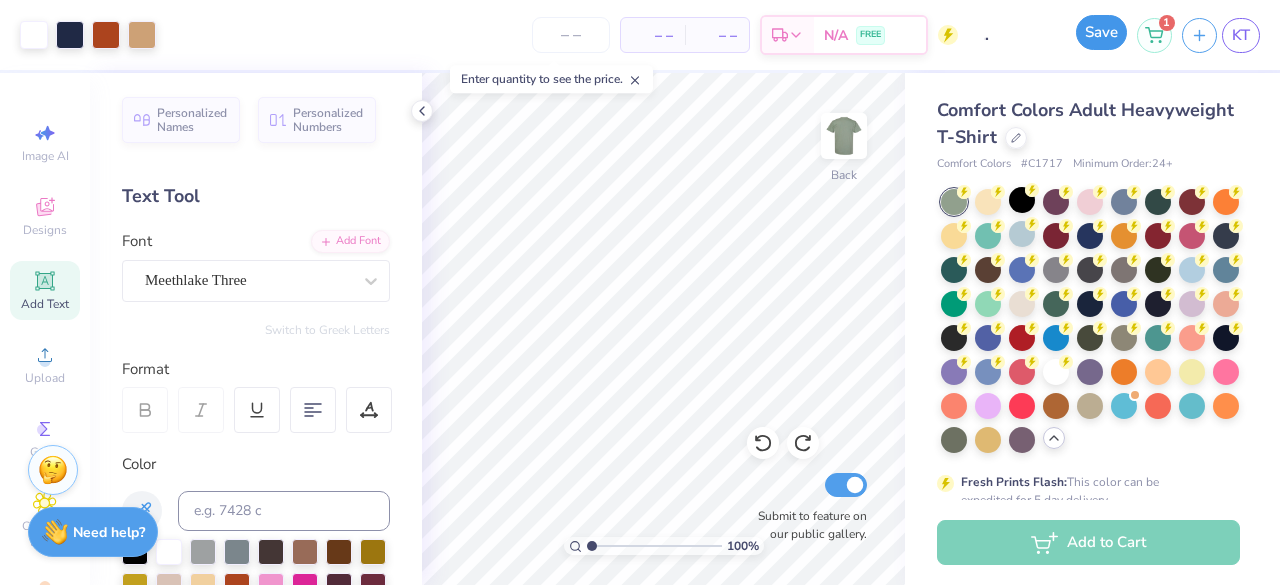 scroll, scrollTop: 0, scrollLeft: 0, axis: both 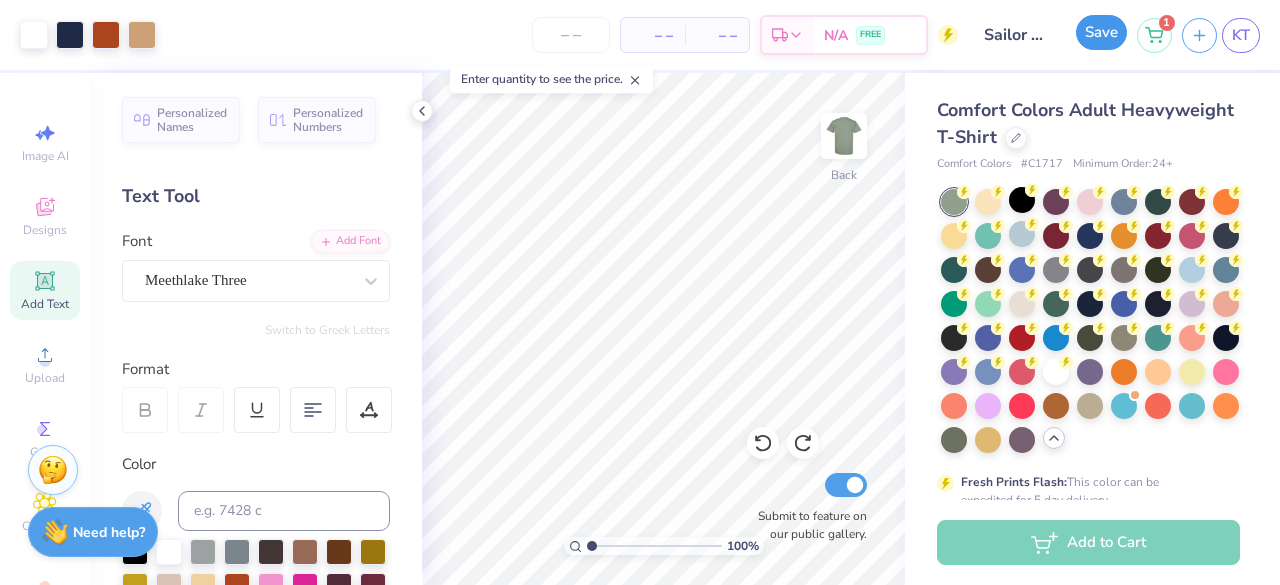 click on "Save" at bounding box center (1101, 32) 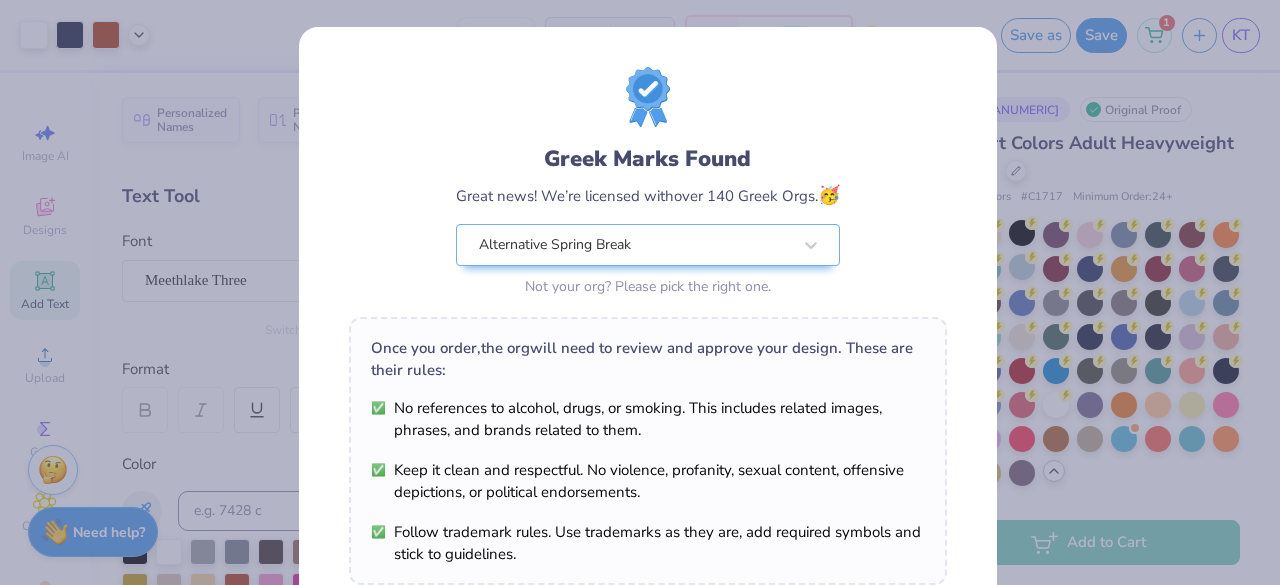 scroll, scrollTop: 348, scrollLeft: 0, axis: vertical 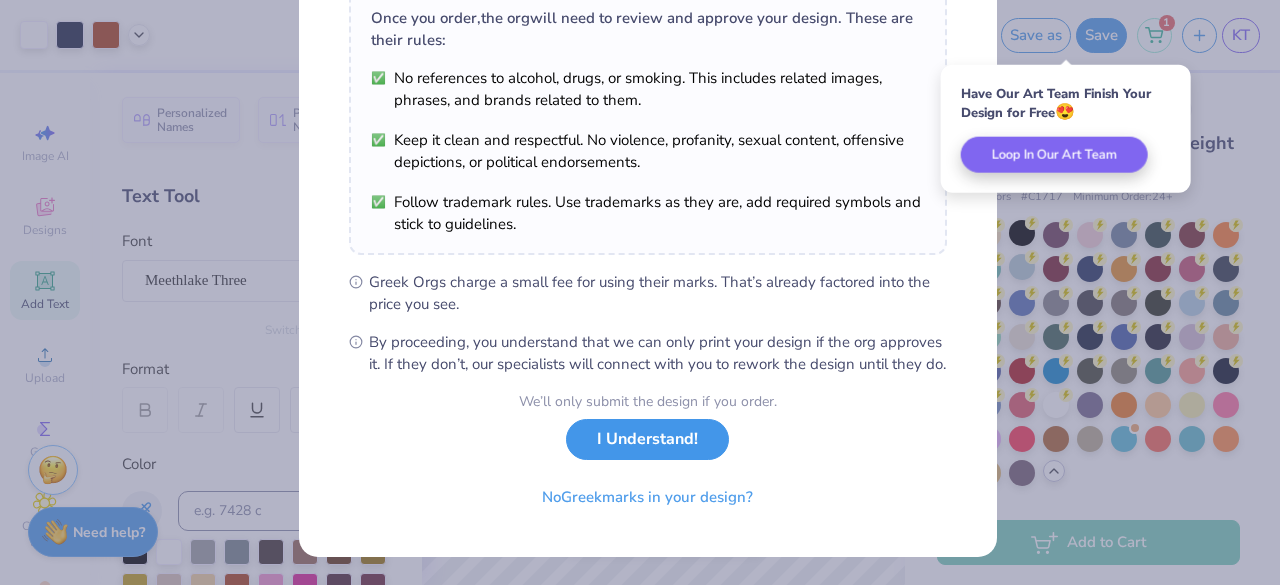 click on "I Understand!" at bounding box center (647, 439) 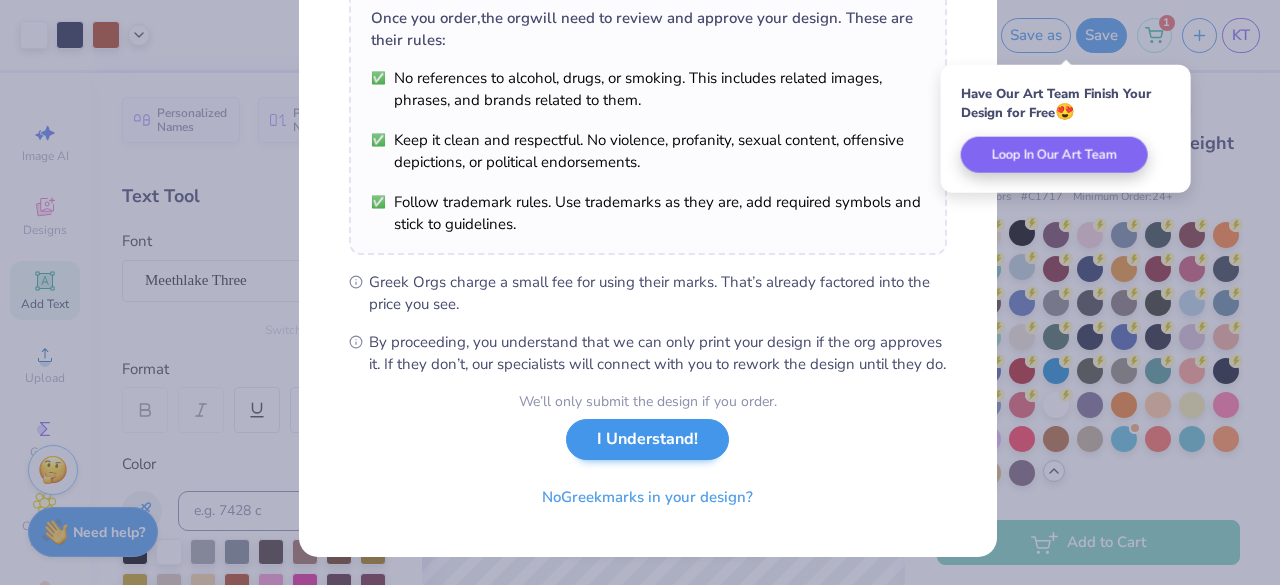 scroll, scrollTop: 0, scrollLeft: 0, axis: both 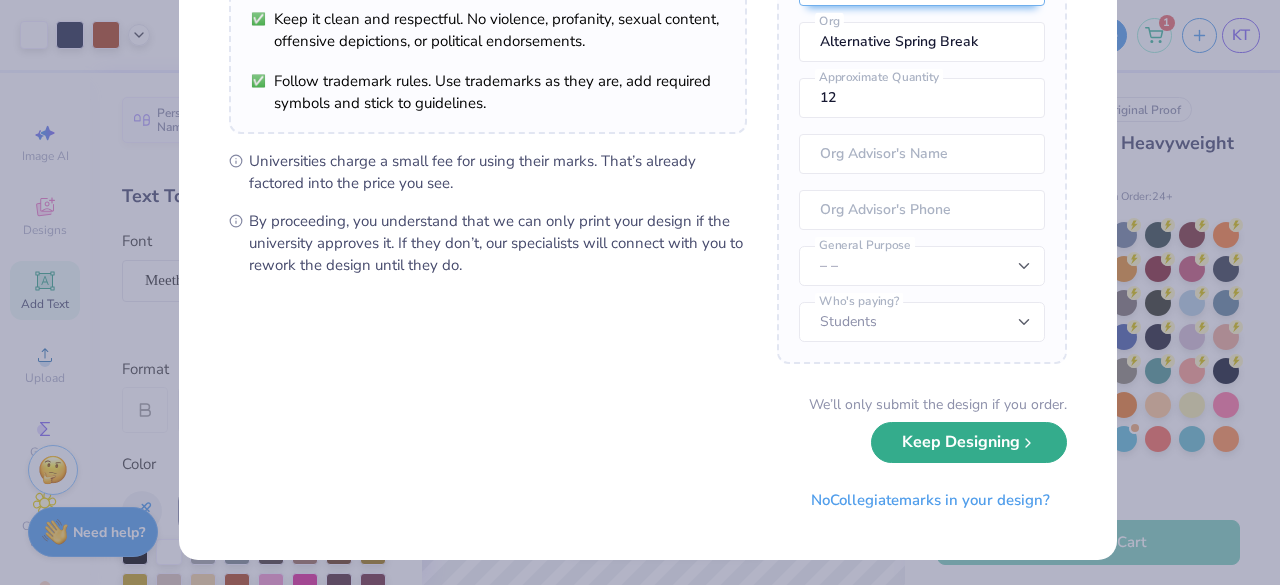 click on "Keep Designing" at bounding box center (969, 442) 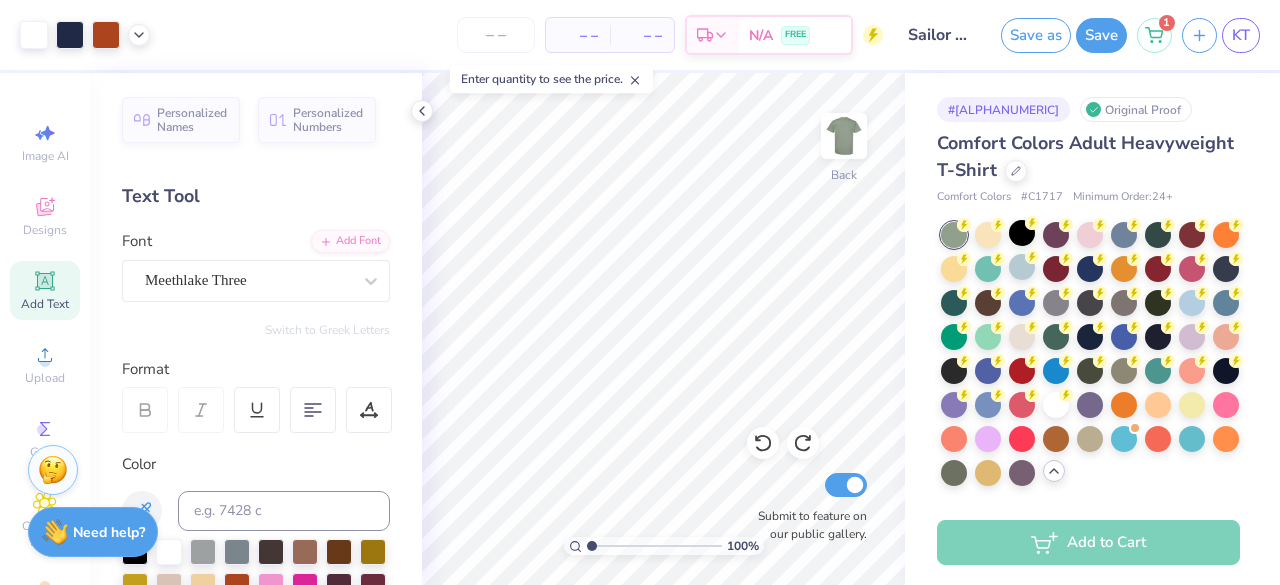 scroll, scrollTop: 55, scrollLeft: 0, axis: vertical 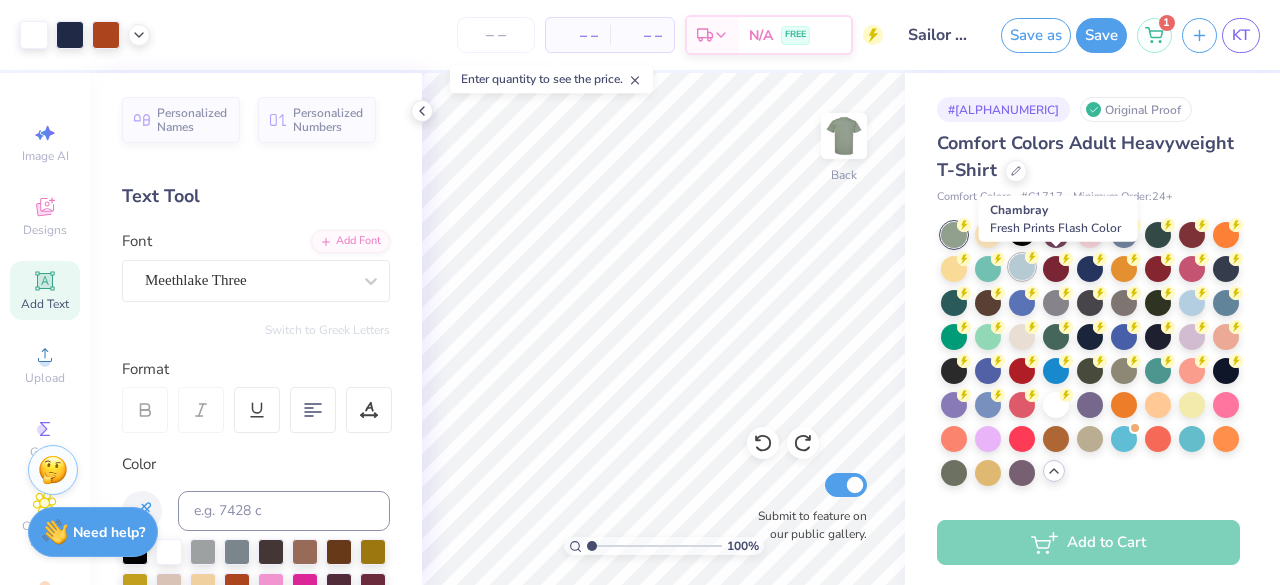 click at bounding box center [1022, 267] 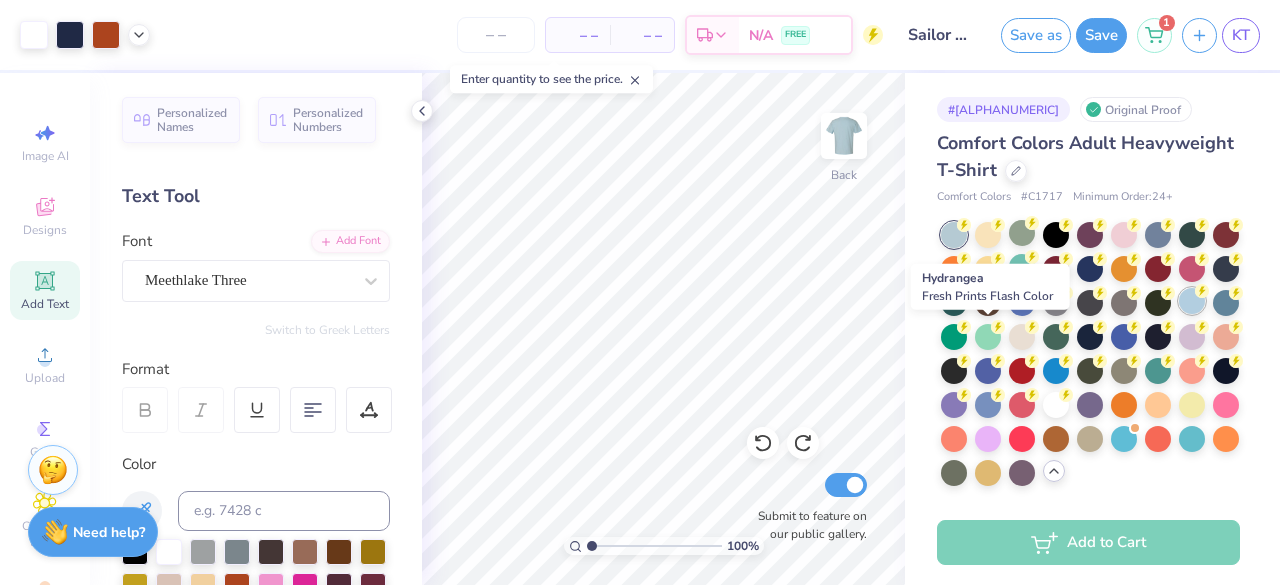 click at bounding box center (1192, 301) 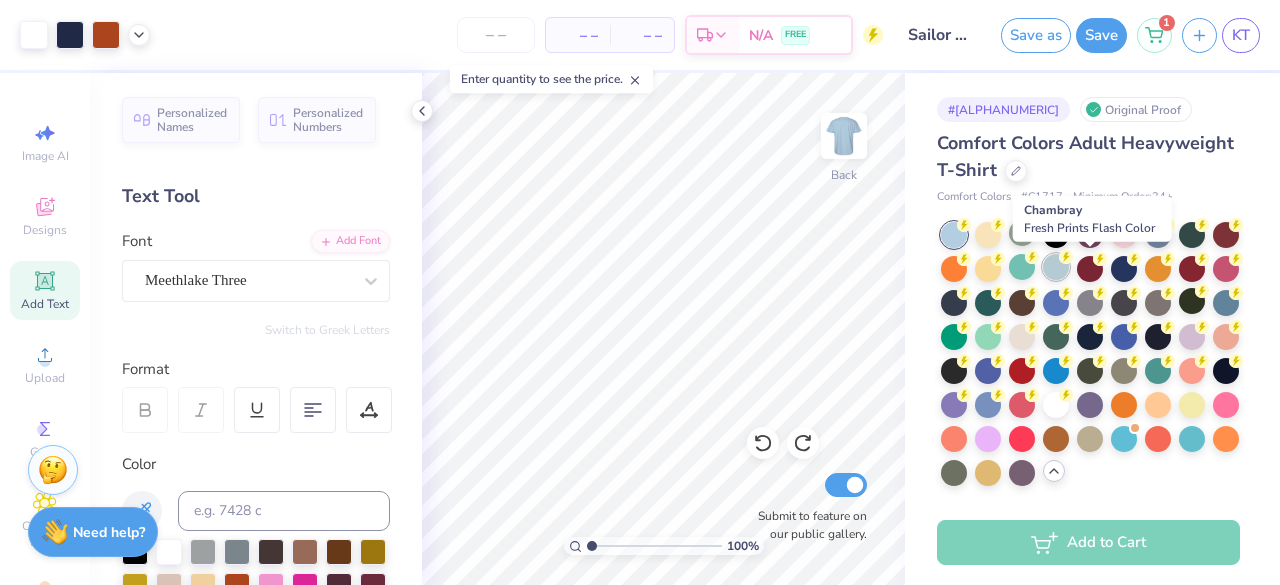 click 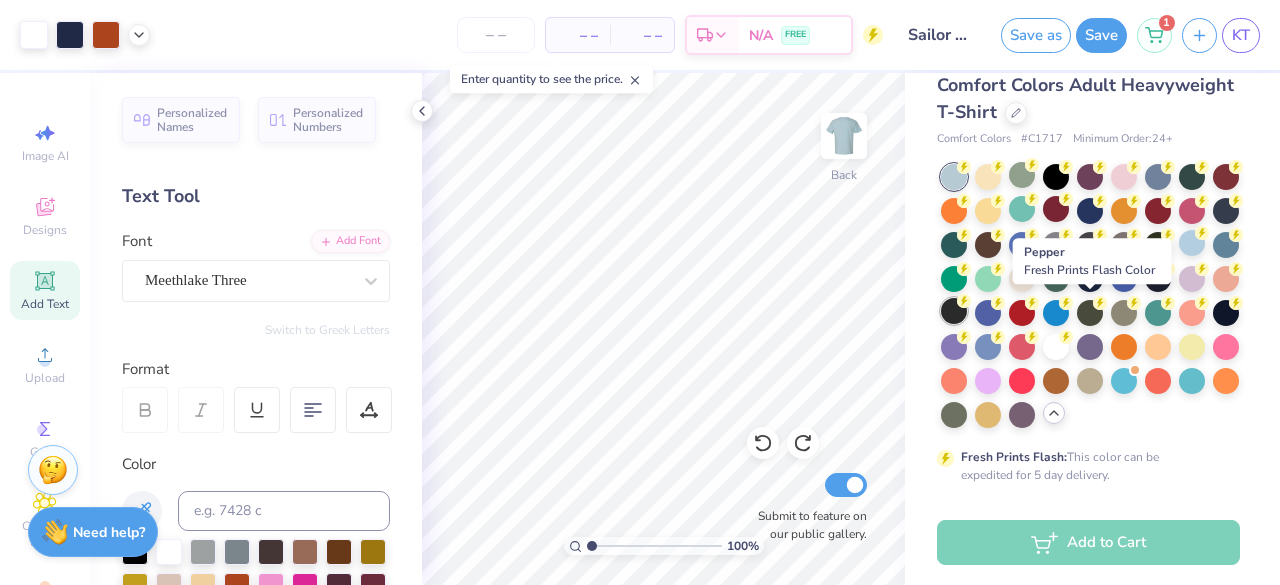 scroll, scrollTop: 59, scrollLeft: 0, axis: vertical 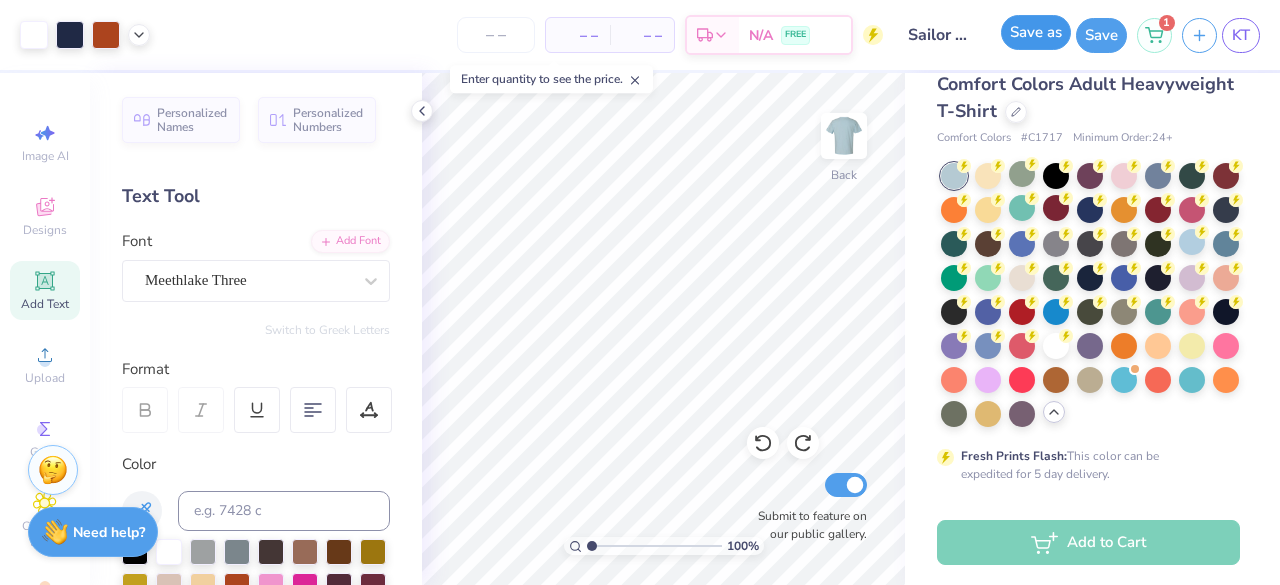 click on "Save as" at bounding box center (1036, 32) 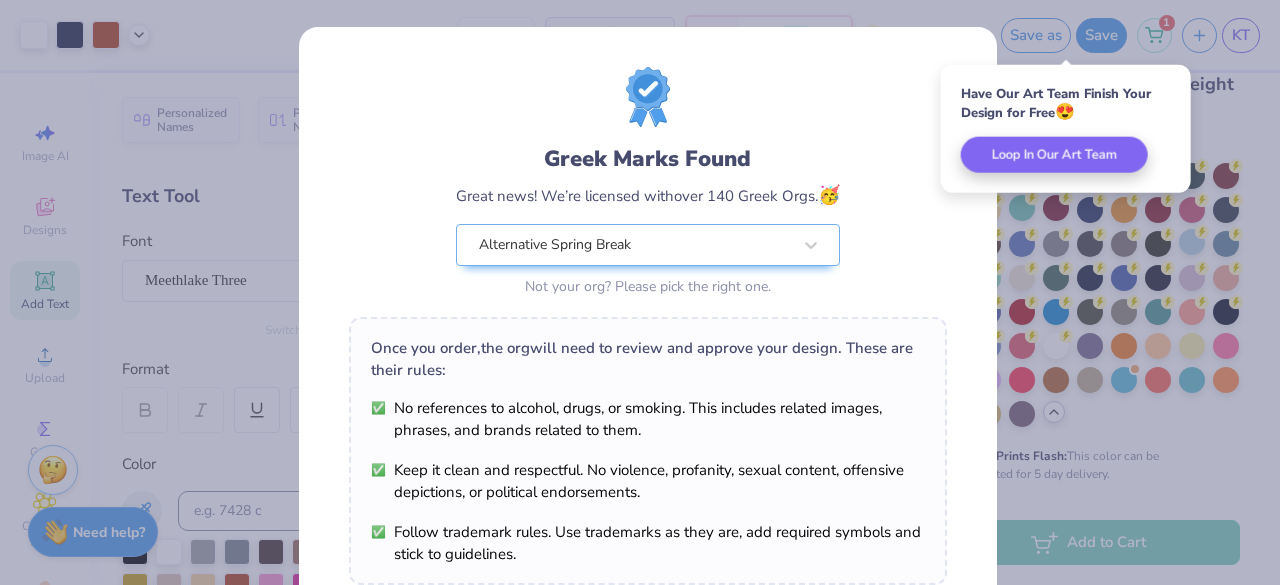 scroll, scrollTop: 348, scrollLeft: 0, axis: vertical 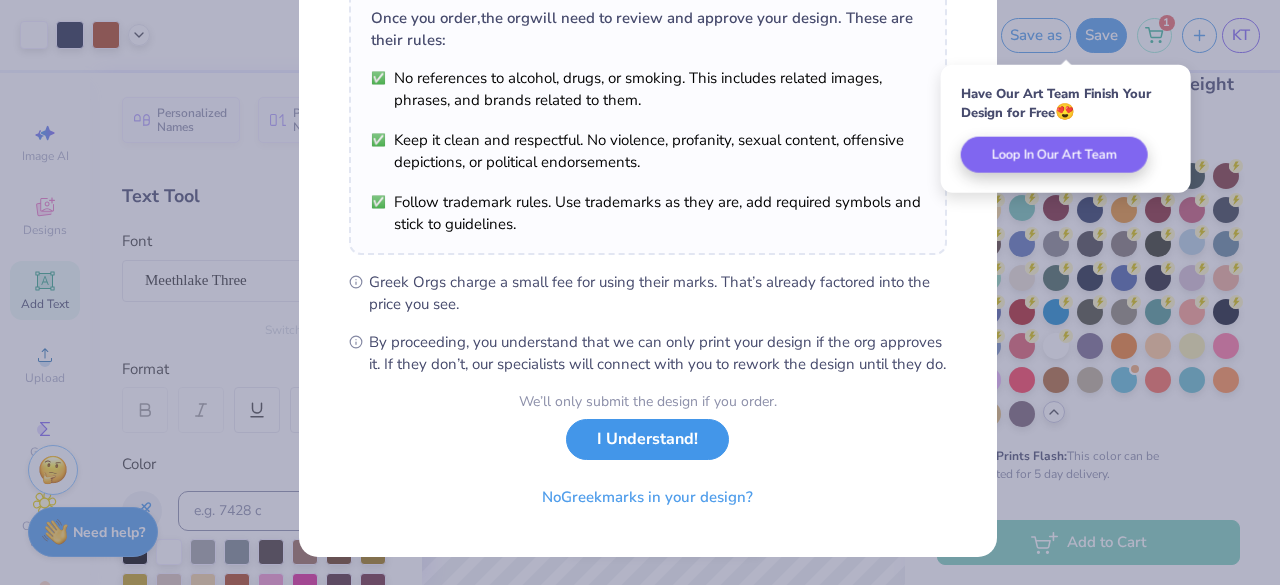 click on "I Understand!" at bounding box center (647, 439) 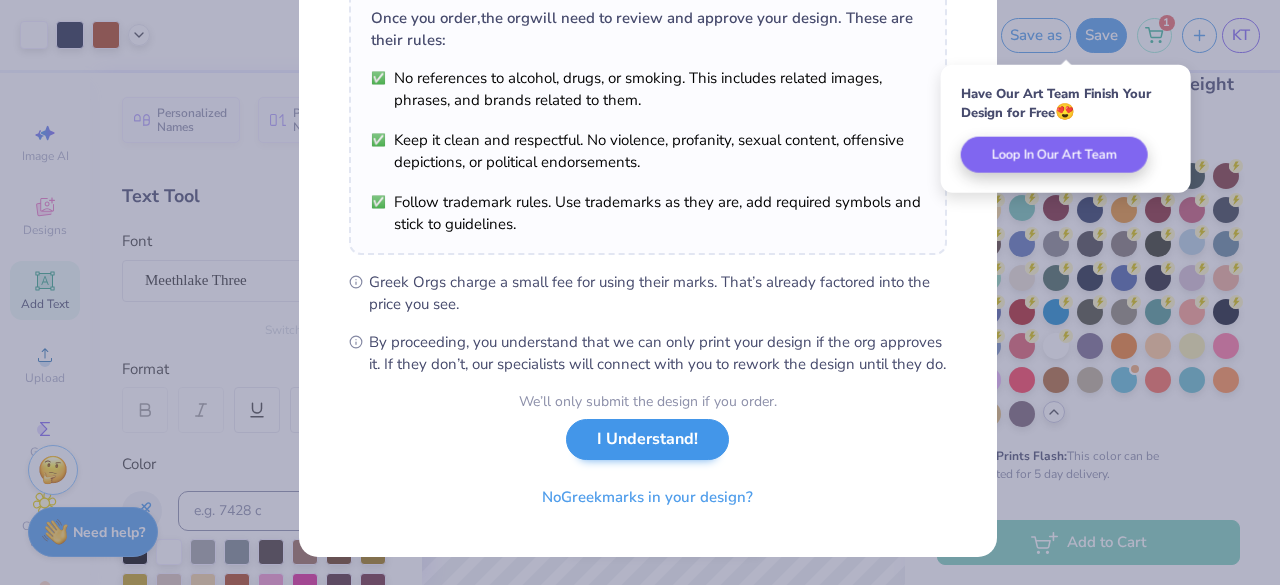 scroll, scrollTop: 0, scrollLeft: 0, axis: both 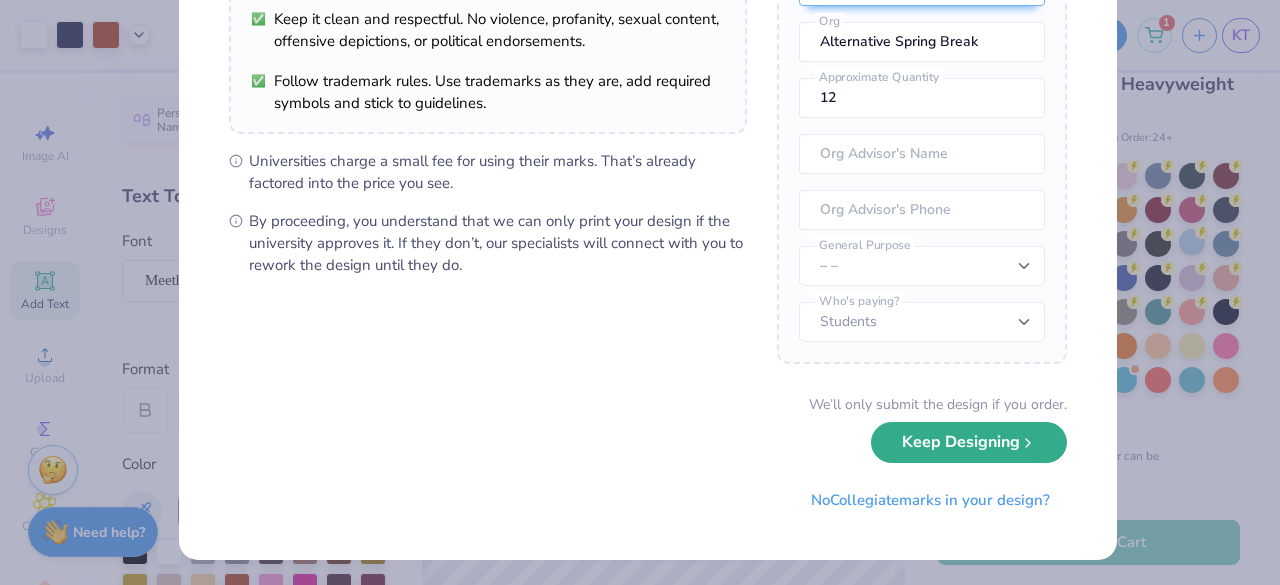 click on "Keep Designing" at bounding box center [969, 442] 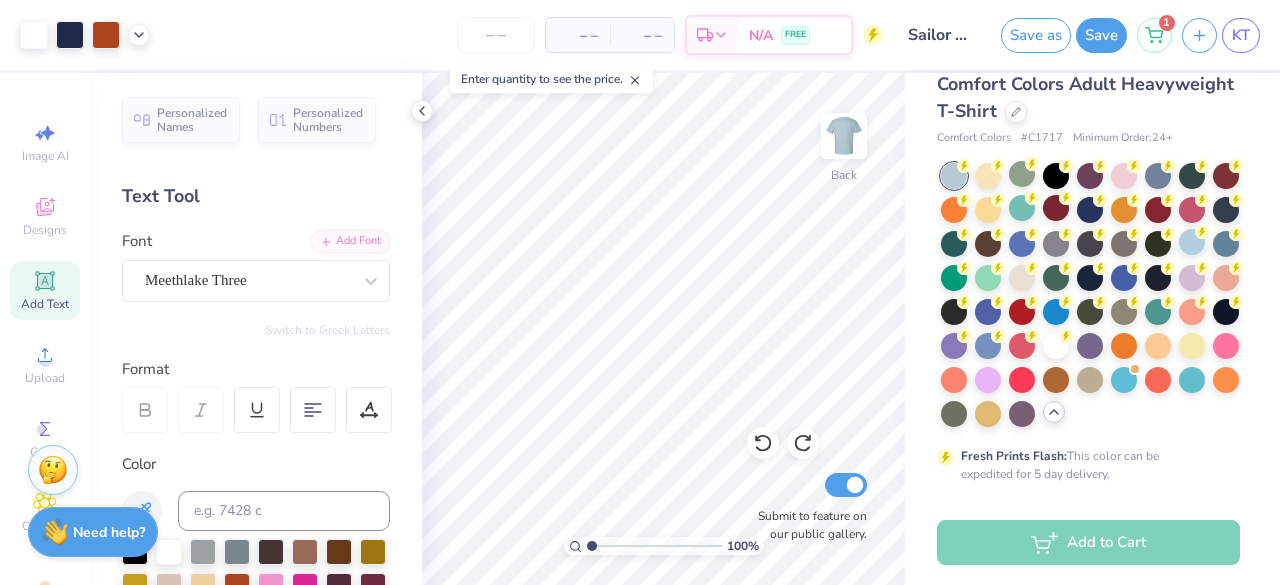 scroll, scrollTop: 55, scrollLeft: 0, axis: vertical 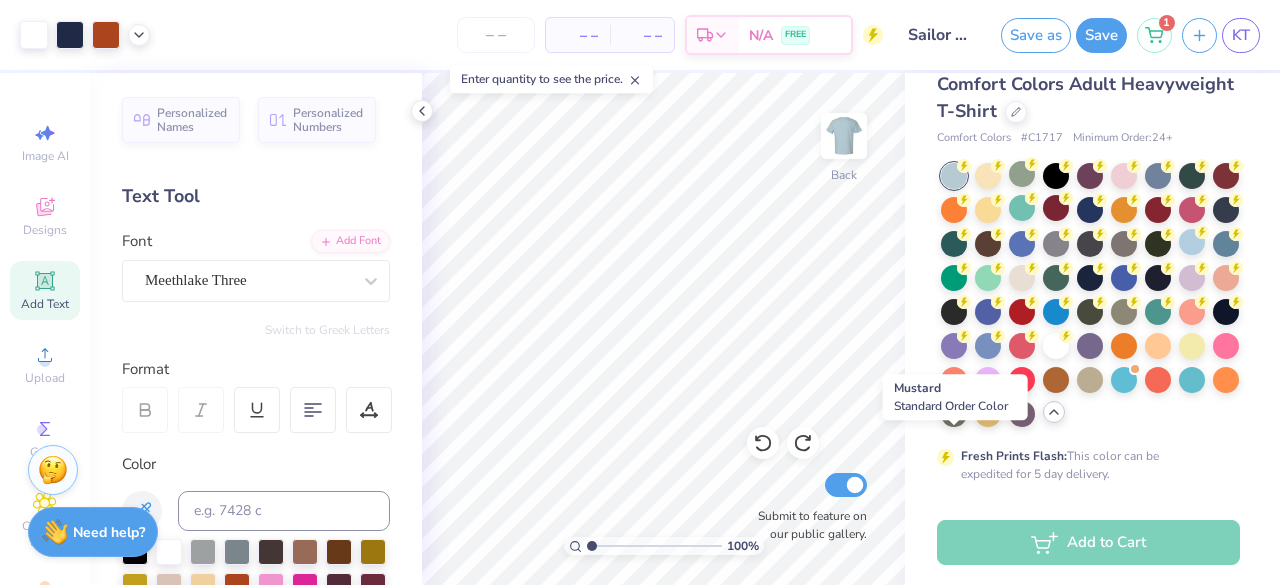 click at bounding box center [988, 414] 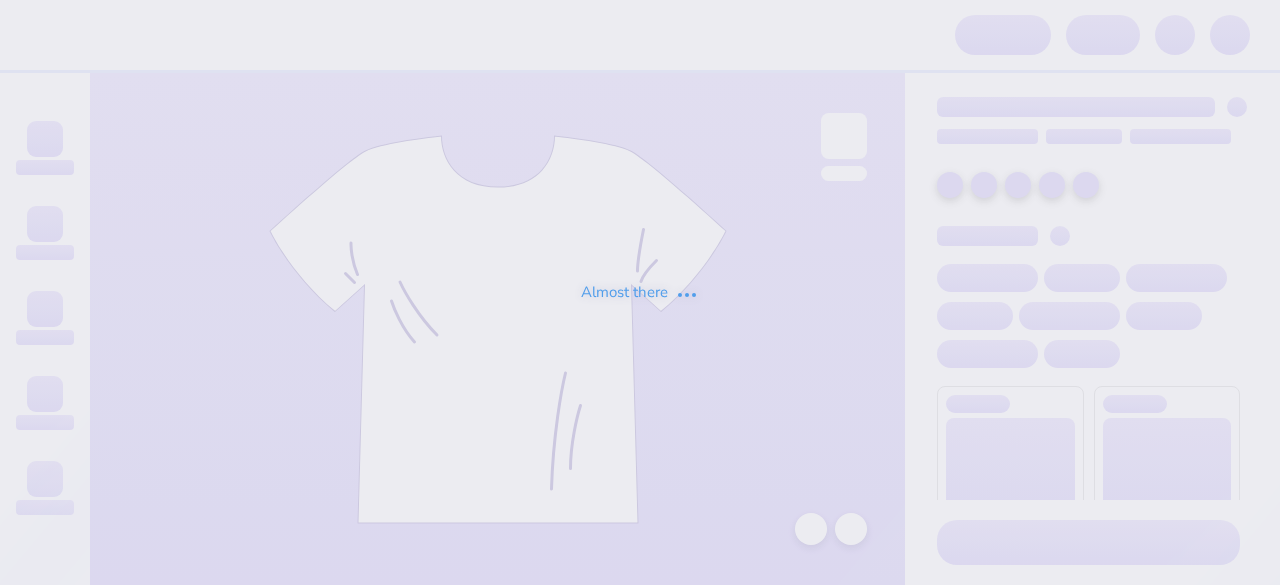 scroll, scrollTop: 0, scrollLeft: 0, axis: both 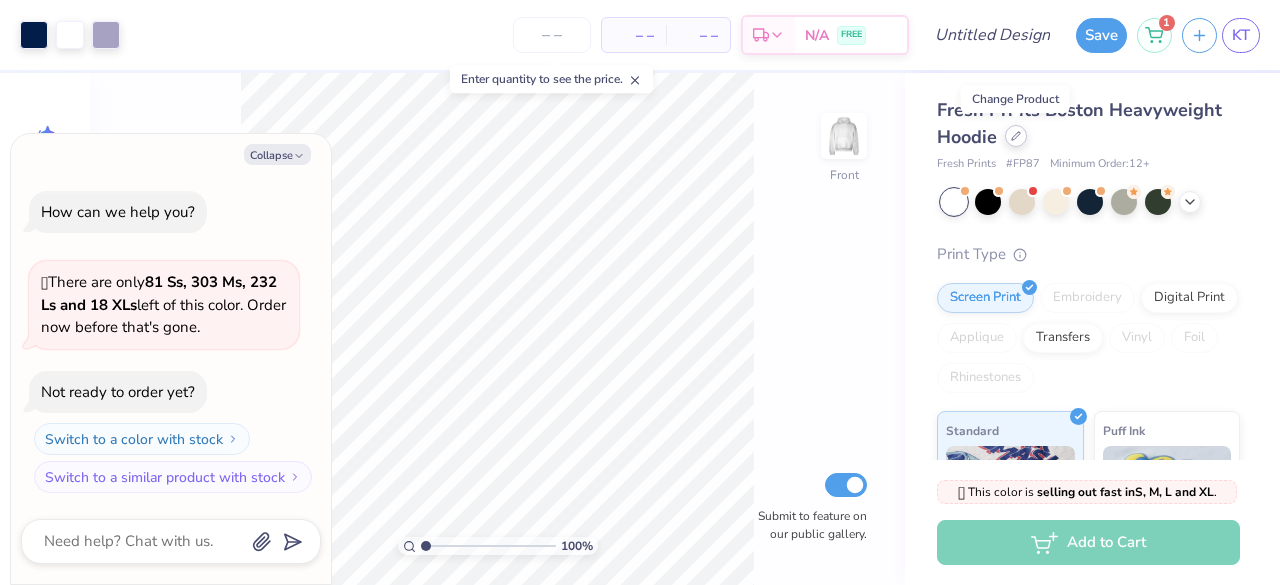 click 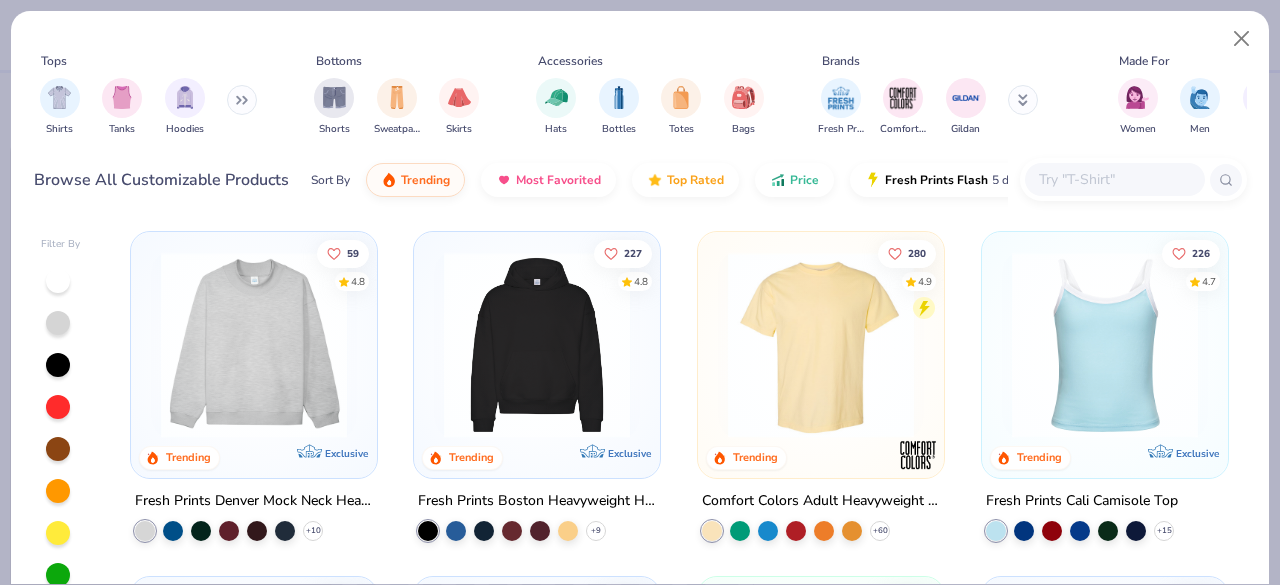 type on "x" 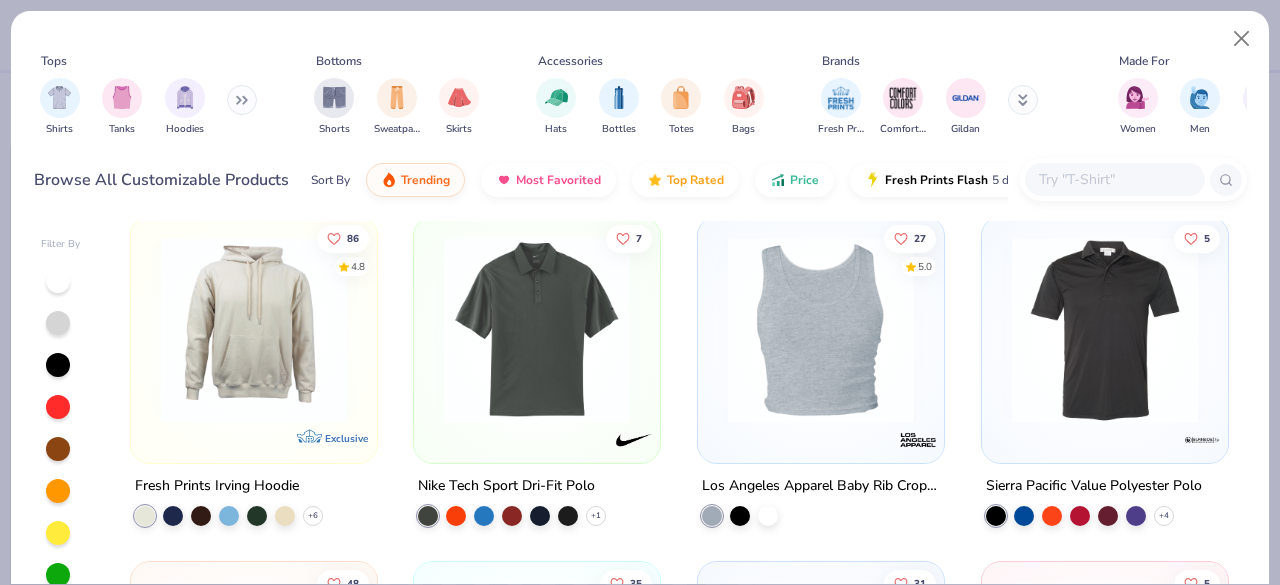 scroll, scrollTop: 8294, scrollLeft: 0, axis: vertical 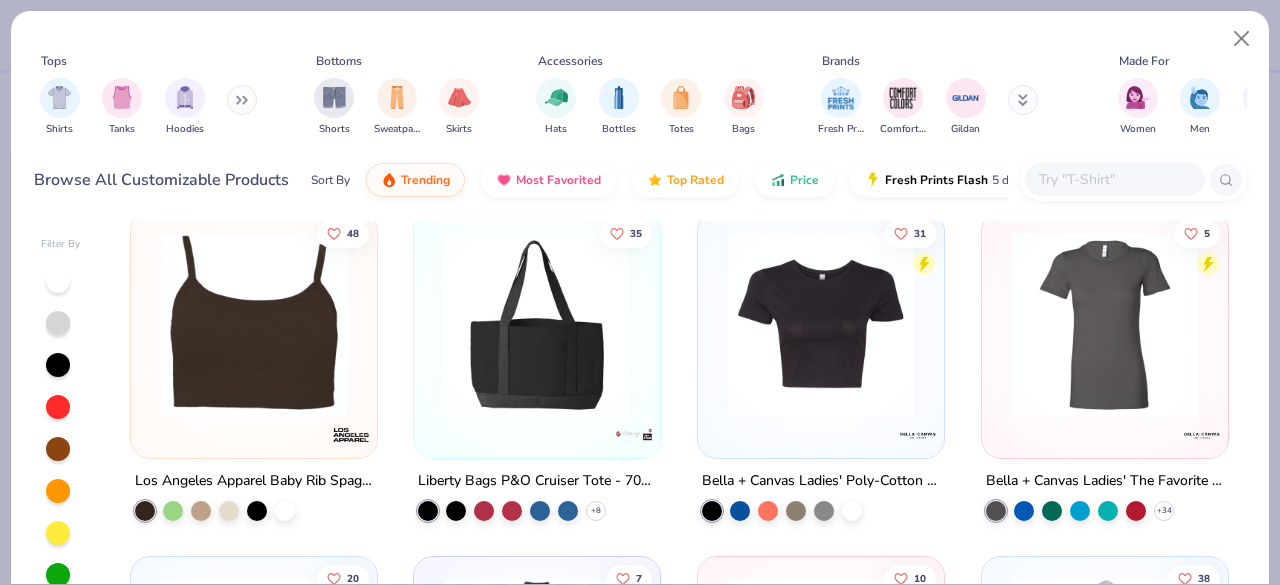 click at bounding box center (1114, 179) 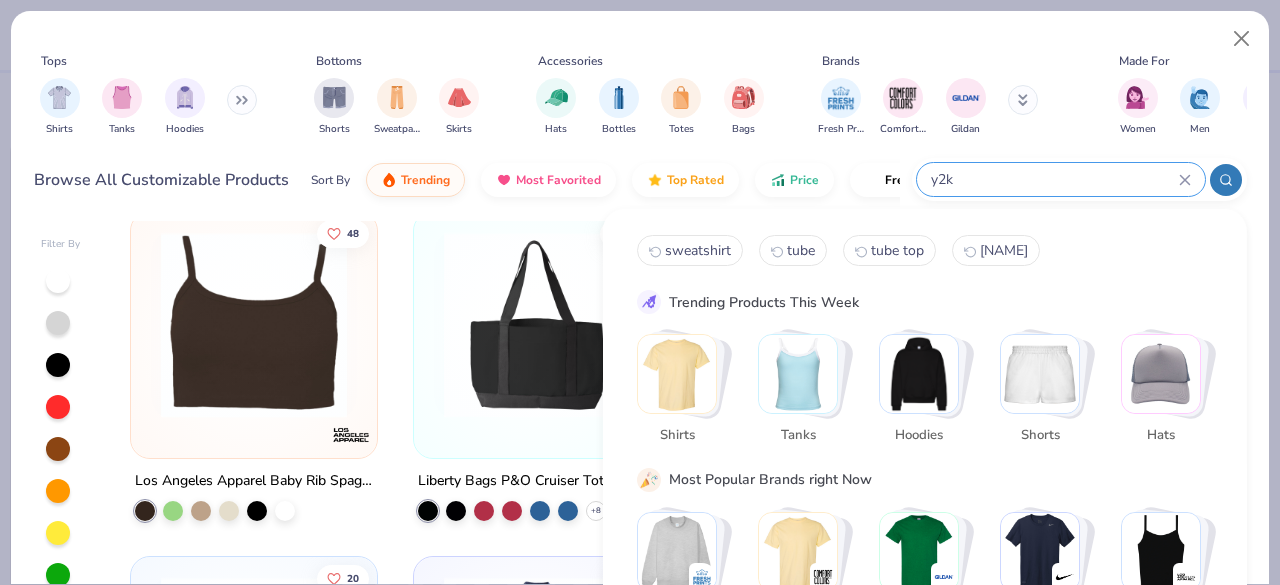 type on "y2k" 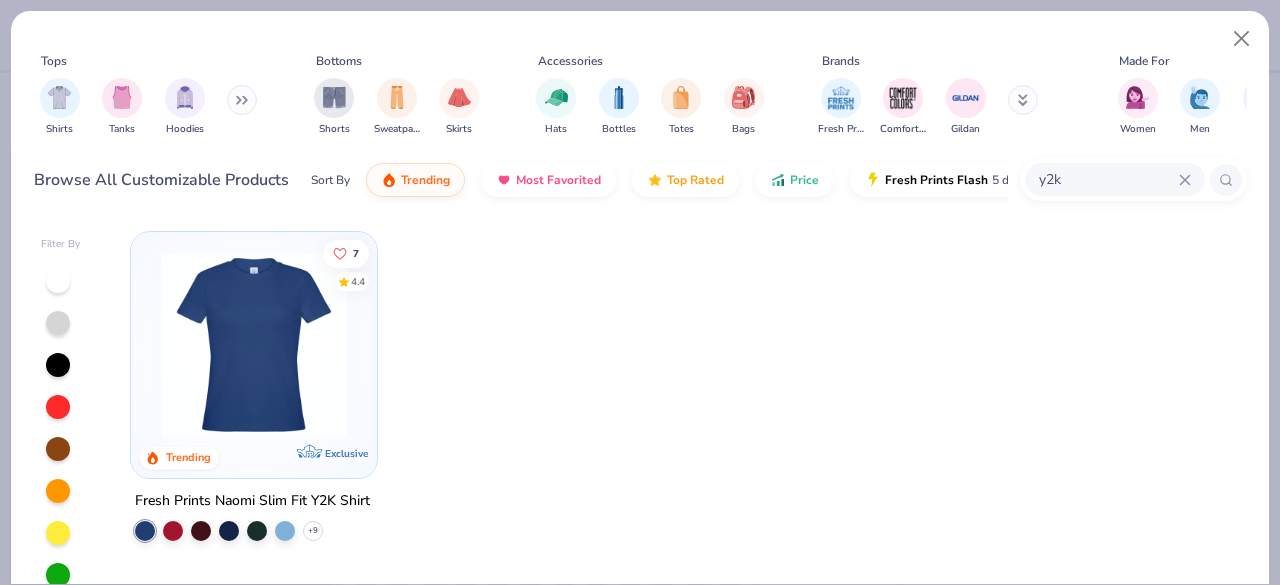 click at bounding box center (254, 345) 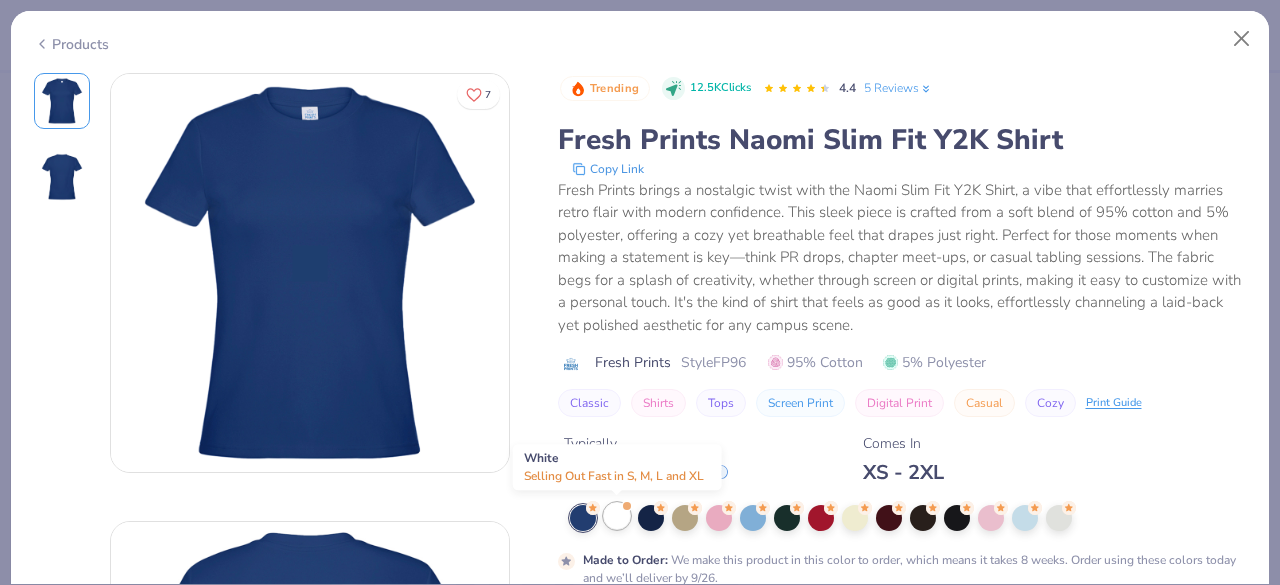 click at bounding box center (617, 516) 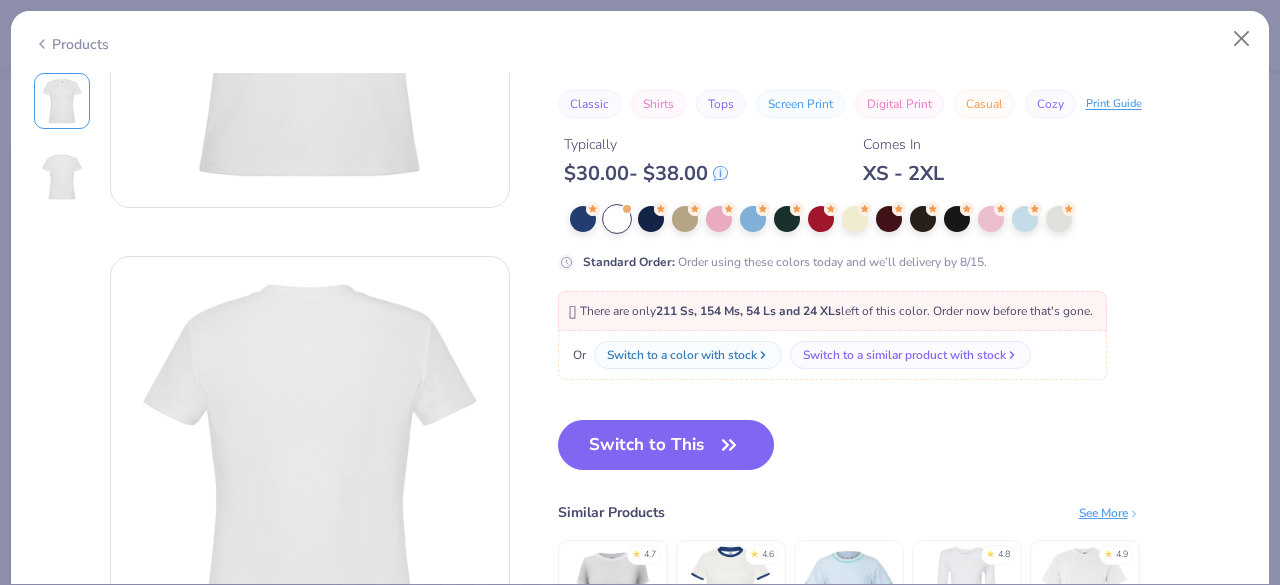 scroll, scrollTop: 300, scrollLeft: 0, axis: vertical 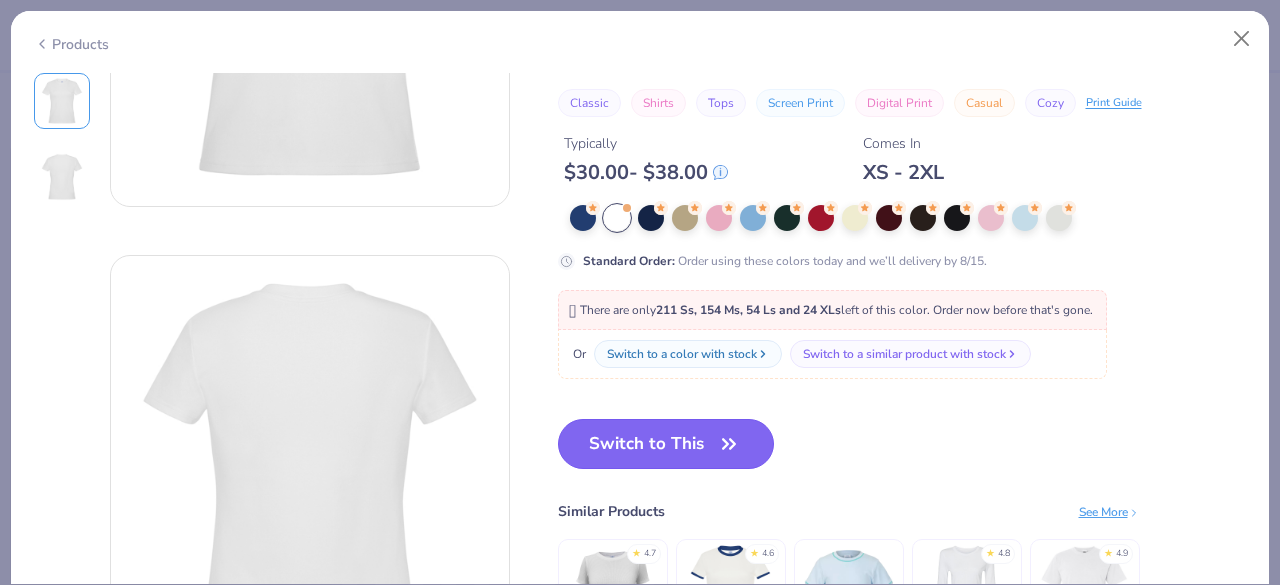 click on "Switch to This" at bounding box center (666, 444) 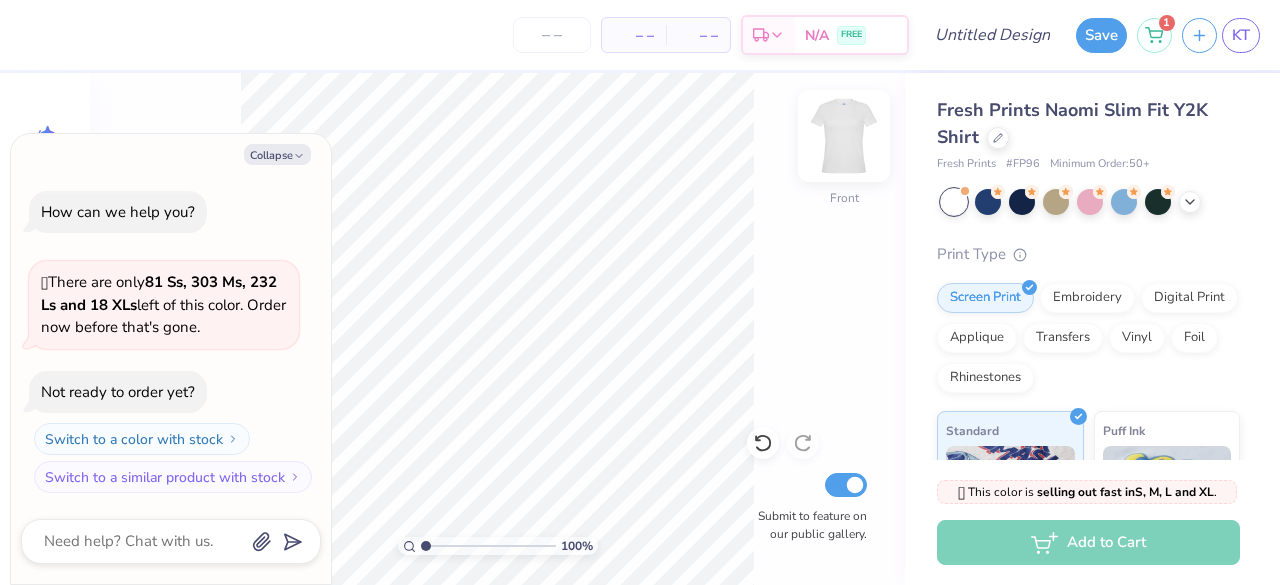 click at bounding box center (844, 136) 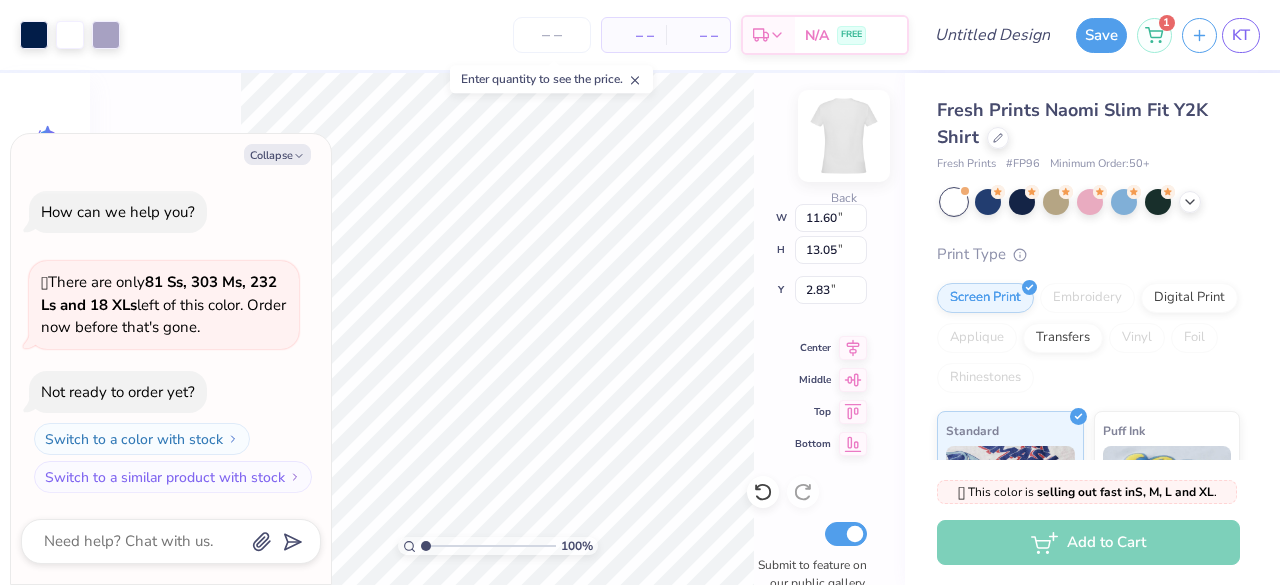 type on "x" 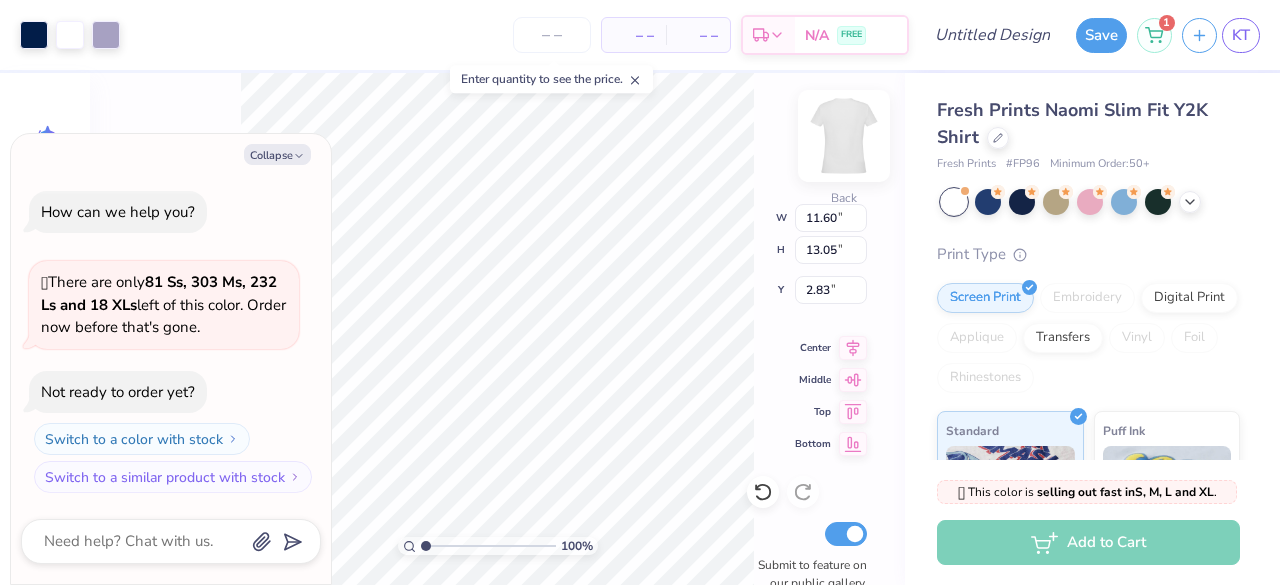 type on "9.17" 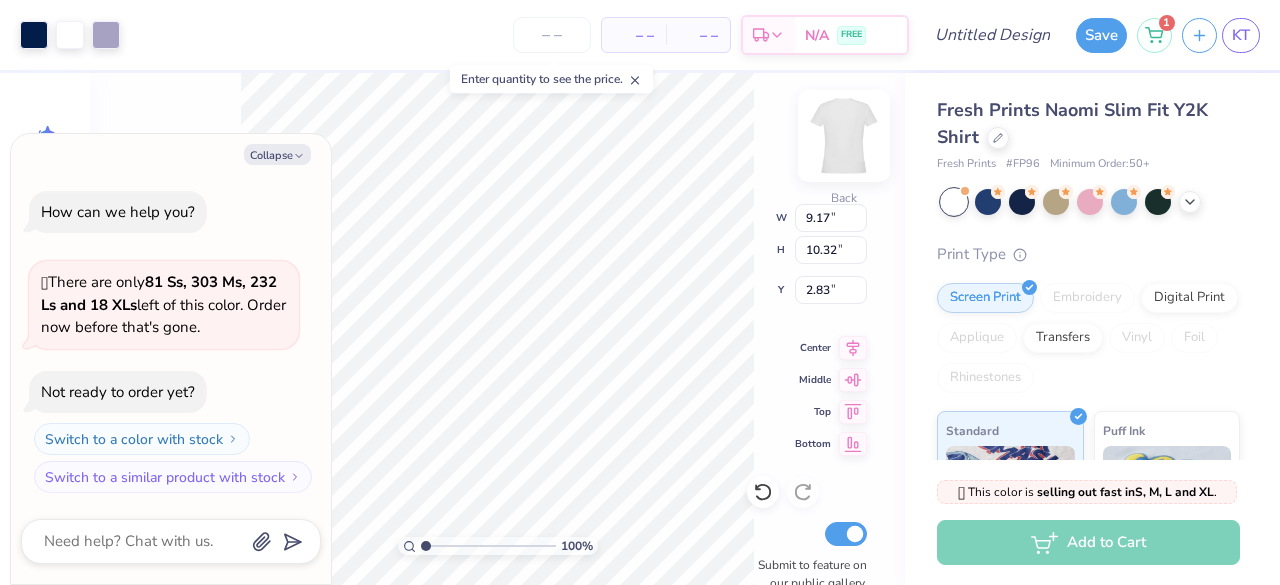 type on "x" 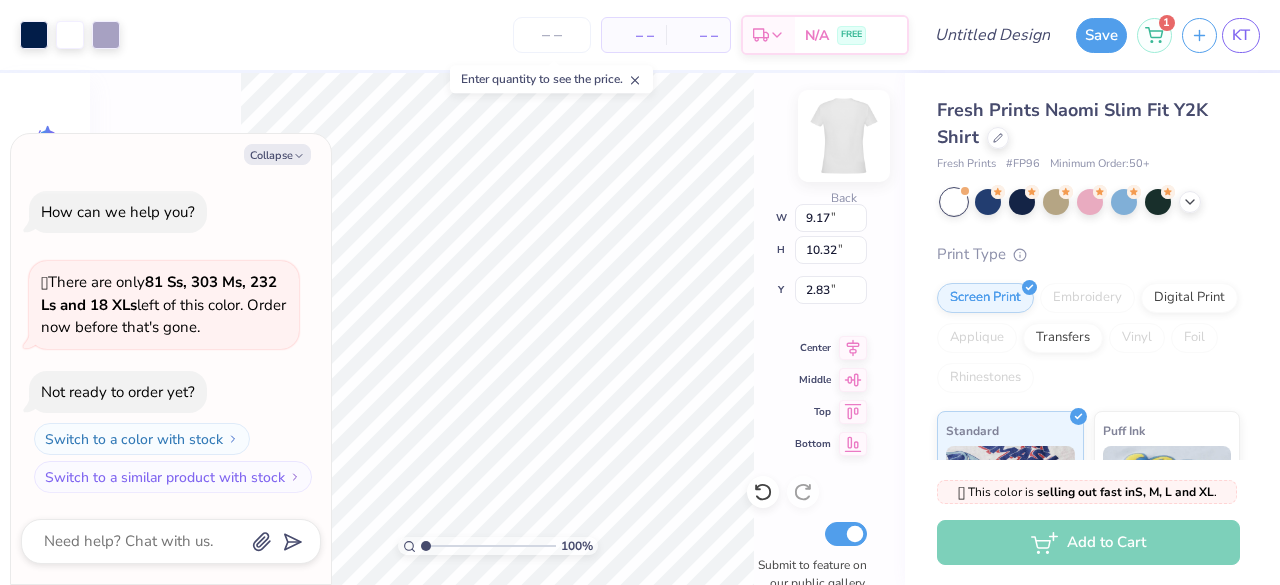 type on "0.97" 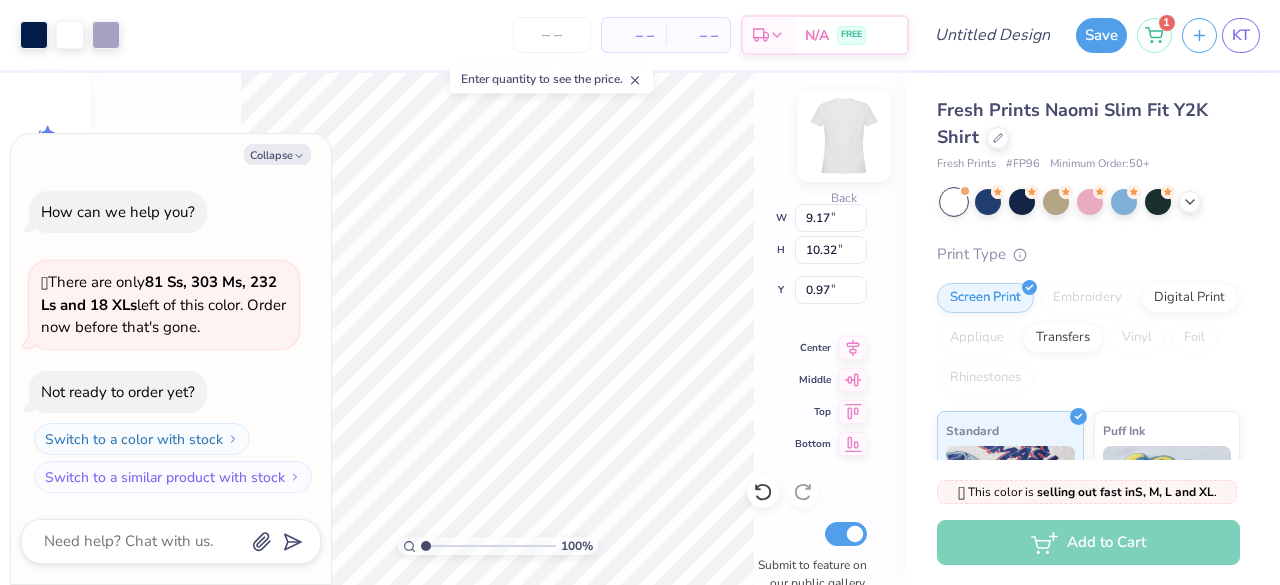 type on "x" 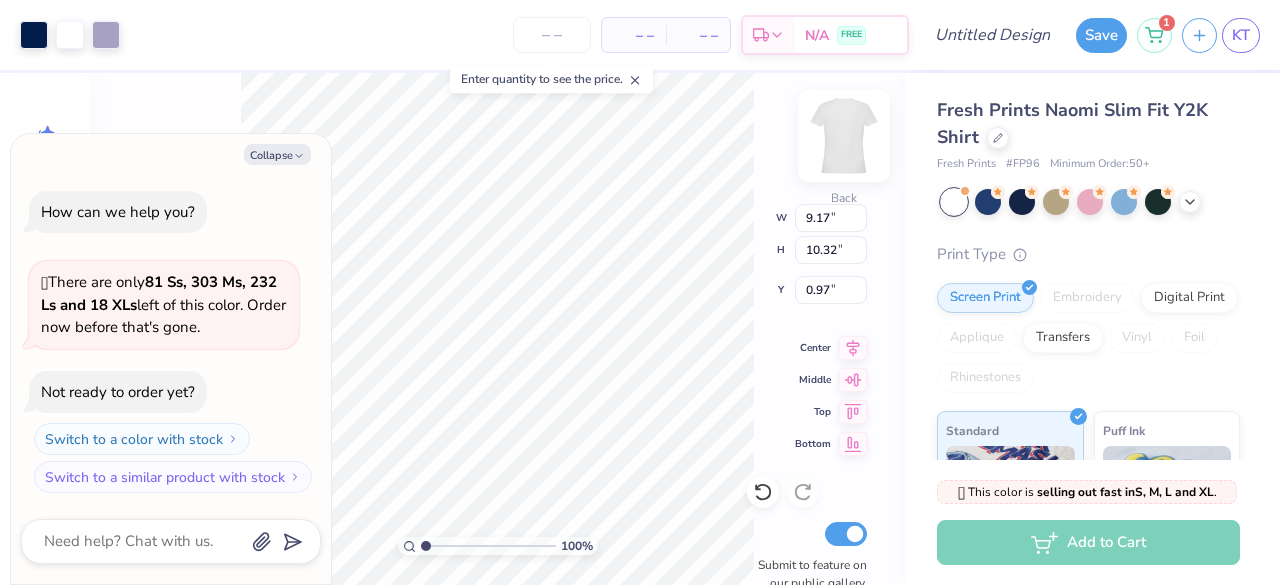 type on "7.33" 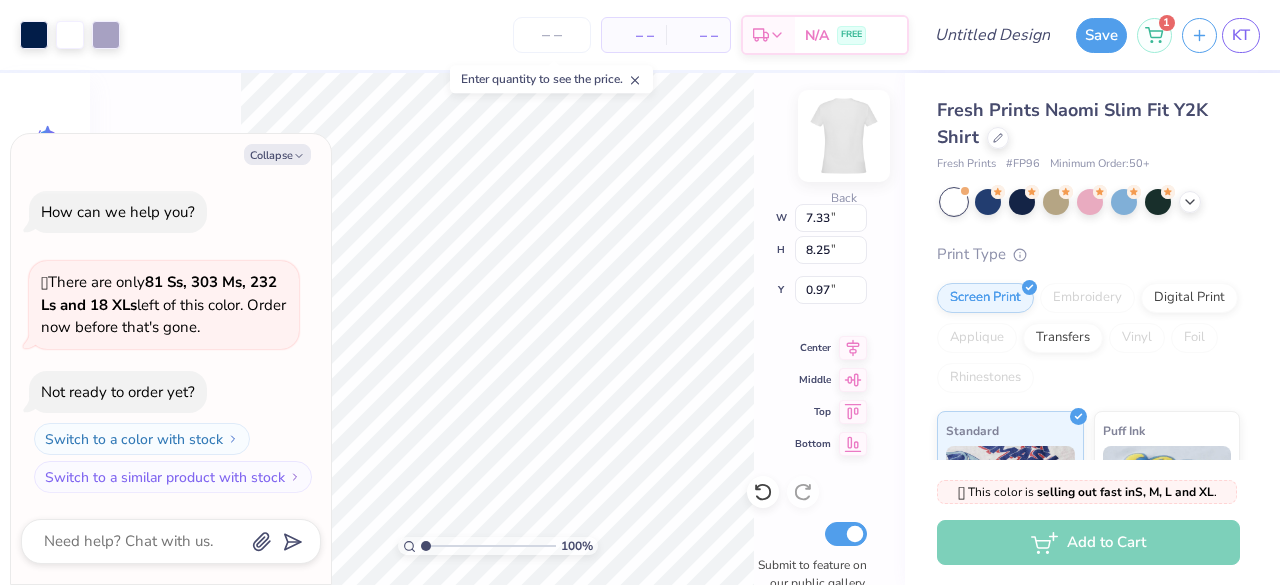 type on "x" 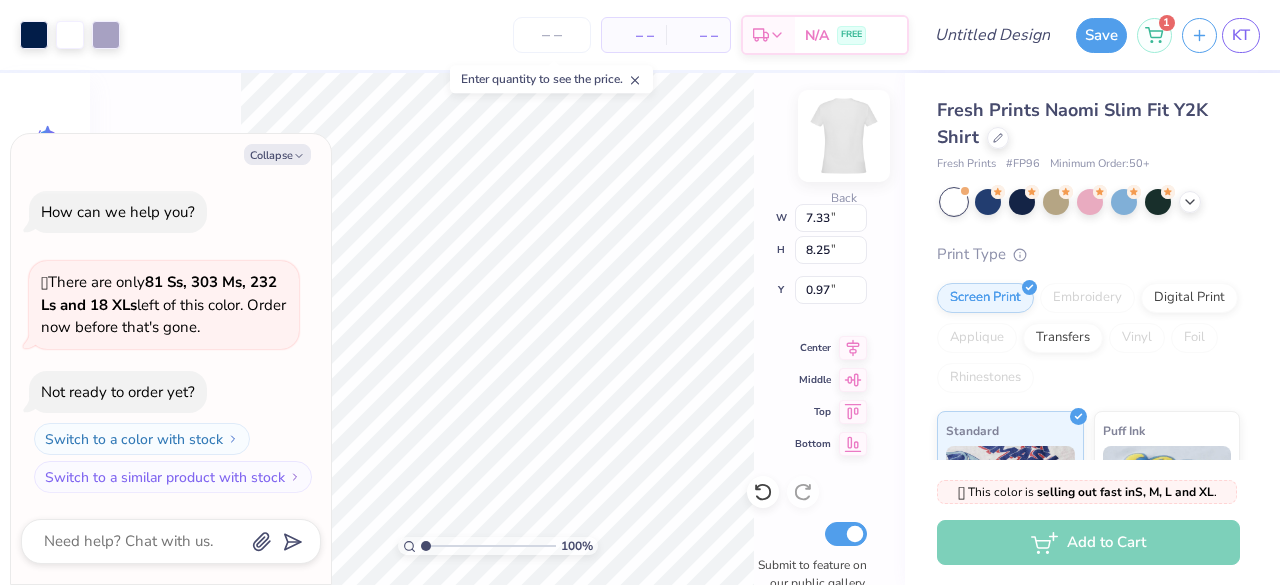 type on "1.09" 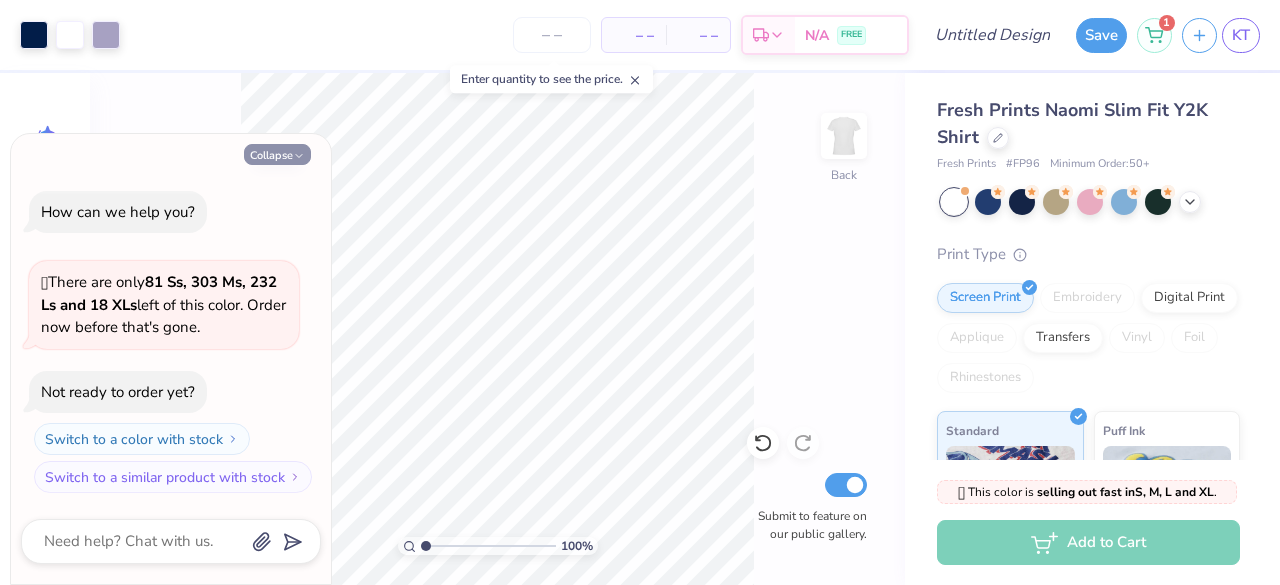 click on "Collapse" at bounding box center (277, 154) 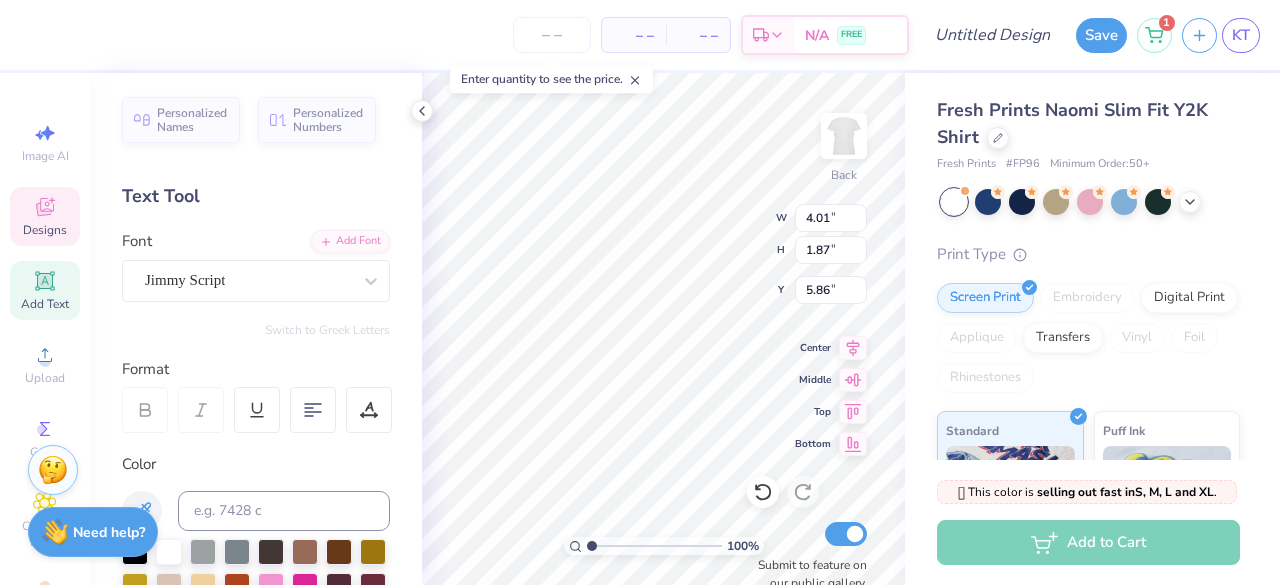 scroll, scrollTop: 16, scrollLeft: 2, axis: both 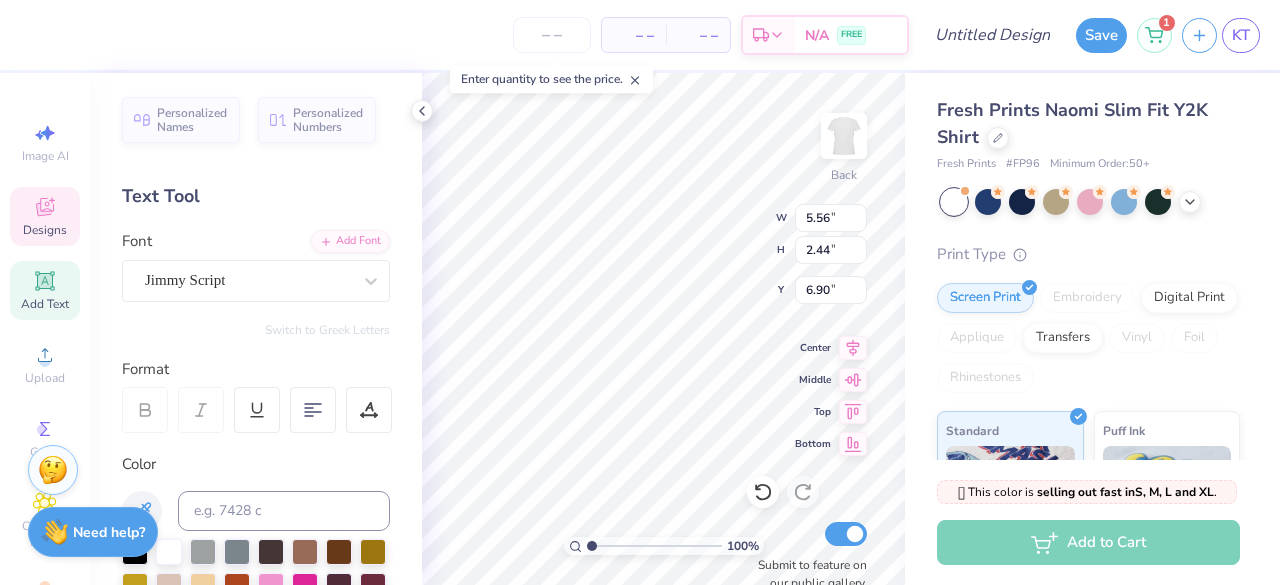 type on "5.56" 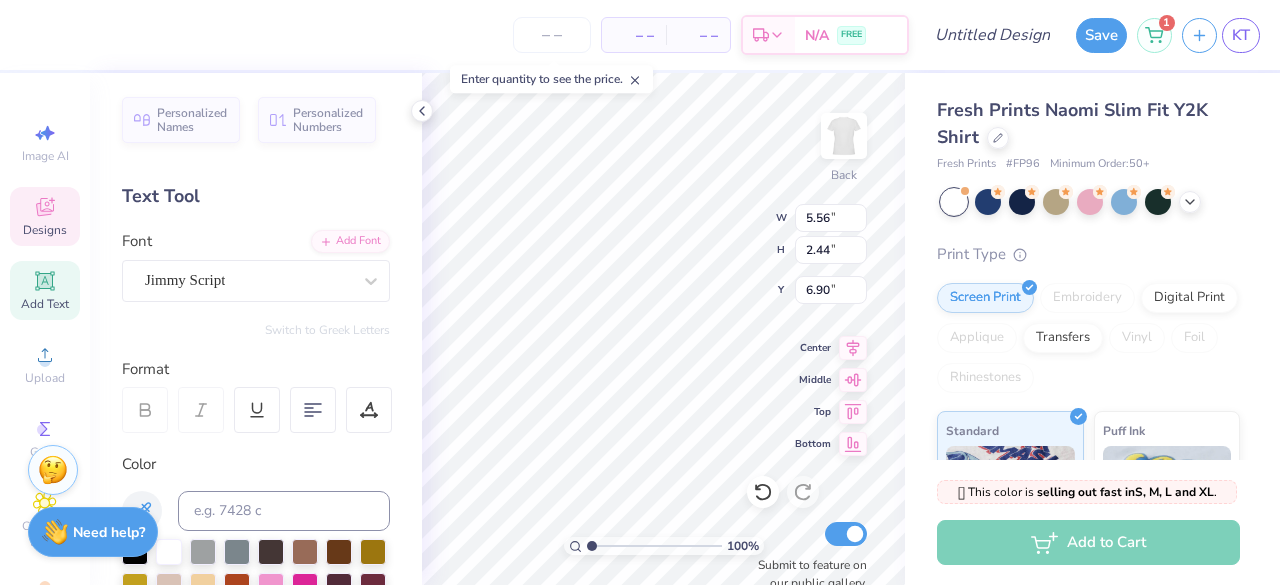 type on "2.44" 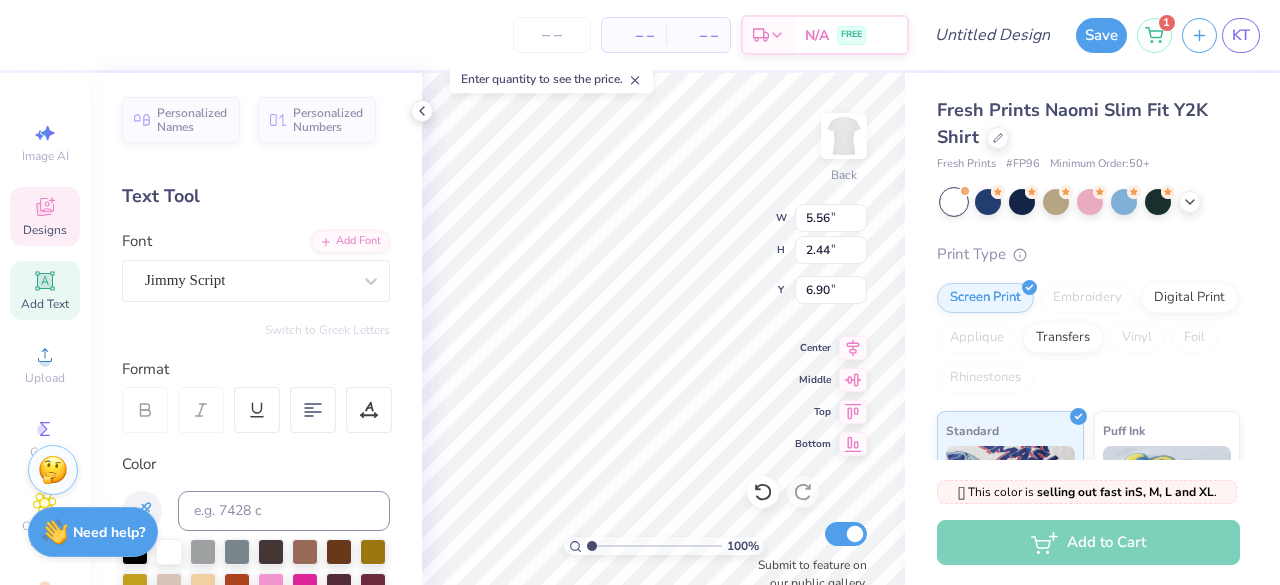 scroll, scrollTop: 16, scrollLeft: 2, axis: both 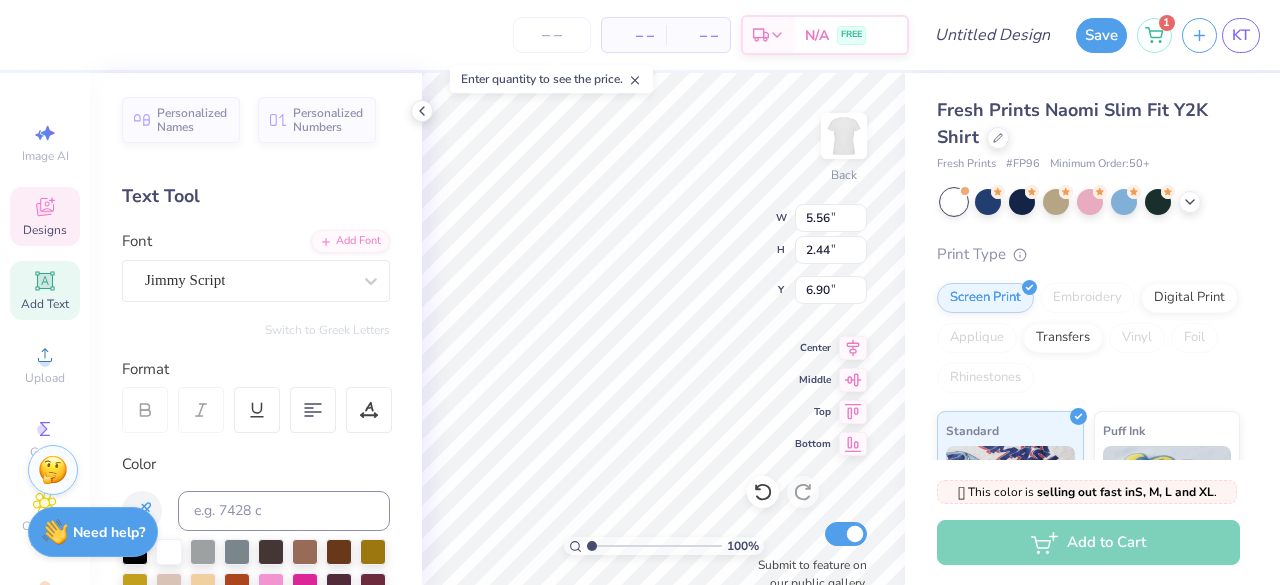 type on "Royals" 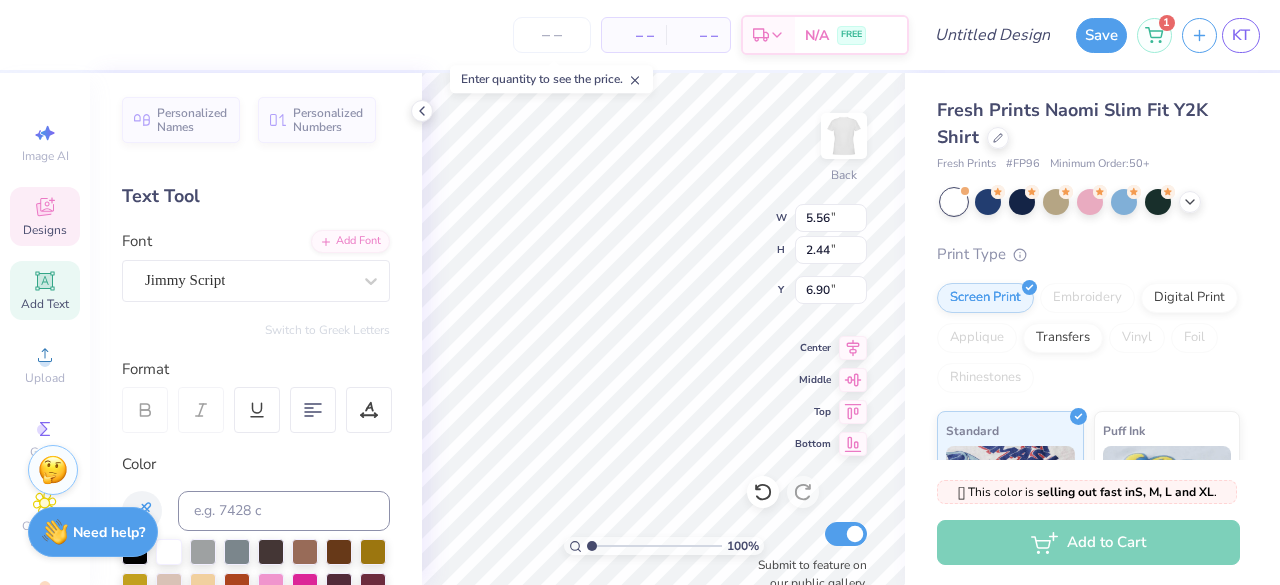 type on "3.28" 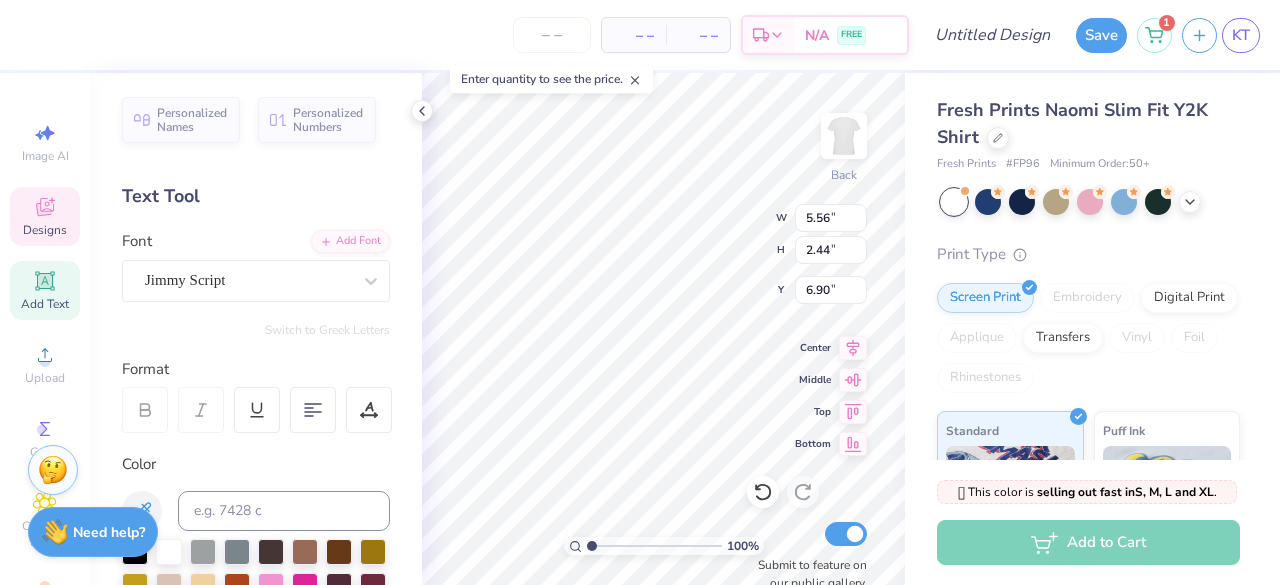 type on "1.61" 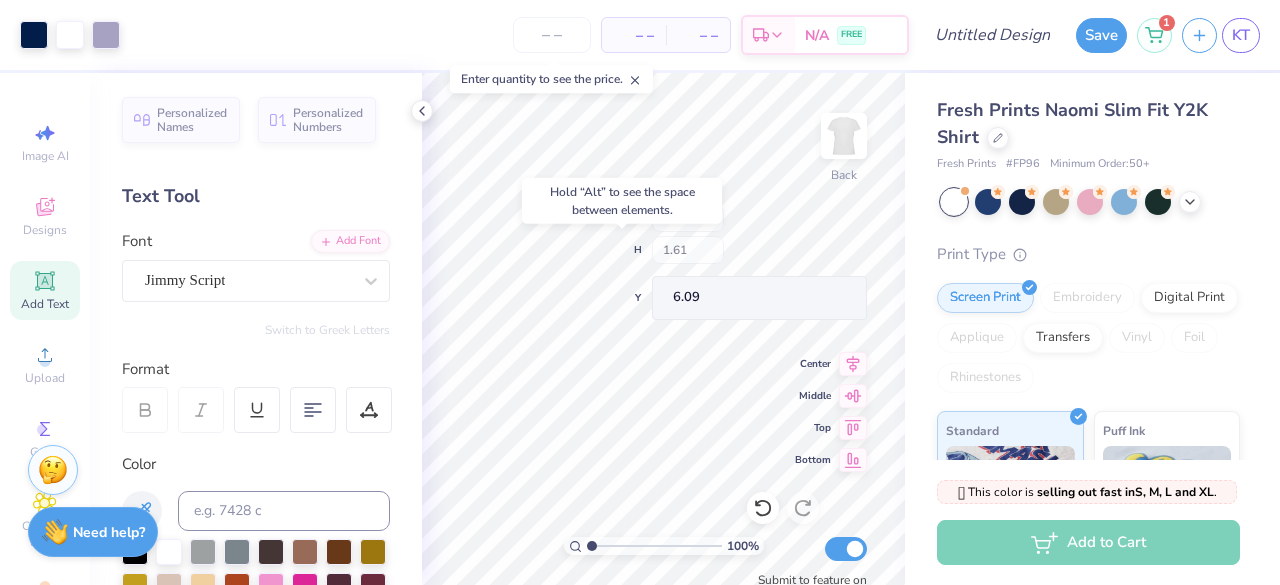 type on "5.57" 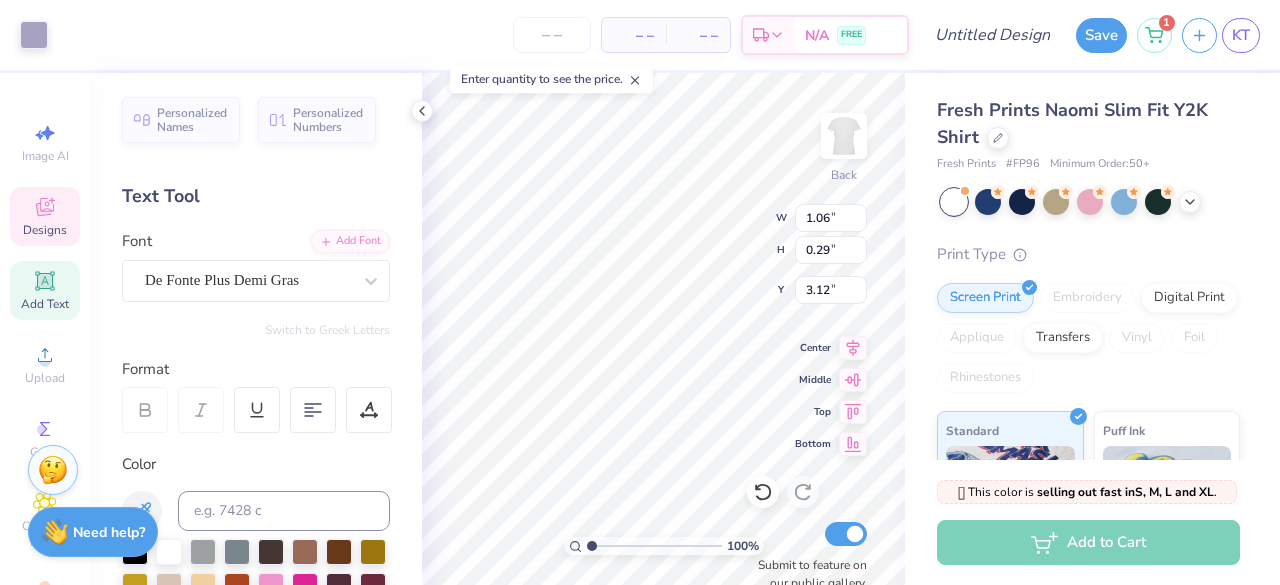 type on "1.06" 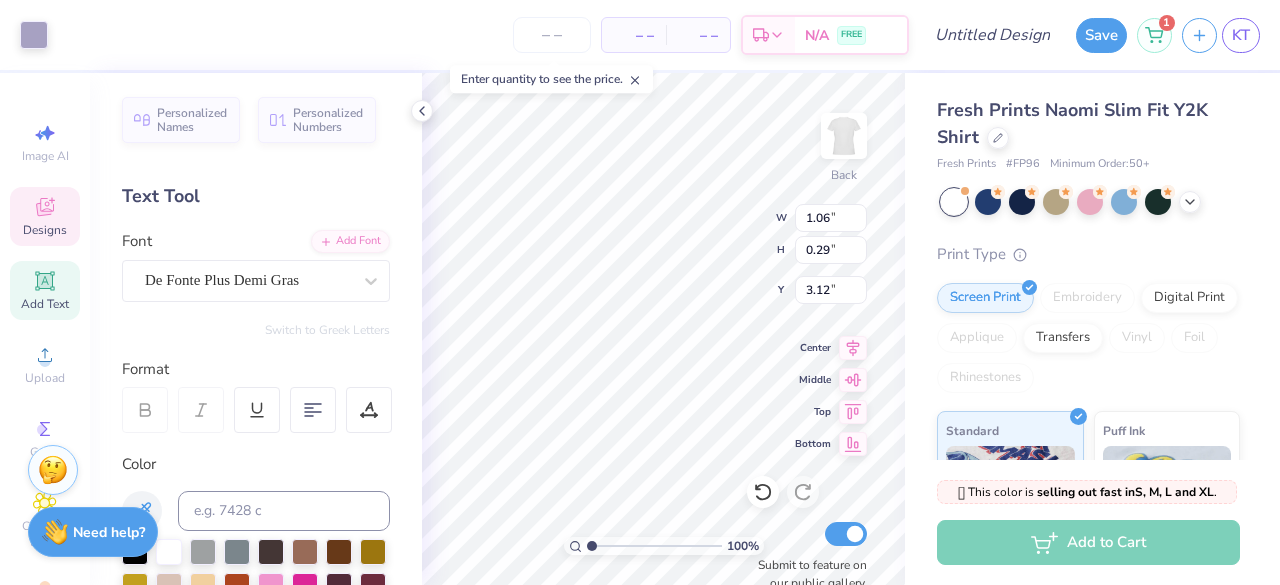 type on "0.29" 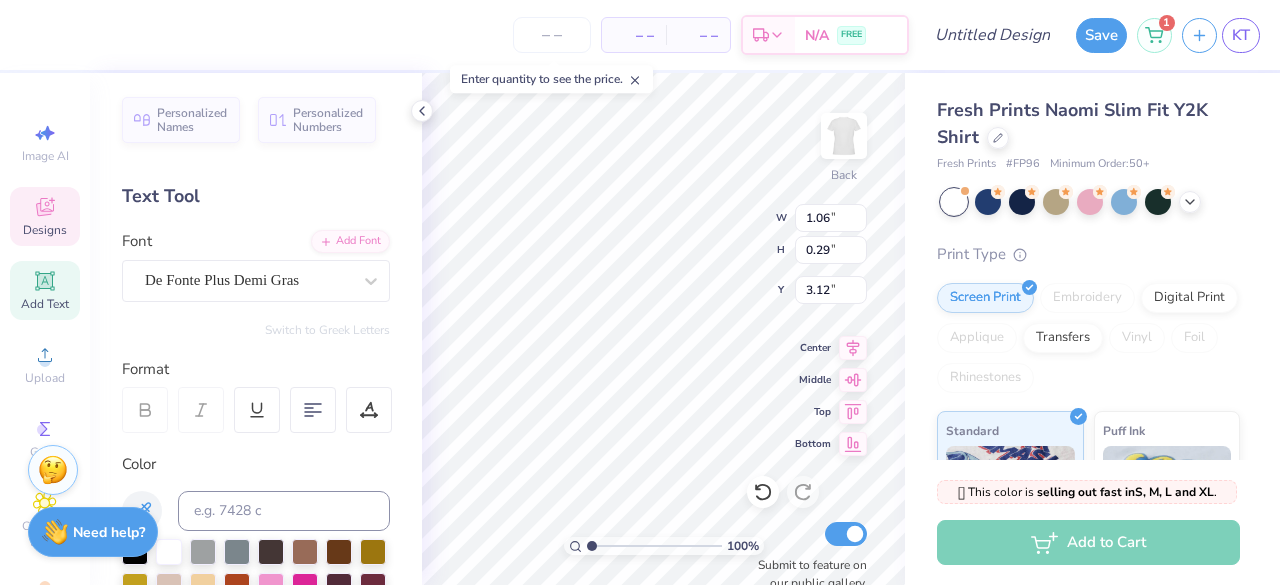 type on "0.70" 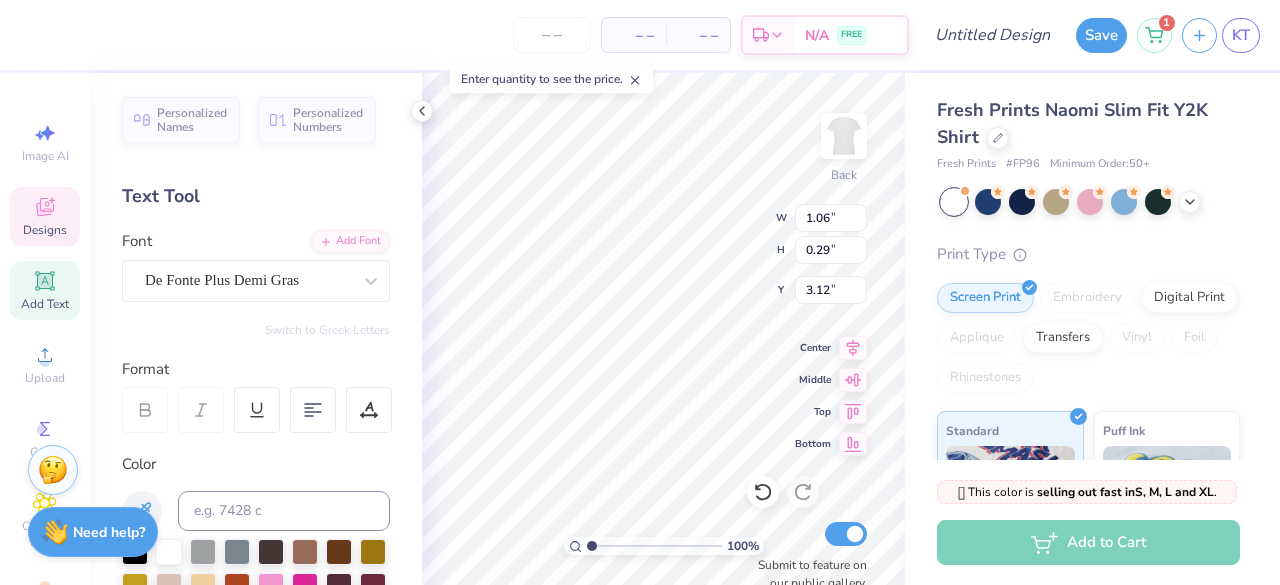 type on "3.50" 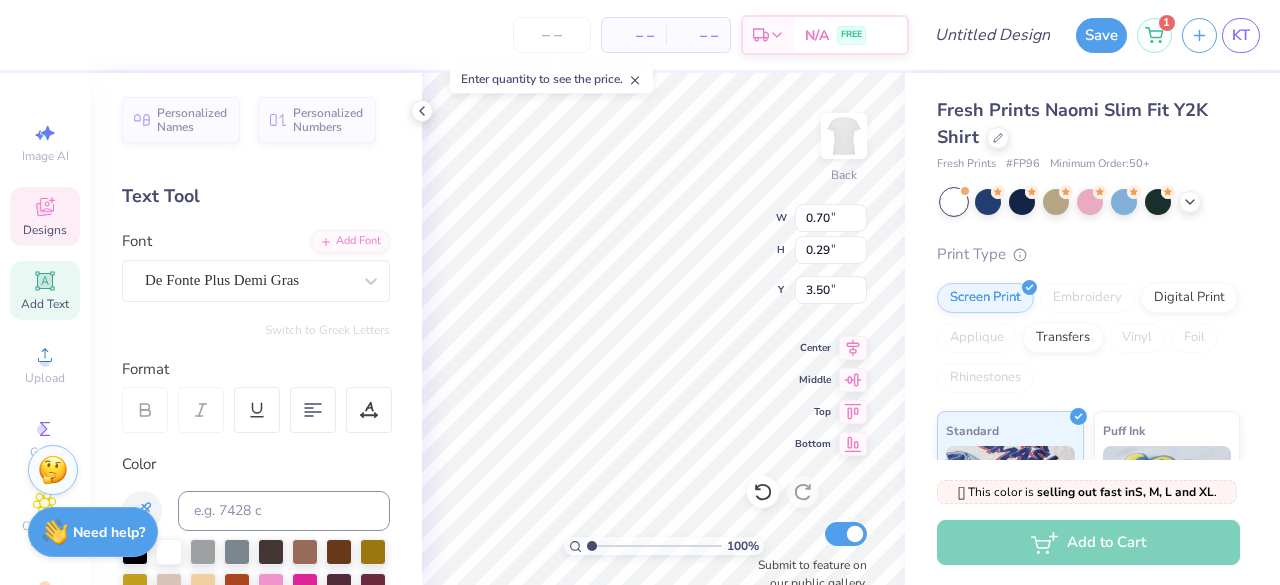 scroll, scrollTop: 16, scrollLeft: 2, axis: both 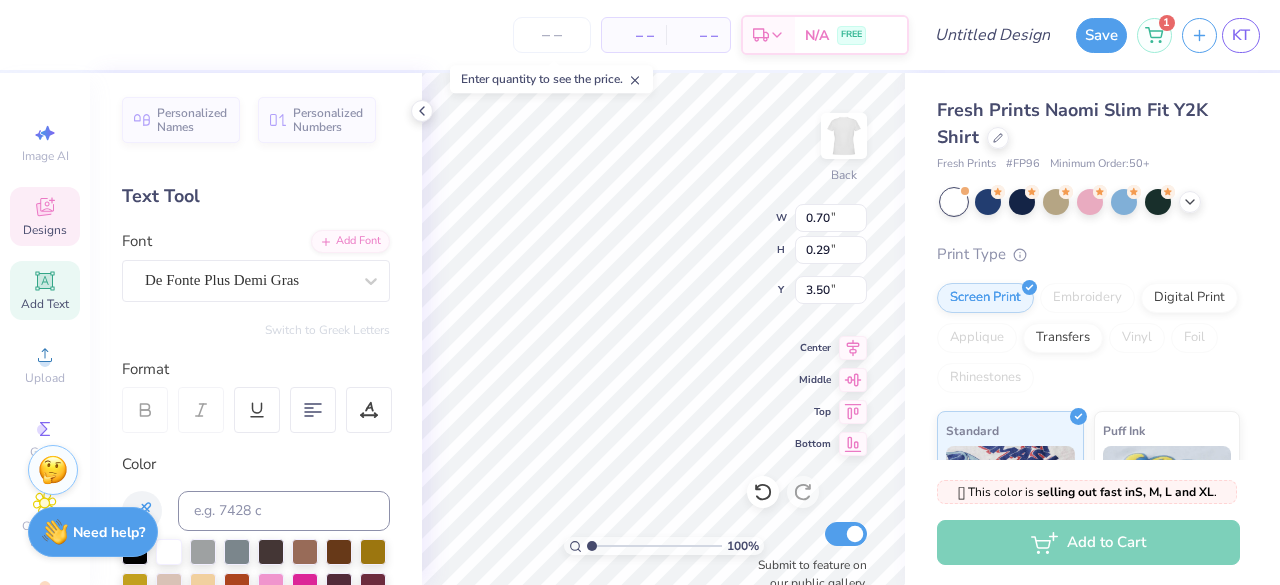 type on "2013" 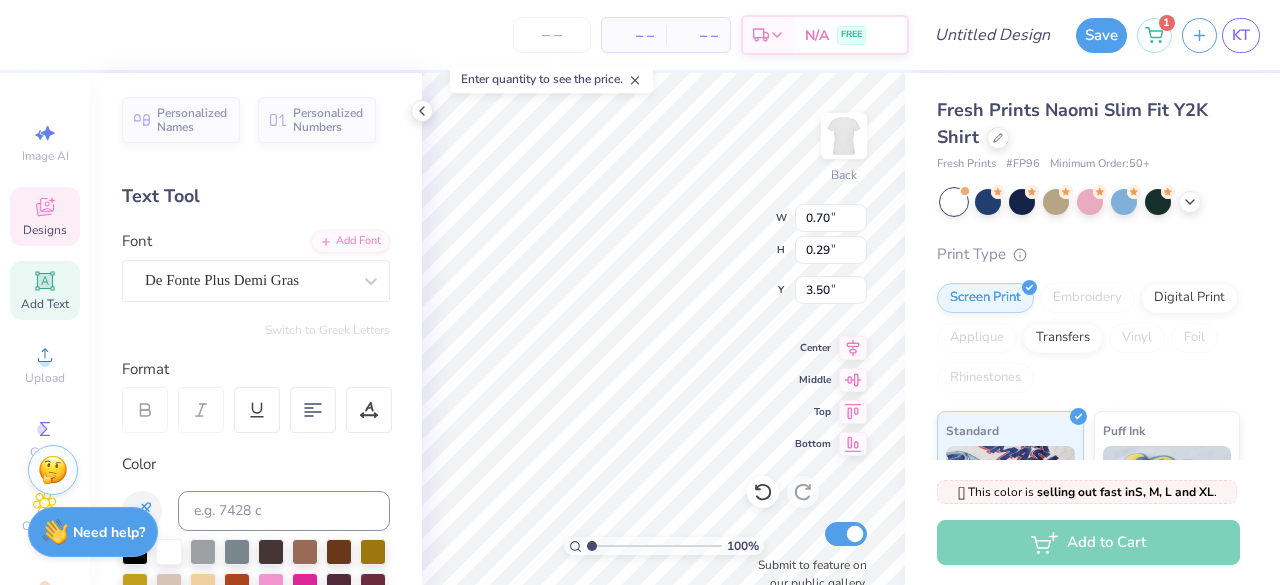 scroll, scrollTop: 16, scrollLeft: 3, axis: both 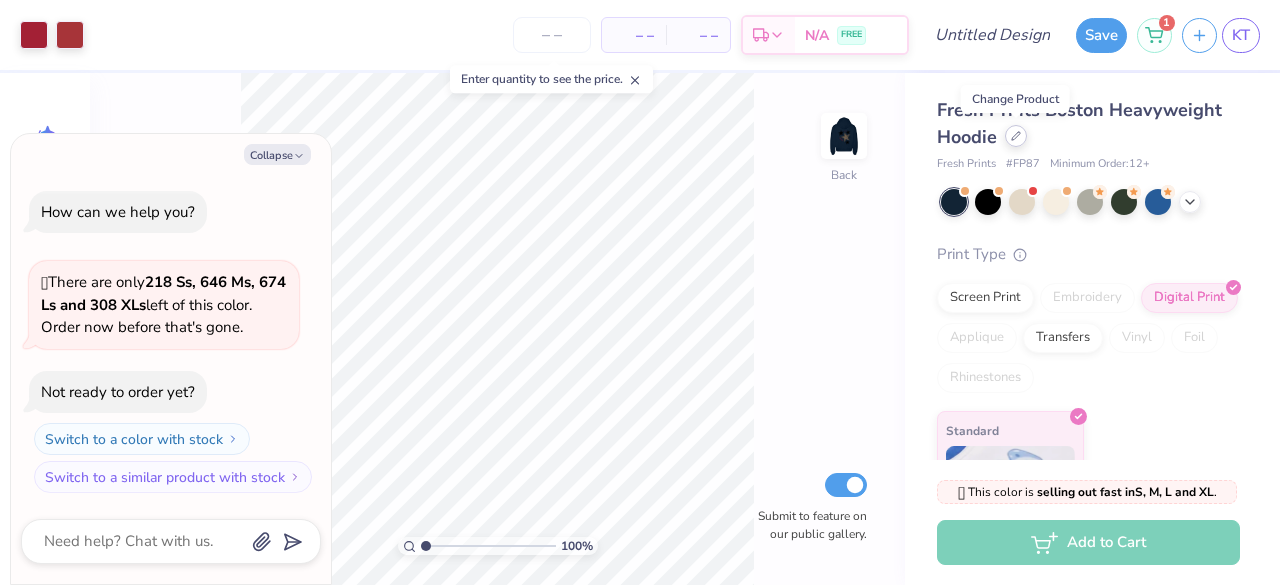 click 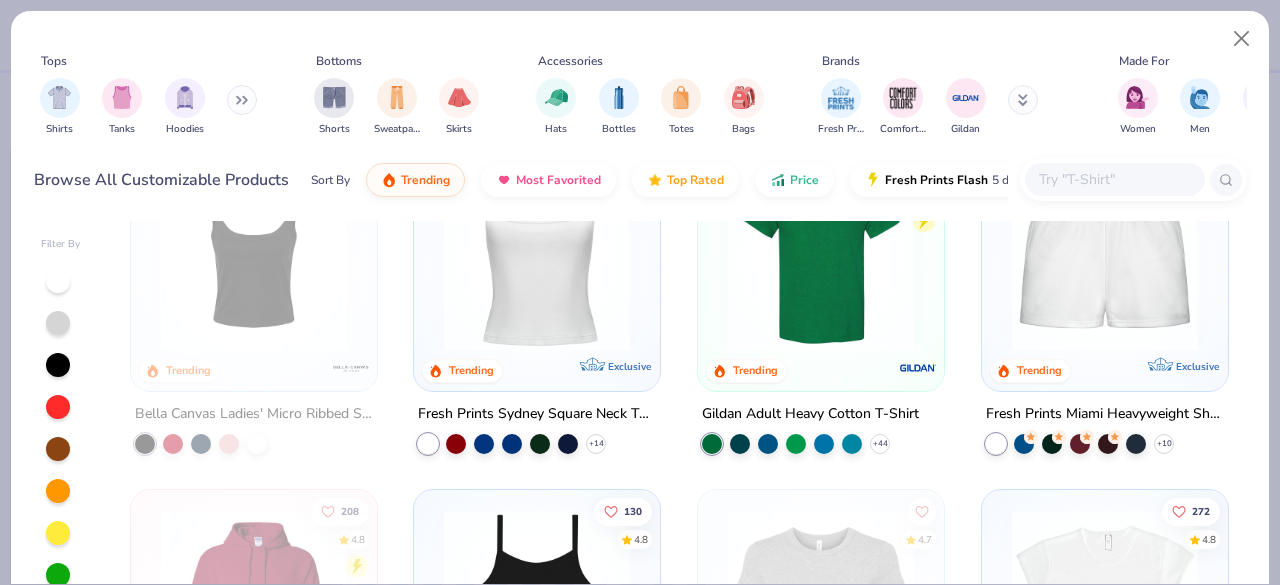 scroll, scrollTop: 625, scrollLeft: 0, axis: vertical 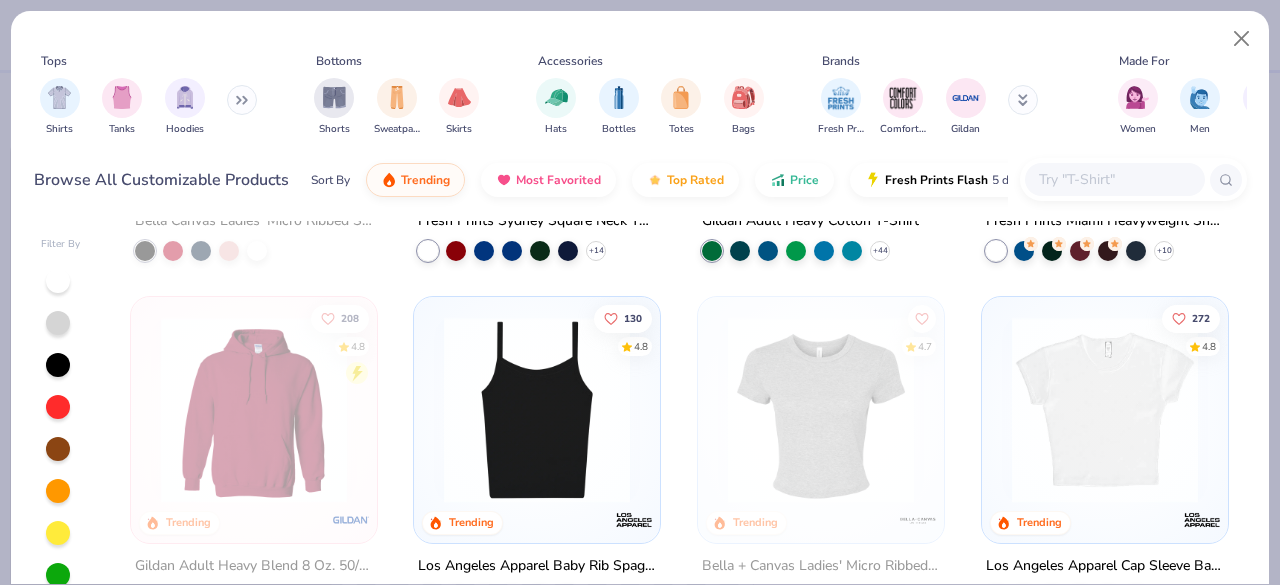 click at bounding box center [537, 409] 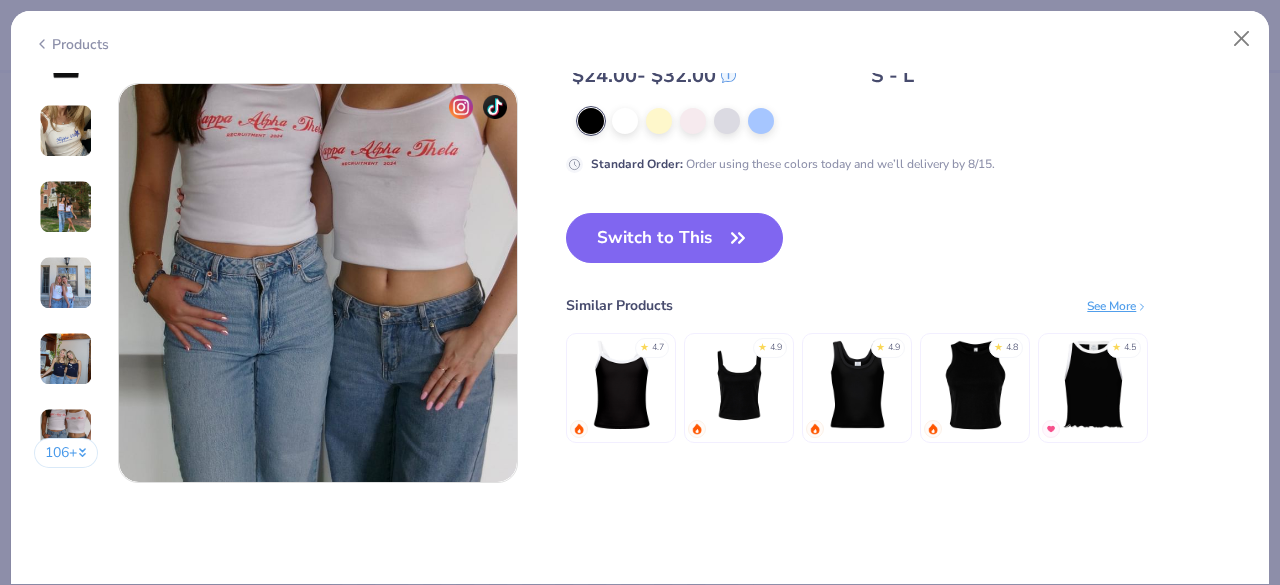 scroll, scrollTop: 2577, scrollLeft: 0, axis: vertical 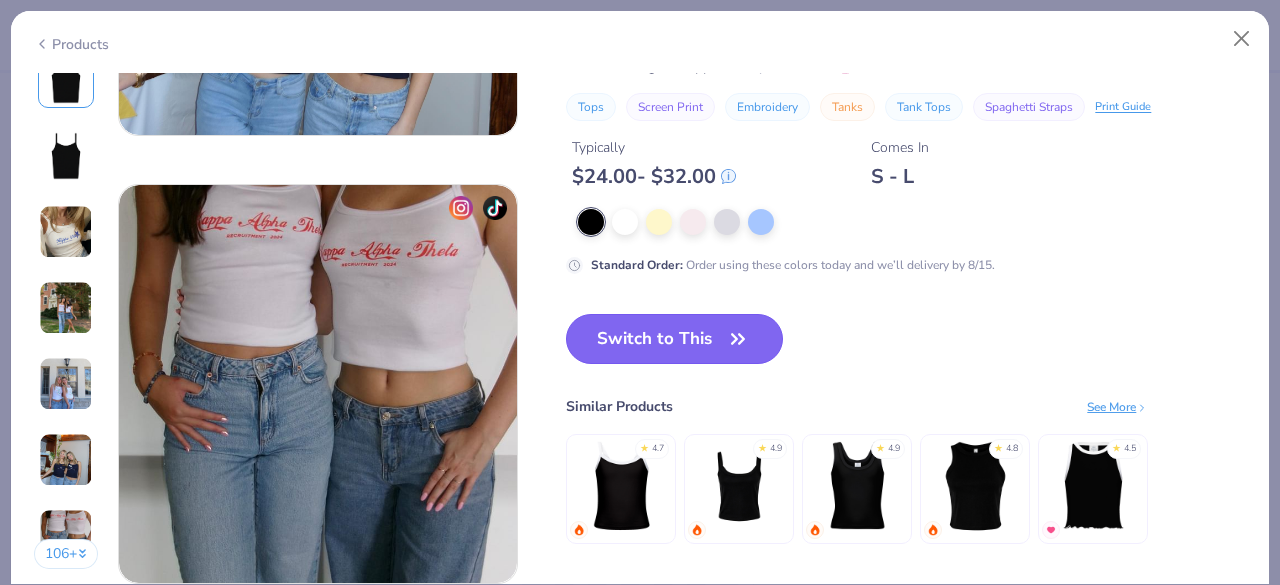 click on "Switch to This" at bounding box center [674, 339] 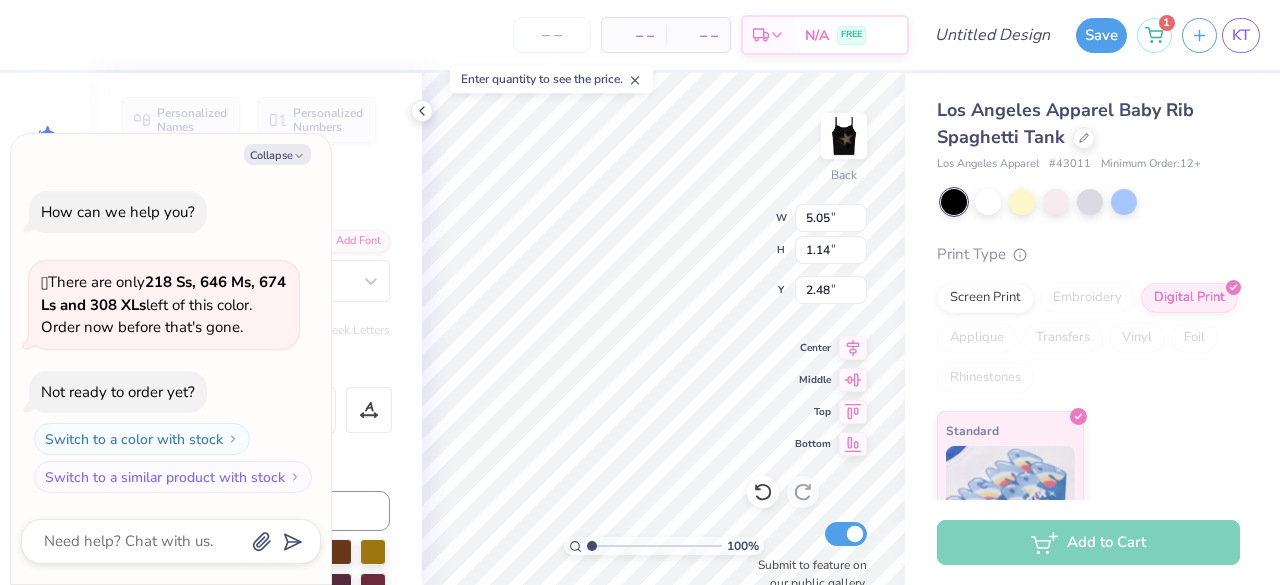 scroll, scrollTop: 16, scrollLeft: 2, axis: both 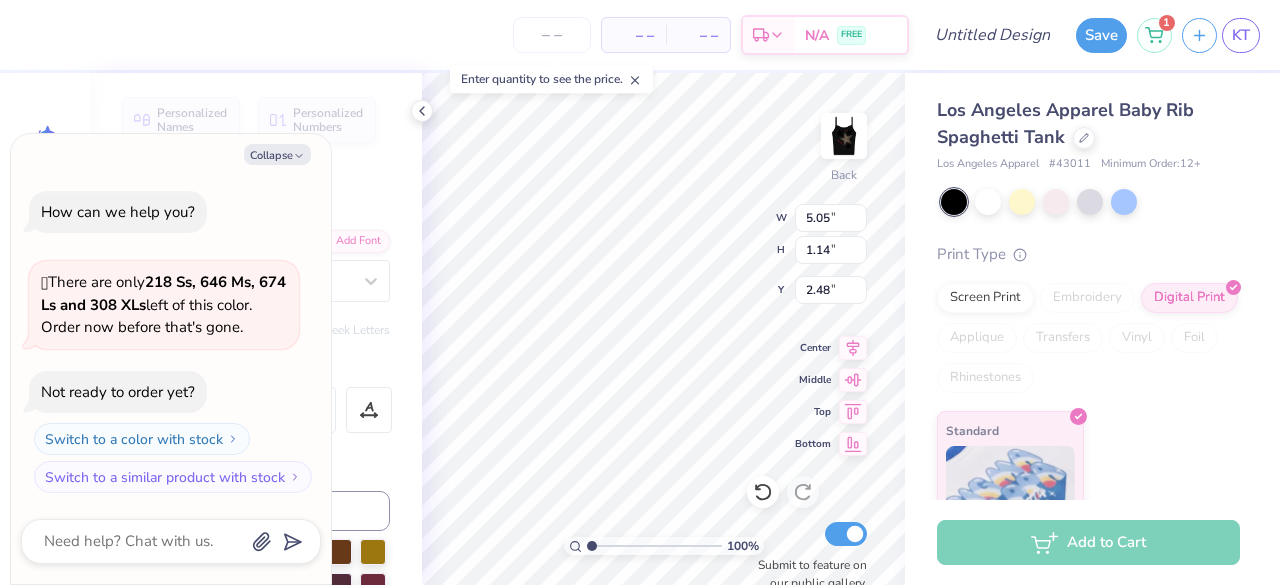 type on "x" 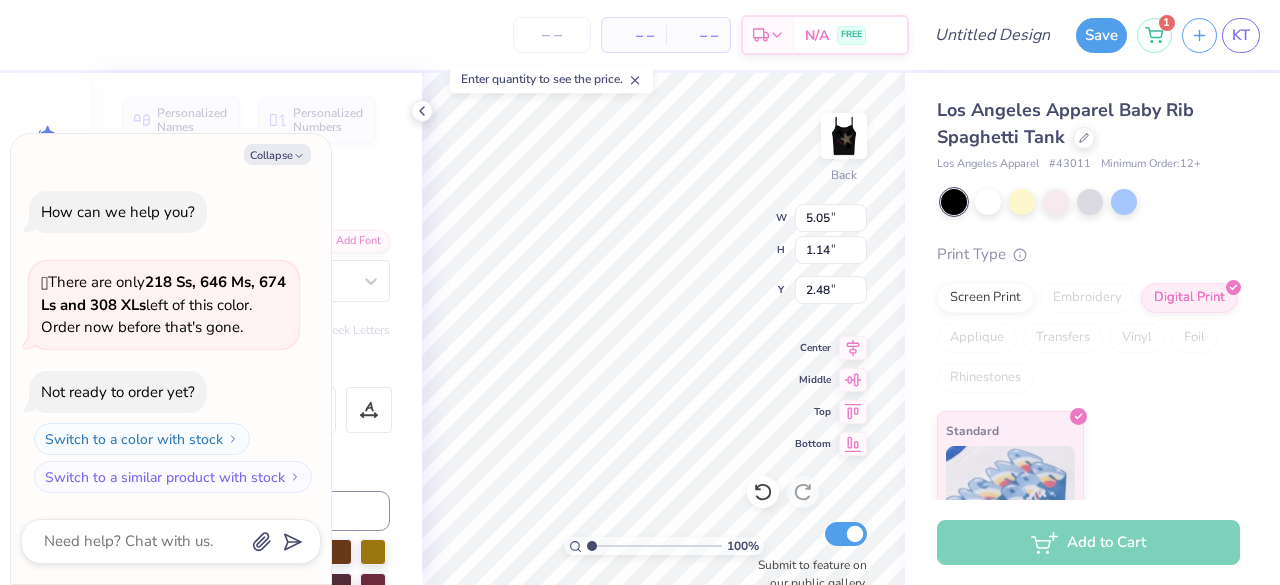 type on "x" 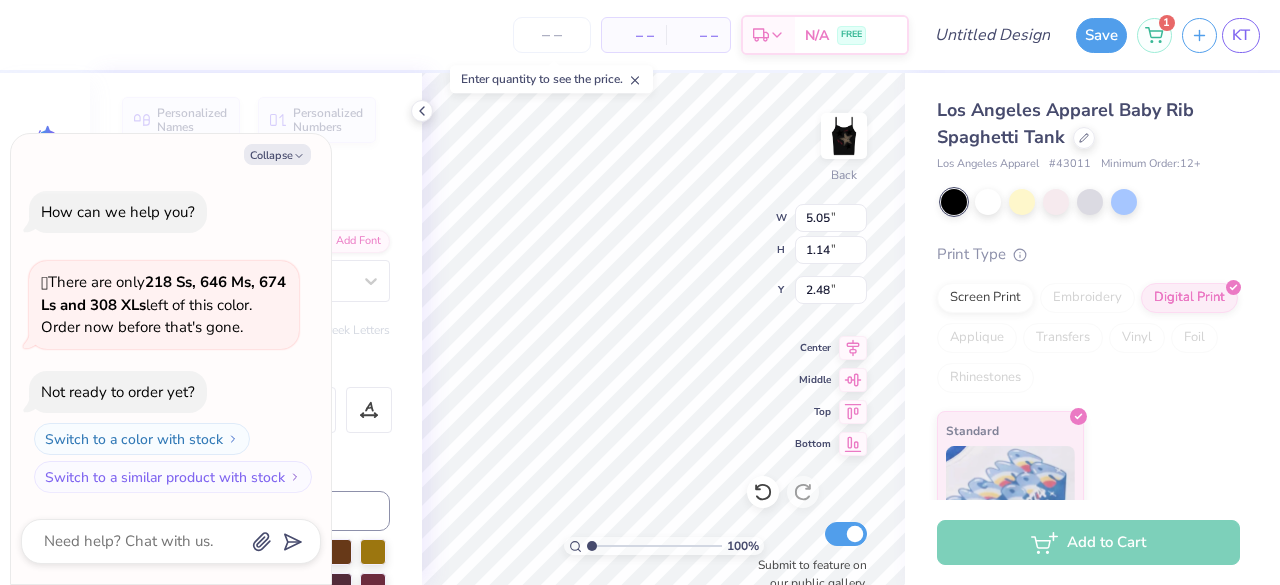 type on "2.96" 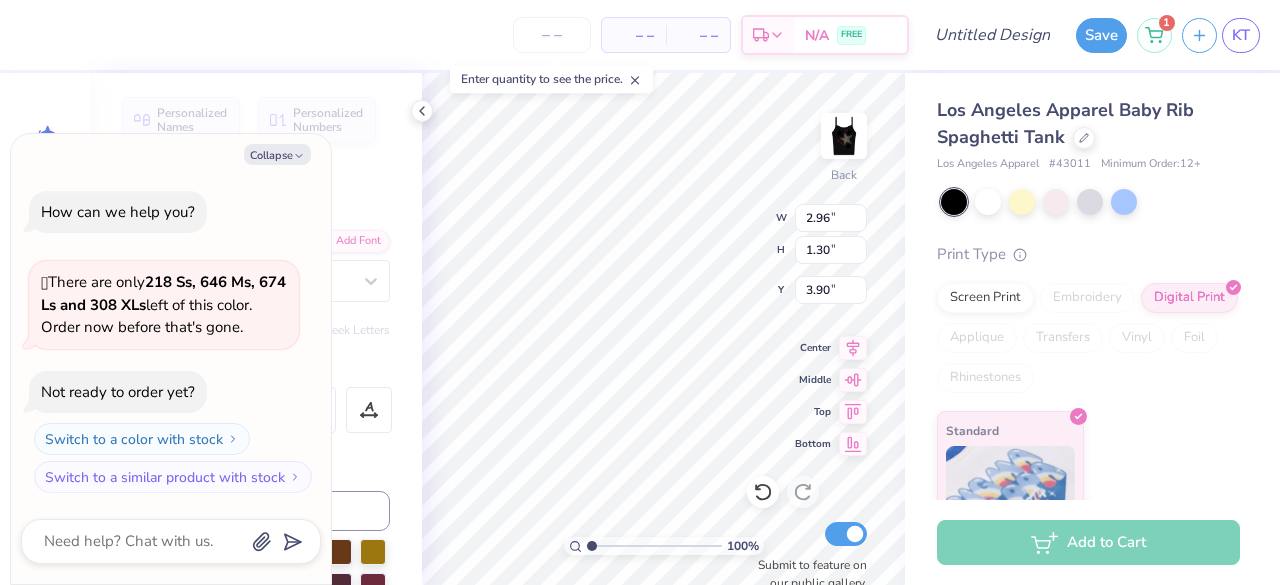 scroll, scrollTop: 16, scrollLeft: 2, axis: both 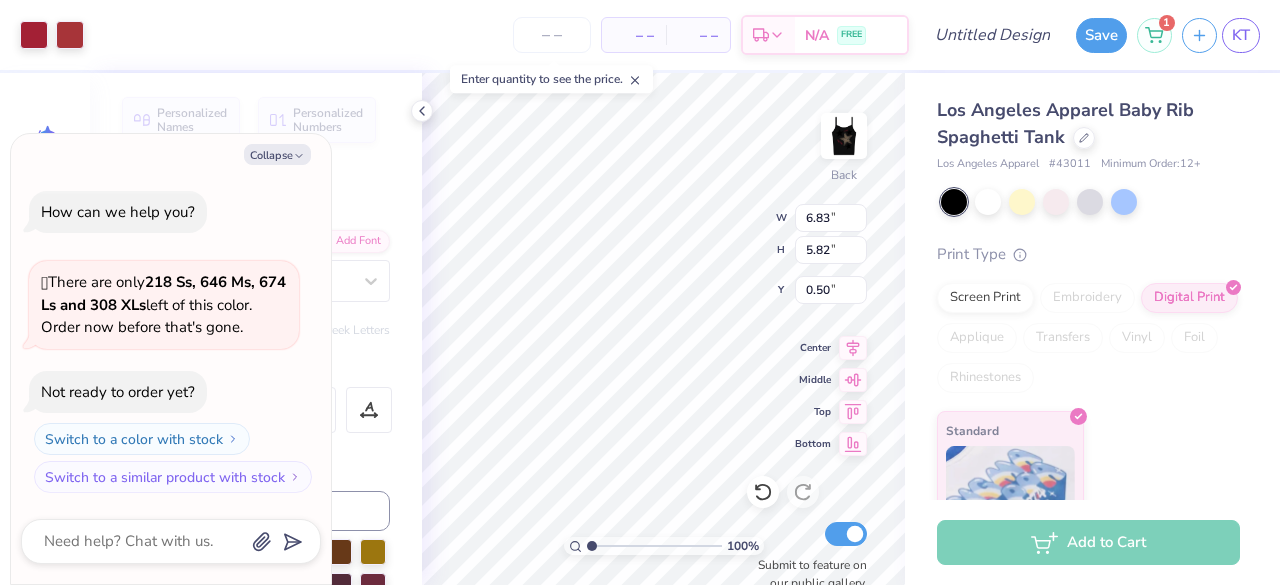 type on "x" 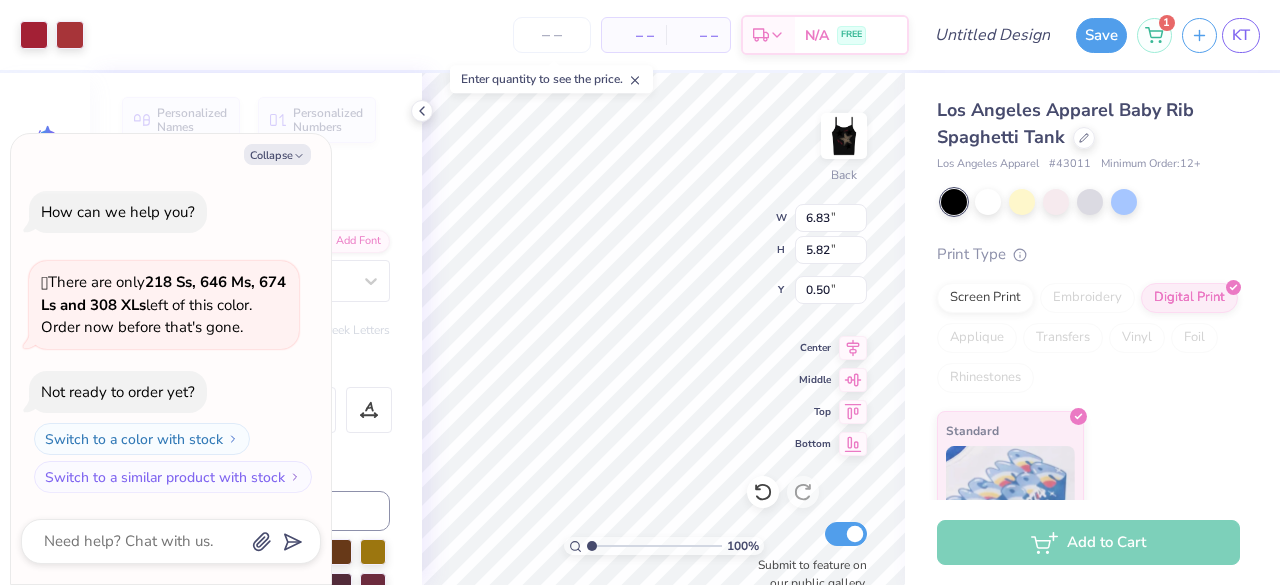 type on "4.89" 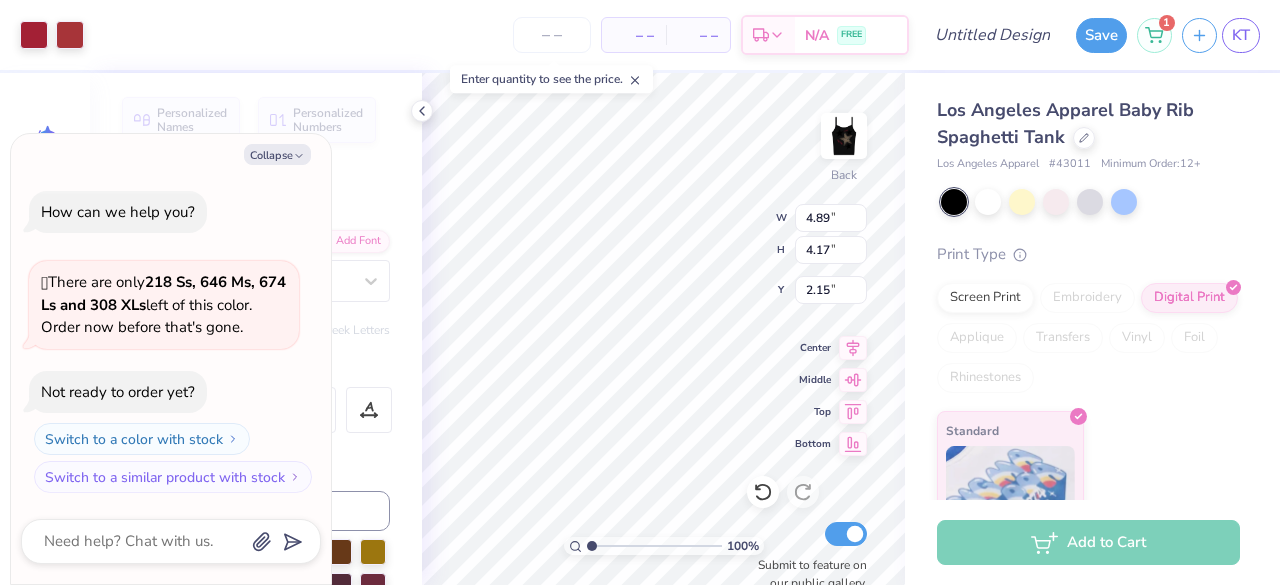 type on "x" 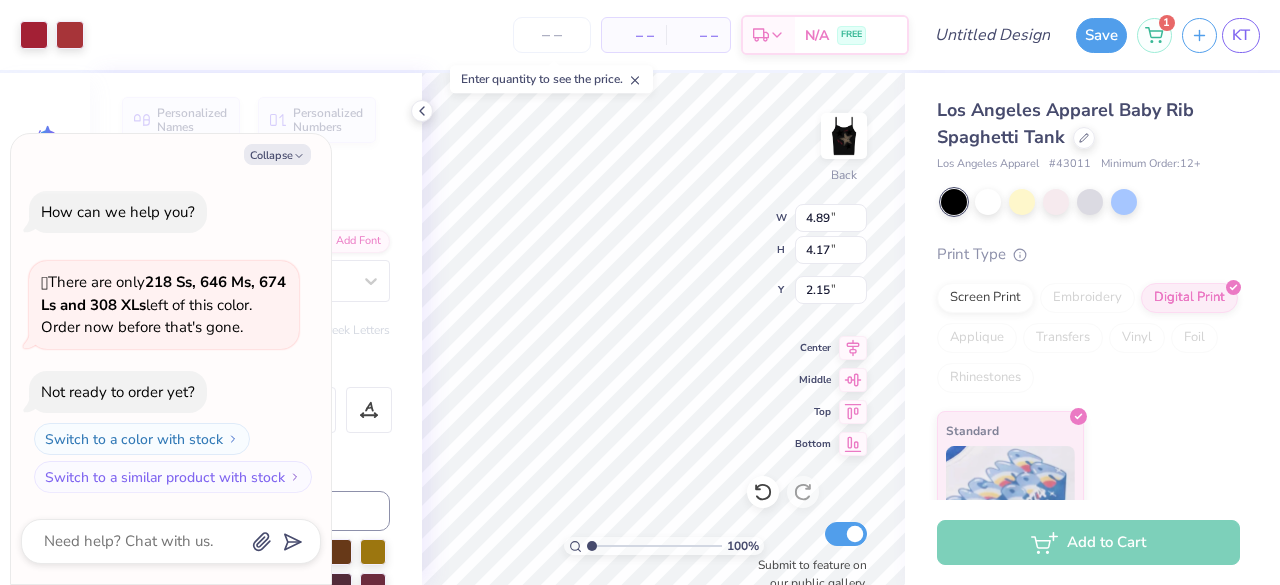 type on "0.96" 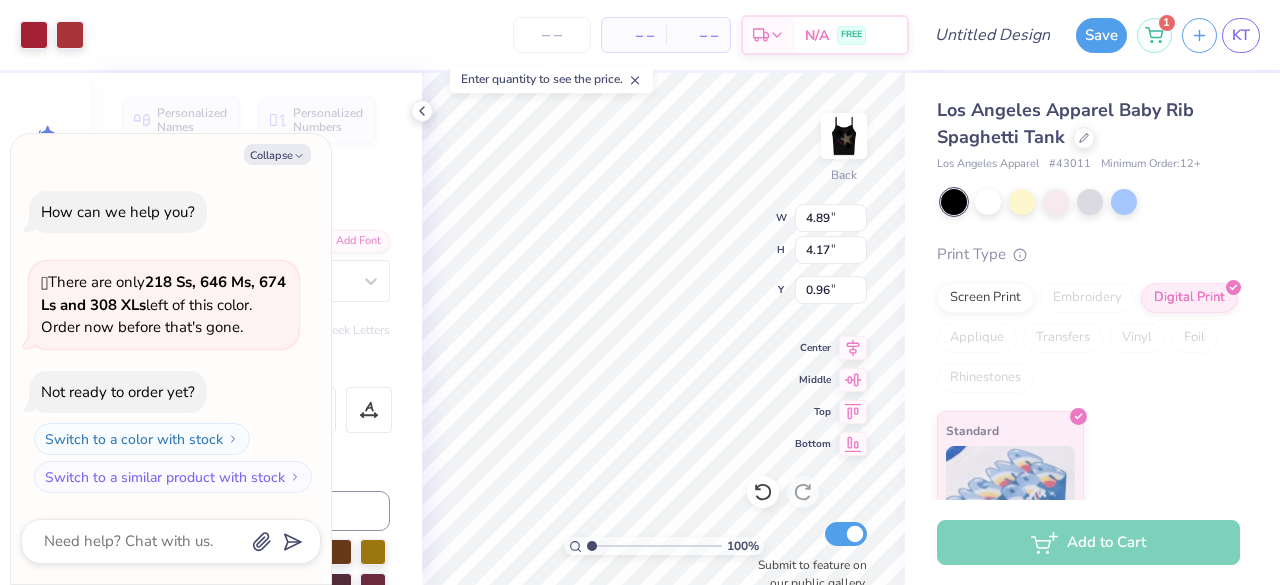 type on "x" 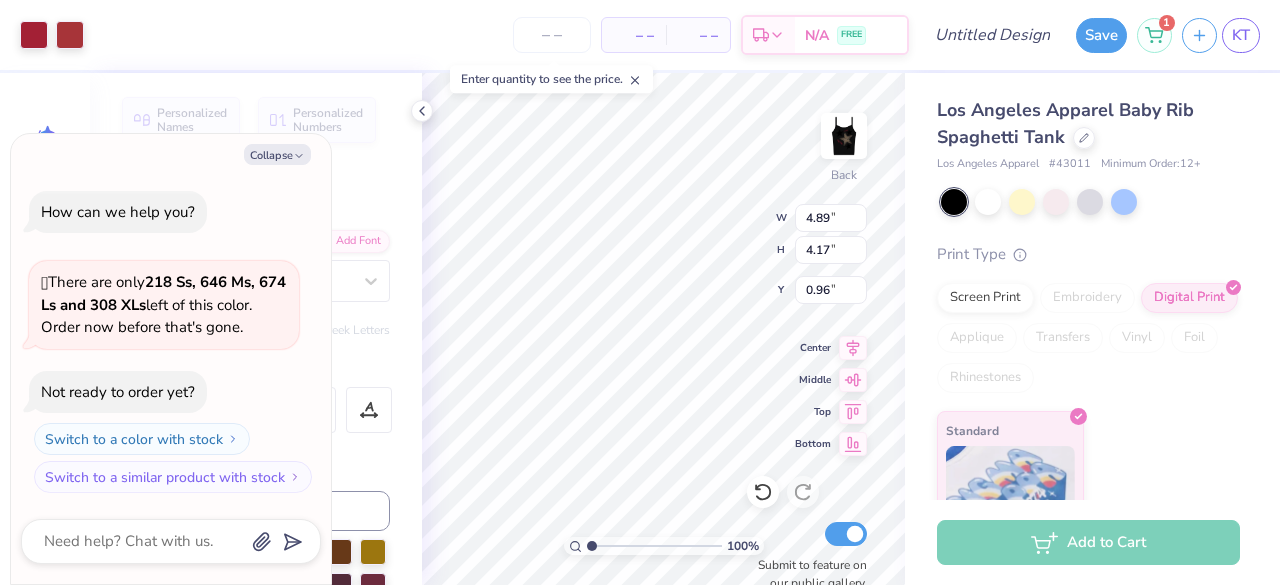 type on "4.12" 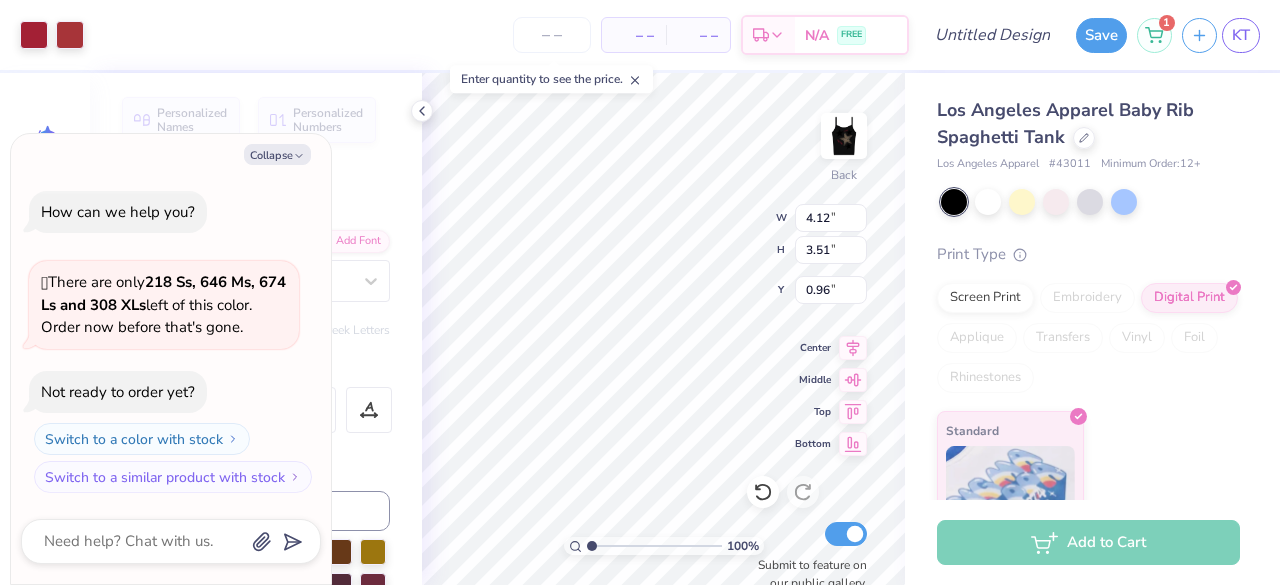 type on "x" 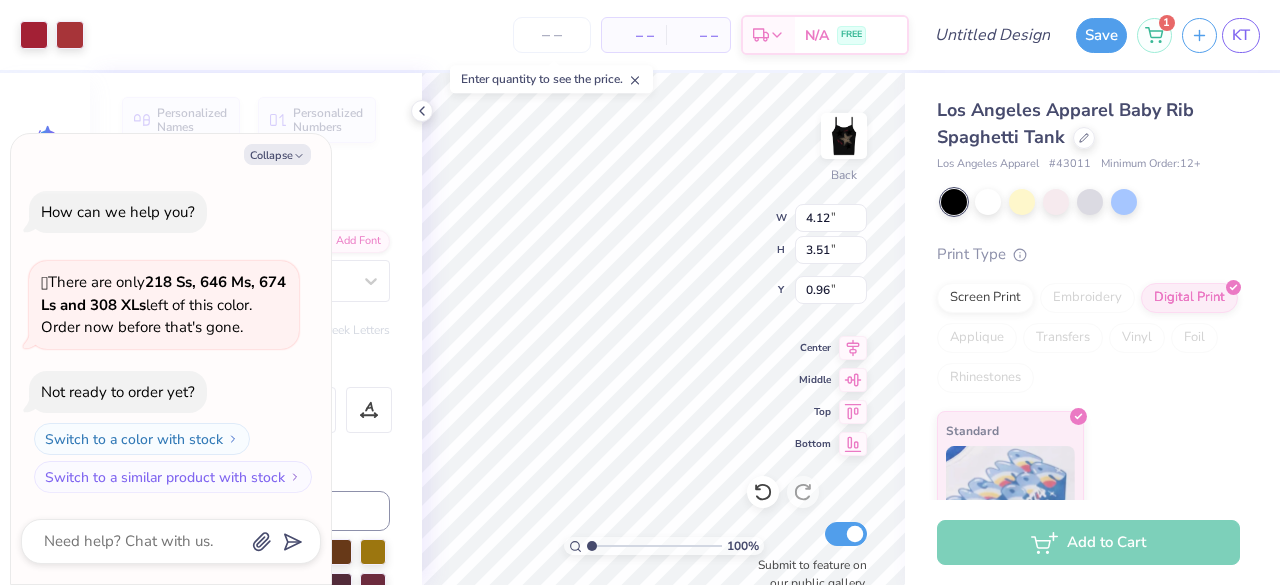 type on "1.01" 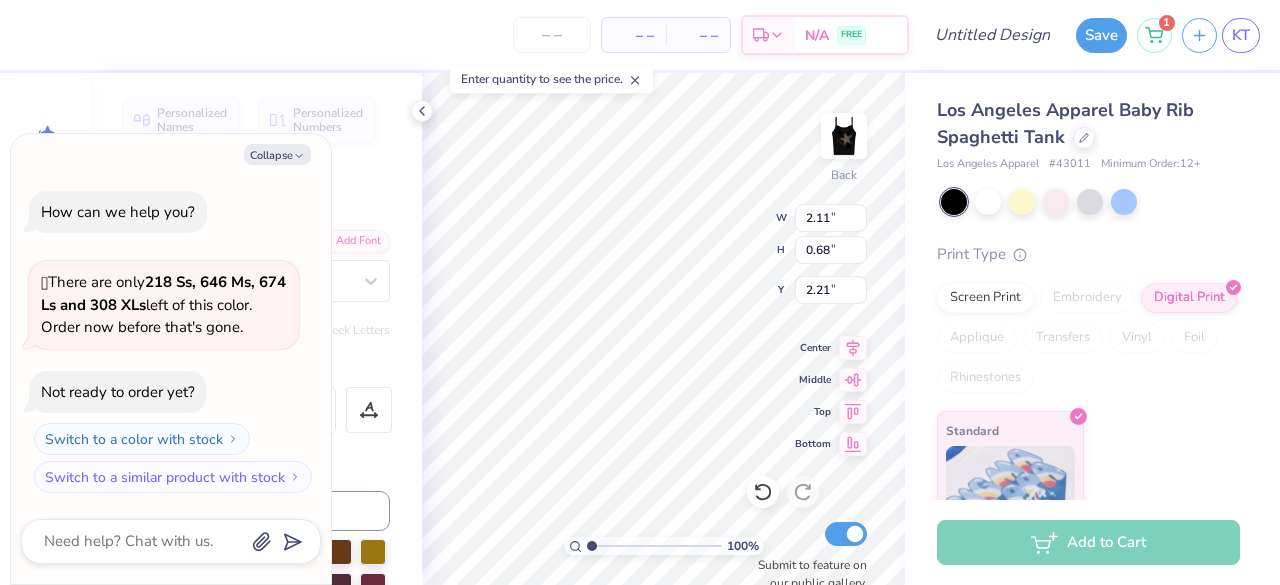 type on "x" 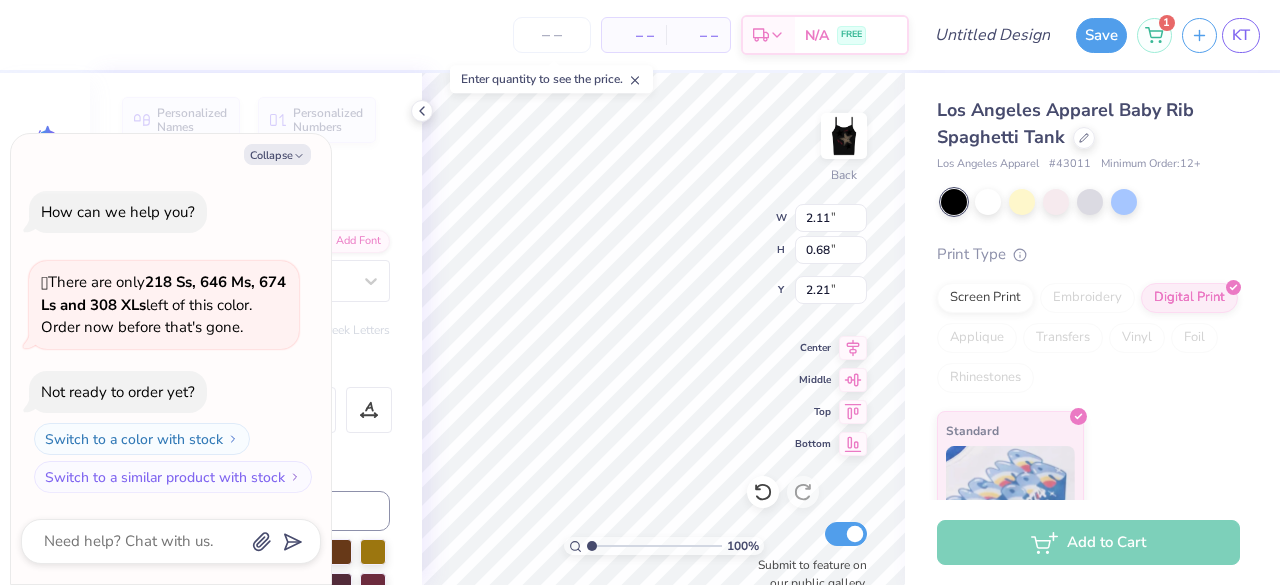 type on "2.08" 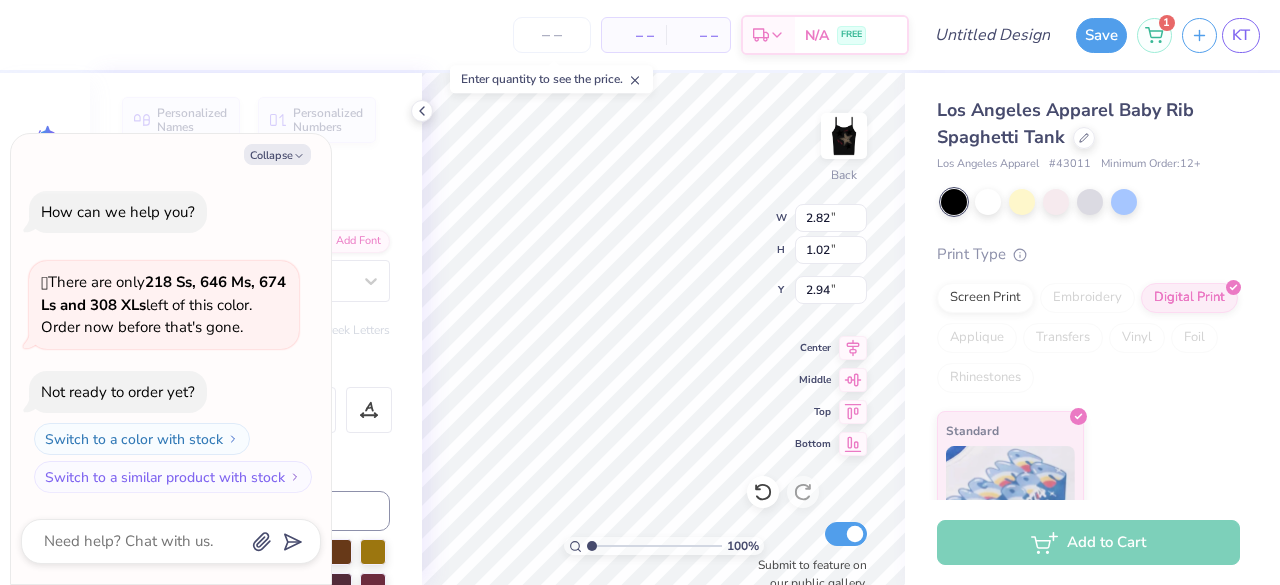 type on "x" 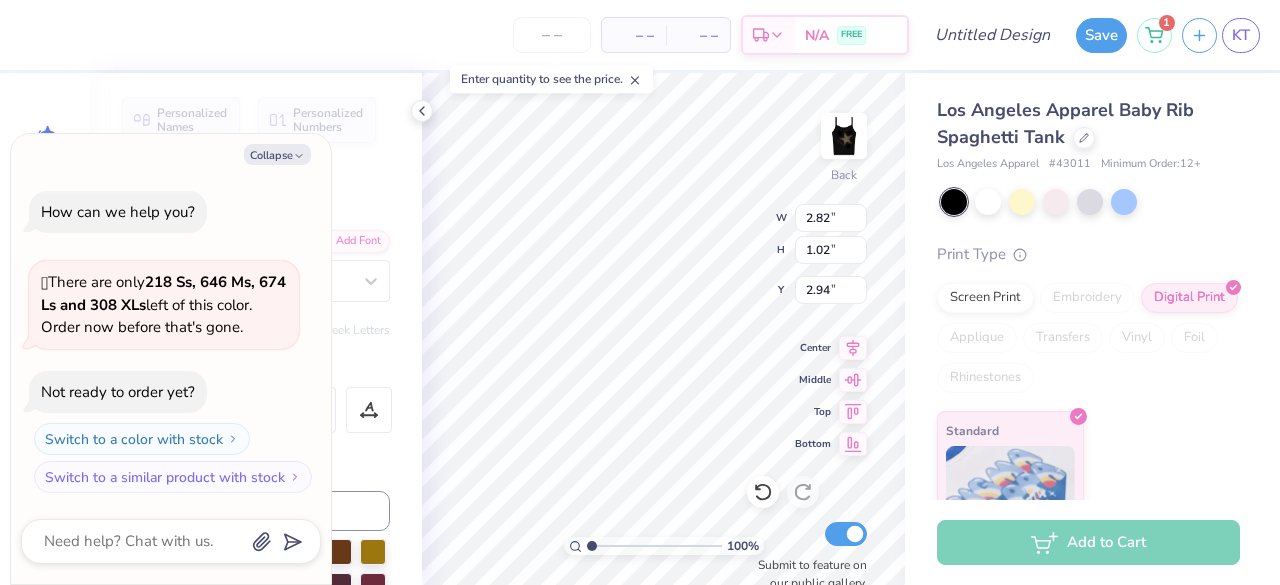 type on "2.81" 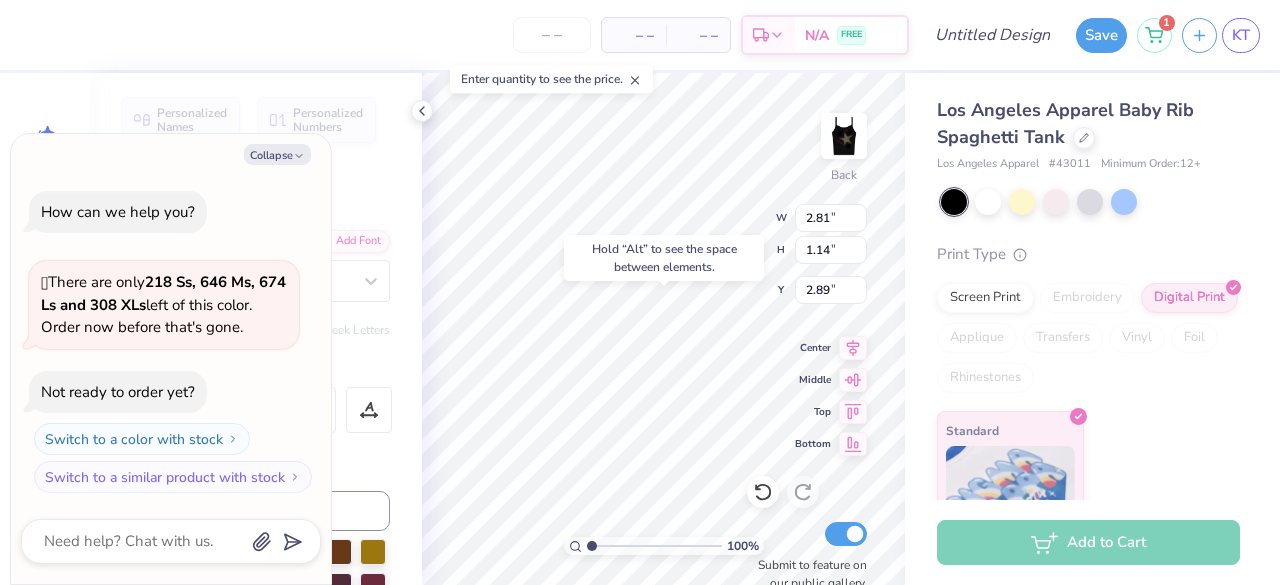 type on "x" 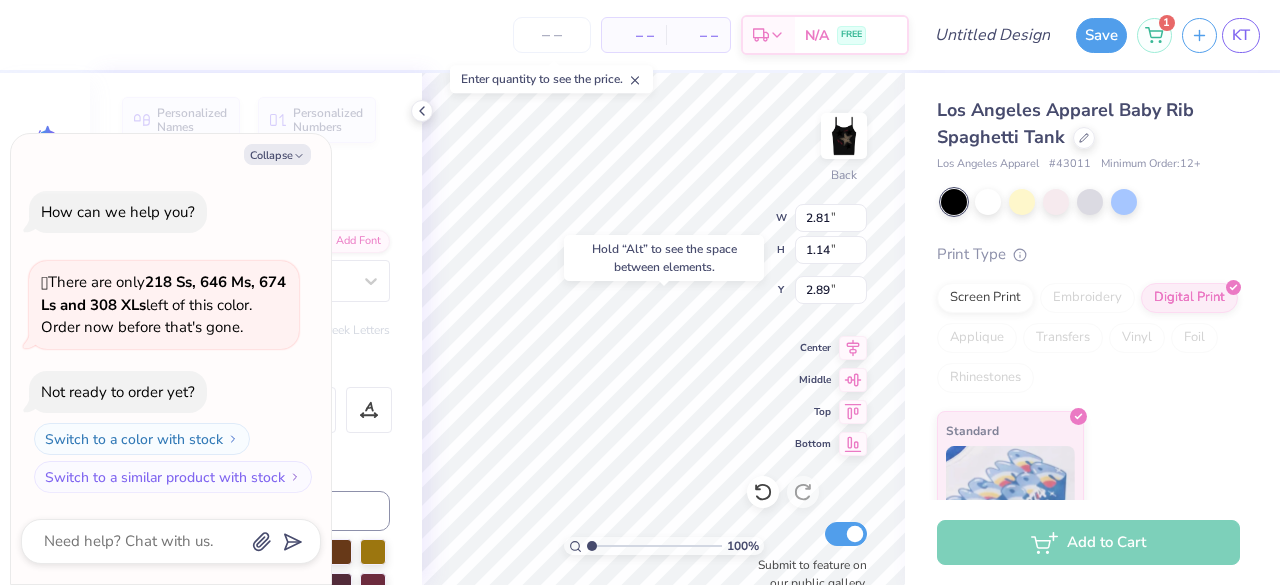 type on "3.07" 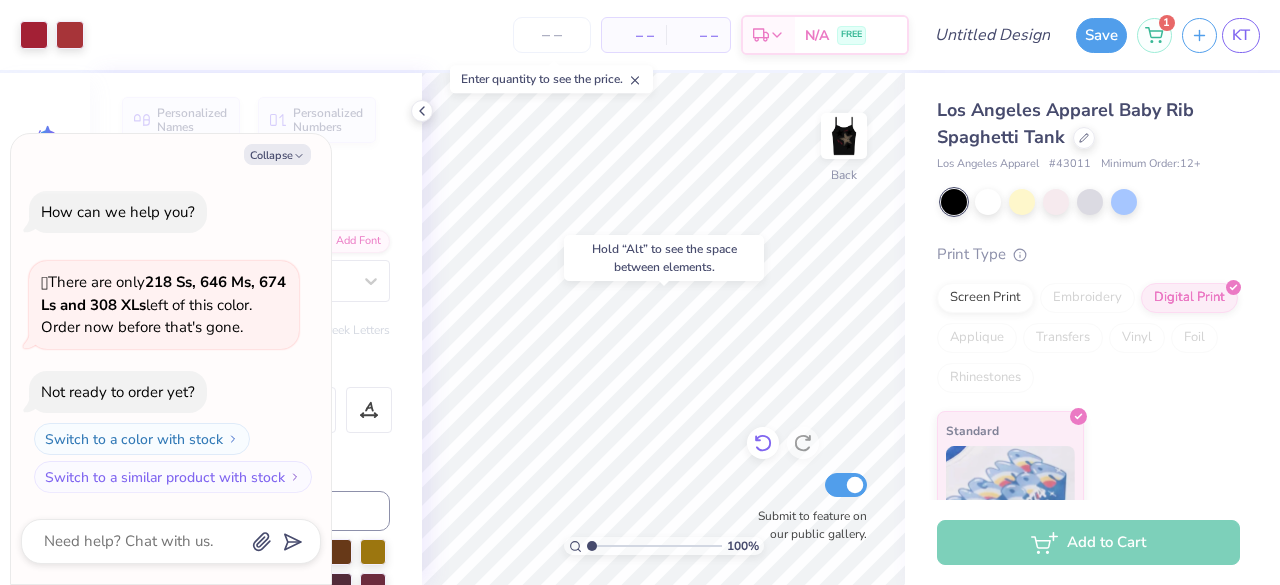 click 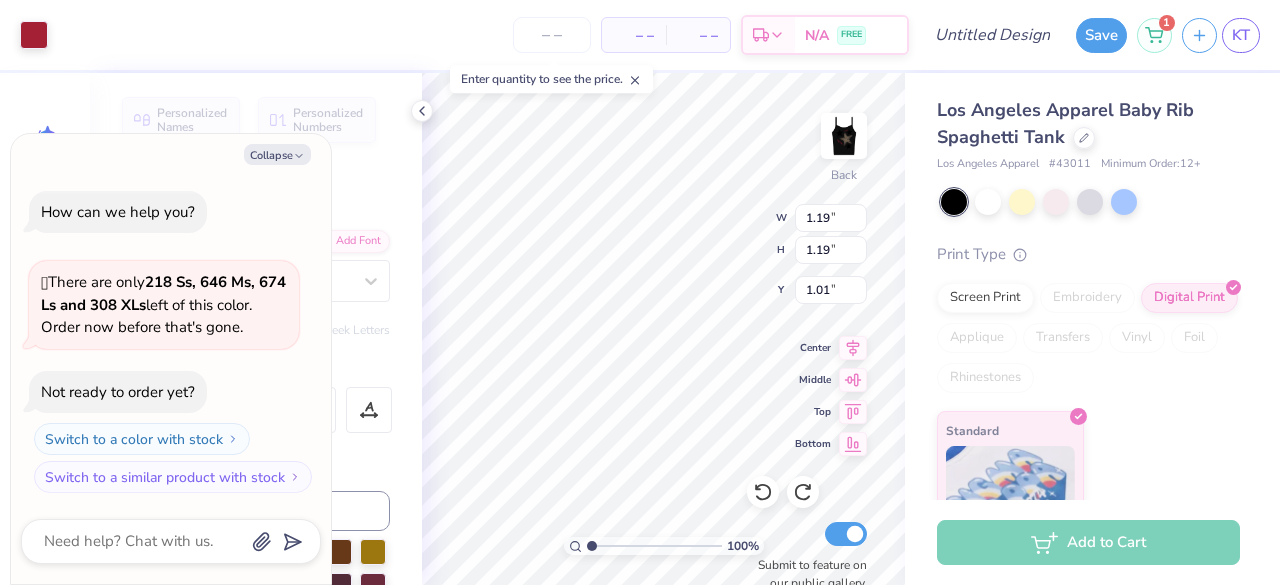type on "x" 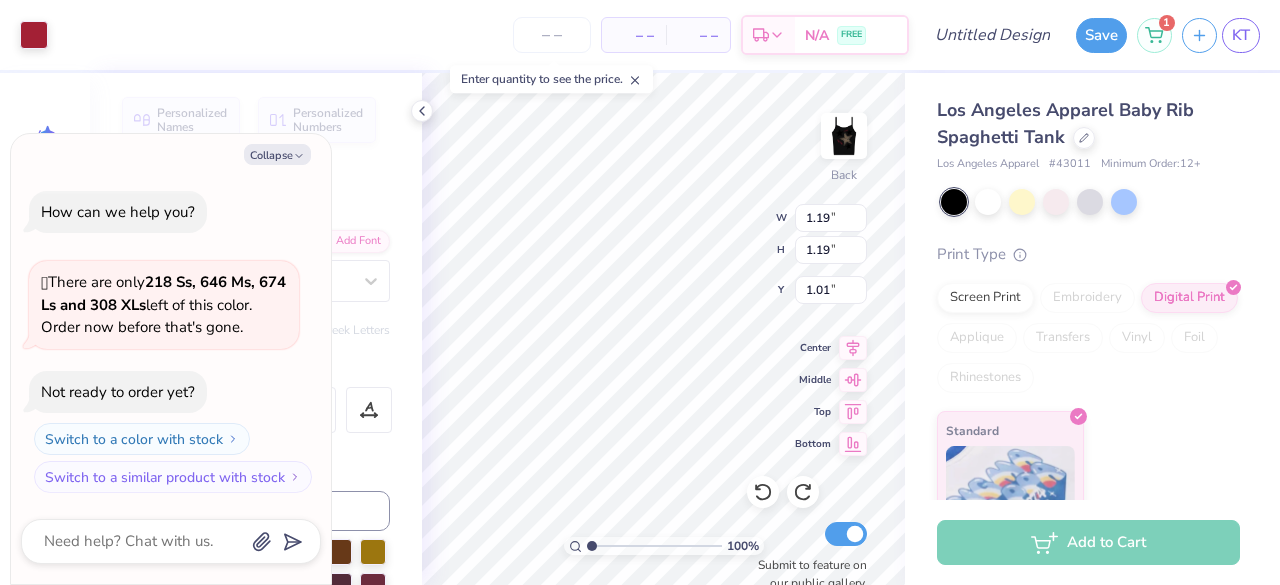 type on "0.91" 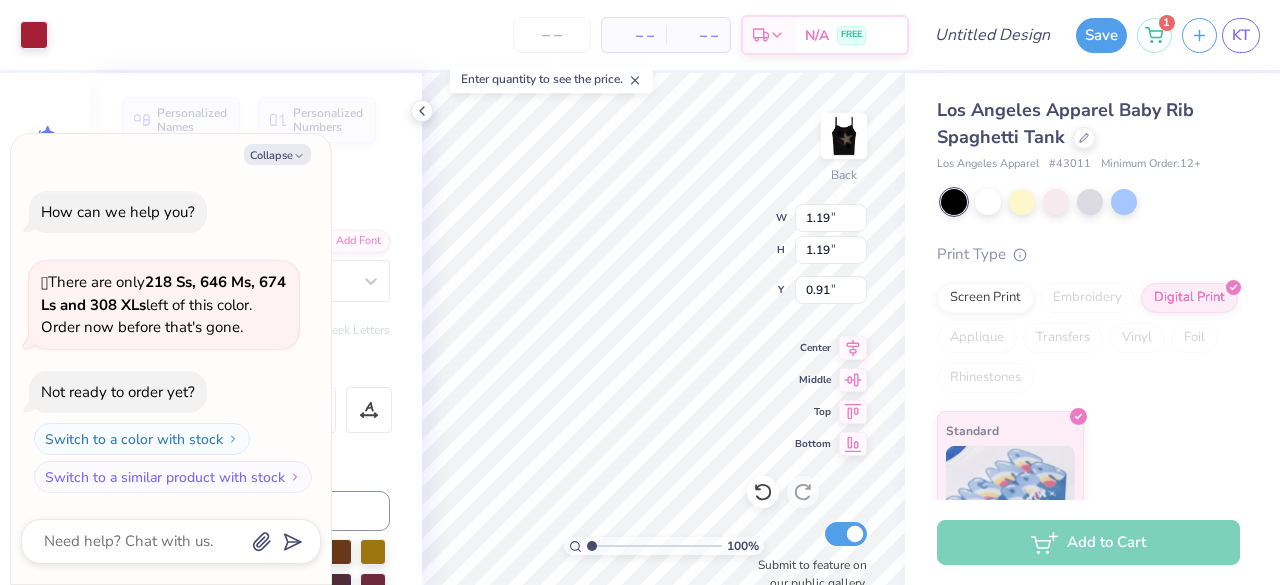 type on "x" 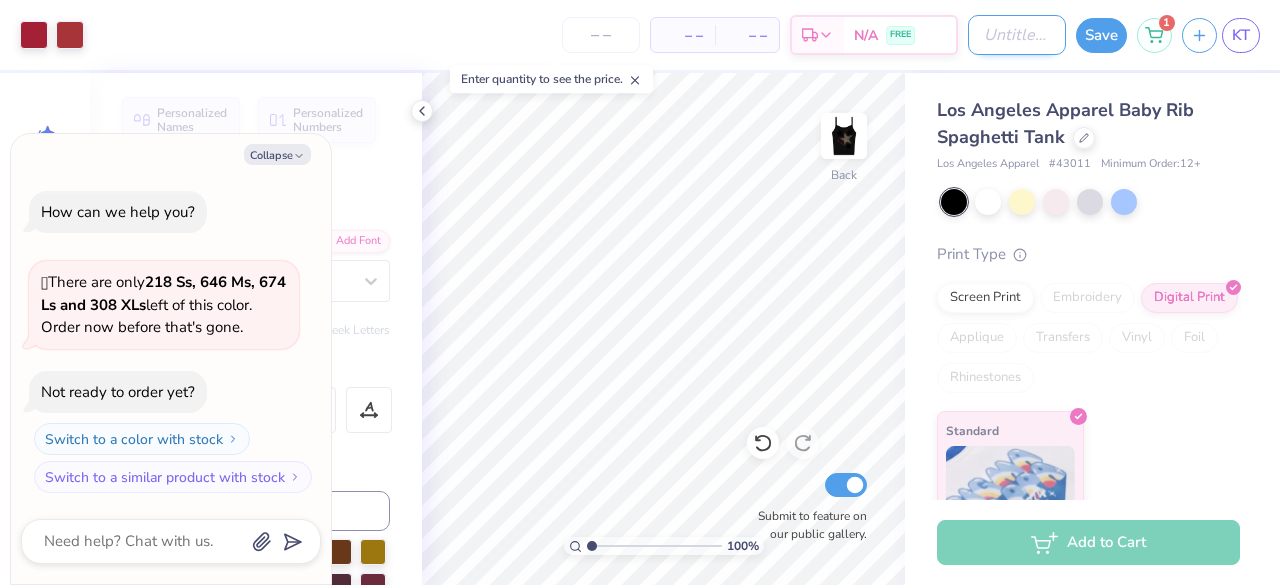 click on "Design Title" at bounding box center (1017, 35) 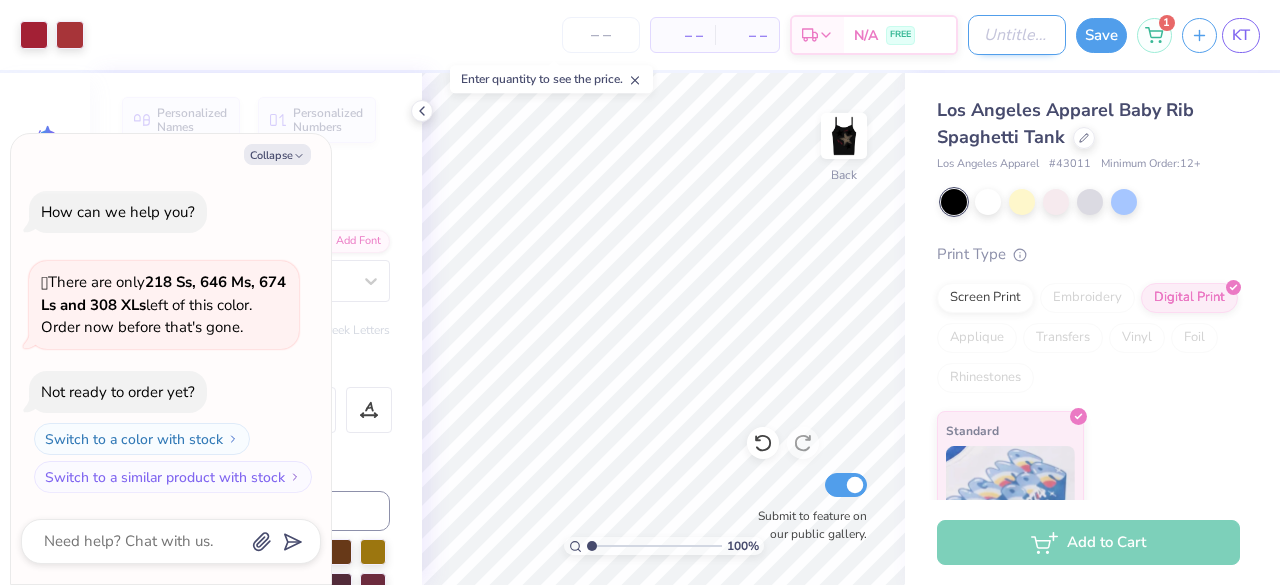 type on "R" 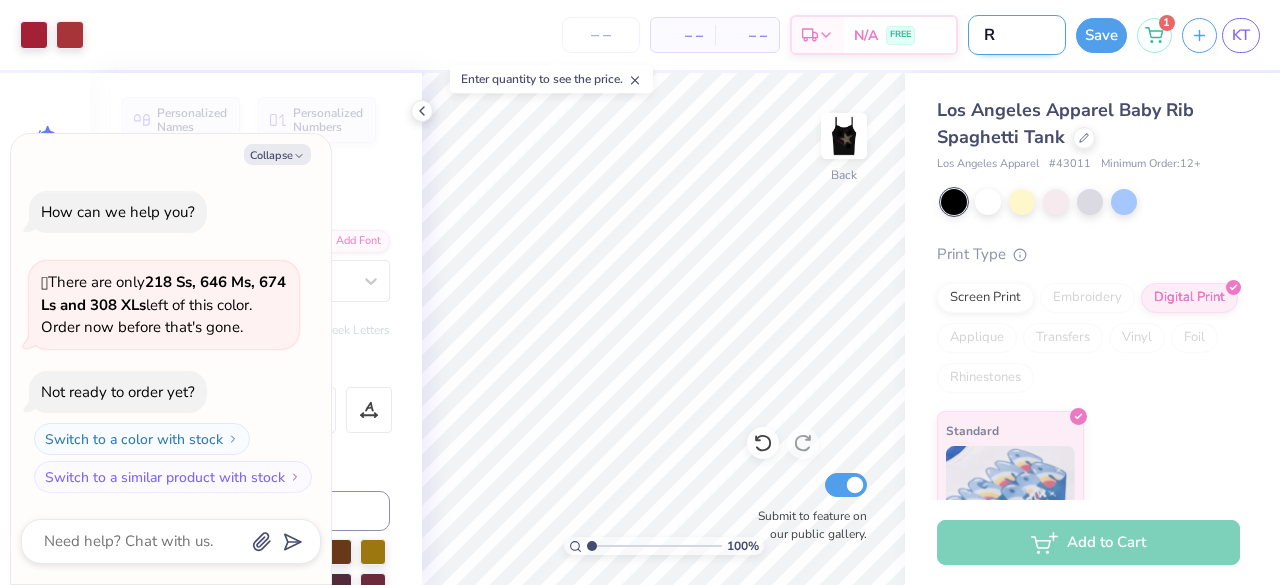 type on "Re" 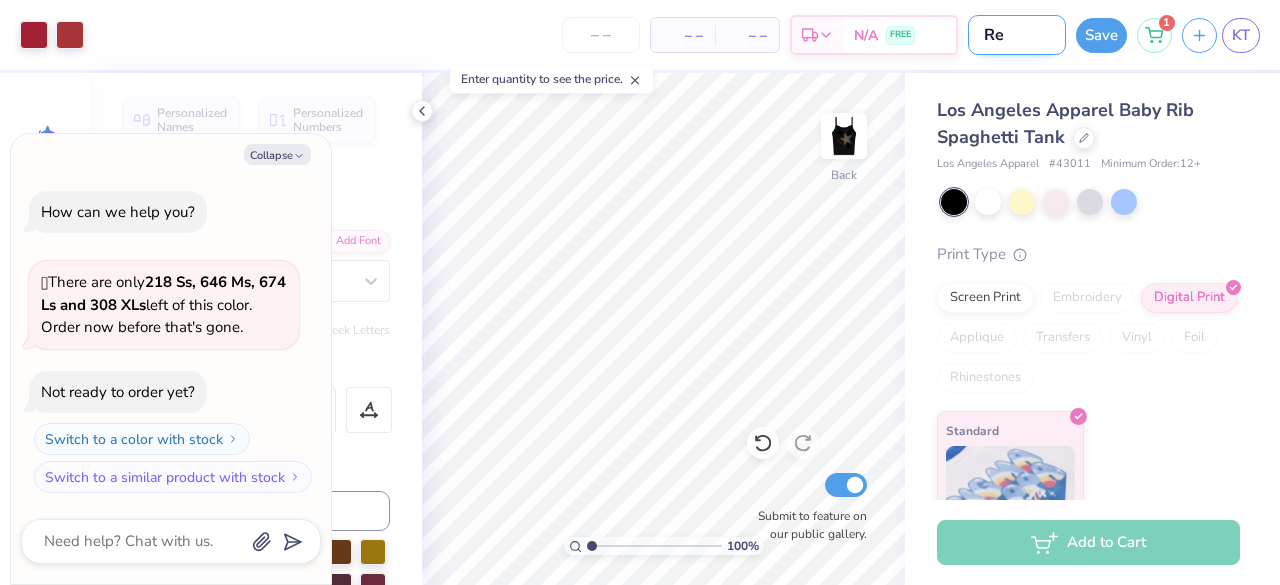 type on "Red" 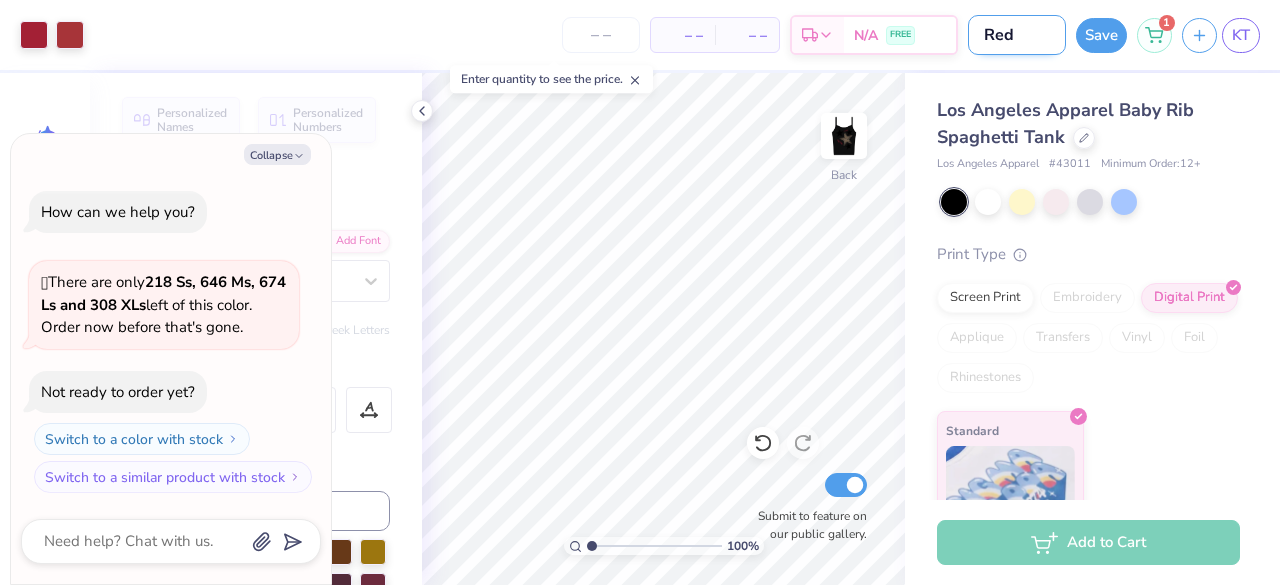 type on "x" 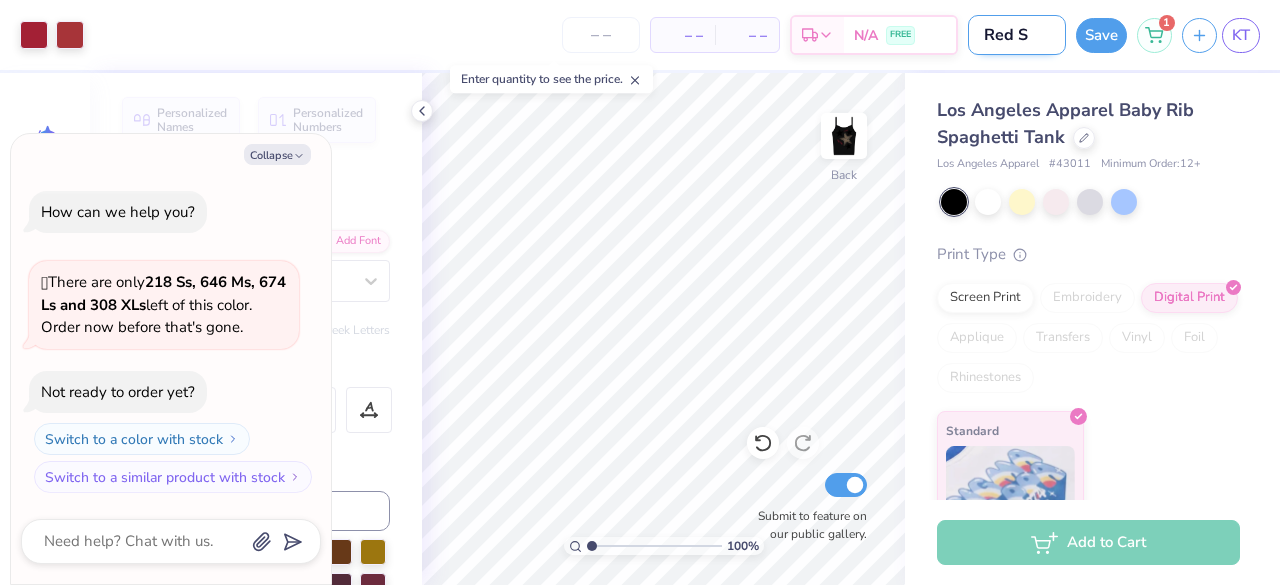 type on "Red St" 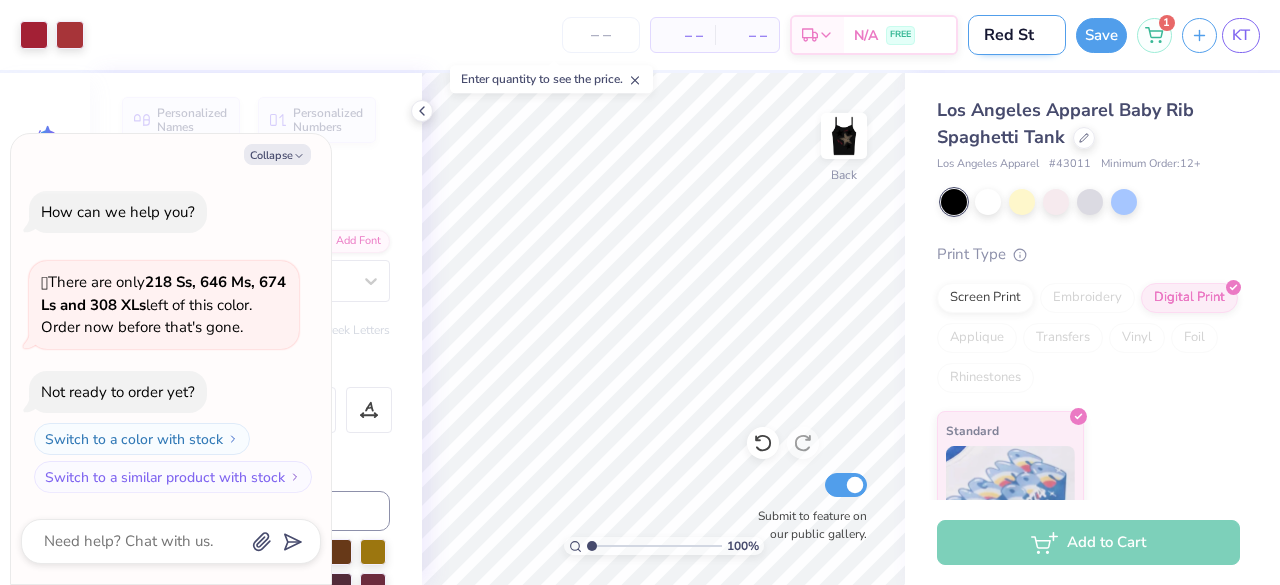 type on "Red Sta" 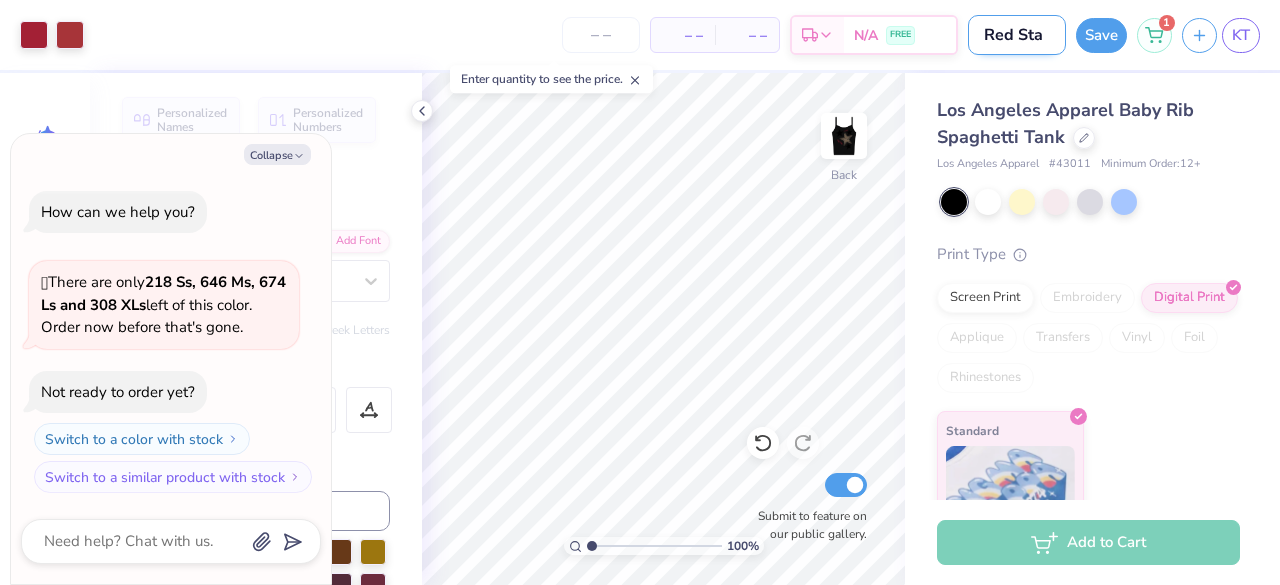 type on "Red Star" 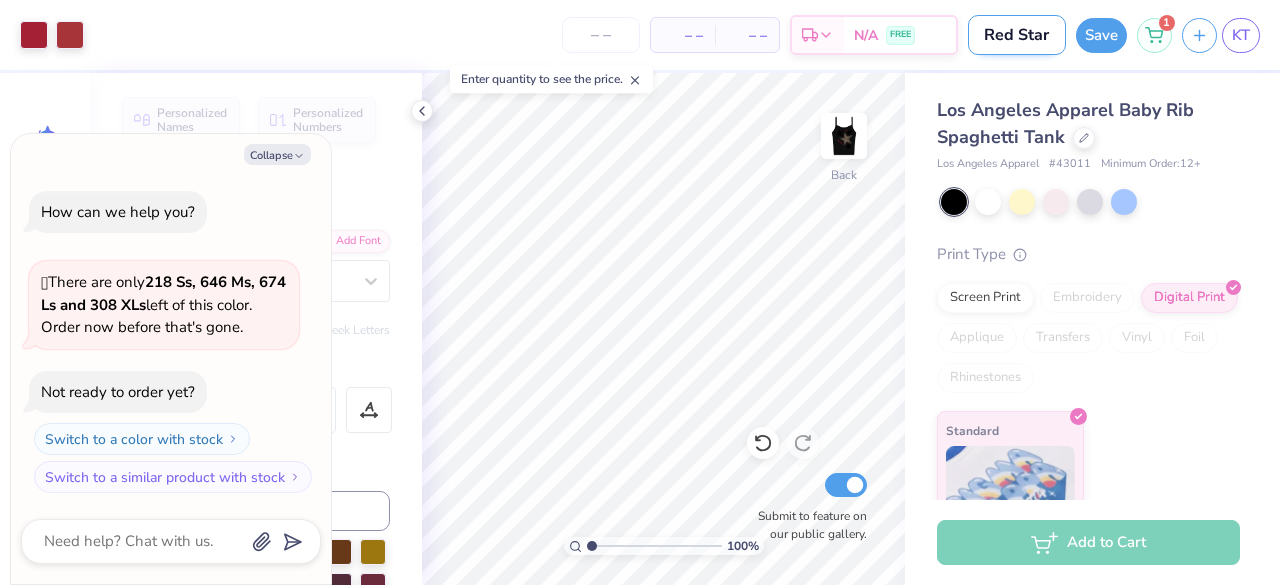 type on "Red Stars" 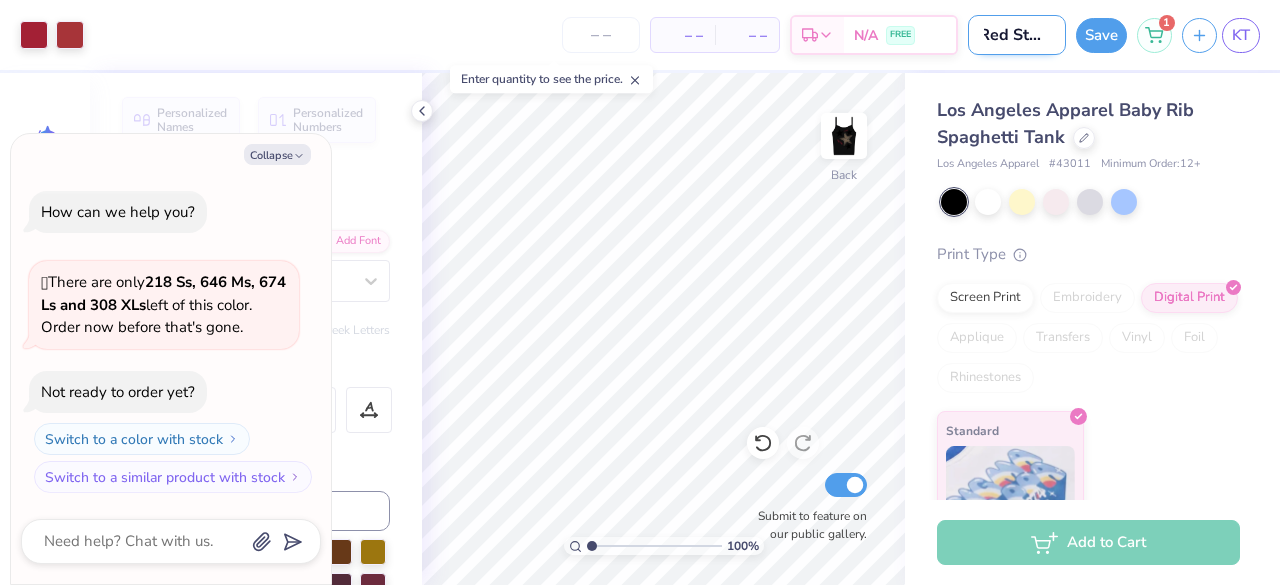 type on "Red Stars" 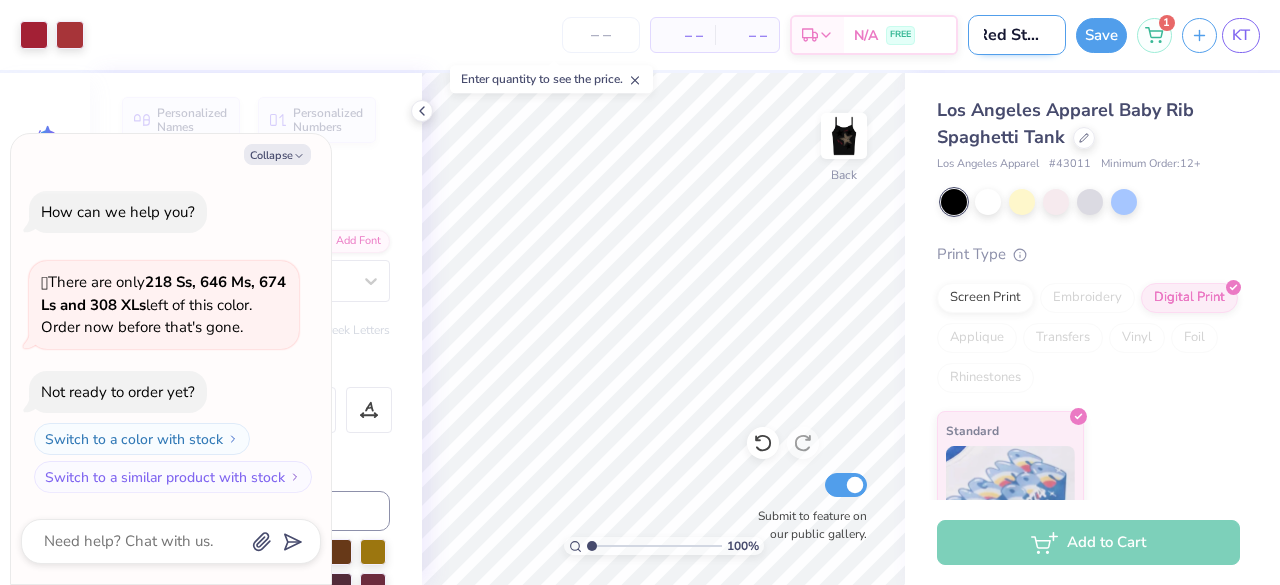 type on "Red Stars B" 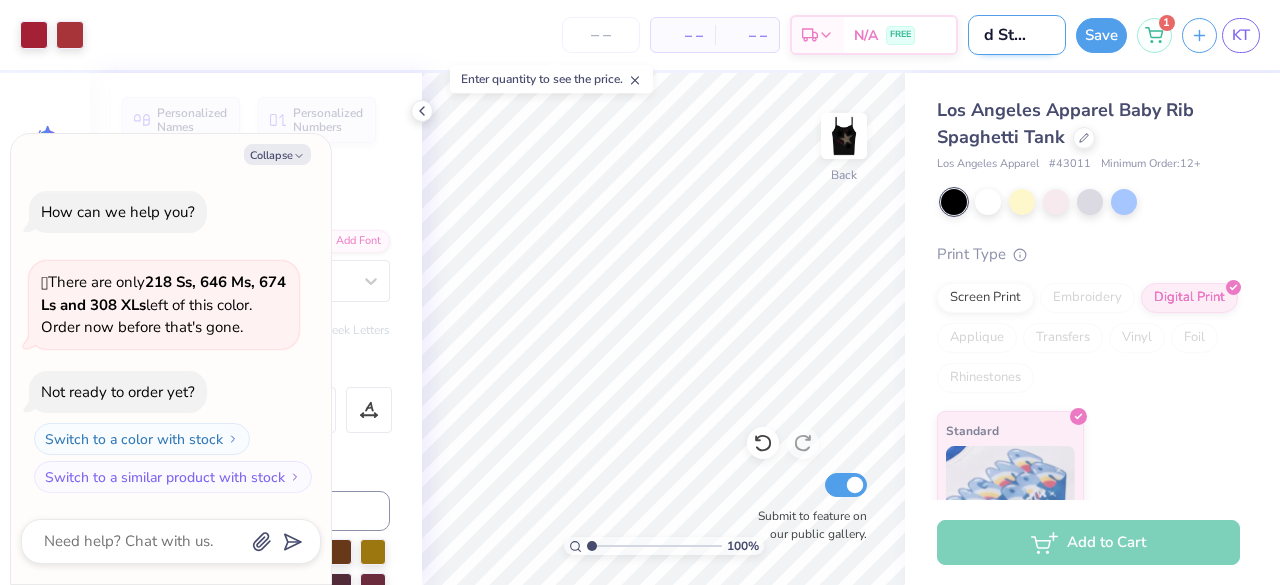 type on "Red Stars Bl" 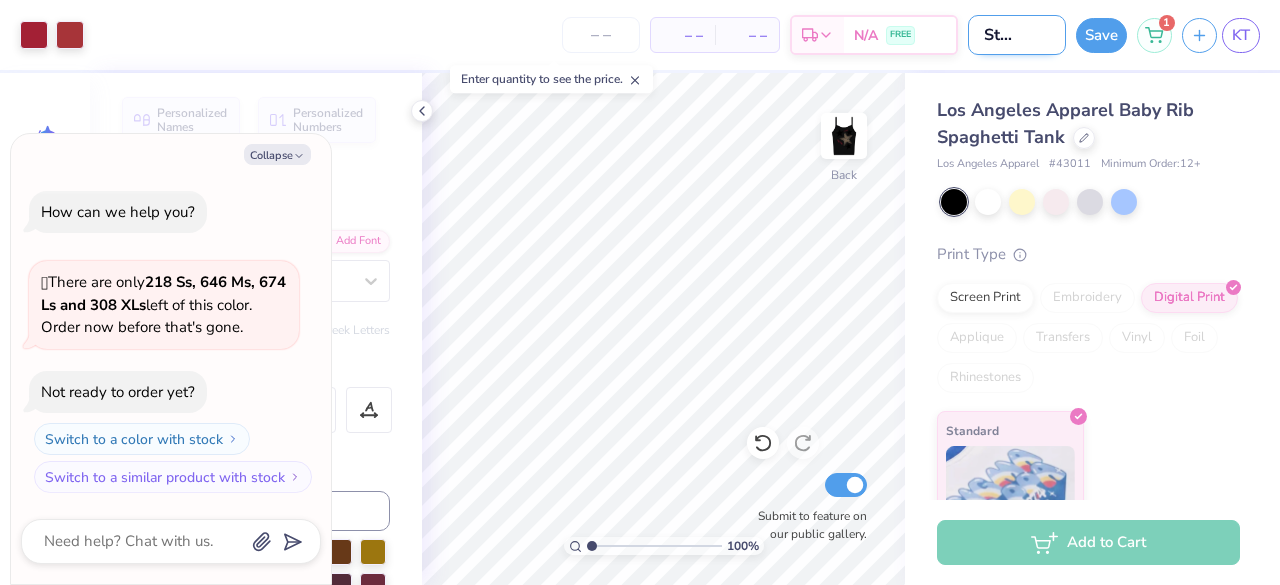 type on "Red Stars Blac" 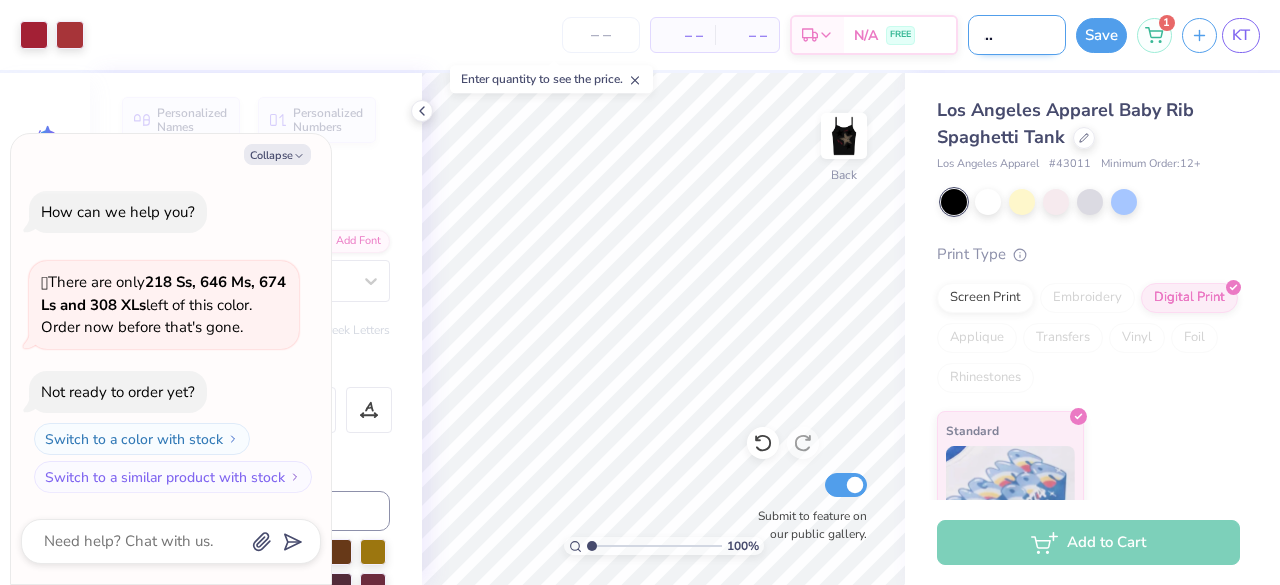 type on "Red Stars Black" 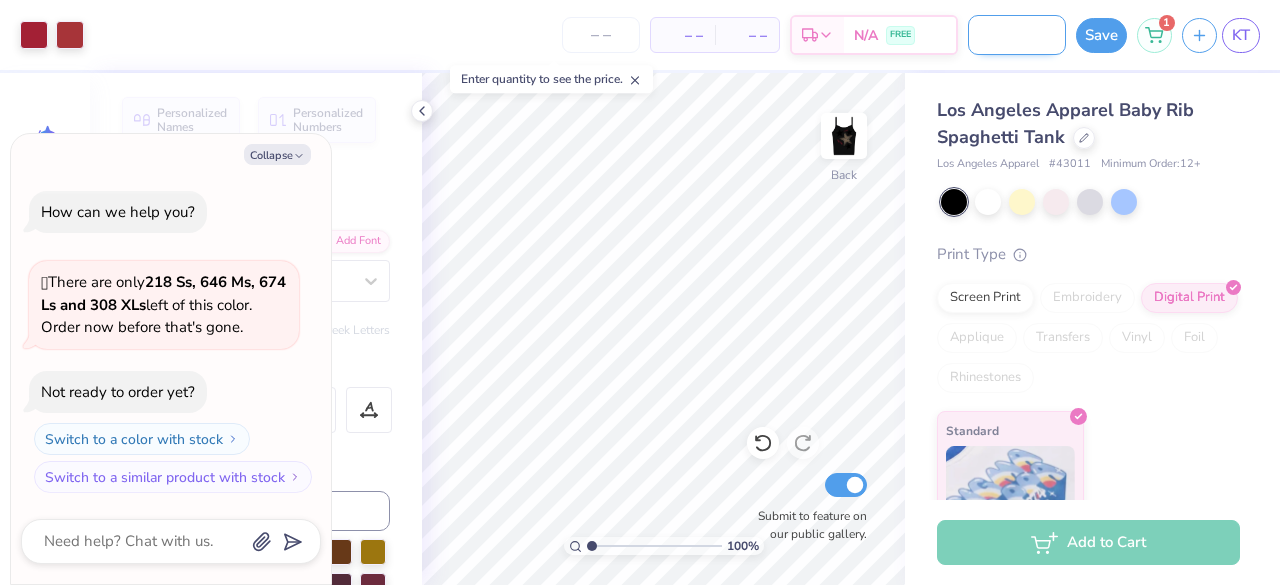 type on "Red Stars Black Ta" 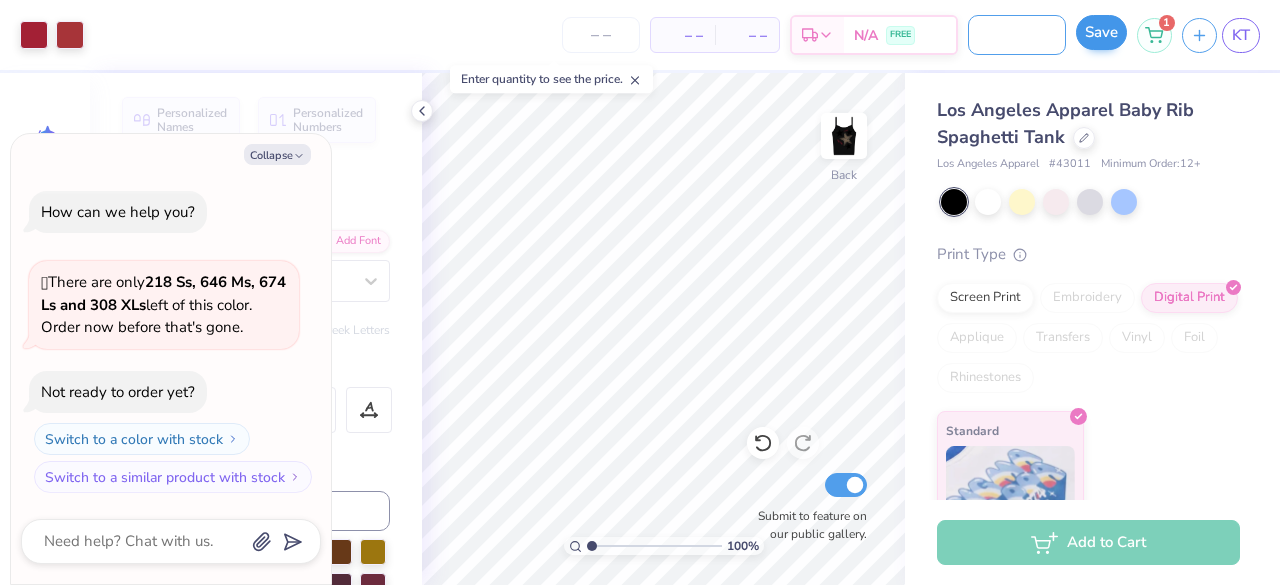 type on "Red Stars Black Tank" 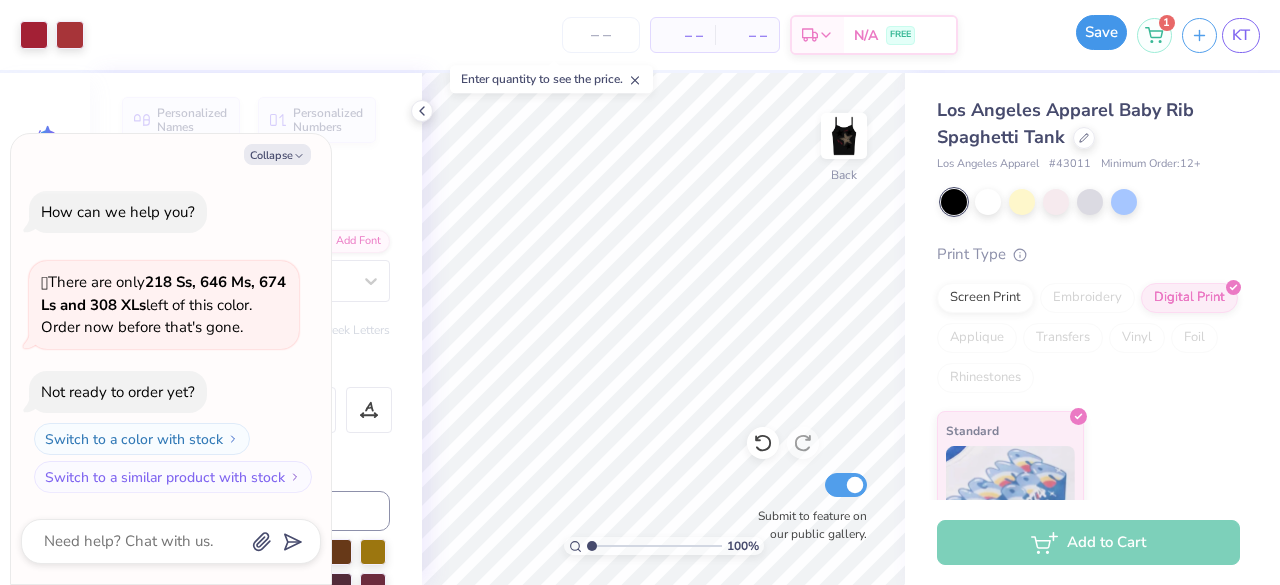 click on "Save" at bounding box center (1101, 32) 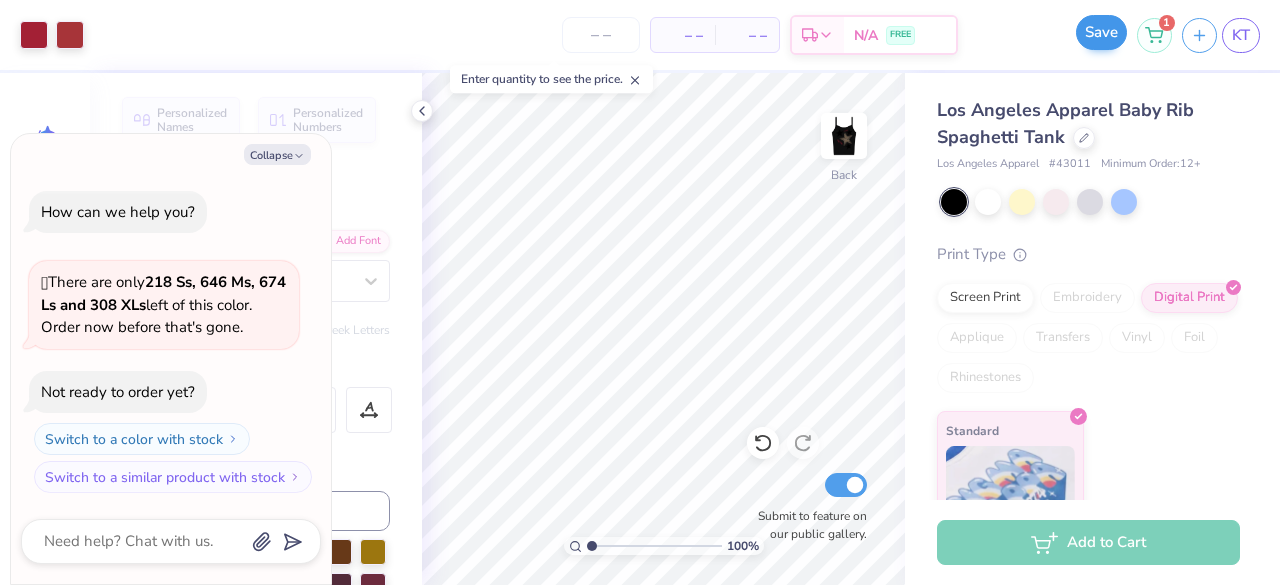 scroll, scrollTop: 0, scrollLeft: 0, axis: both 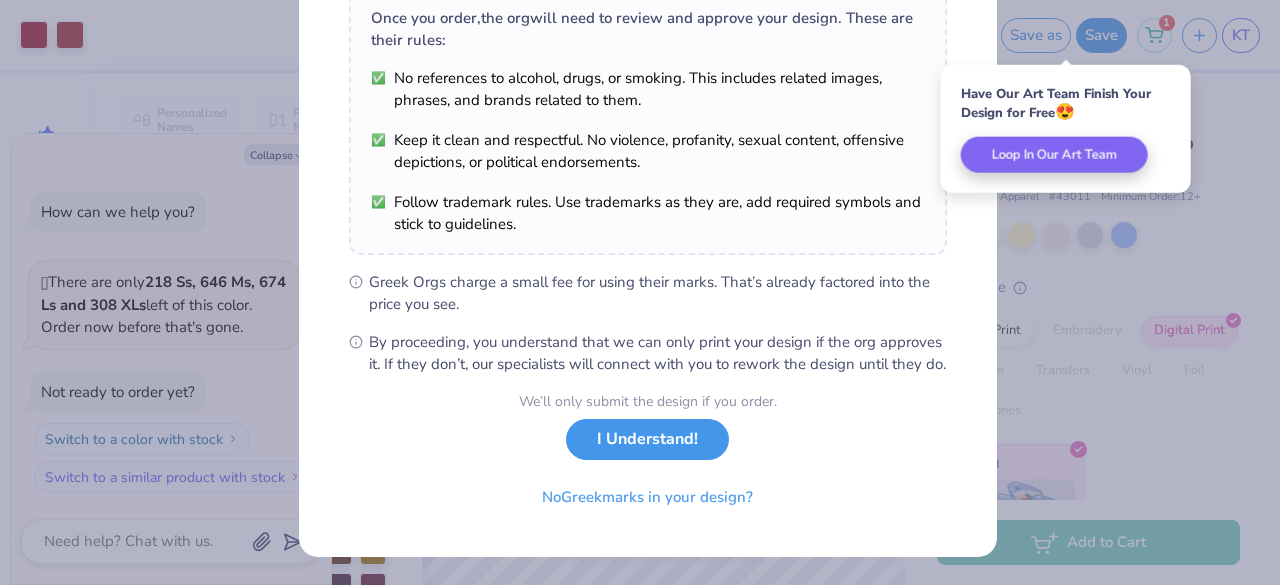click on "I Understand!" at bounding box center [647, 439] 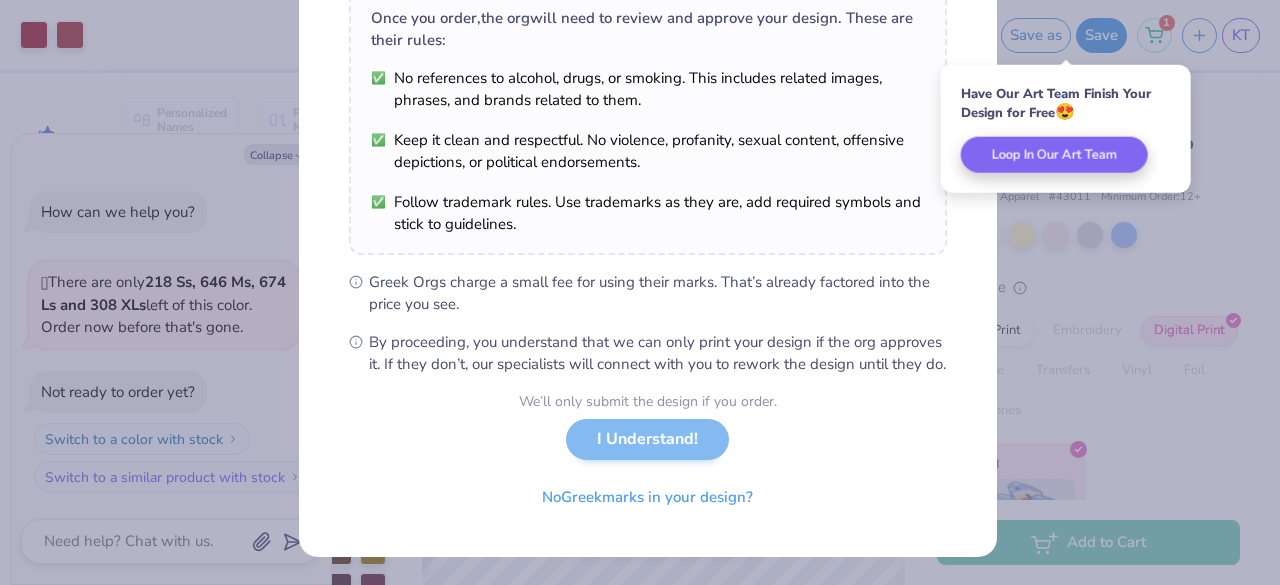 scroll, scrollTop: 55, scrollLeft: 0, axis: vertical 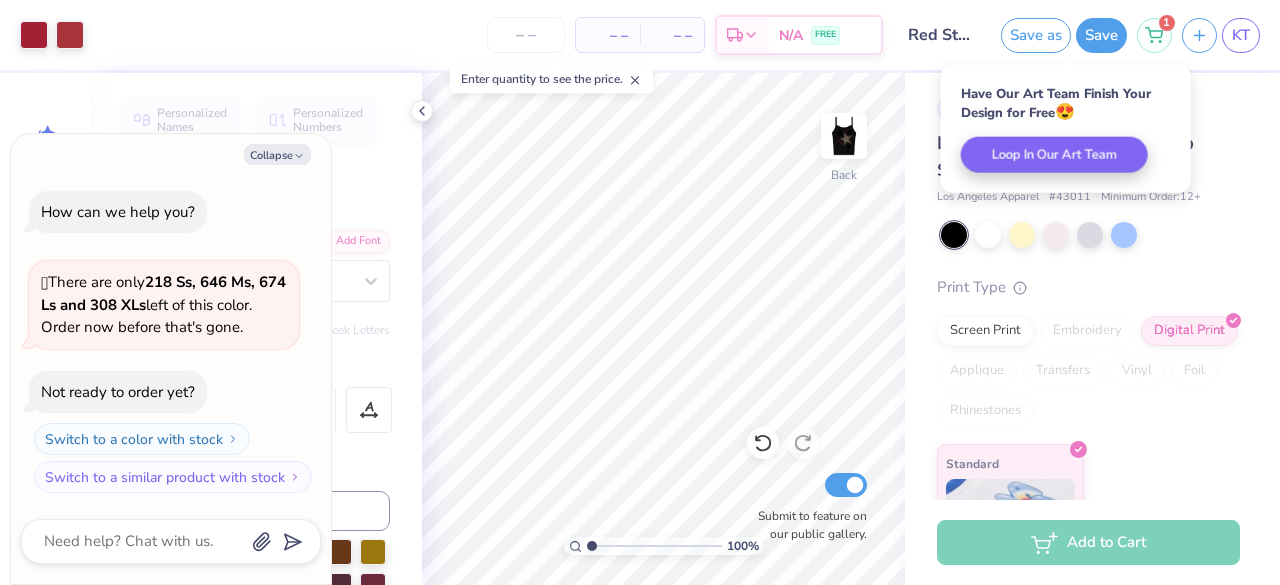 type on "x" 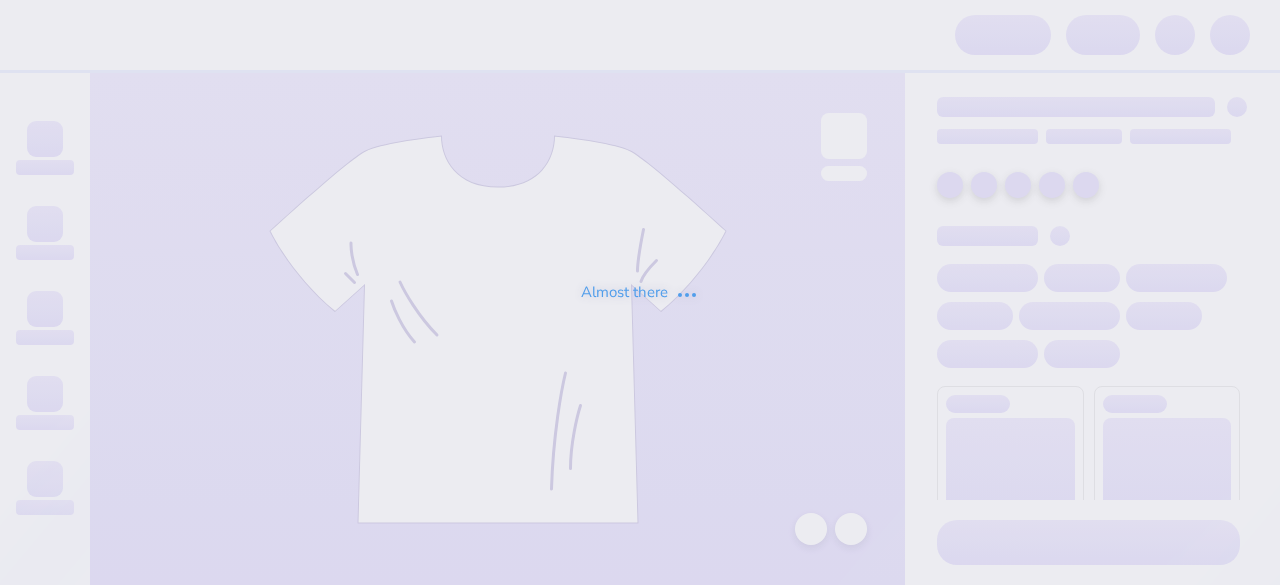 scroll, scrollTop: 0, scrollLeft: 0, axis: both 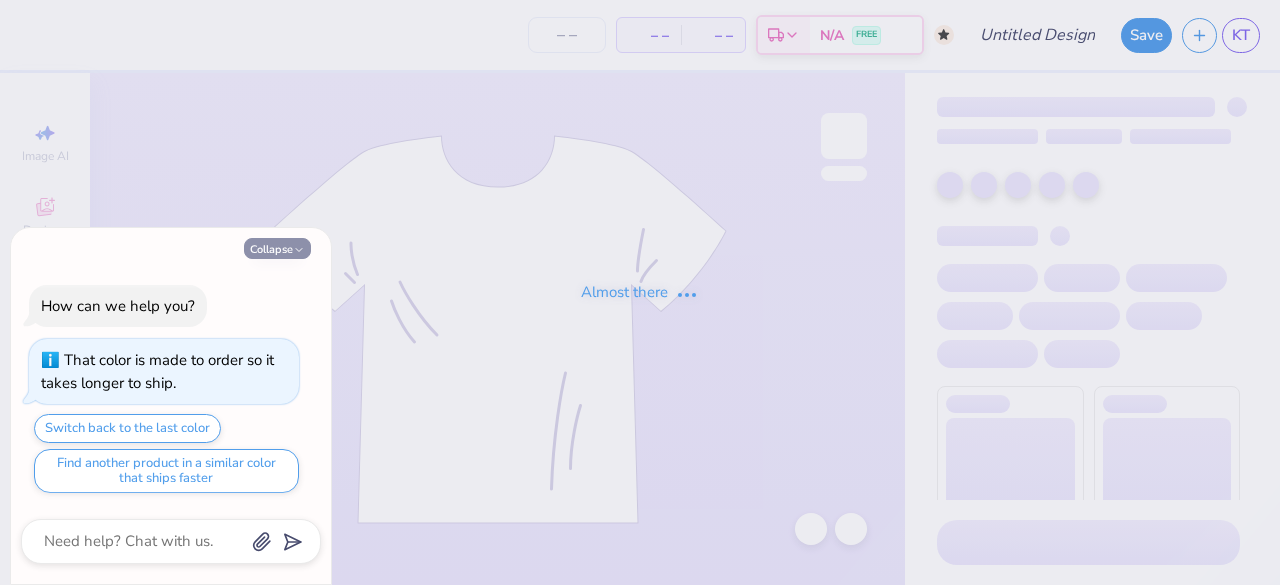 click on "Collapse" at bounding box center [277, 248] 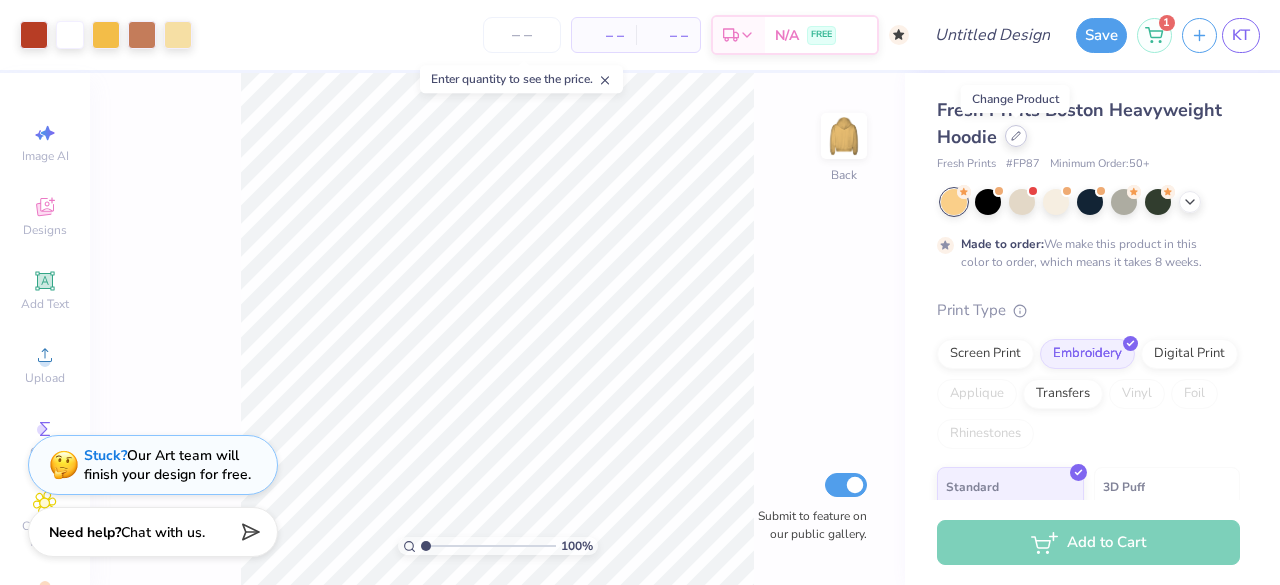 click 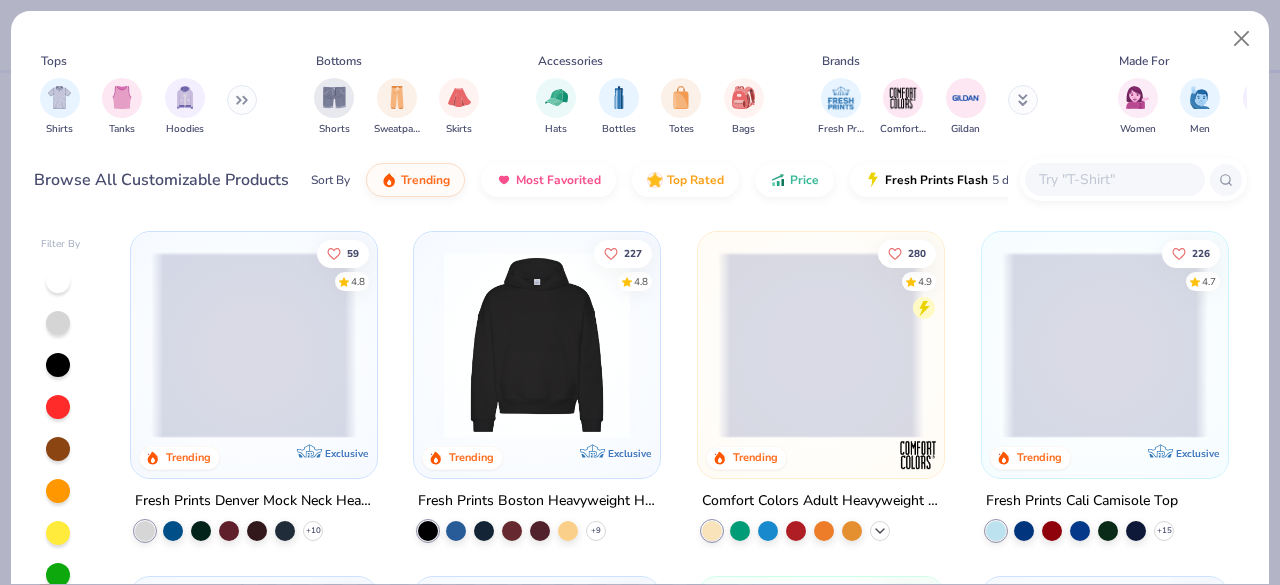 click 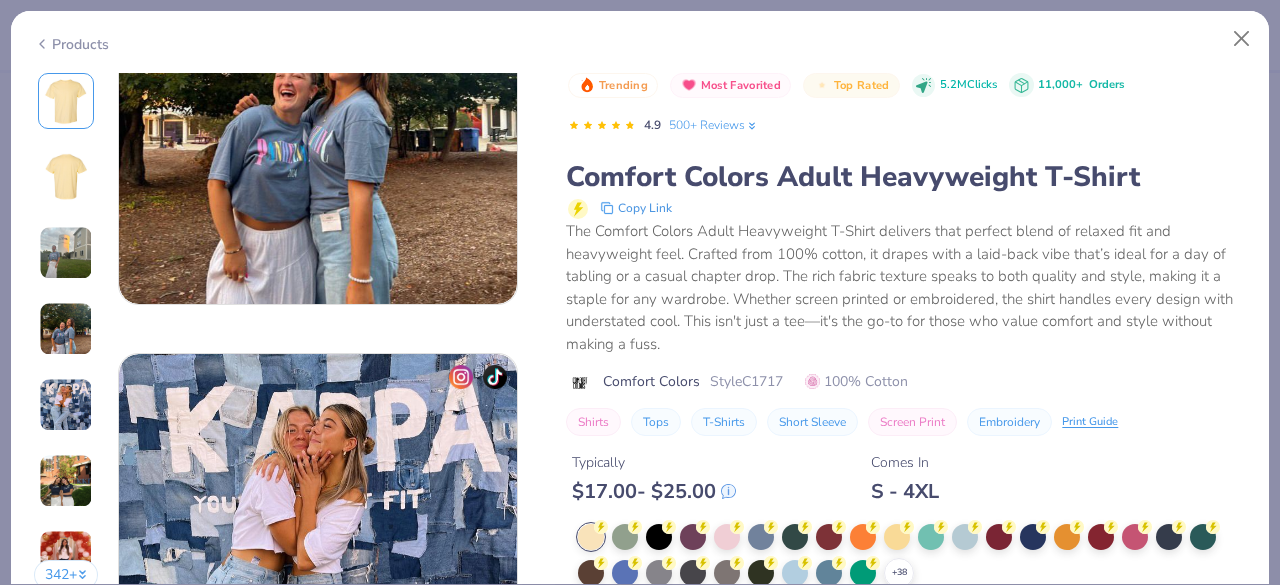 scroll, scrollTop: 1635, scrollLeft: 0, axis: vertical 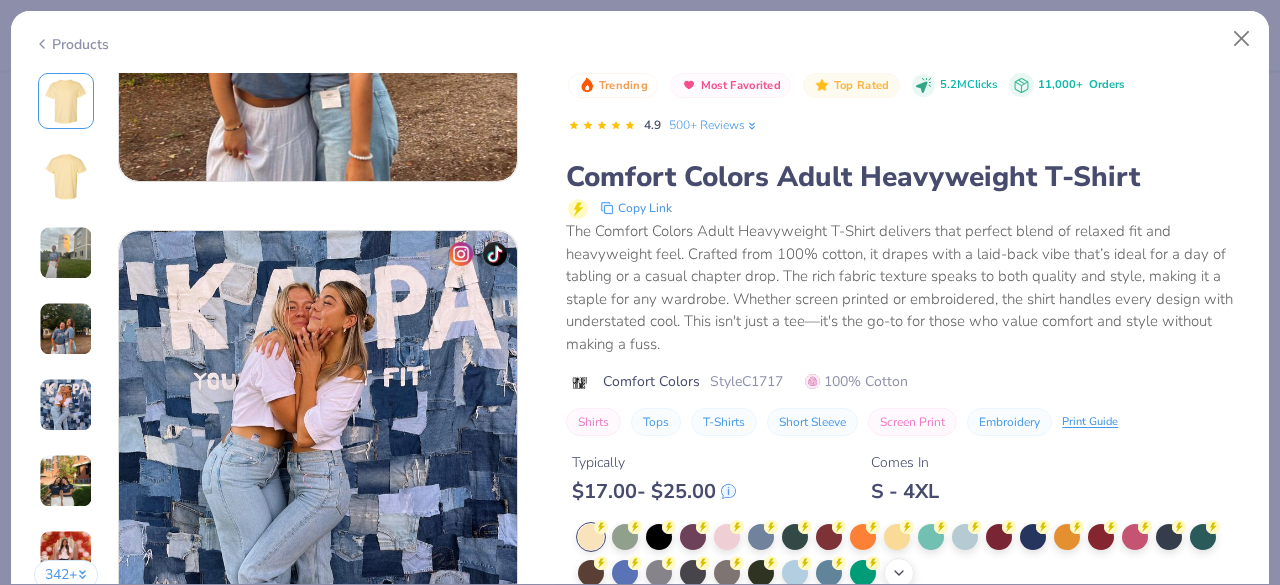 click 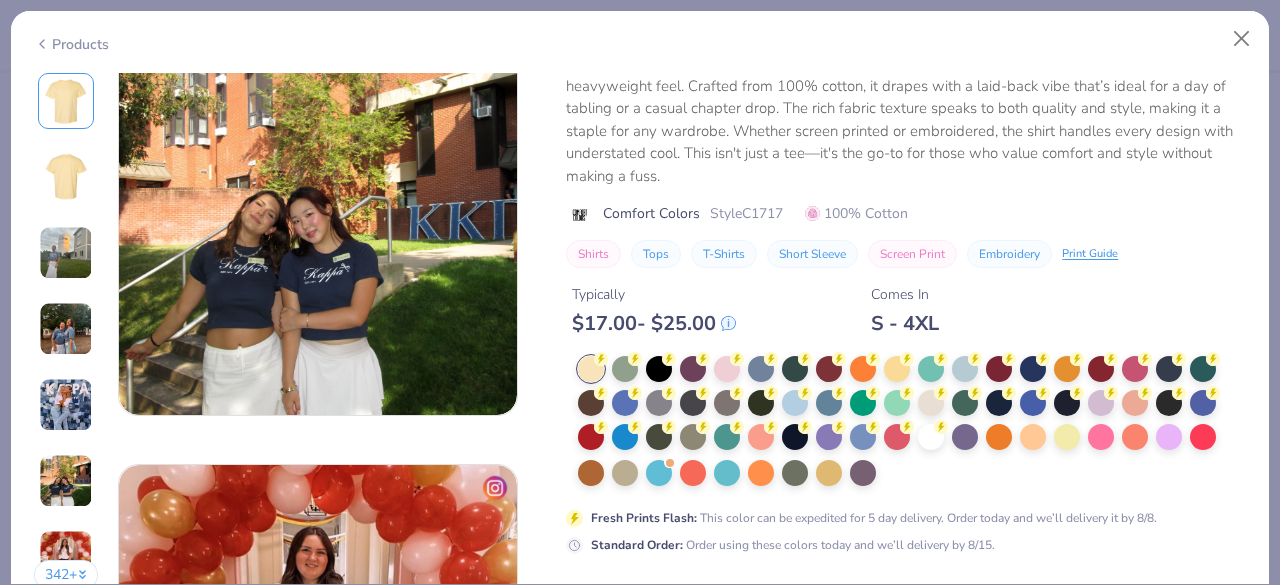scroll, scrollTop: 2346, scrollLeft: 0, axis: vertical 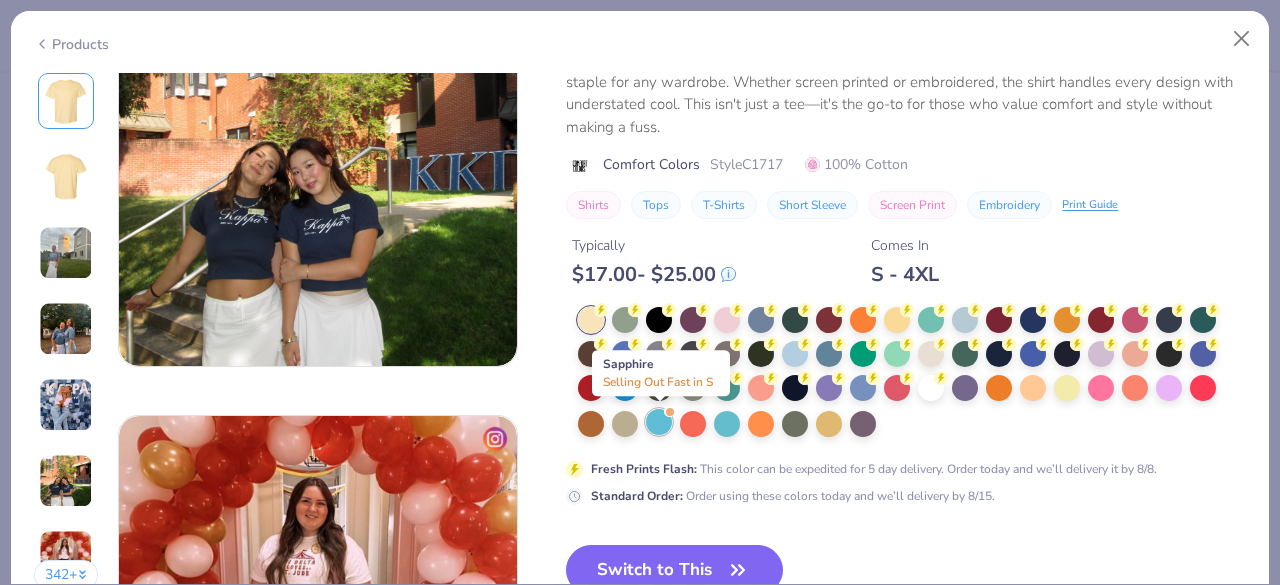 click at bounding box center [659, 422] 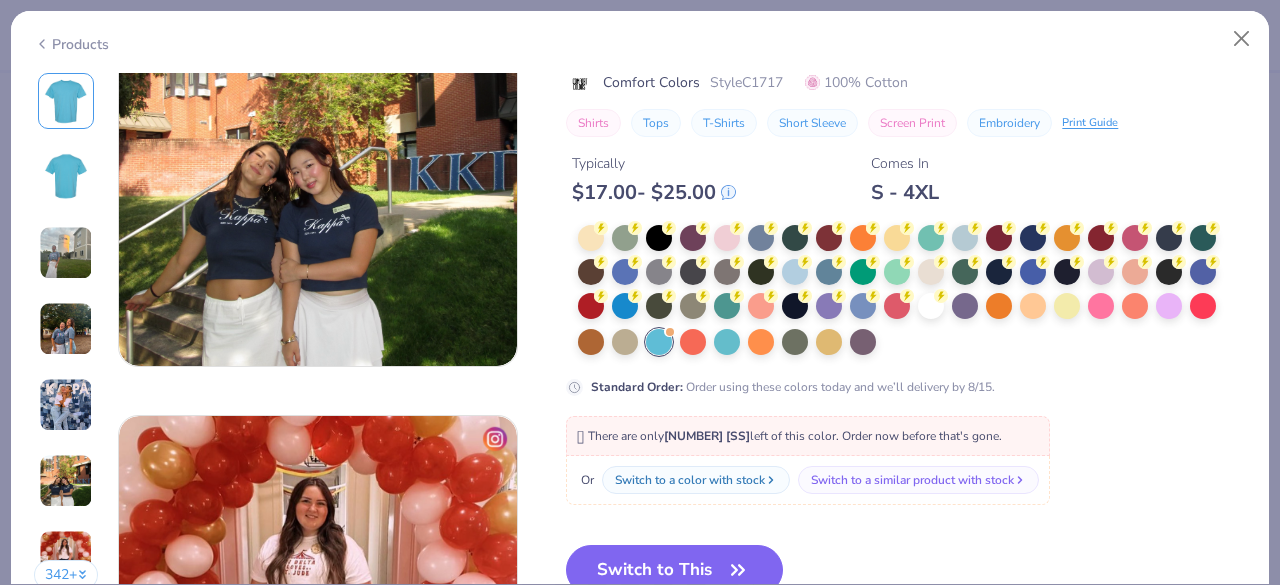 scroll, scrollTop: 2477, scrollLeft: 0, axis: vertical 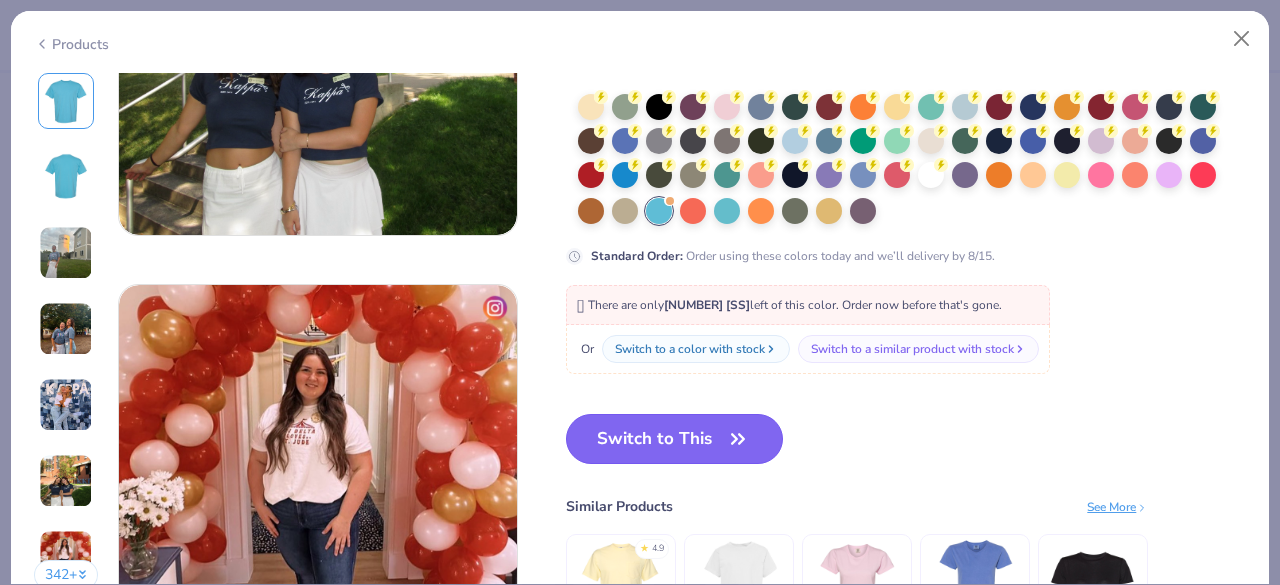 click on "Switch to This" at bounding box center [674, 439] 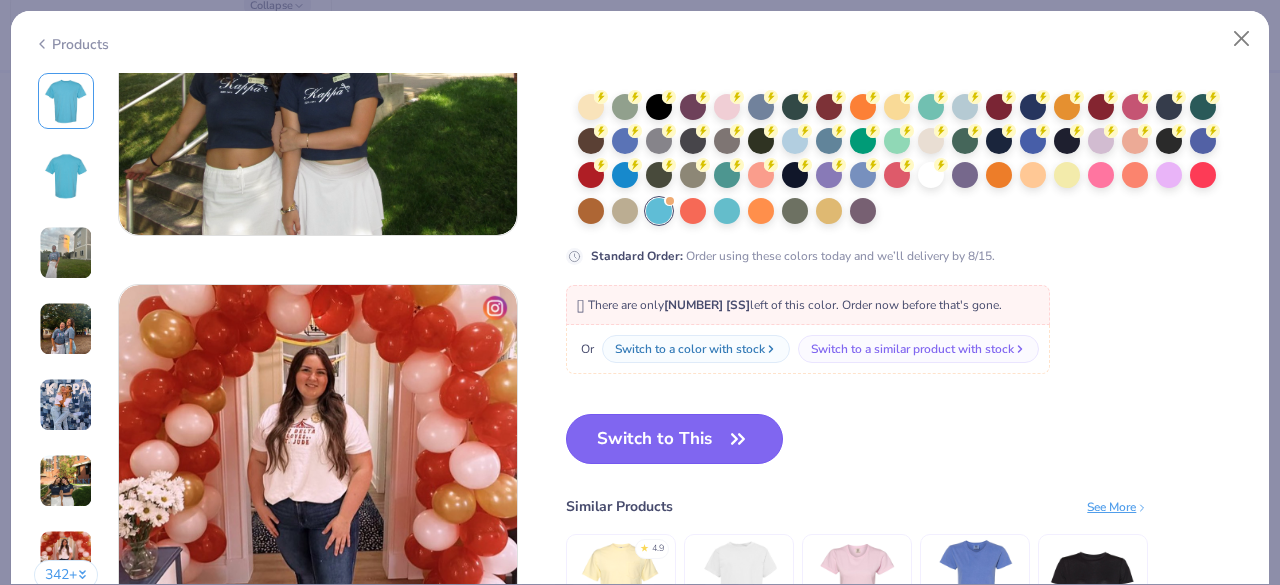 scroll, scrollTop: 91, scrollLeft: 0, axis: vertical 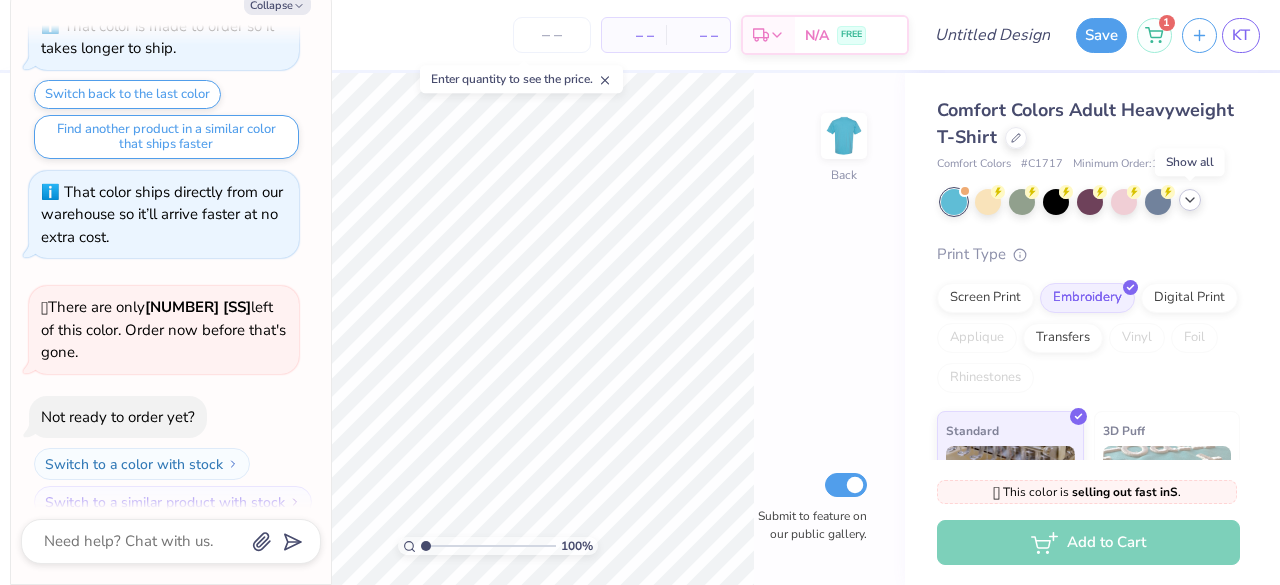 click 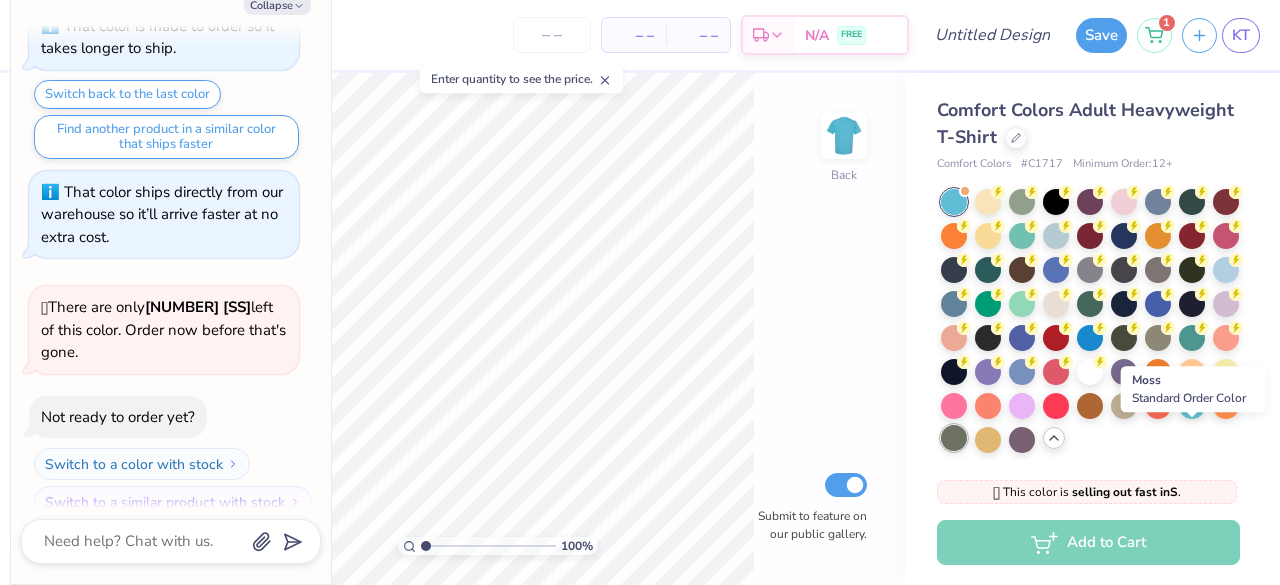 click at bounding box center [954, 438] 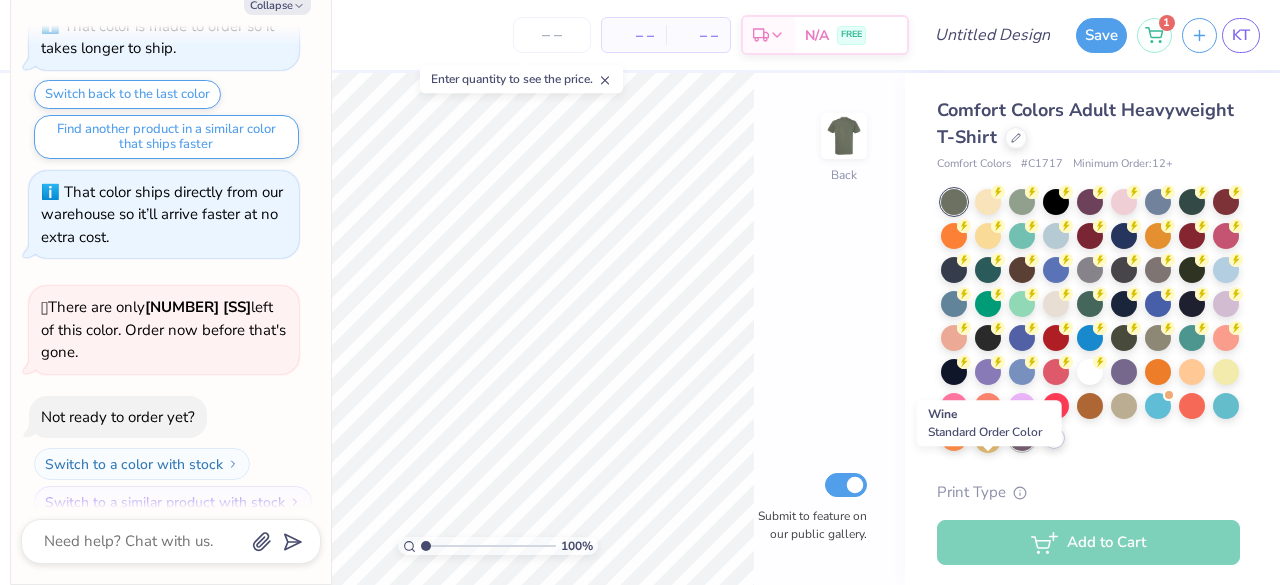 click at bounding box center [1022, 438] 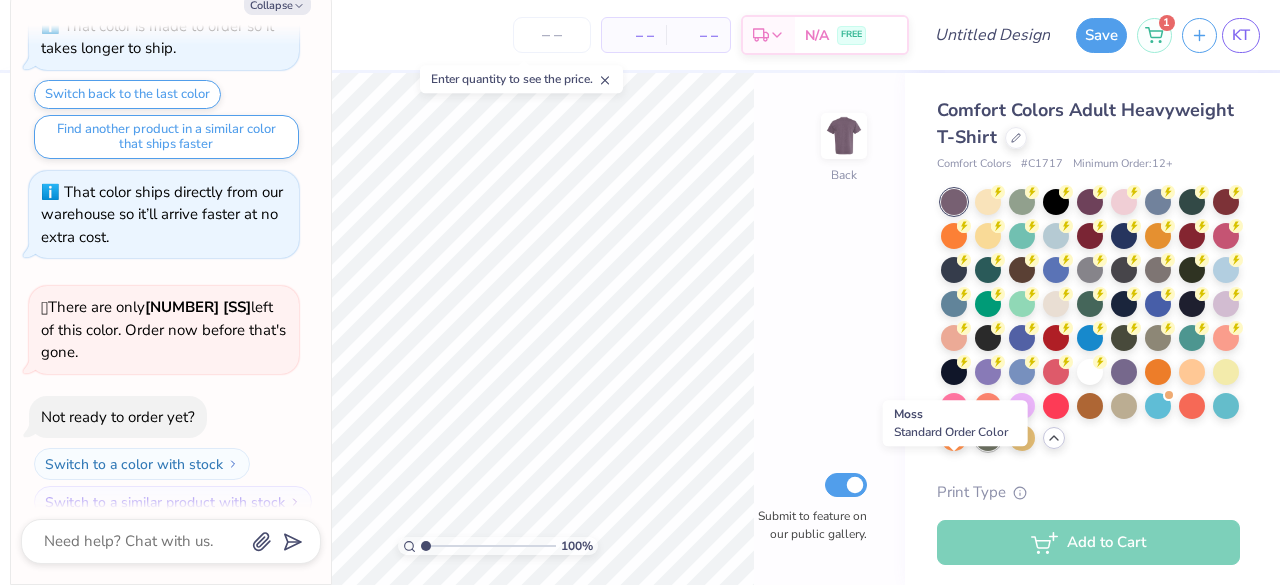 click at bounding box center (988, 438) 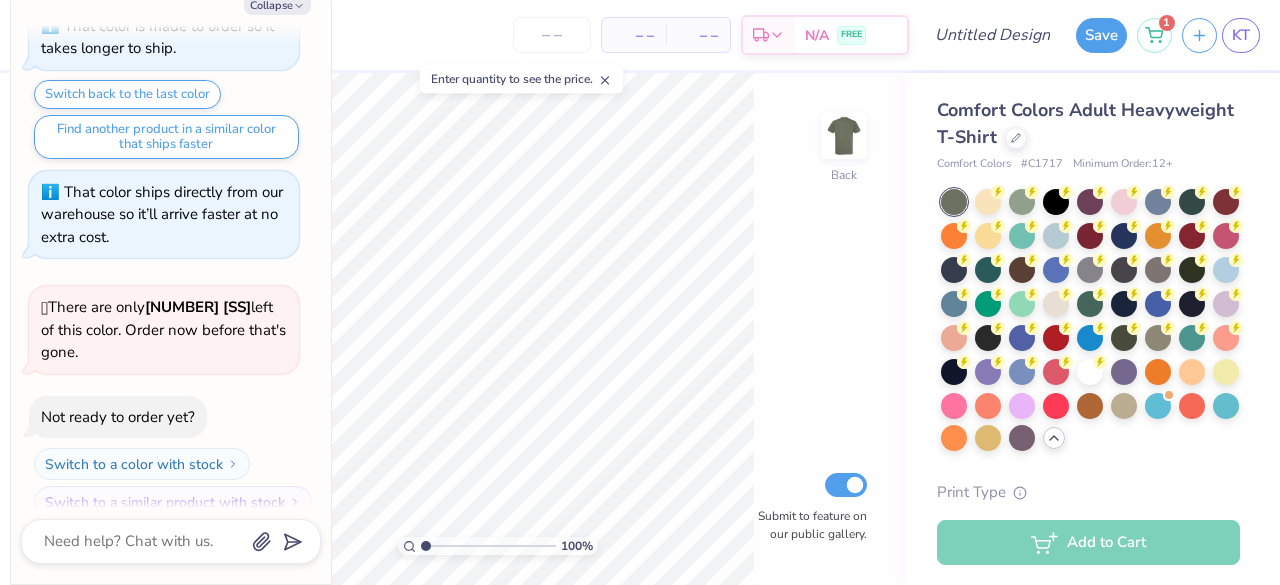 type on "x" 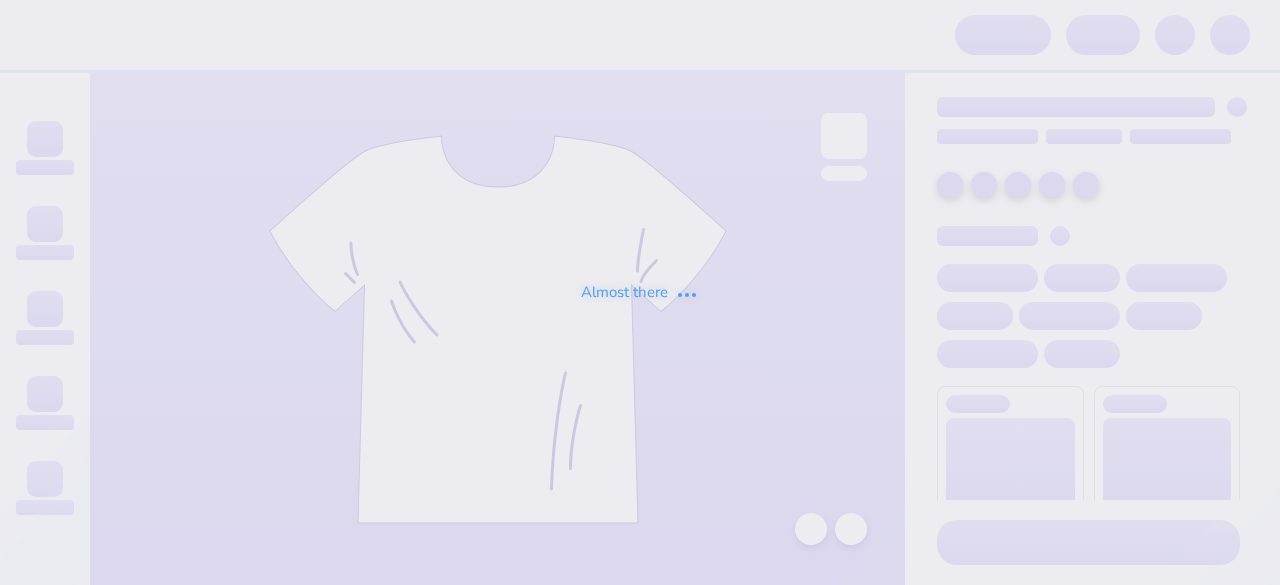 scroll, scrollTop: 0, scrollLeft: 0, axis: both 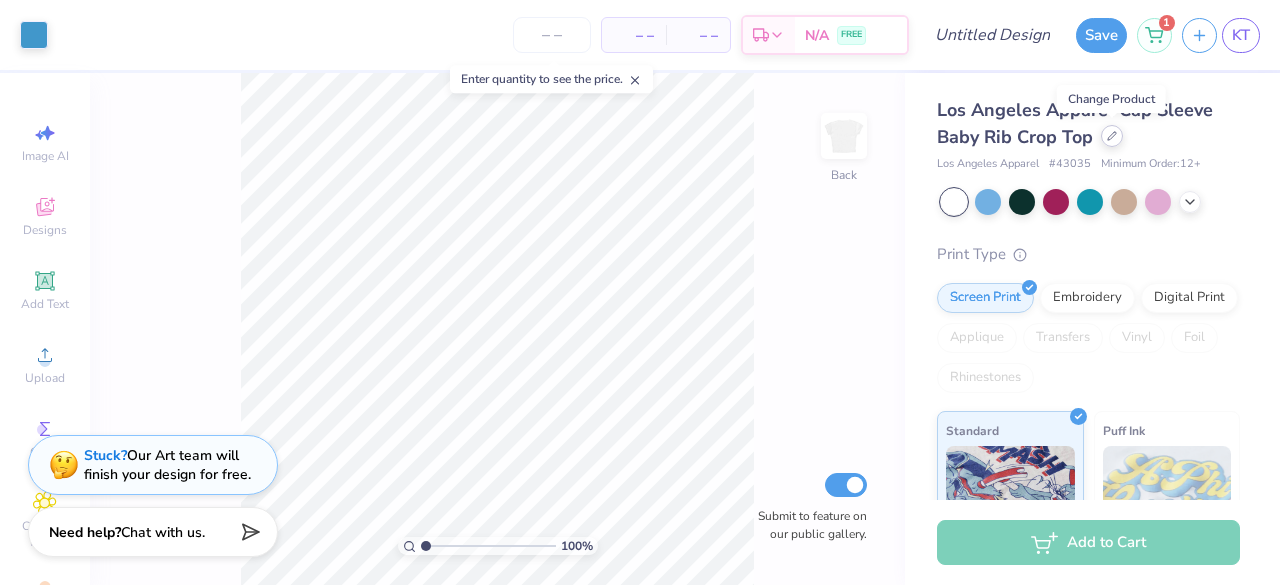 click 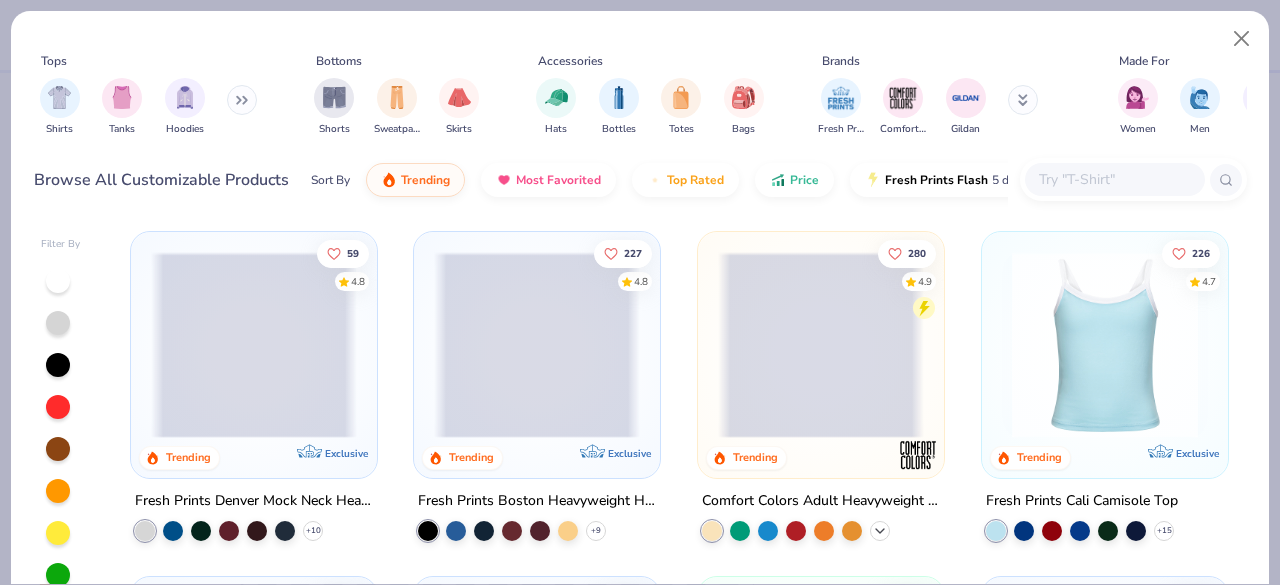 click 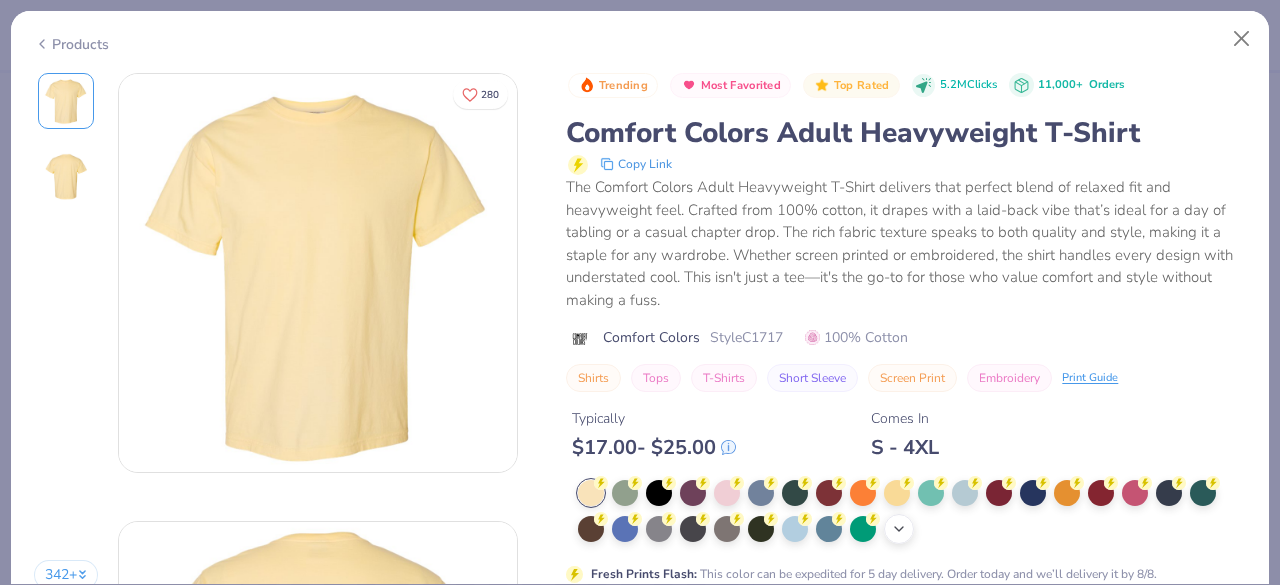 click 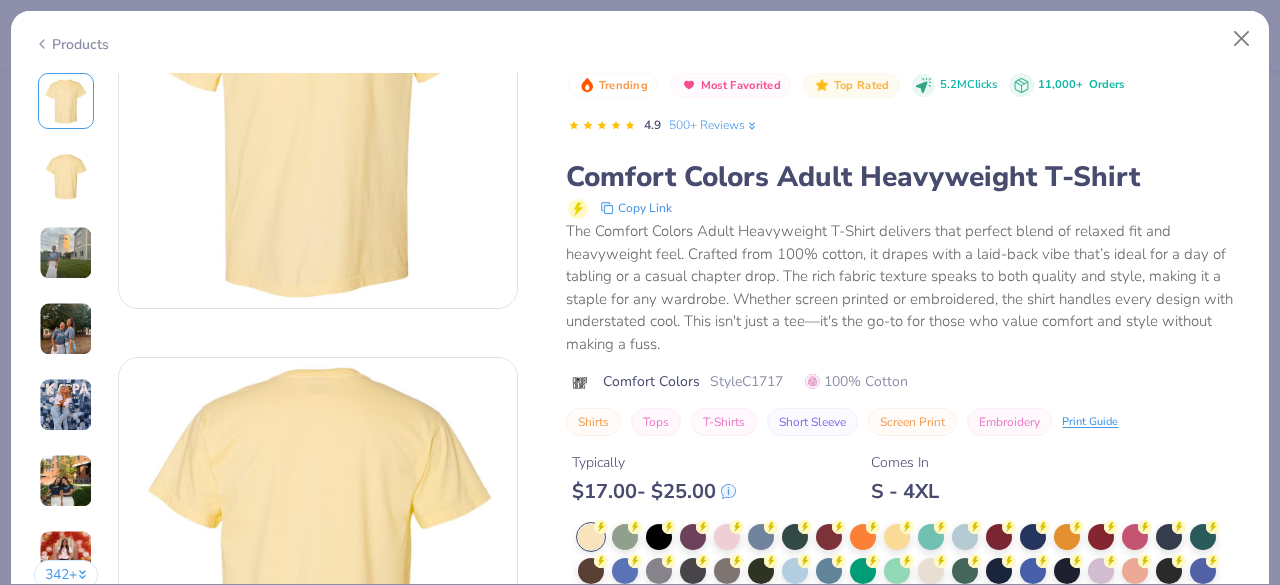 scroll, scrollTop: 287, scrollLeft: 0, axis: vertical 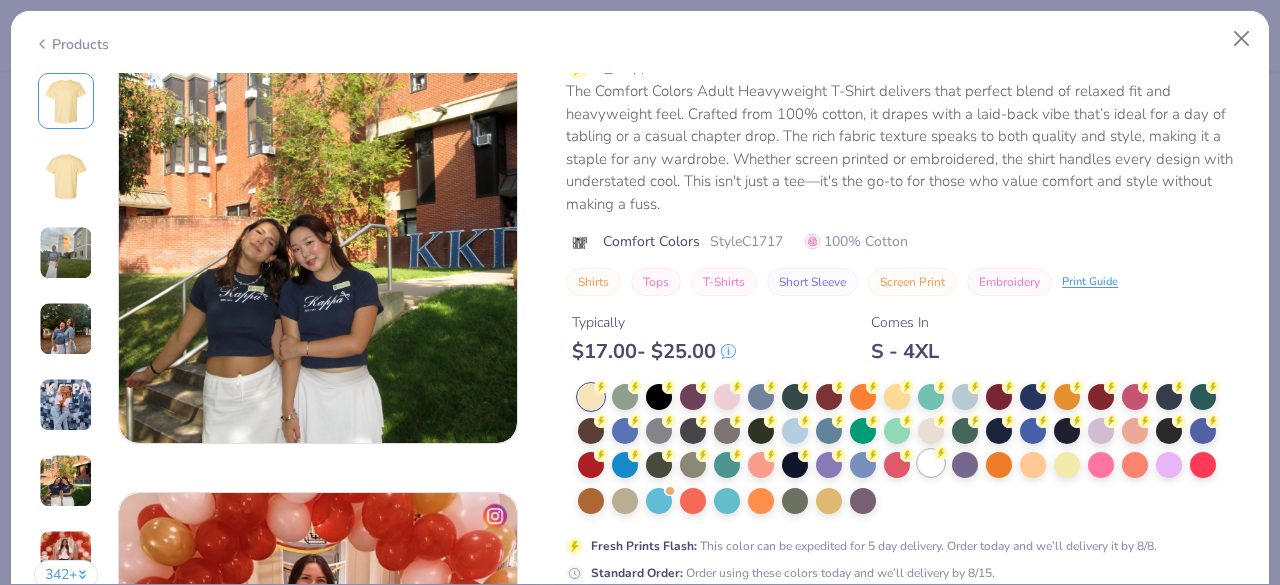 click at bounding box center [931, 463] 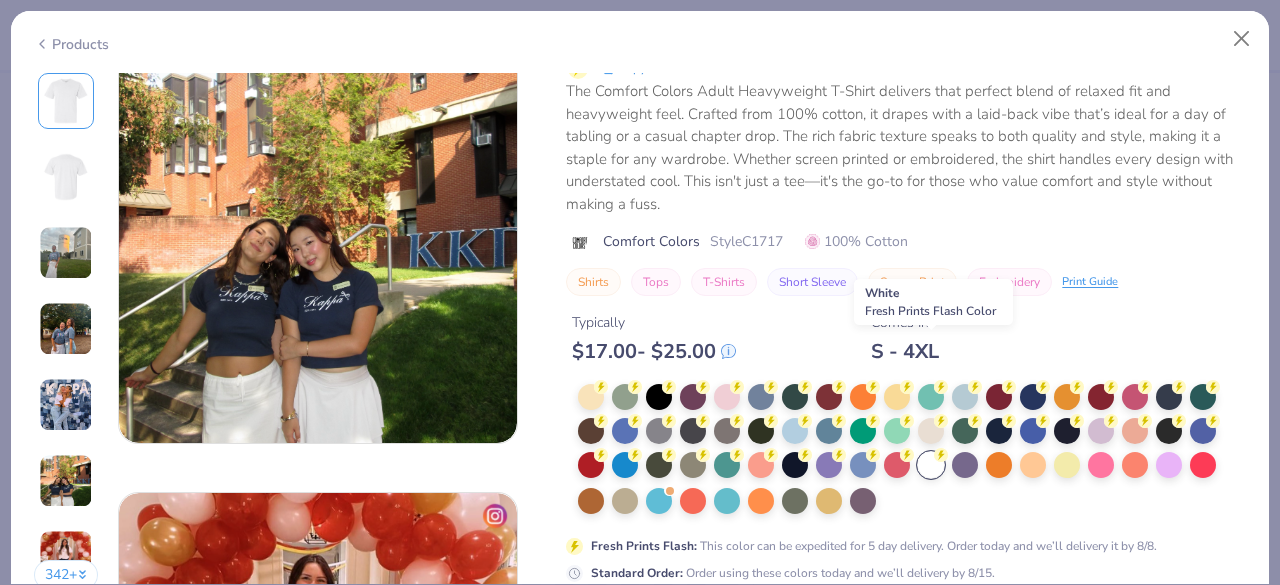 scroll, scrollTop: 2517, scrollLeft: 0, axis: vertical 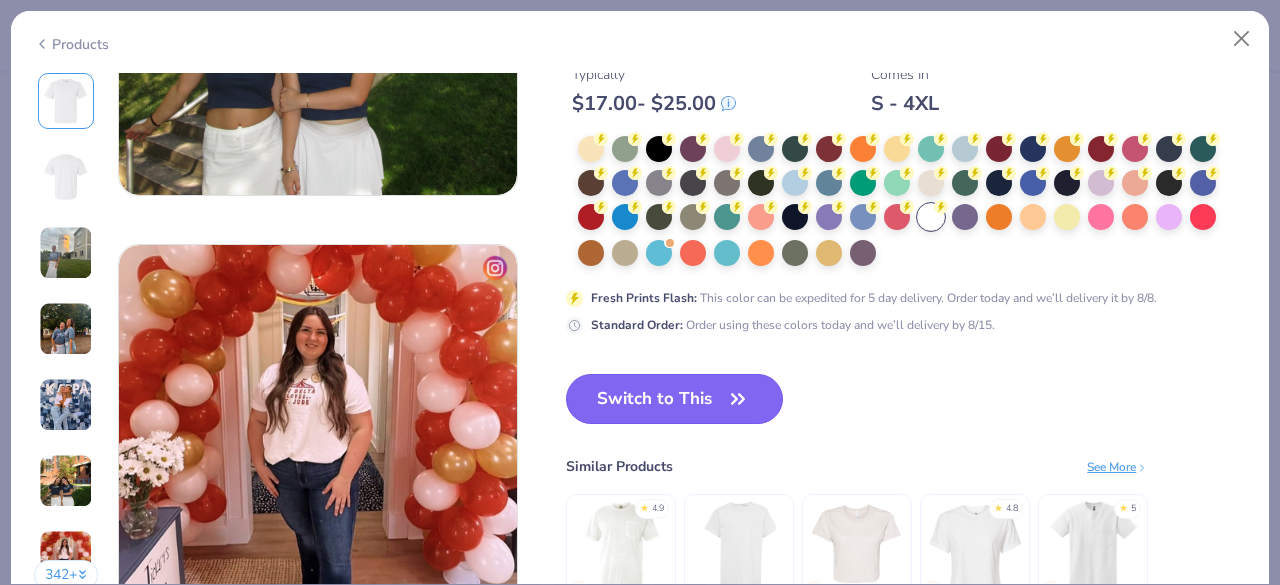click on "Switch to This" at bounding box center (674, 399) 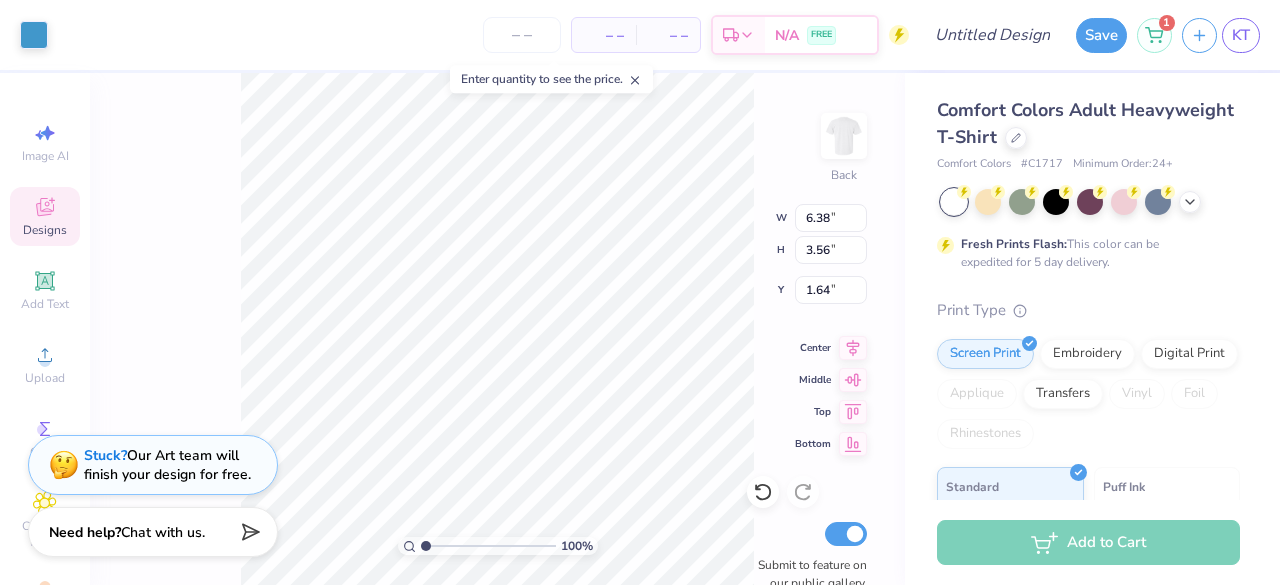 type on "3.00" 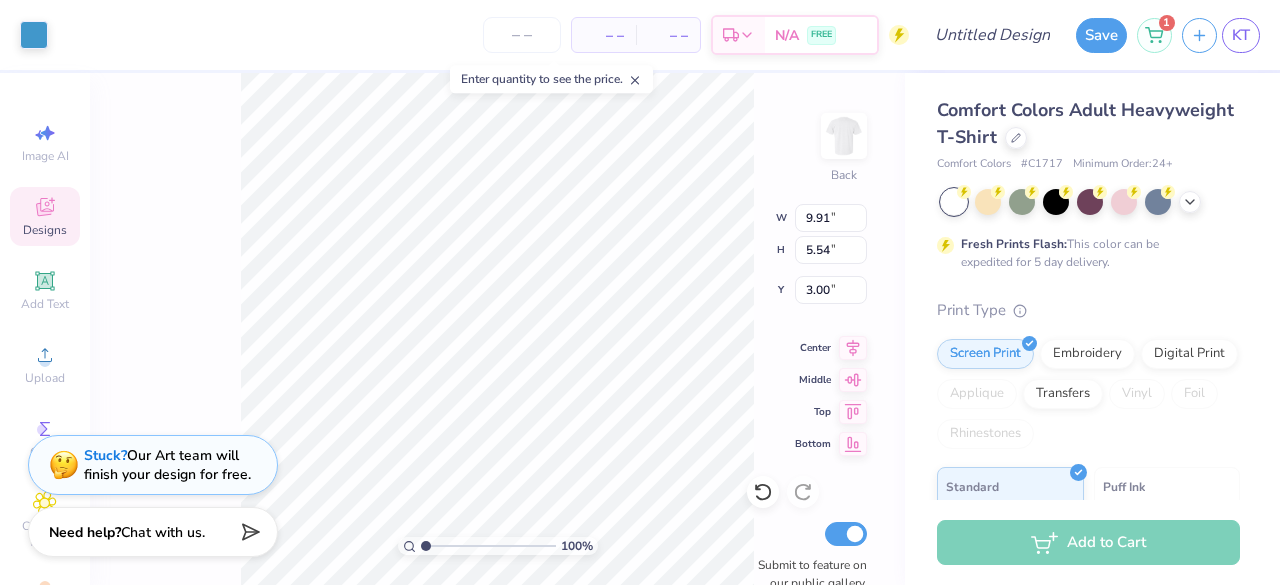 type on "9.91" 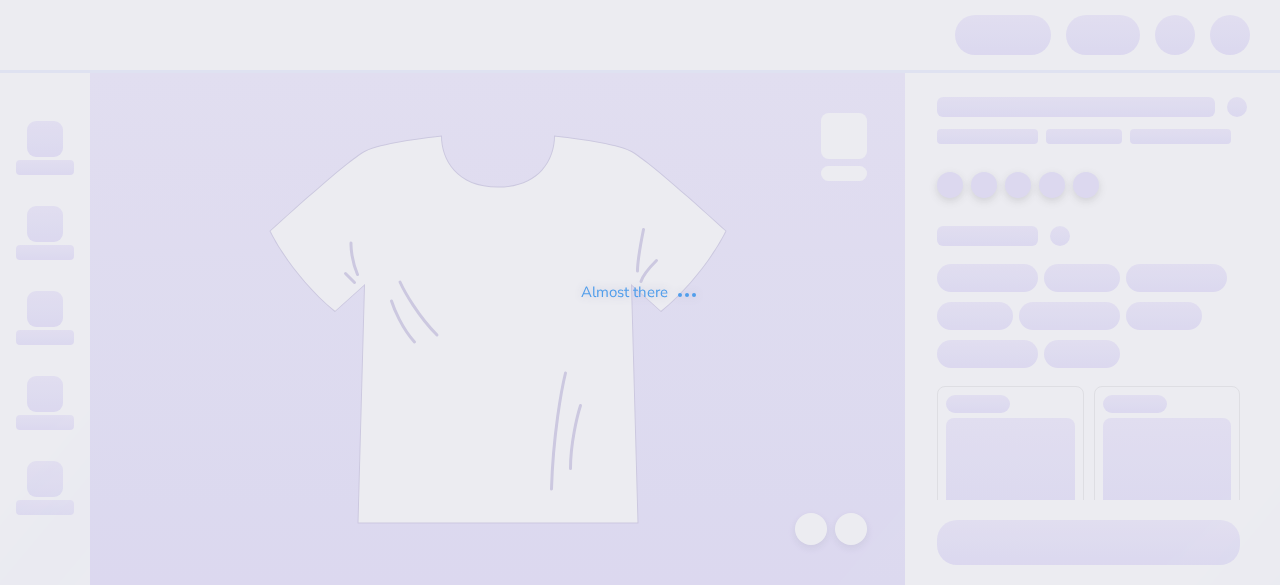 scroll, scrollTop: 0, scrollLeft: 0, axis: both 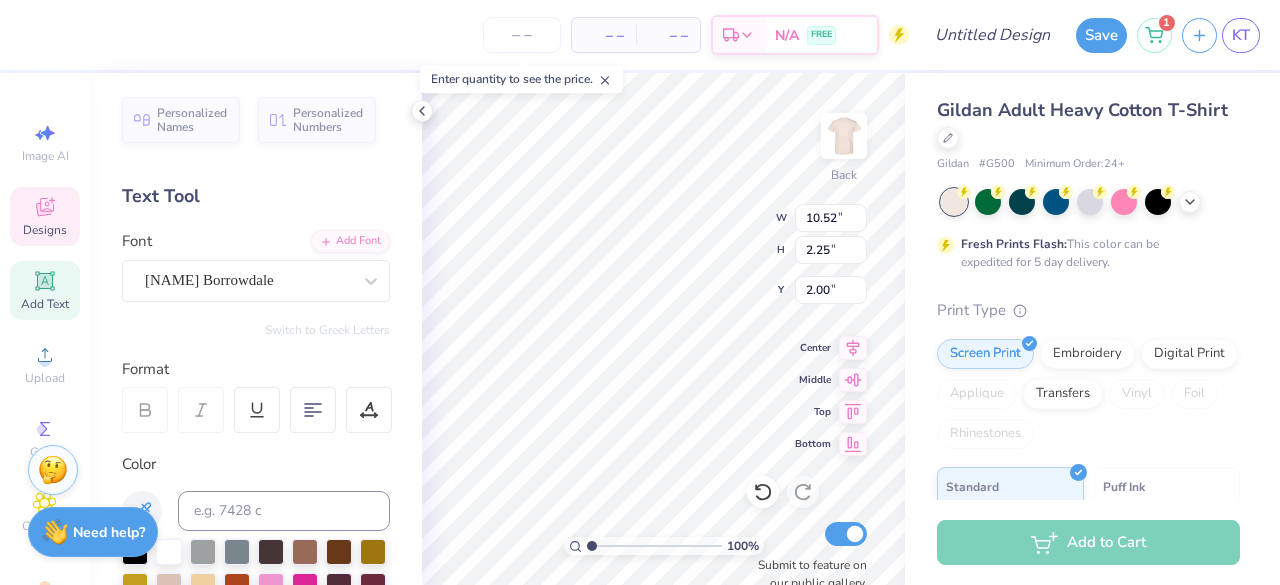 type on "[NAME]" 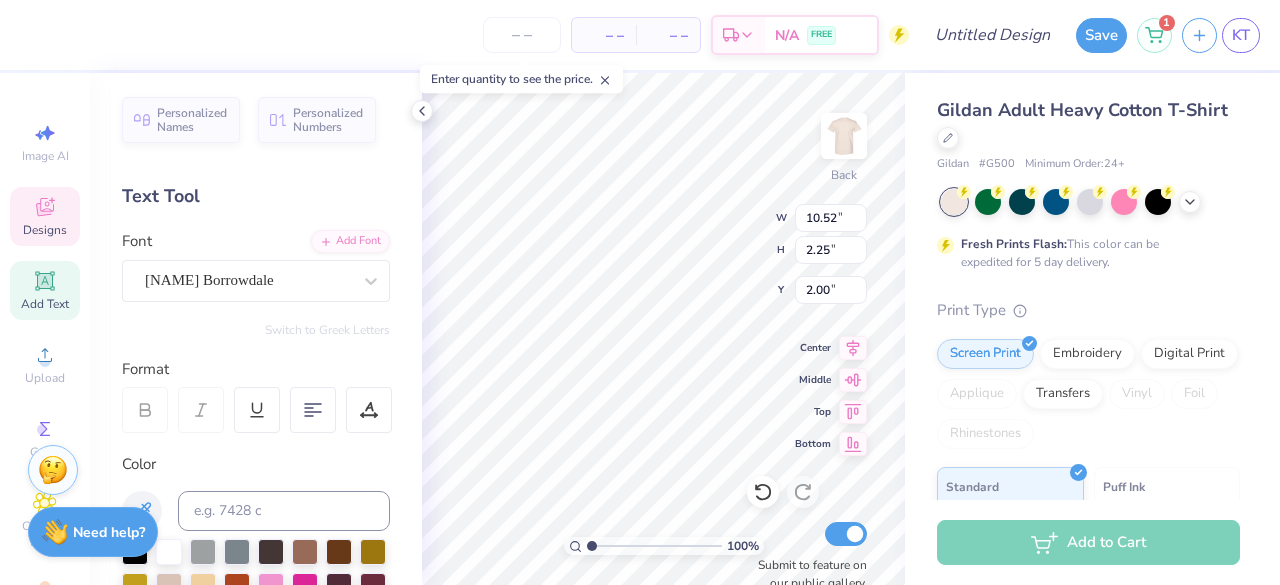 scroll, scrollTop: 16, scrollLeft: 4, axis: both 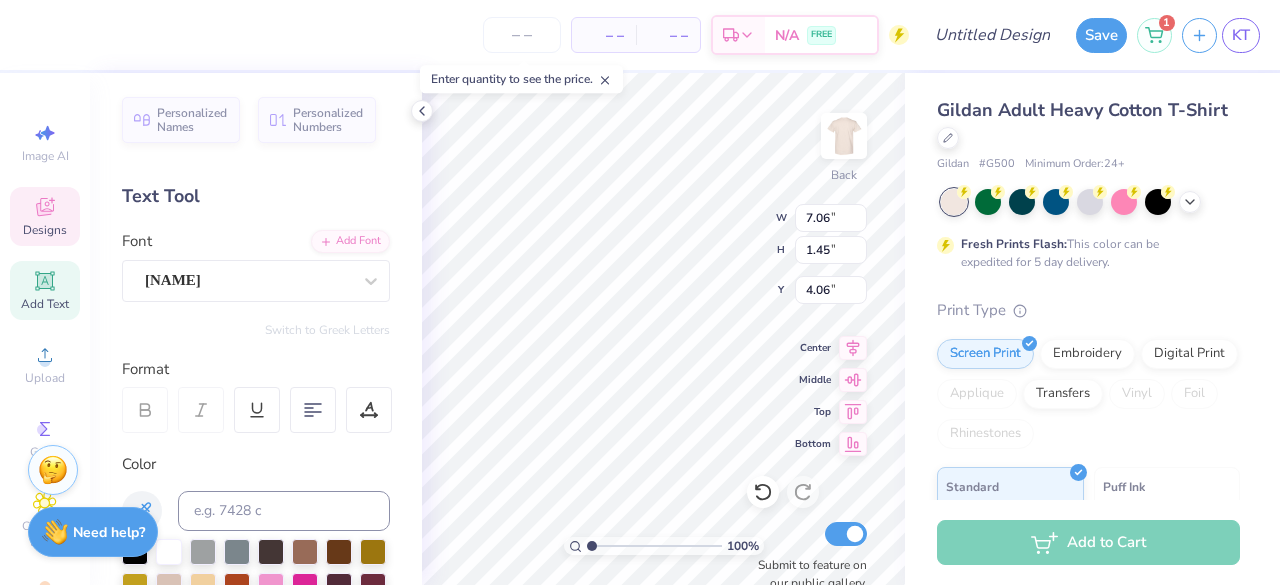 type on "7.06" 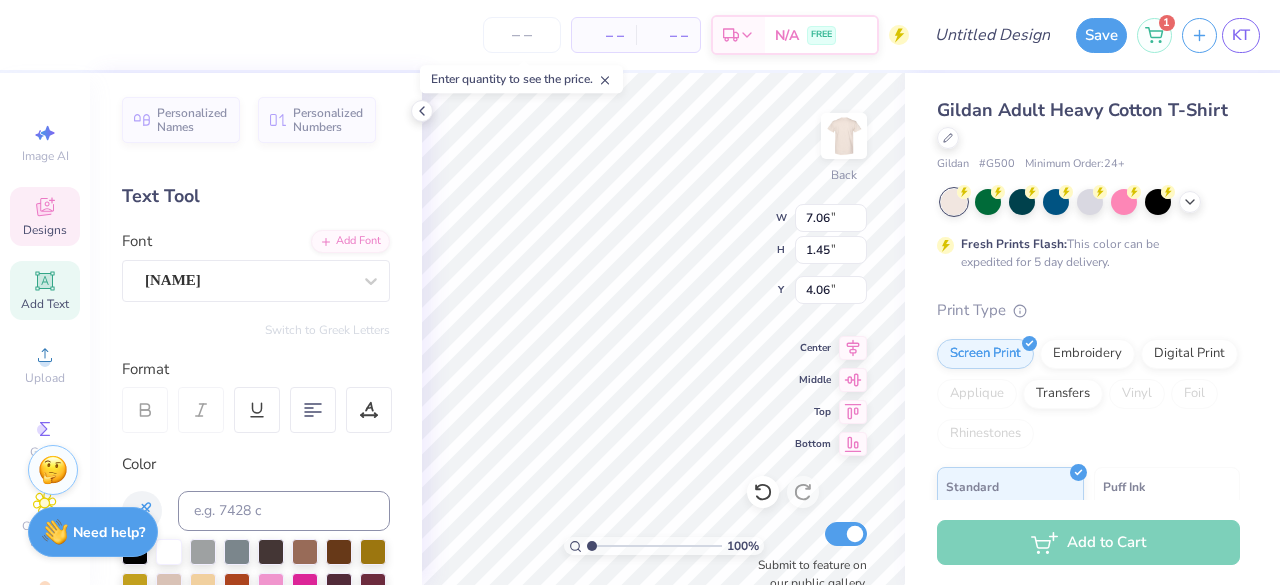 type on "1.45" 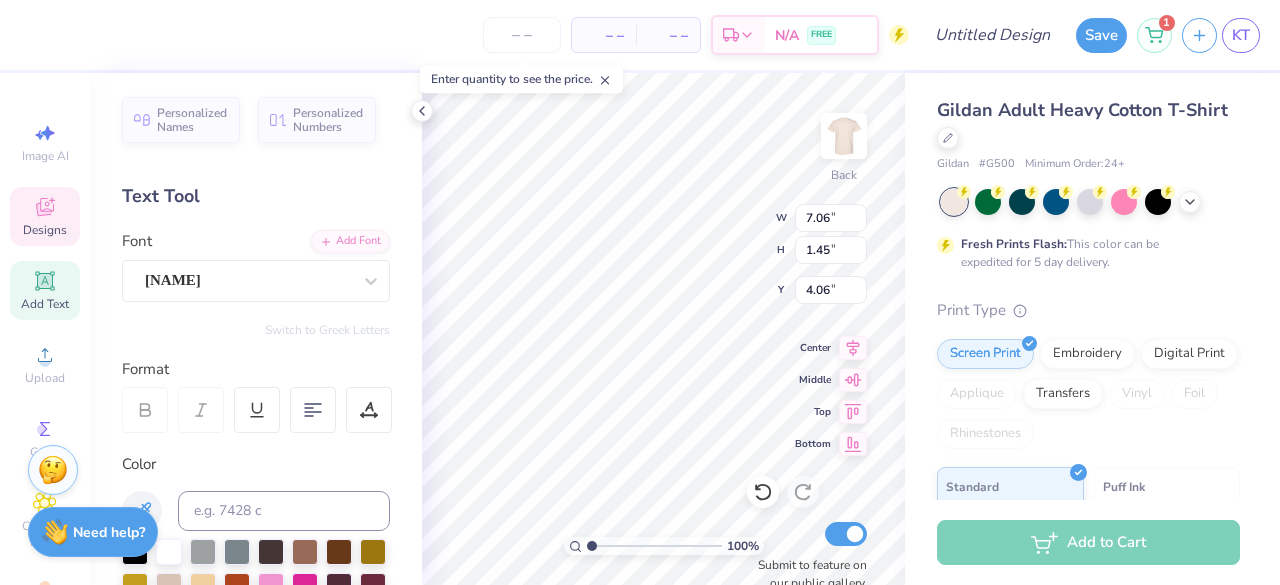 scroll, scrollTop: 16, scrollLeft: 3, axis: both 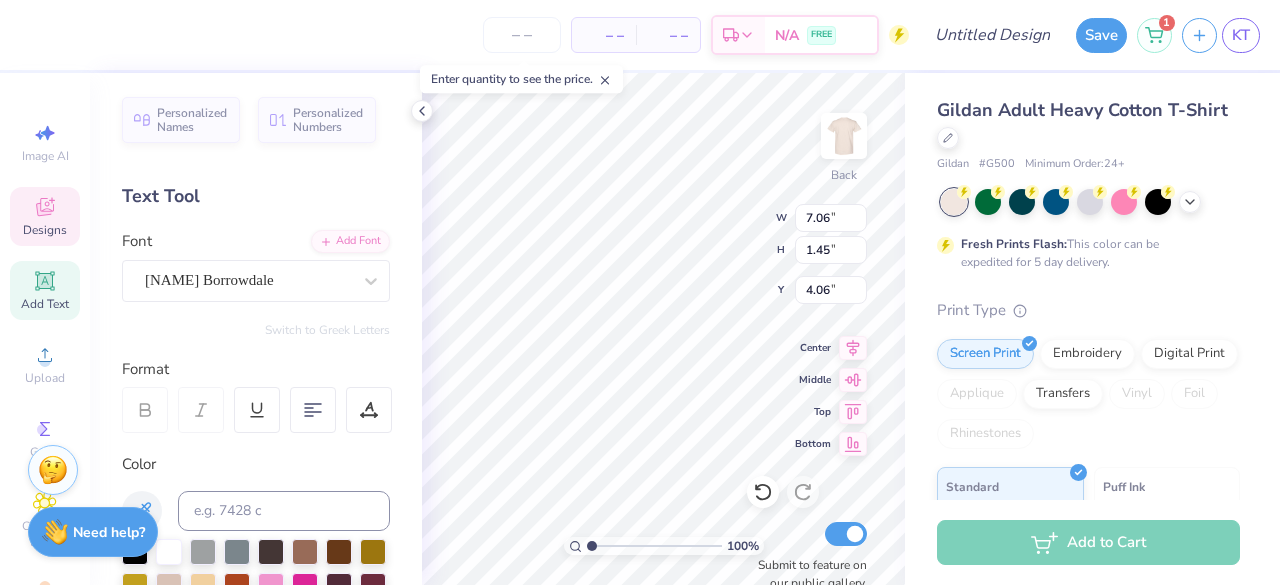 type on "8.72" 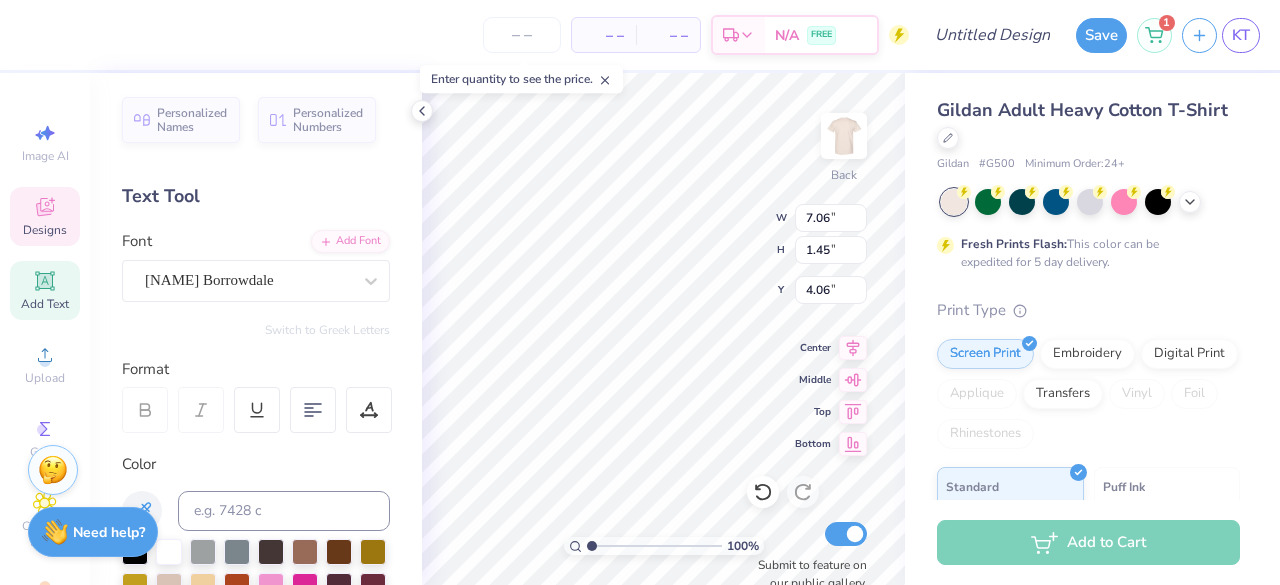 type on "2.24" 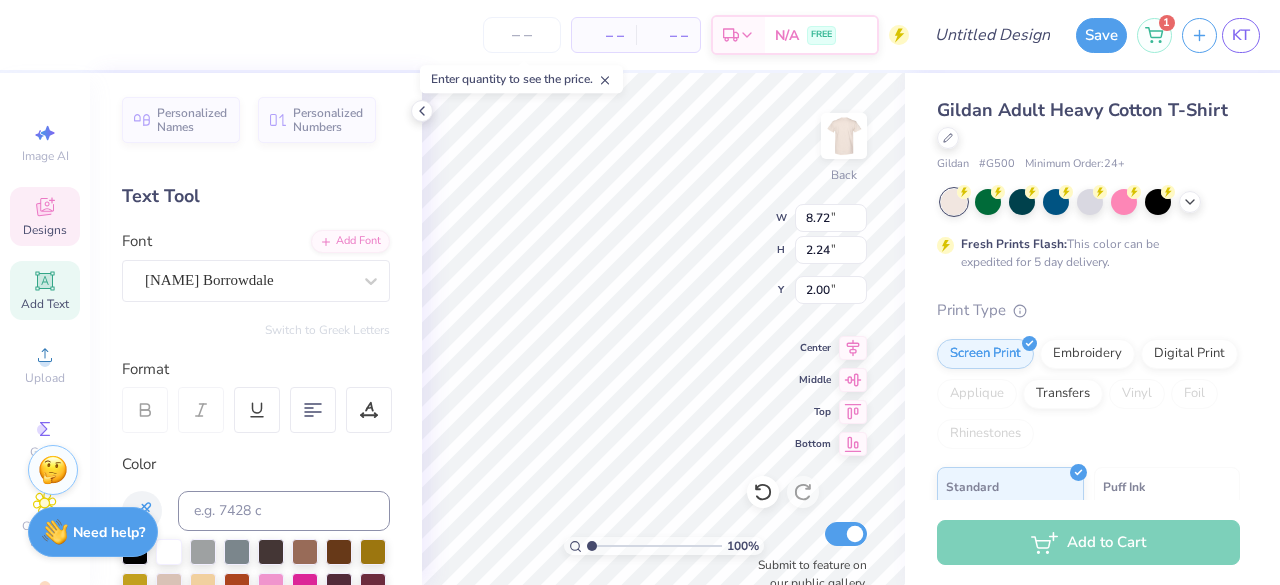 scroll, scrollTop: 16, scrollLeft: 2, axis: both 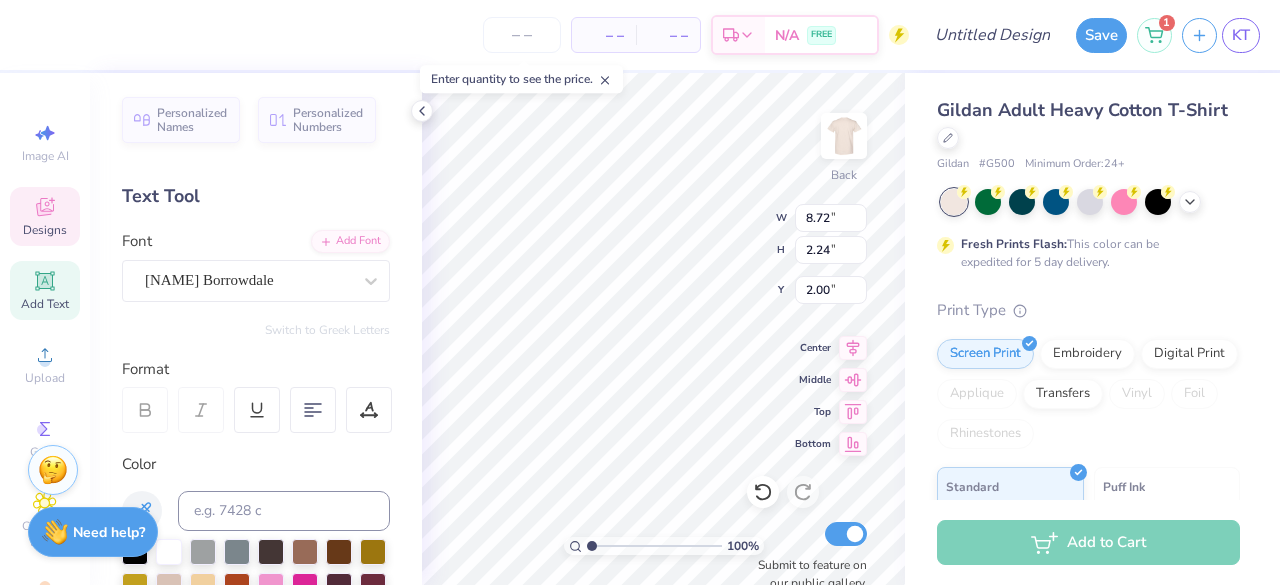 type on "[STATE] [NAME]" 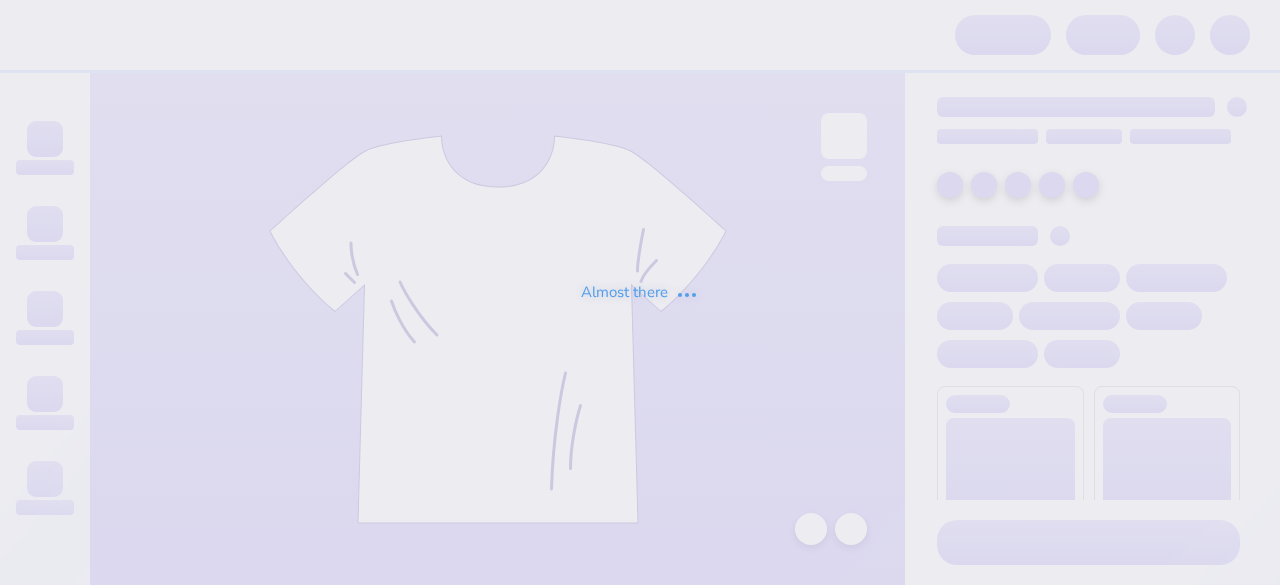 scroll, scrollTop: 0, scrollLeft: 0, axis: both 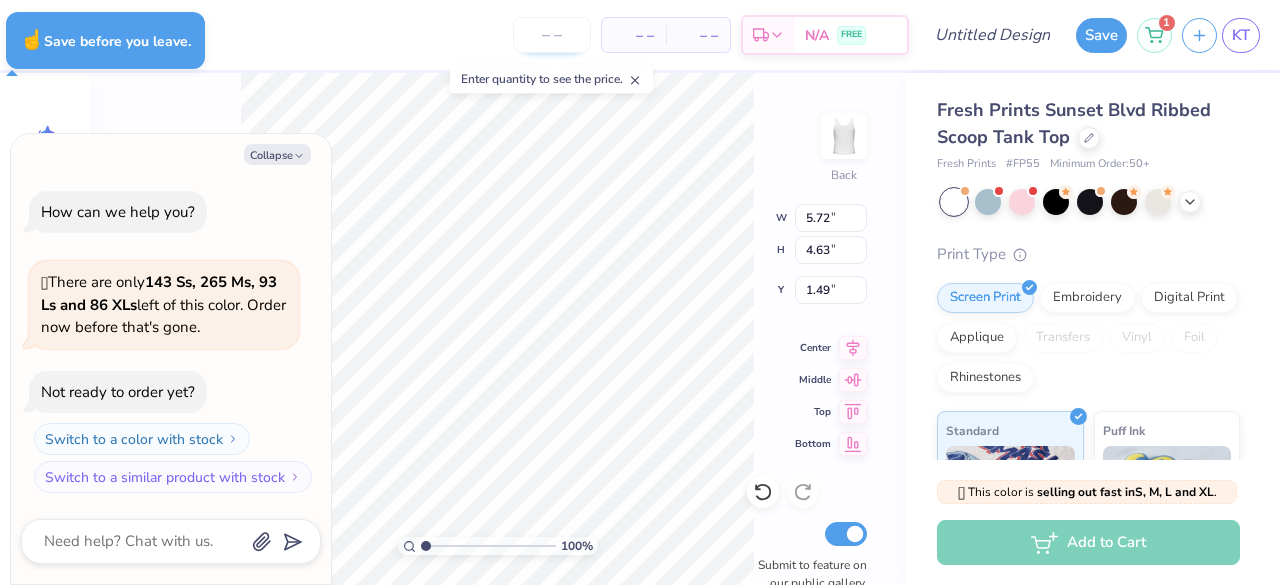 type on "x" 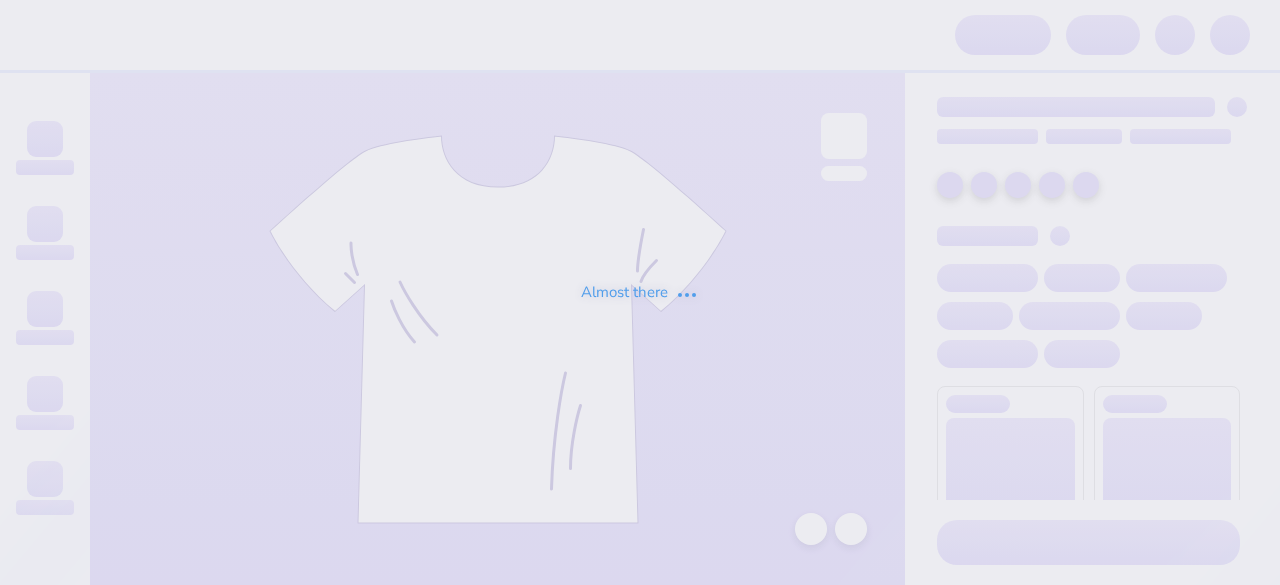 scroll, scrollTop: 0, scrollLeft: 0, axis: both 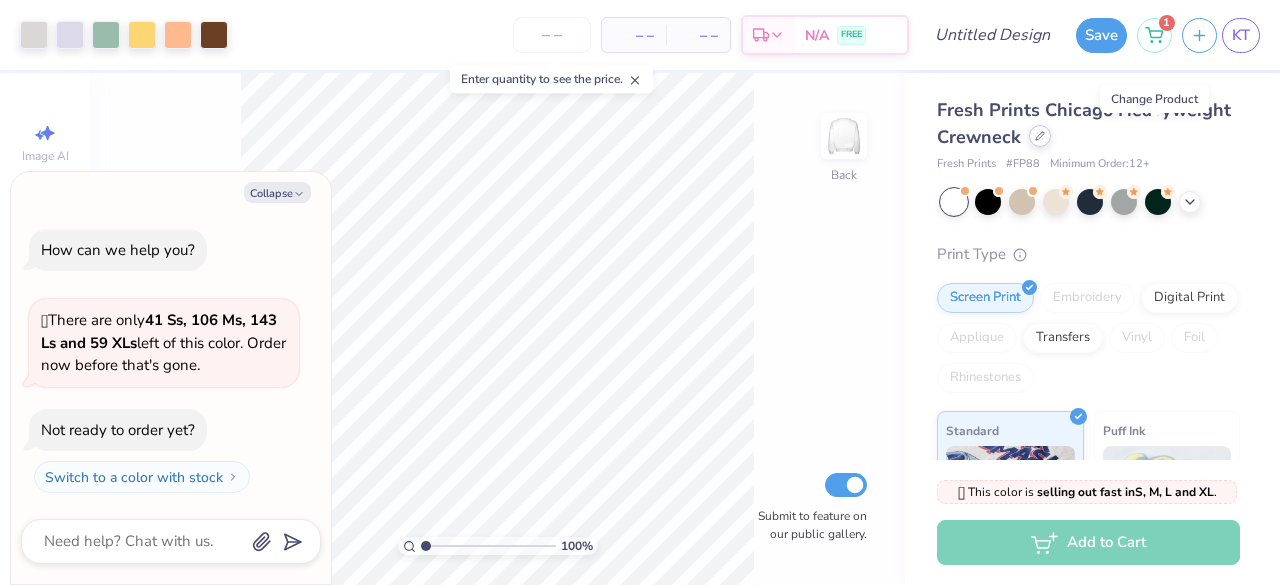 click 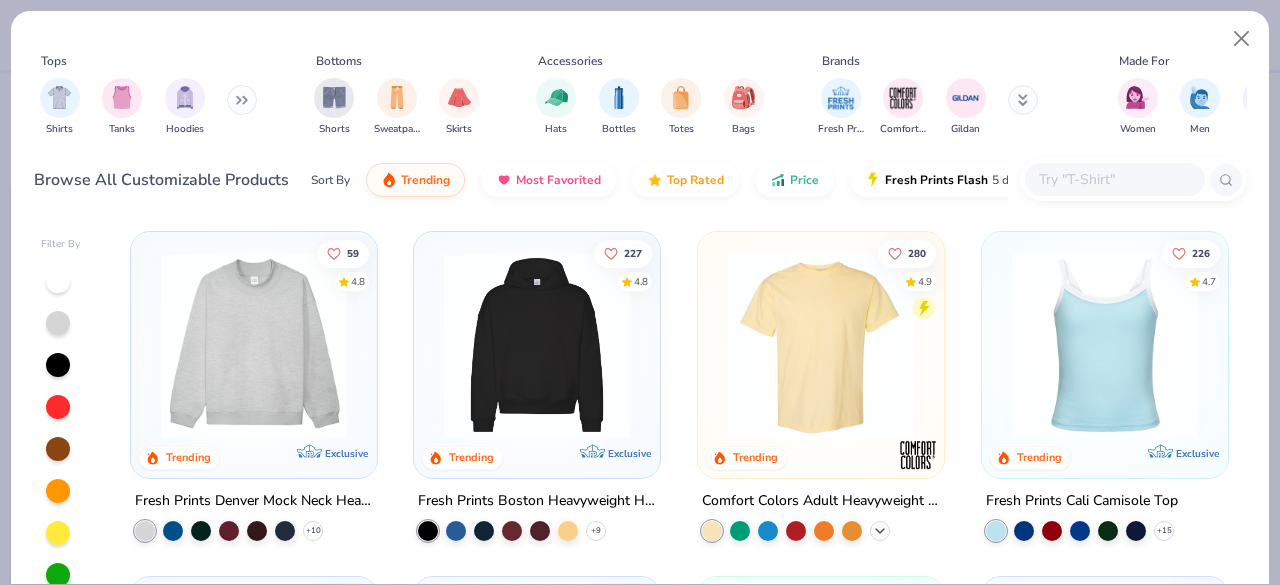 click 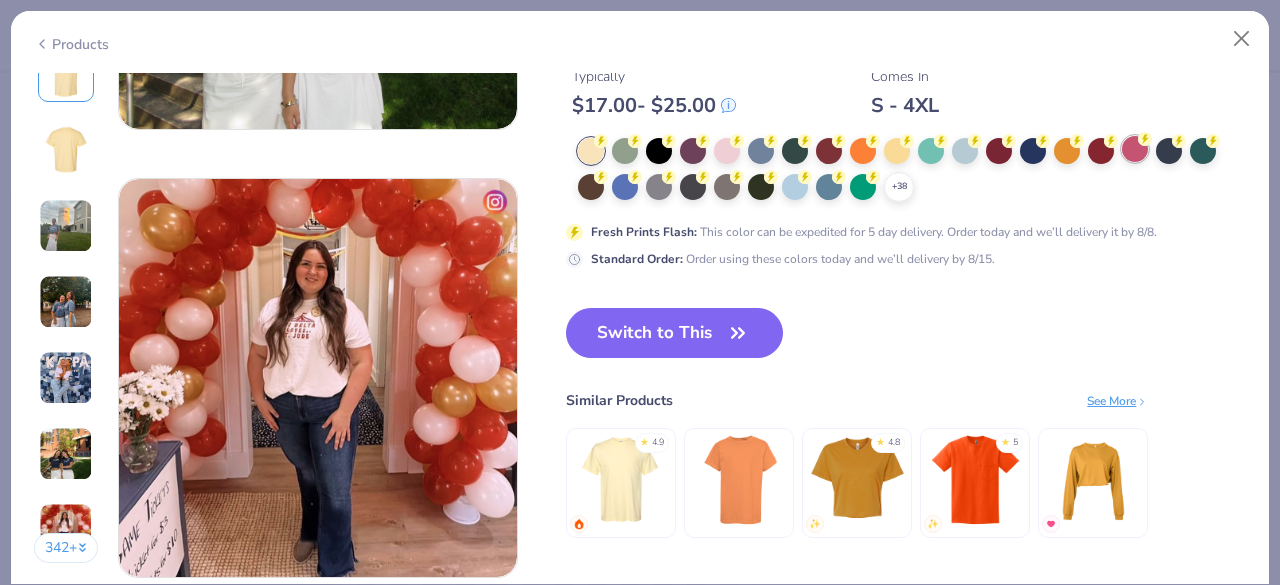 scroll, scrollTop: 2472, scrollLeft: 0, axis: vertical 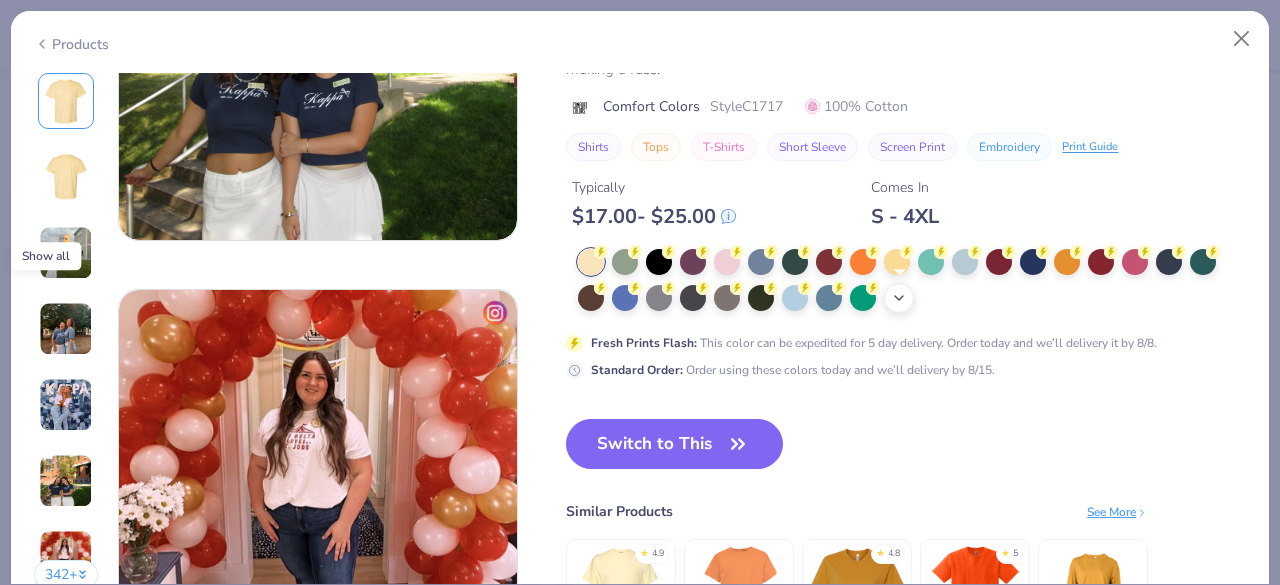 click 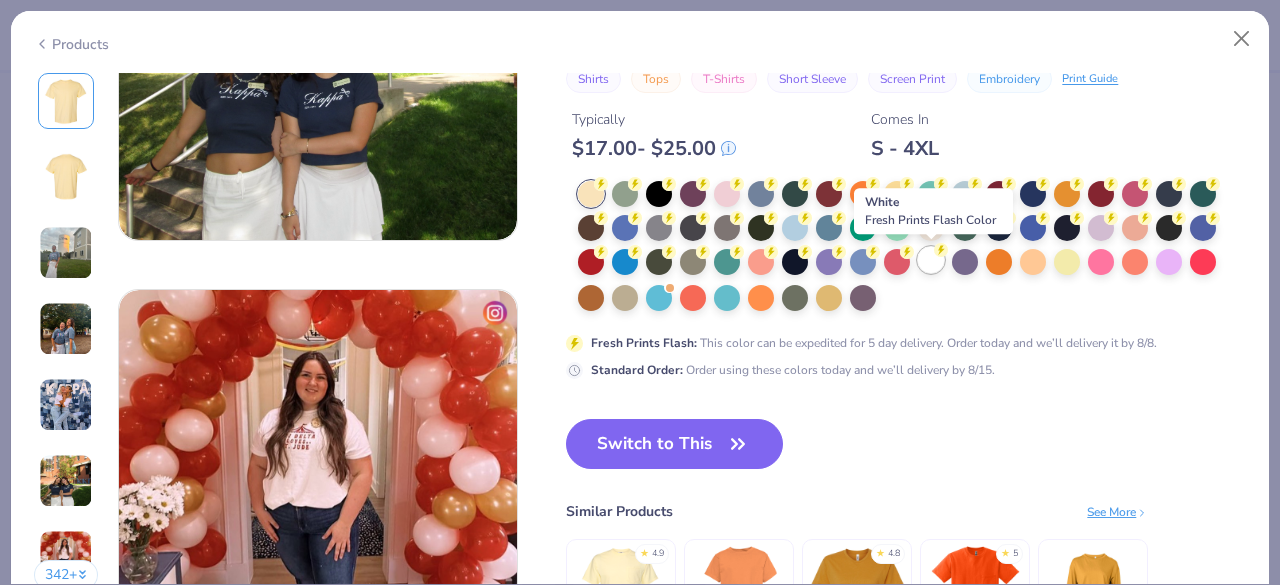 click at bounding box center (931, 260) 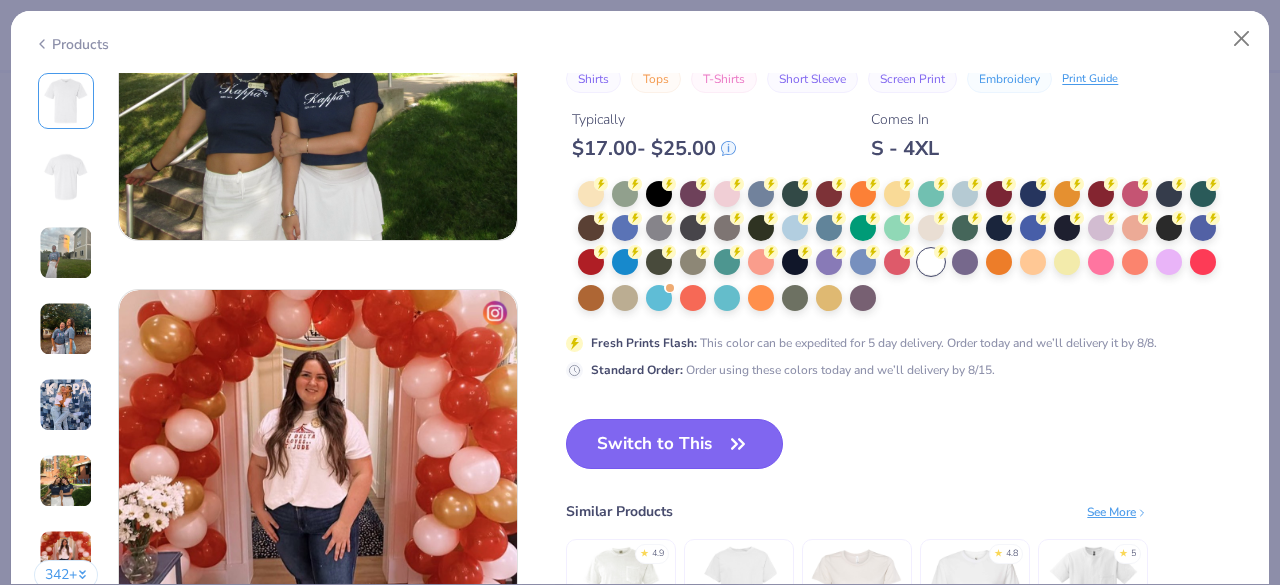 click on "Switch to This" at bounding box center (674, 444) 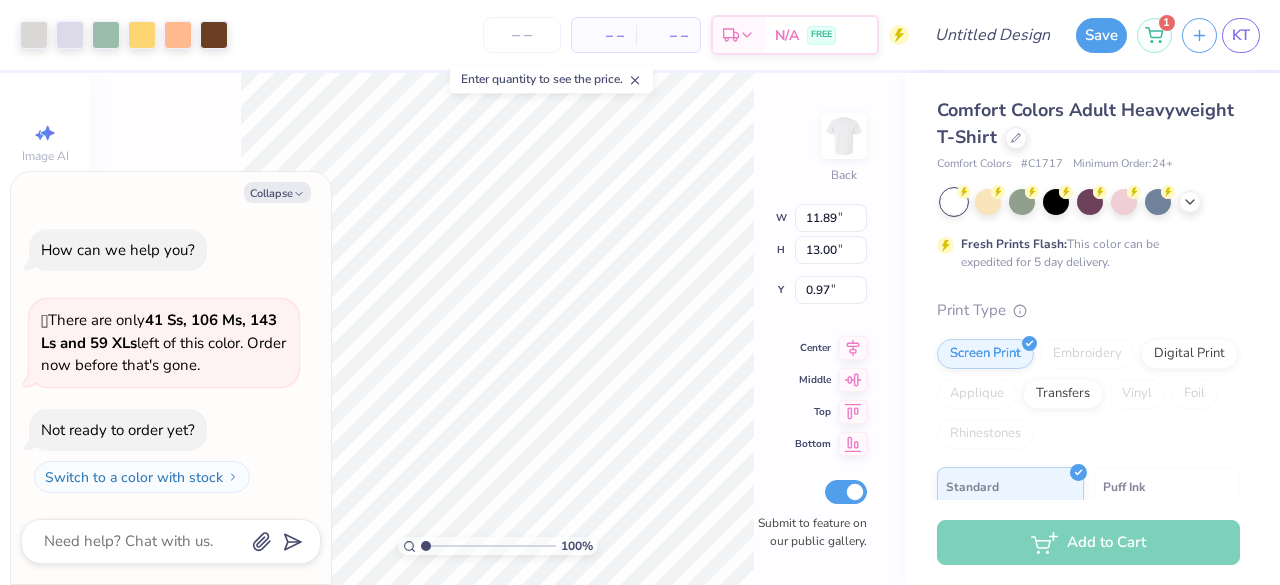 type on "x" 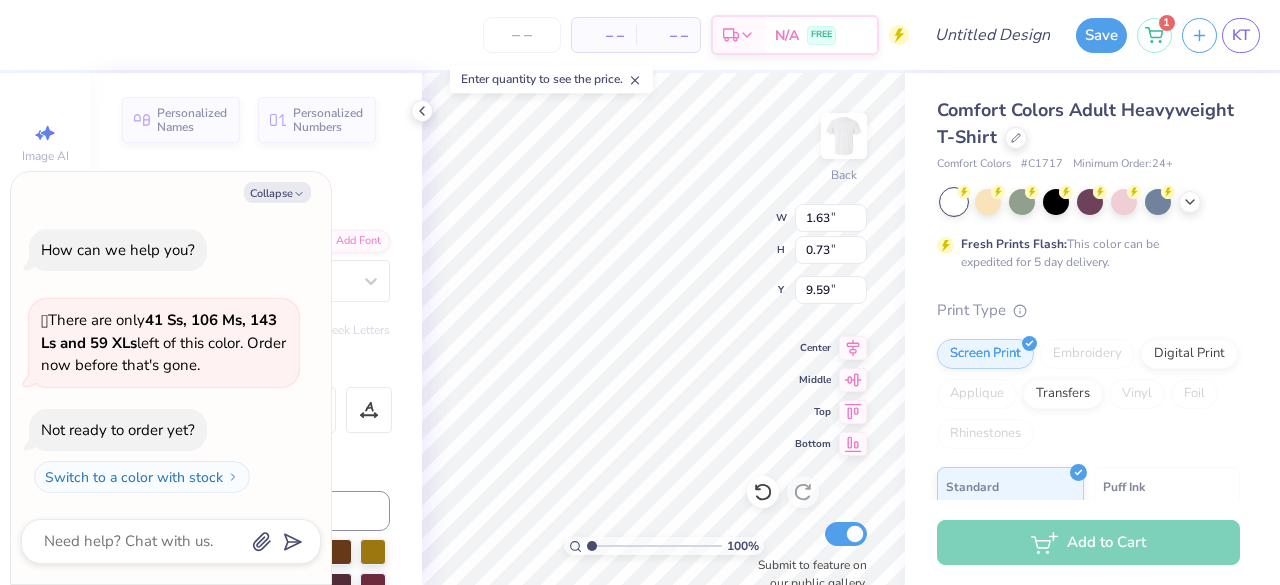 scroll, scrollTop: 17, scrollLeft: 2, axis: both 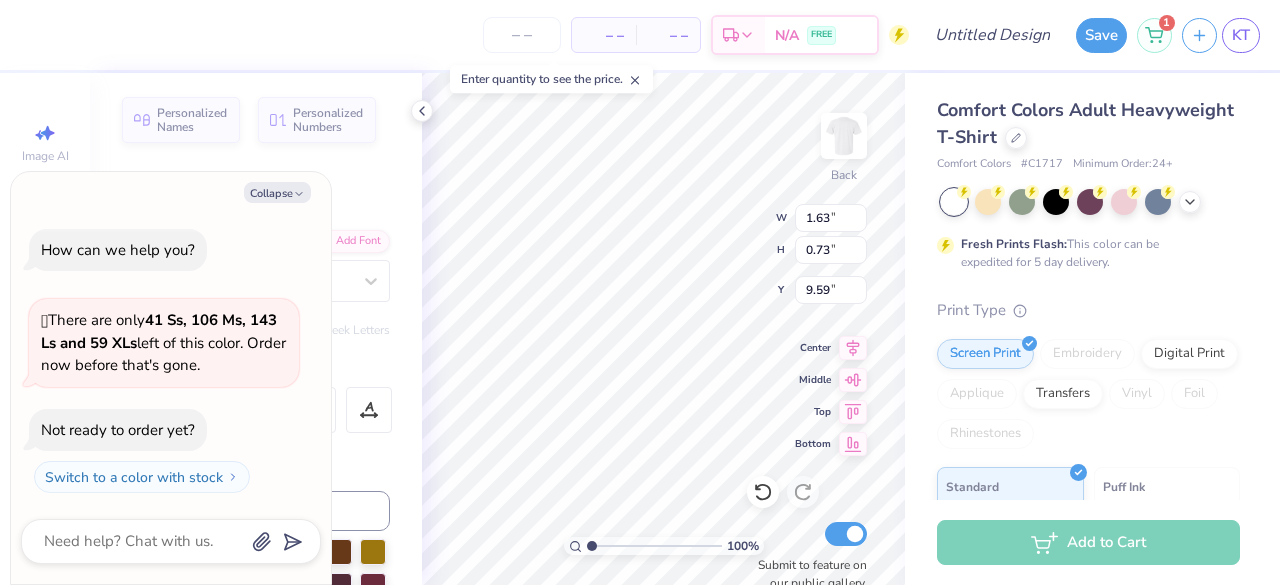 type on "x" 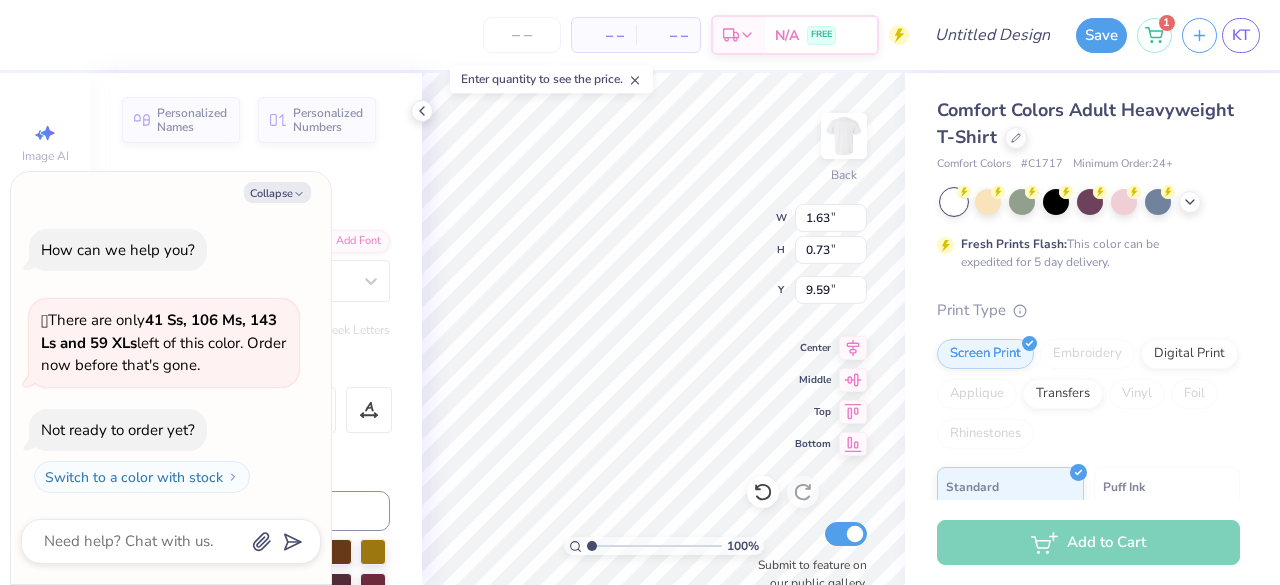 type on "TEXA" 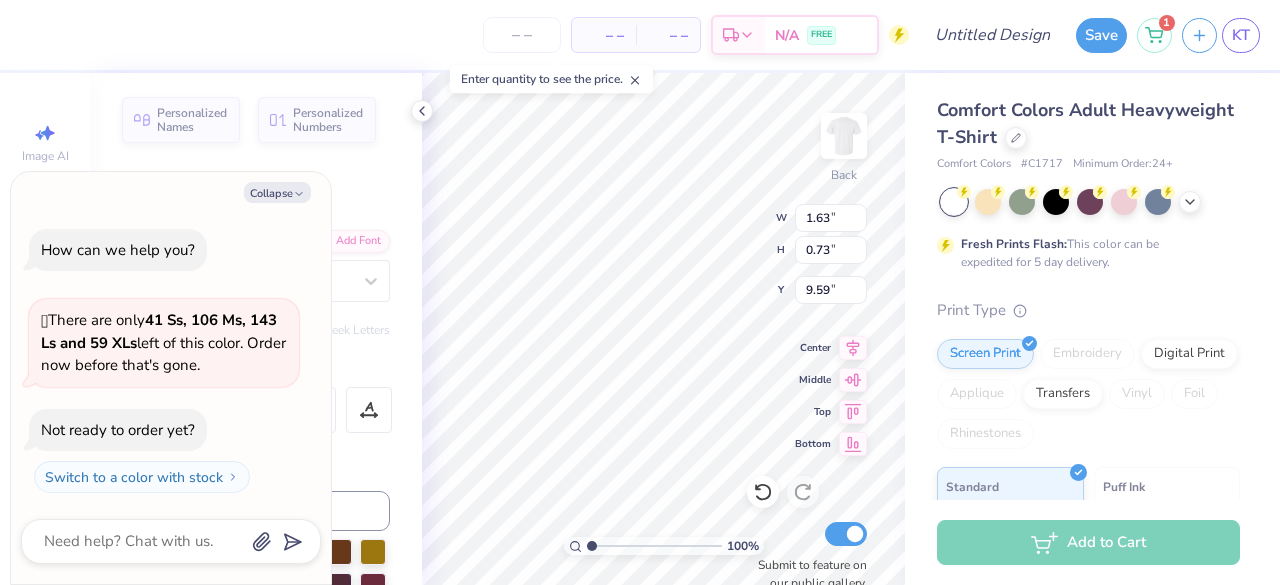 type on "x" 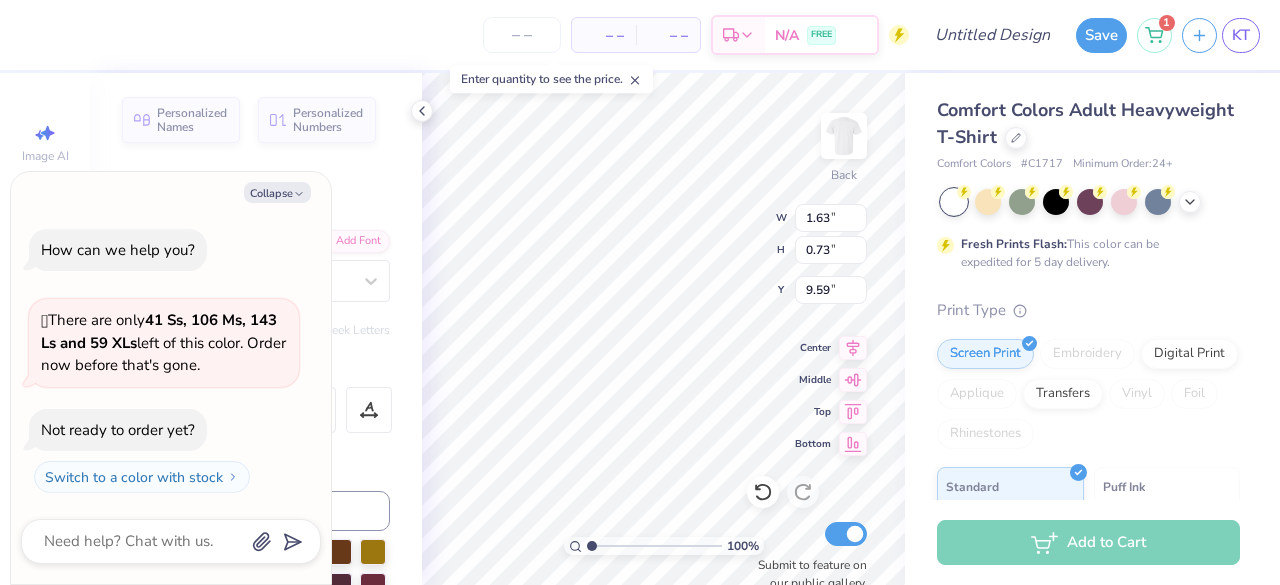 type on "3.12" 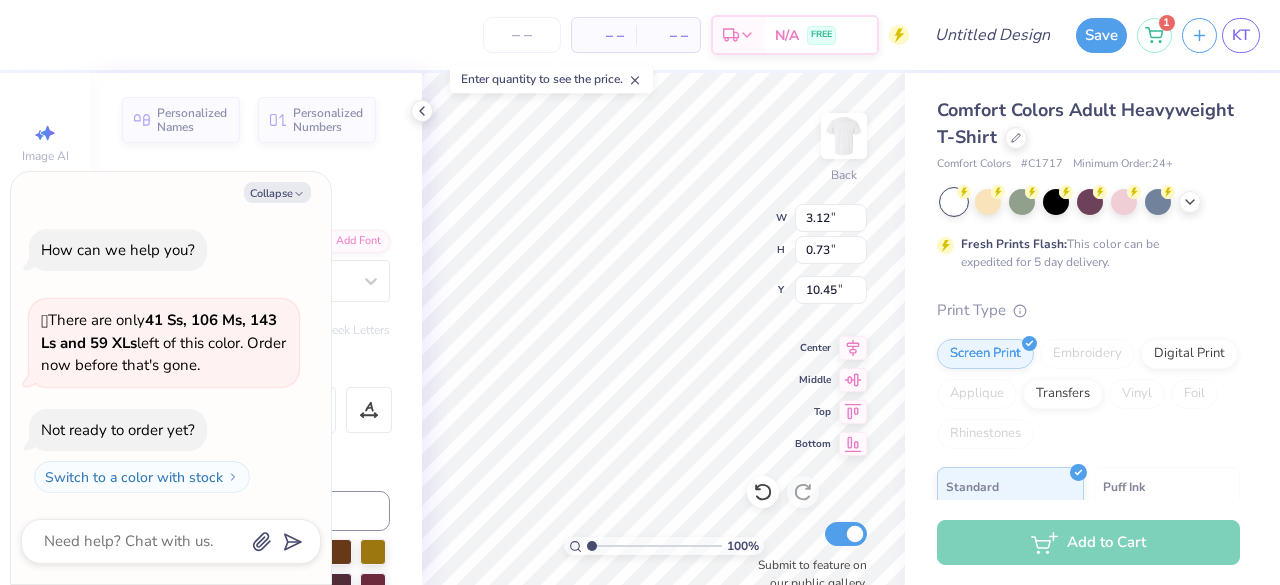 scroll, scrollTop: 17, scrollLeft: 2, axis: both 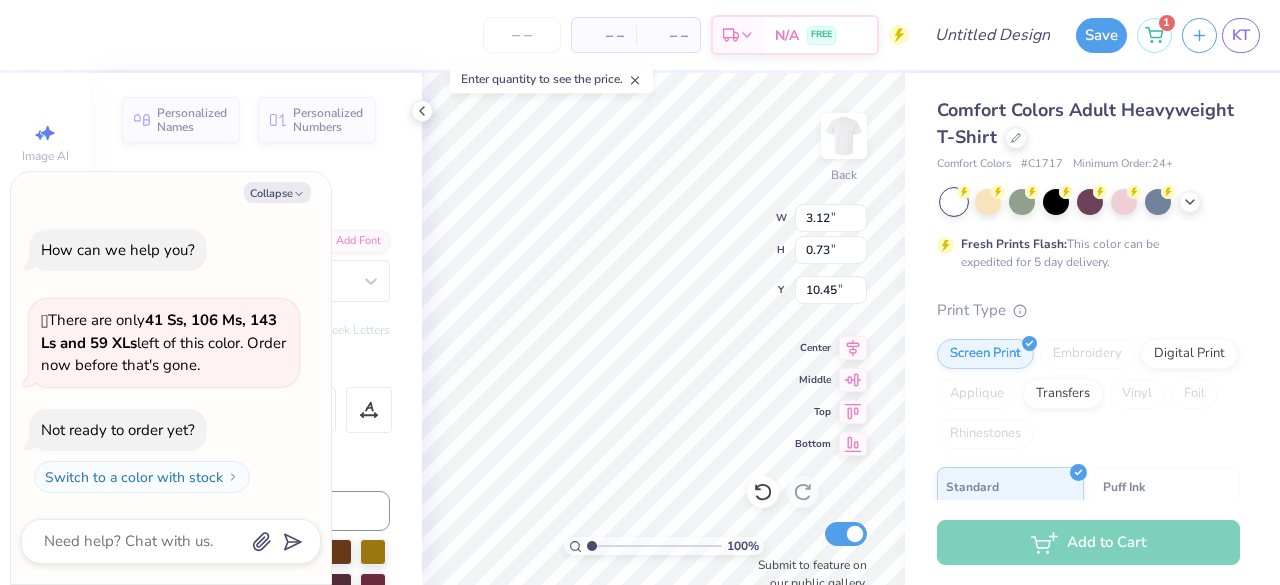 type on "x" 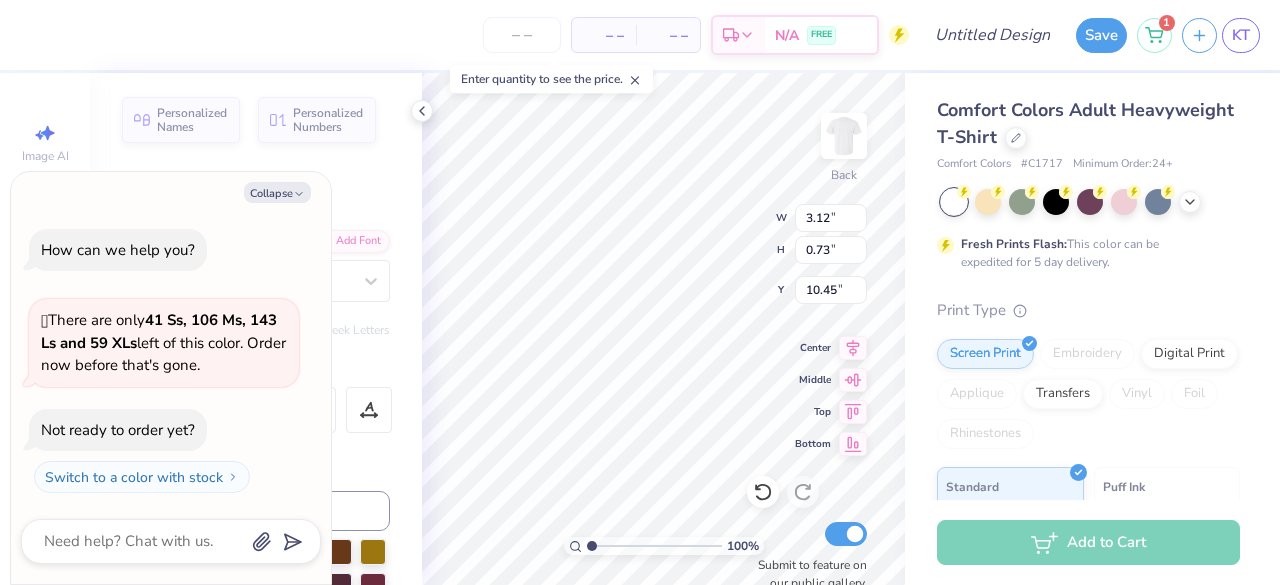 type on "R" 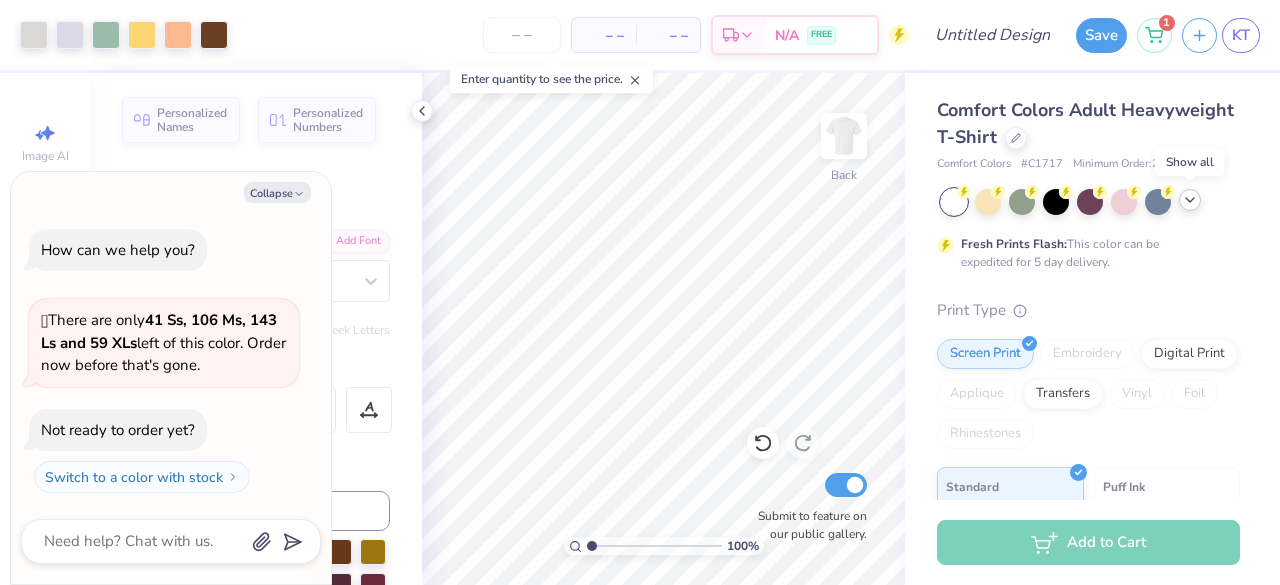 click at bounding box center [1190, 200] 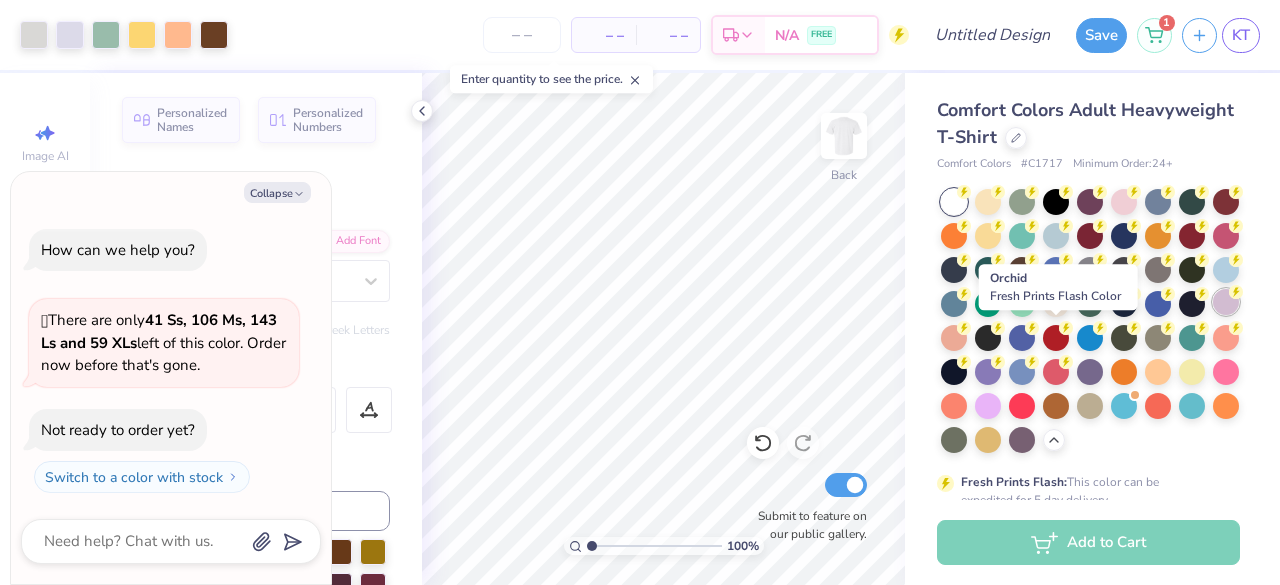 click at bounding box center [1226, 302] 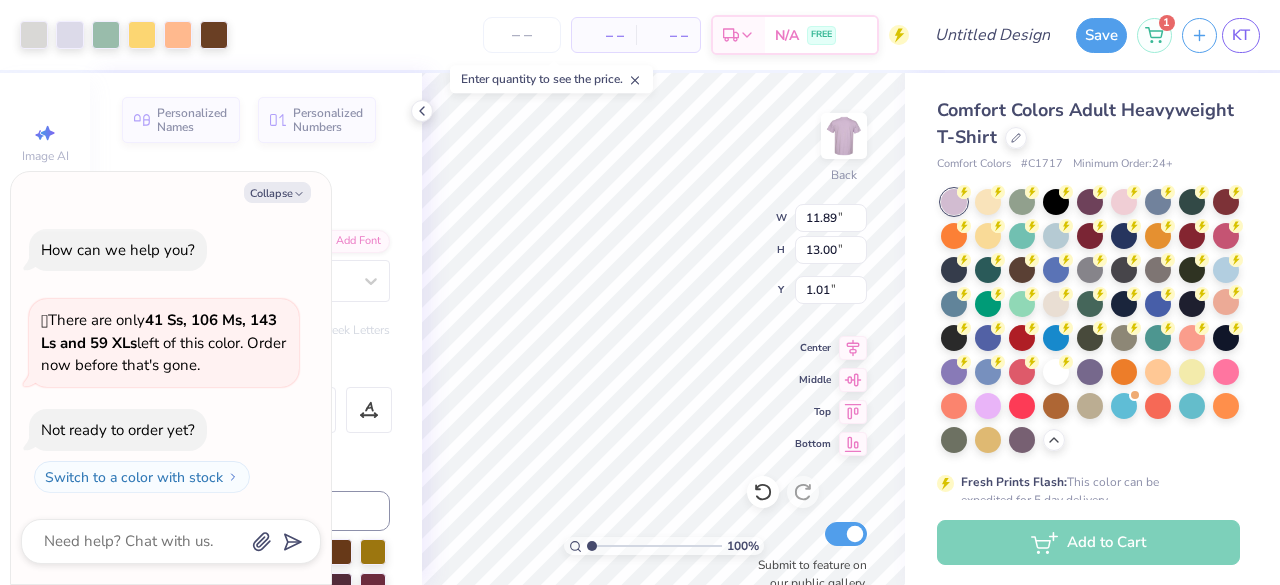 type on "x" 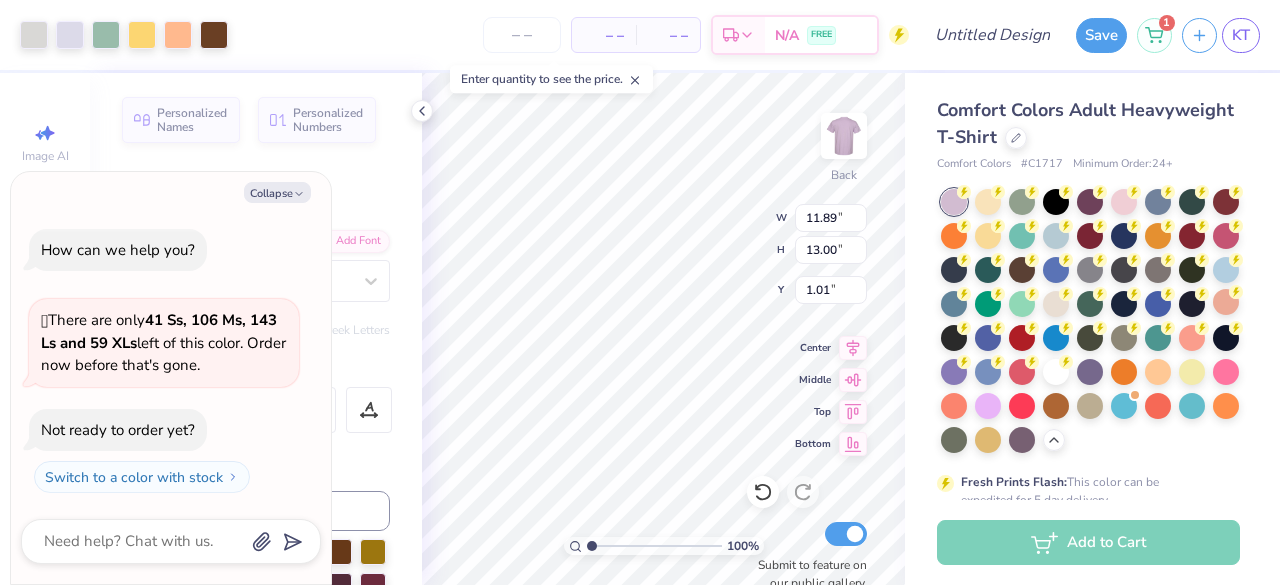 type on "1.05" 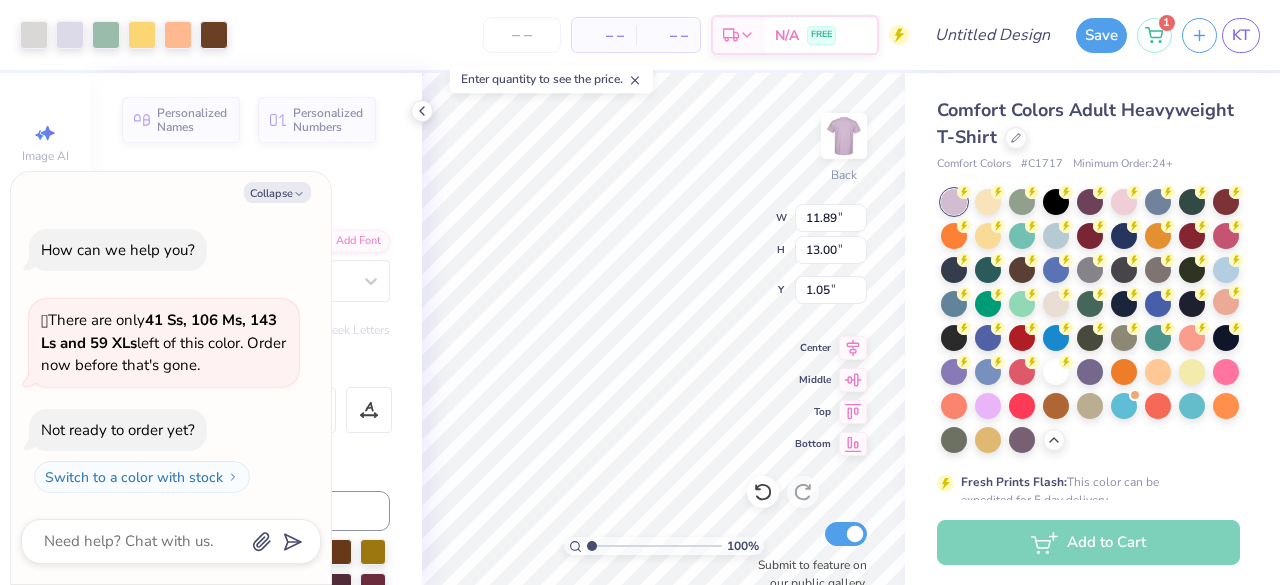 type on "x" 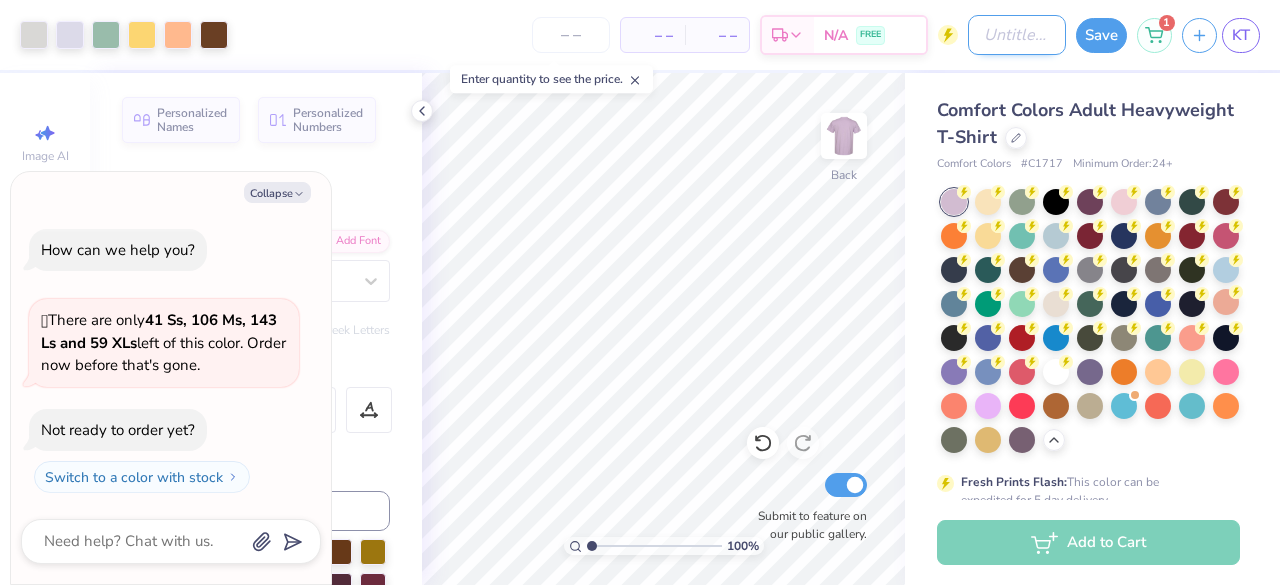 click on "Design Title" at bounding box center (1017, 35) 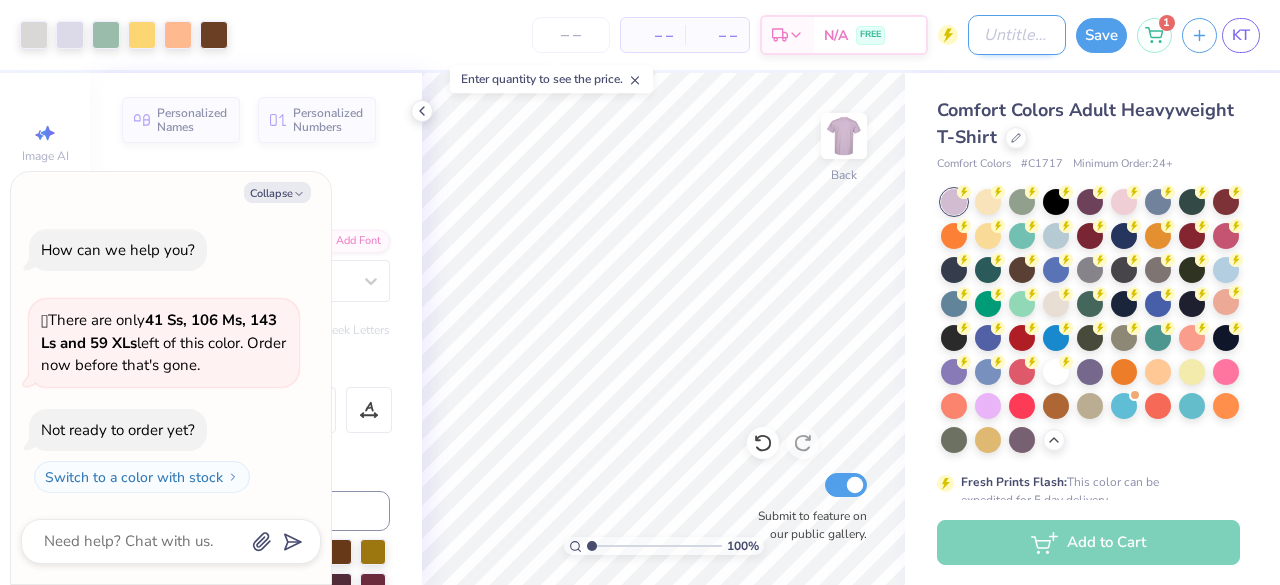 type on "U" 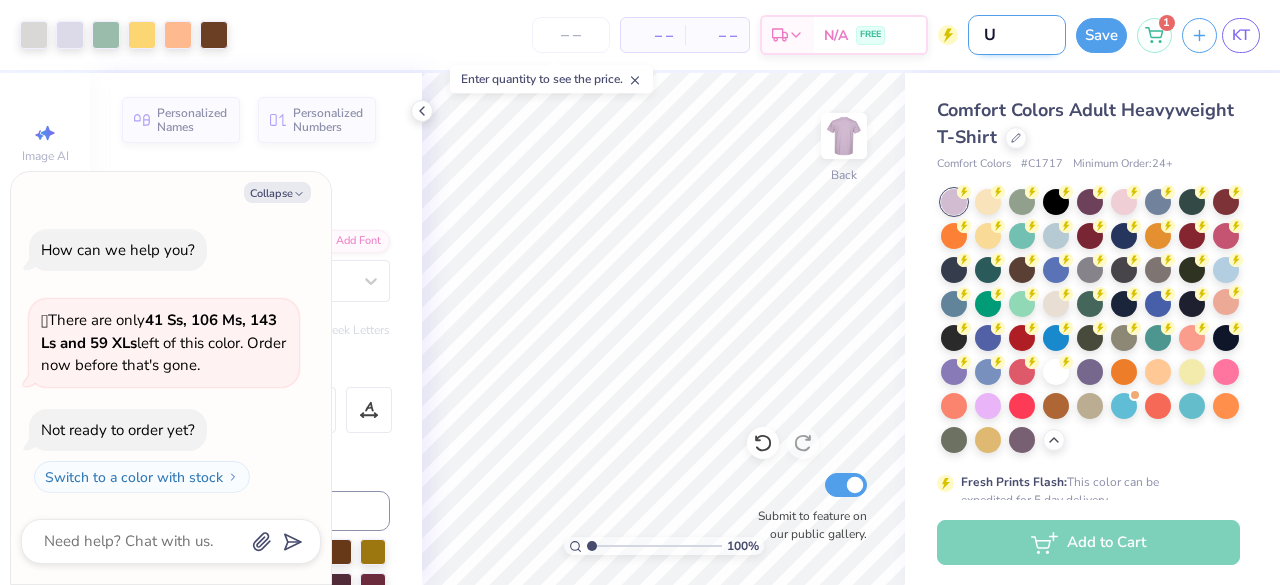 type on "Un" 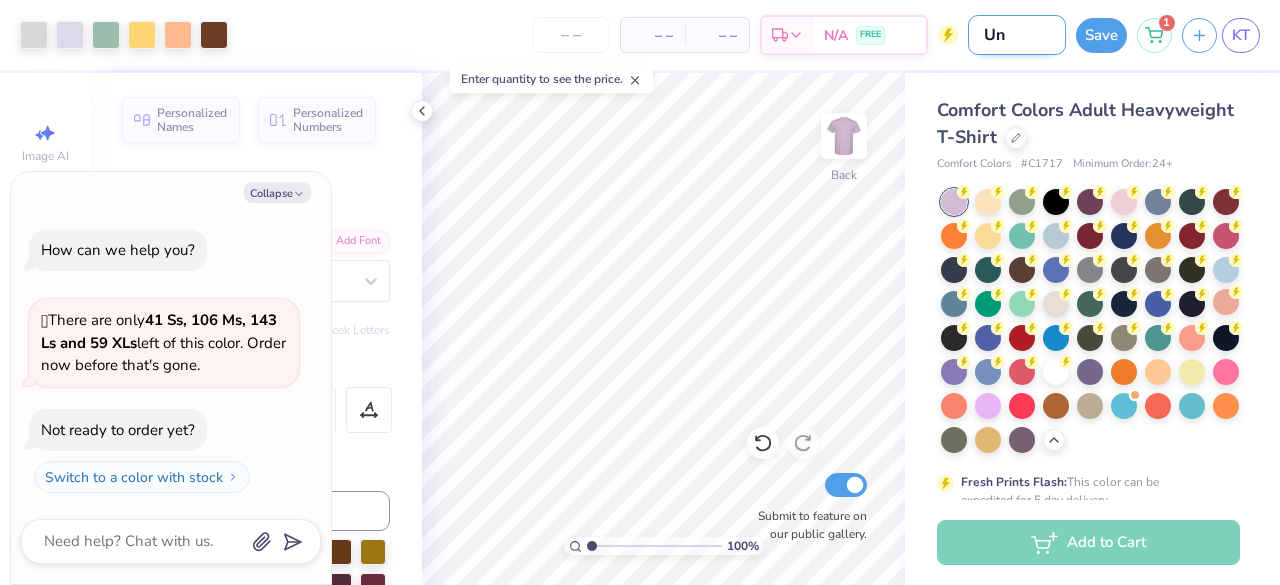 type on "Uni" 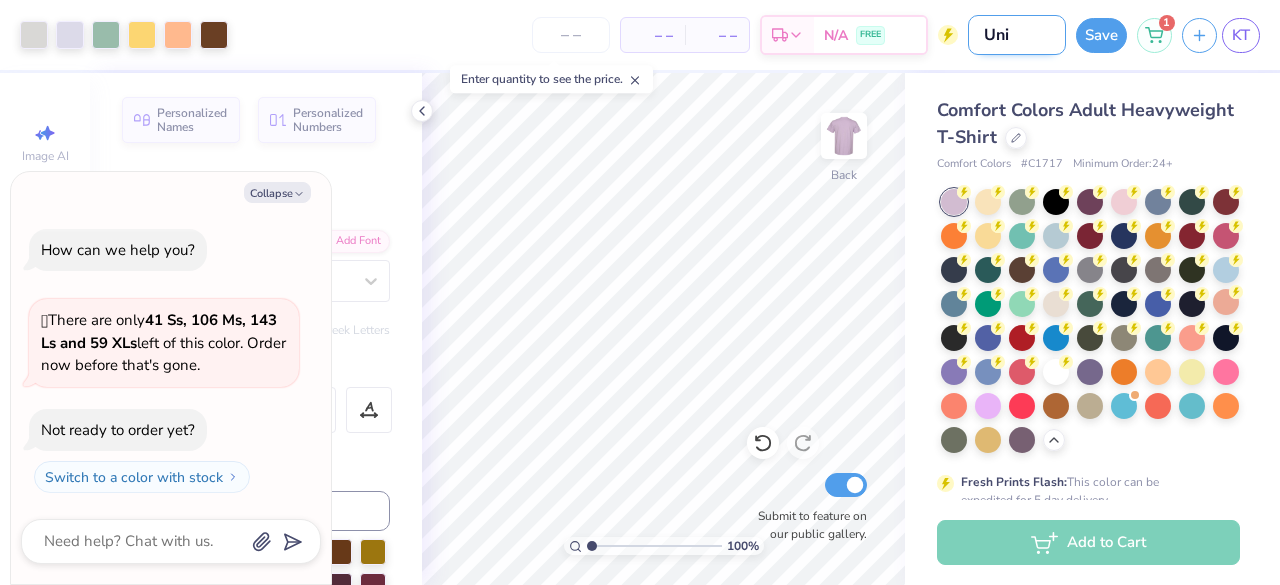 type on "Unic" 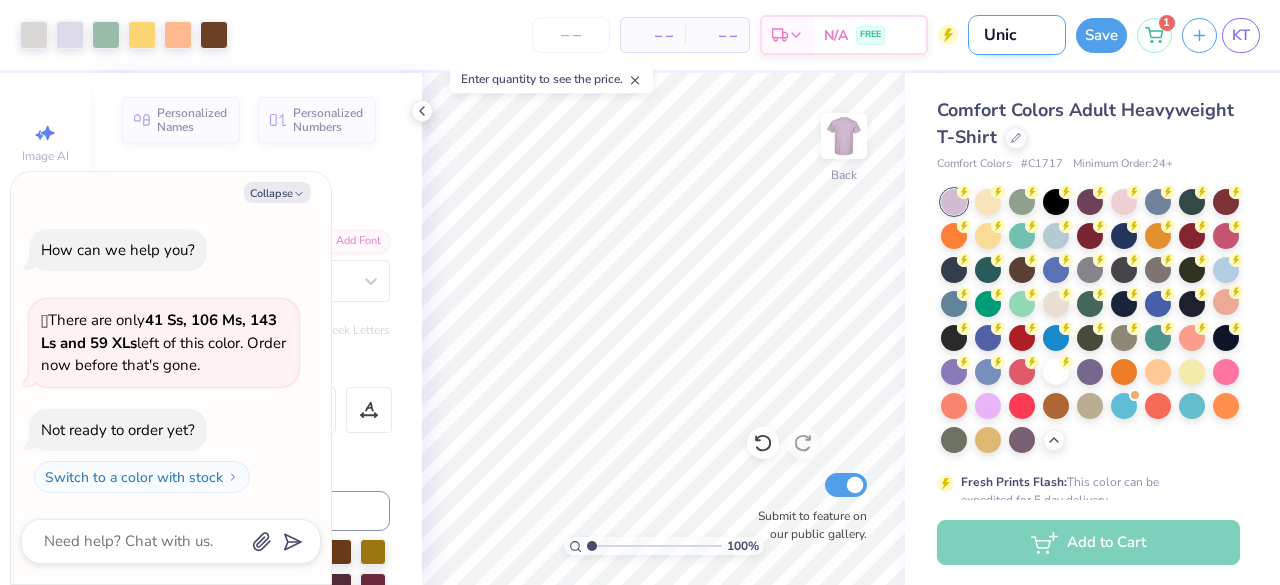 type on "Unico" 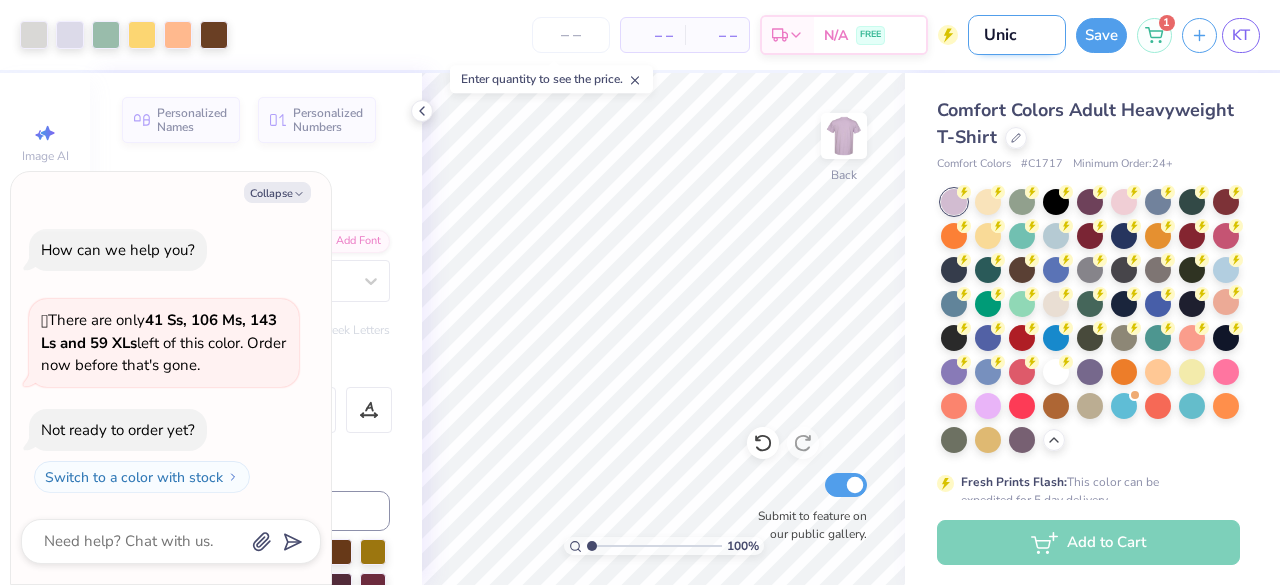 type on "x" 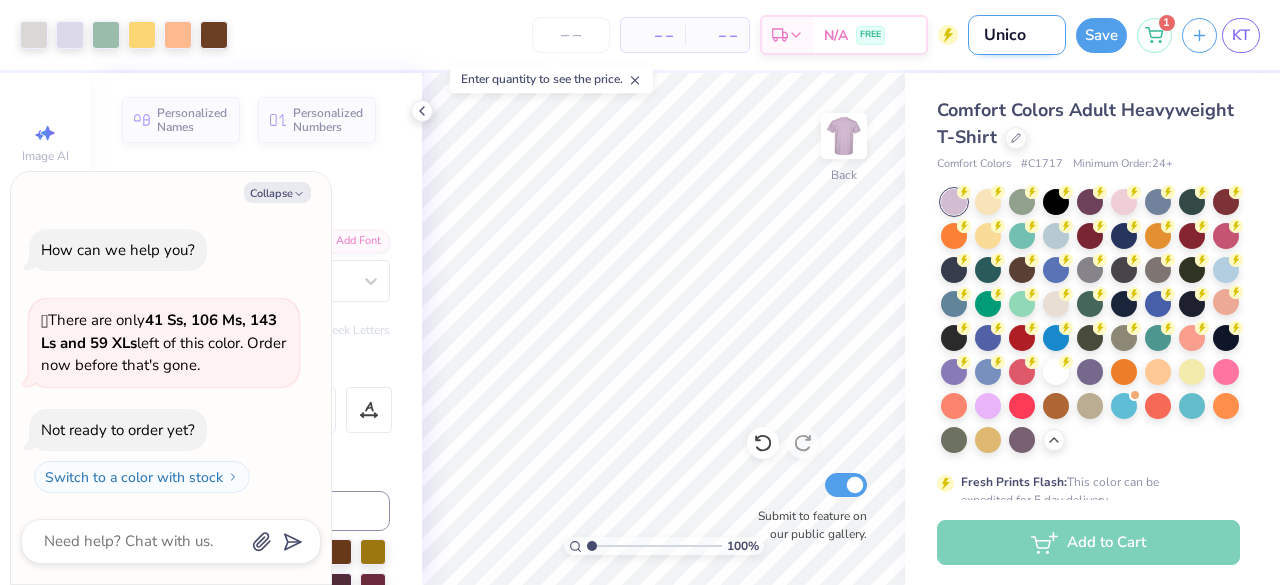 type on "Unicor" 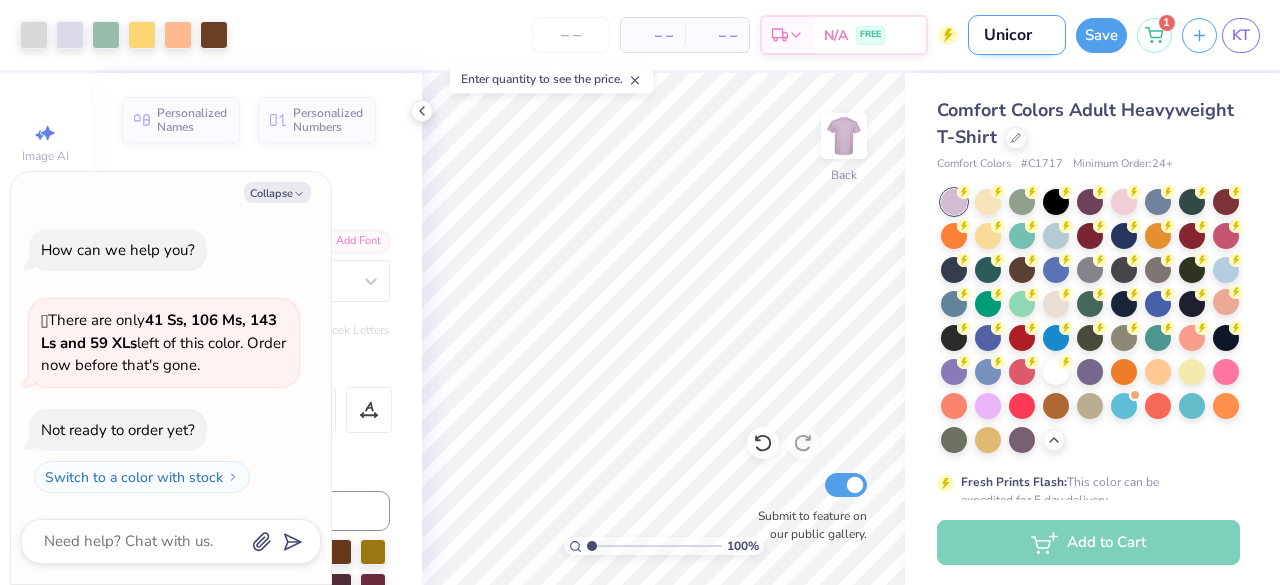 type on "Unicorn" 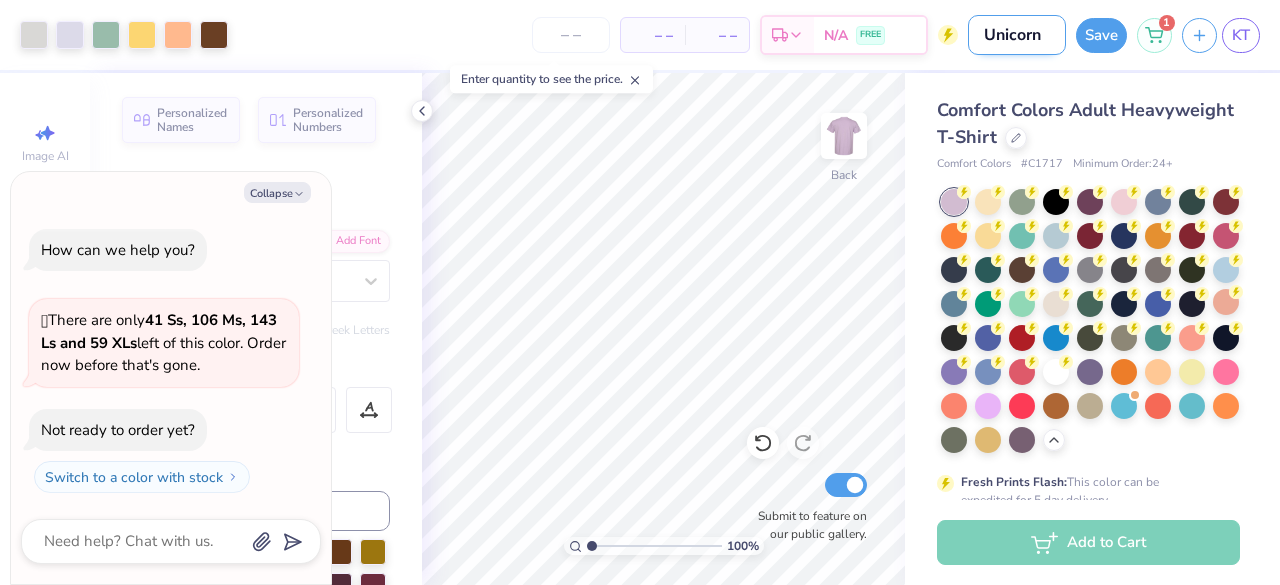 type on "x" 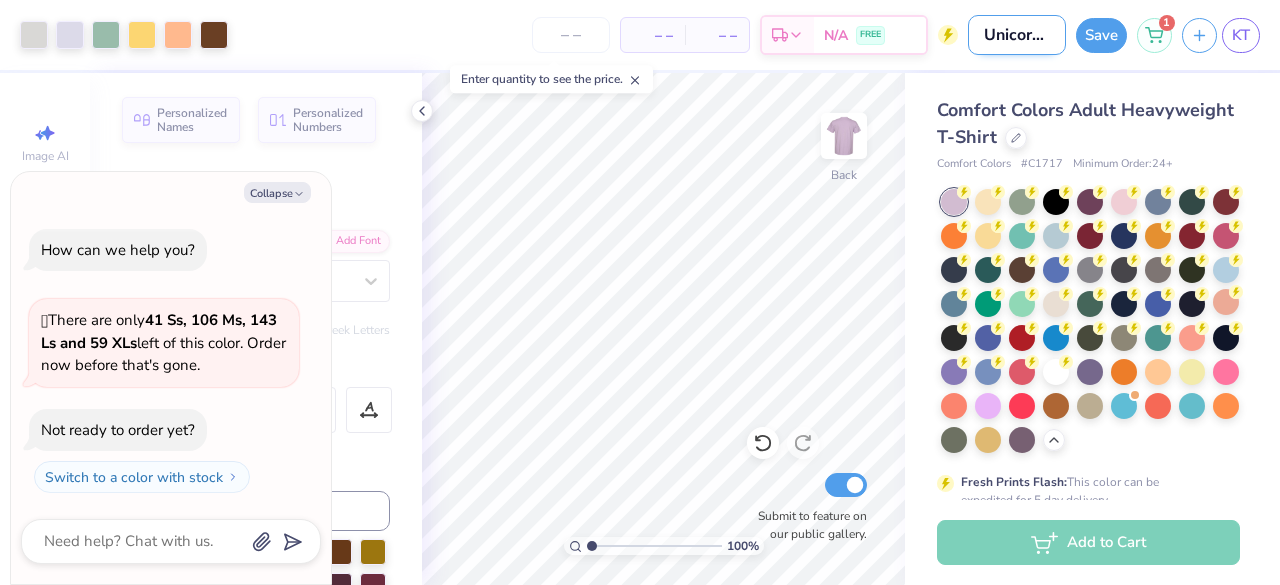scroll, scrollTop: 0, scrollLeft: 5, axis: horizontal 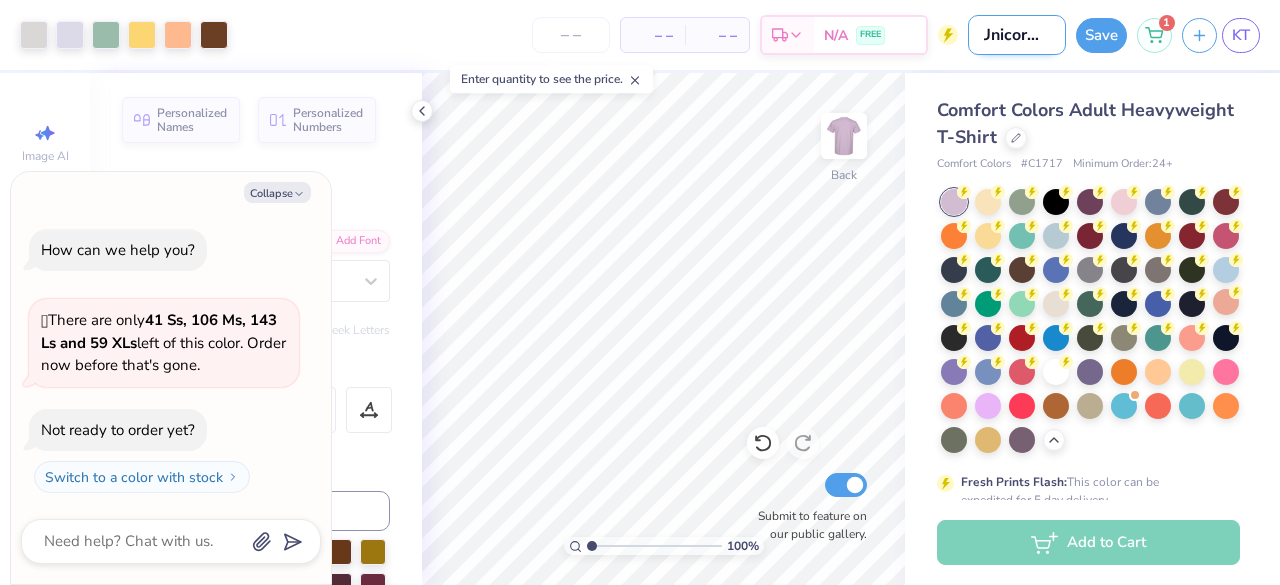 type on "Unicorn" 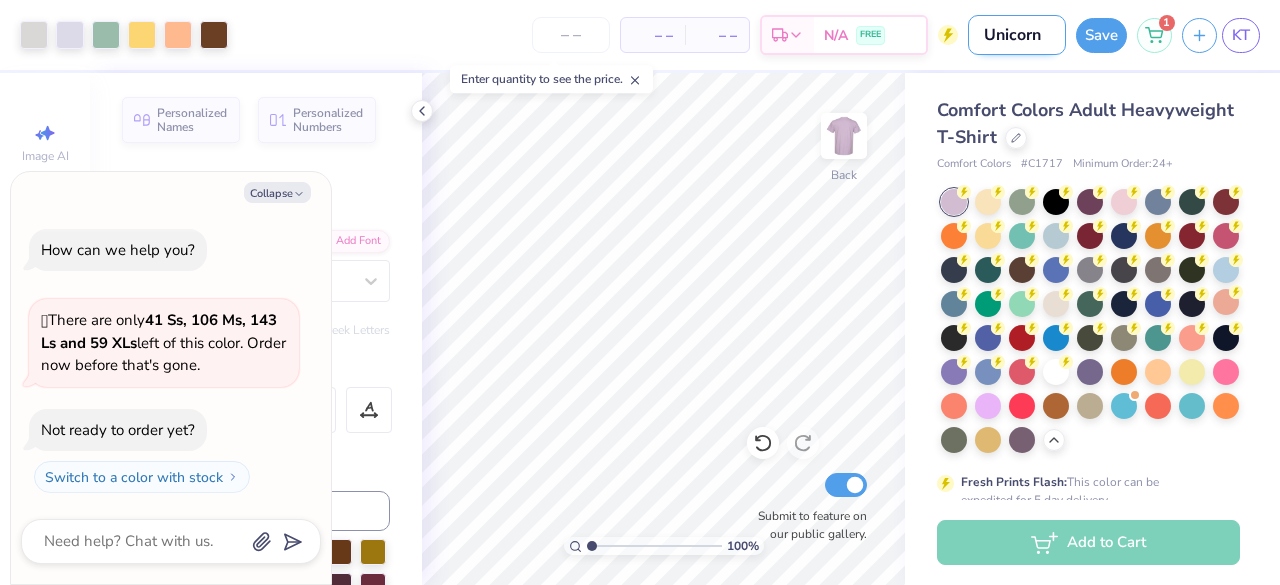 scroll, scrollTop: 0, scrollLeft: 0, axis: both 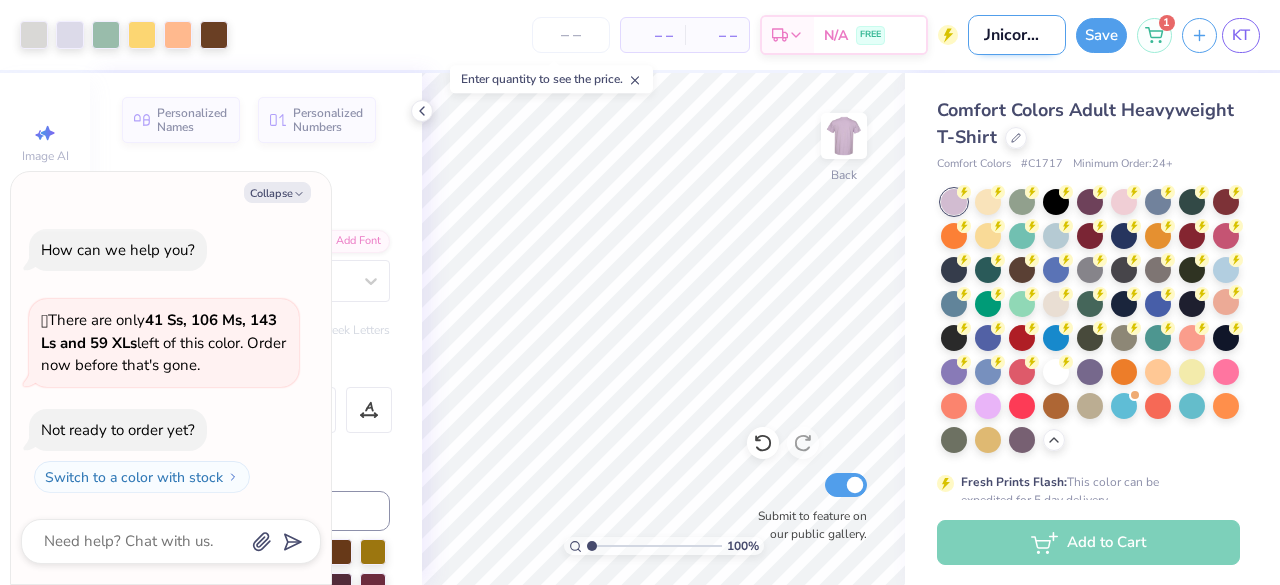 type on "Unicorn T" 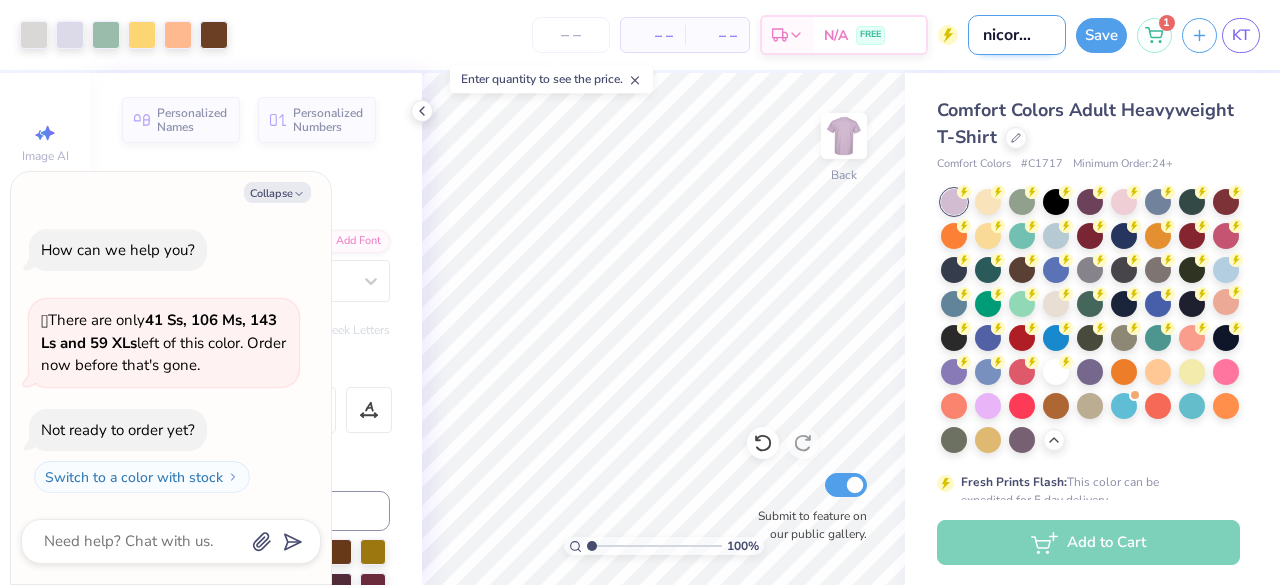 type on "Unicorn Tee" 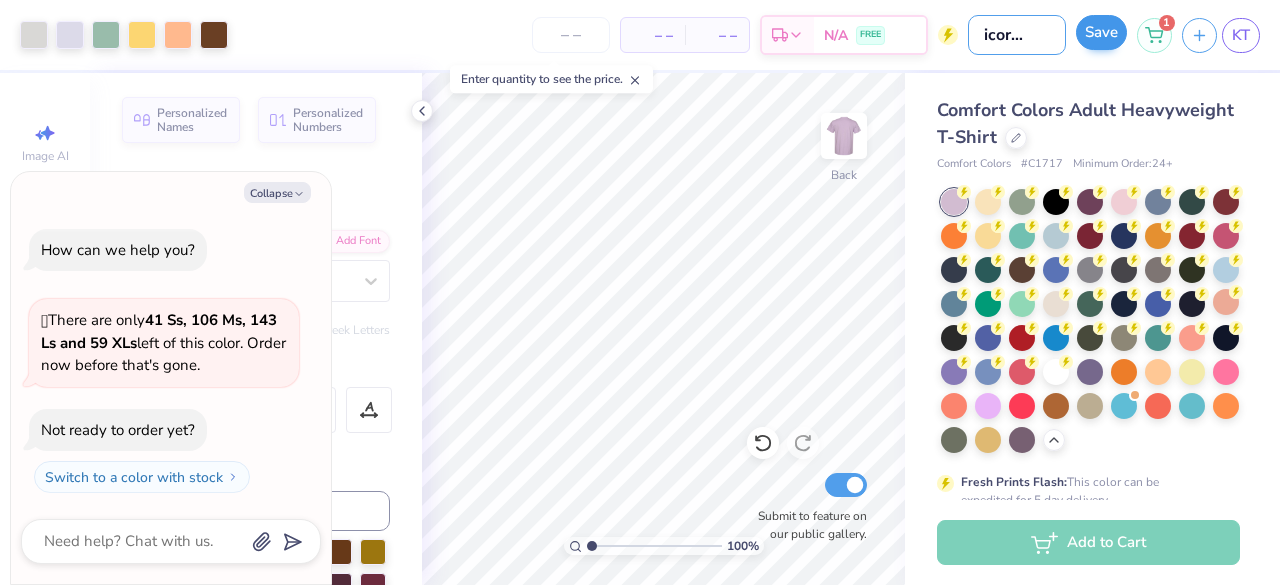 type on "Unicorn Tee" 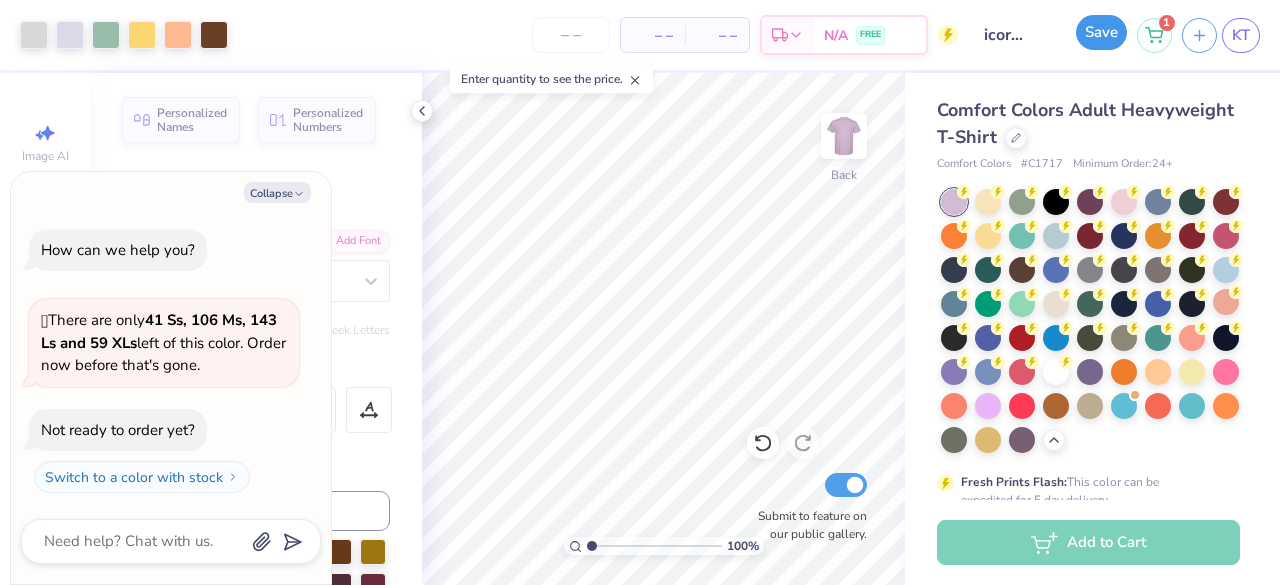 scroll, scrollTop: 0, scrollLeft: 0, axis: both 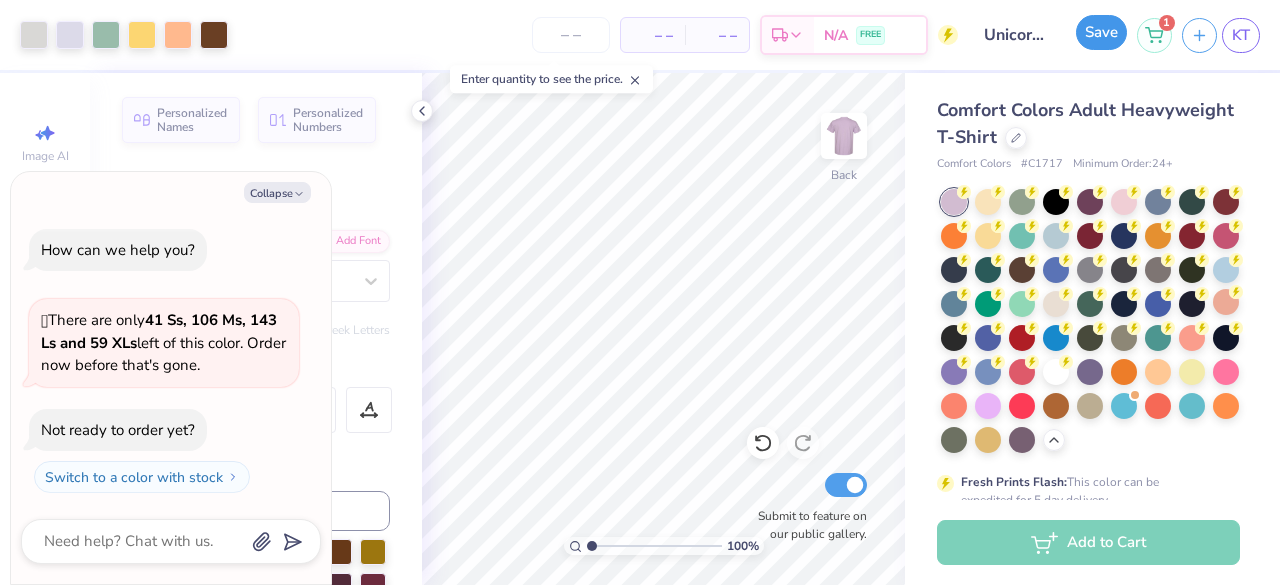 click on "Save" at bounding box center (1101, 32) 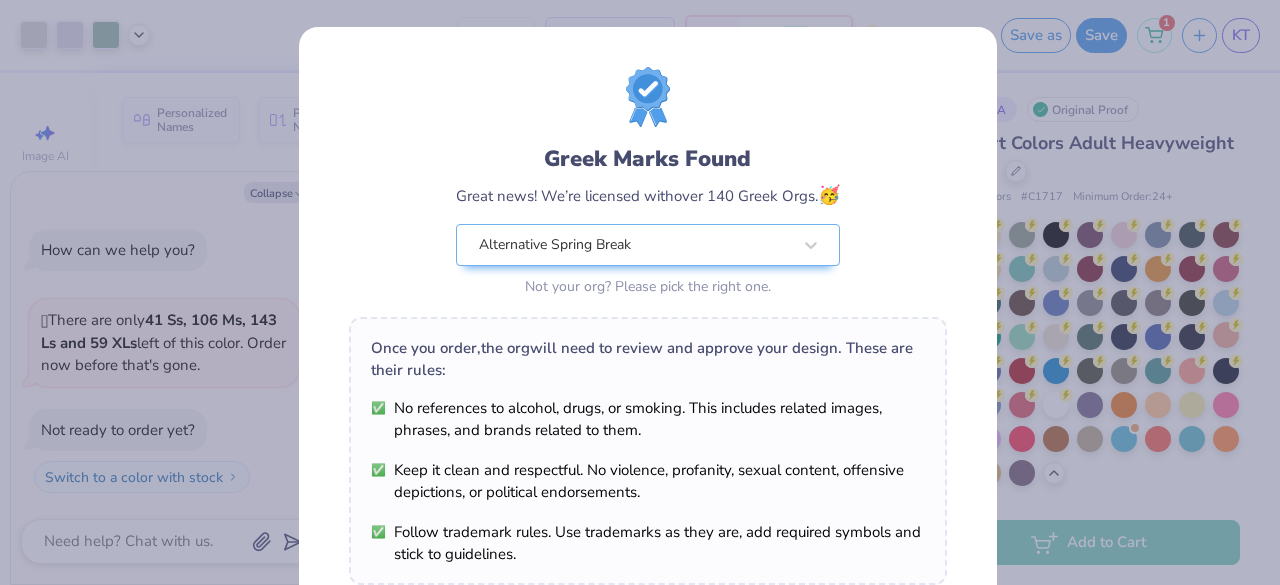 scroll, scrollTop: 348, scrollLeft: 0, axis: vertical 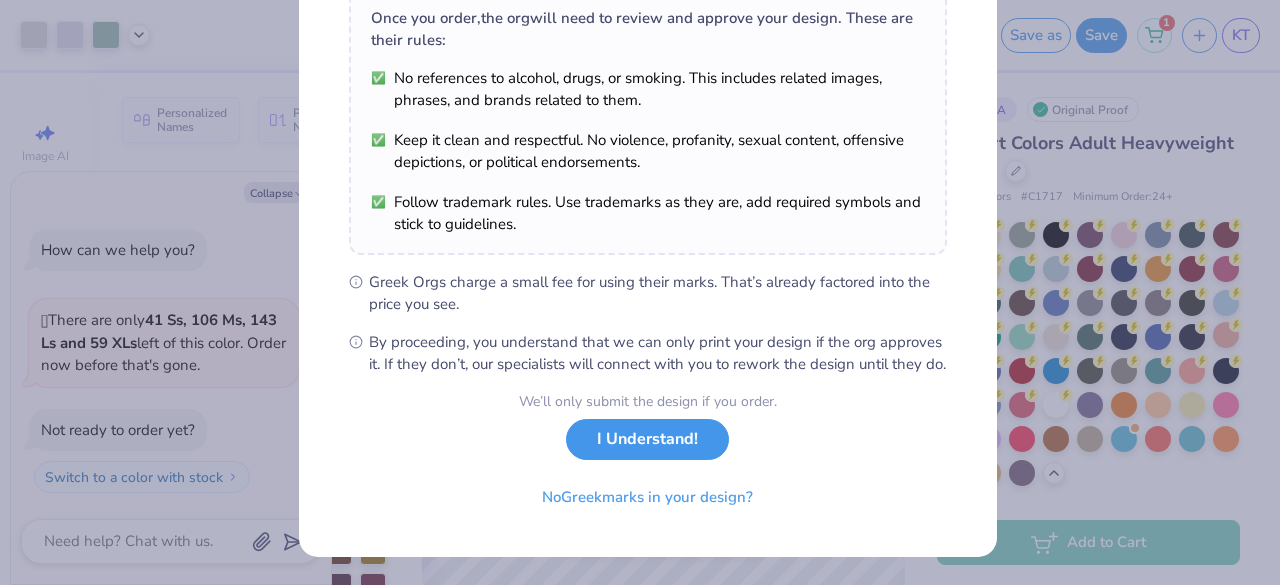 click on "I Understand!" at bounding box center [647, 439] 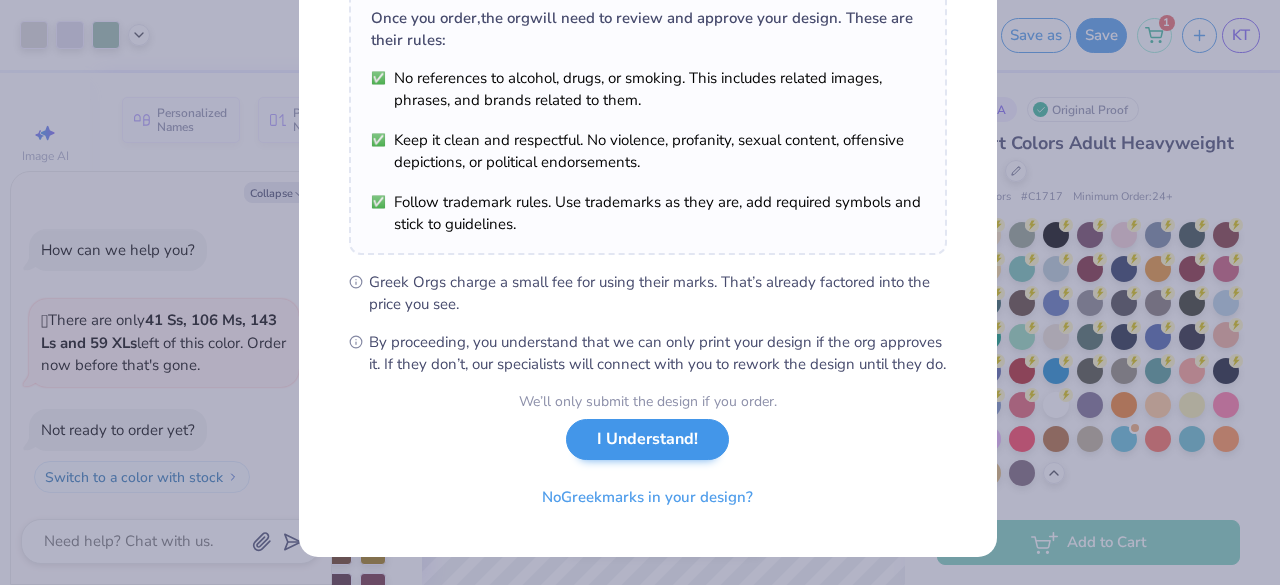 scroll, scrollTop: 55, scrollLeft: 0, axis: vertical 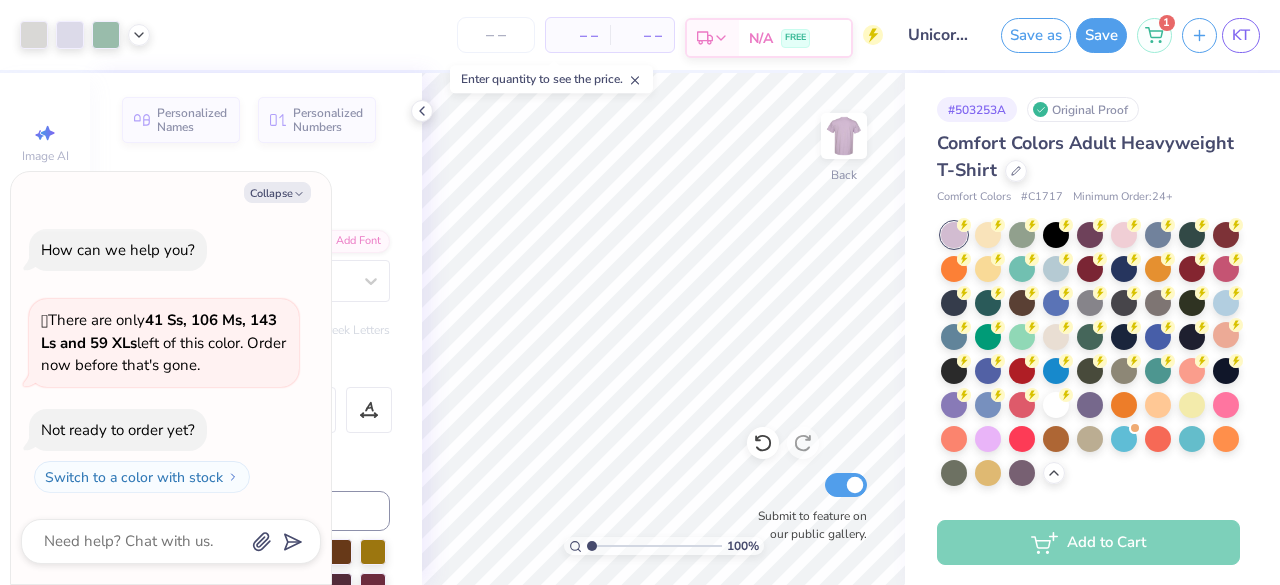 type on "x" 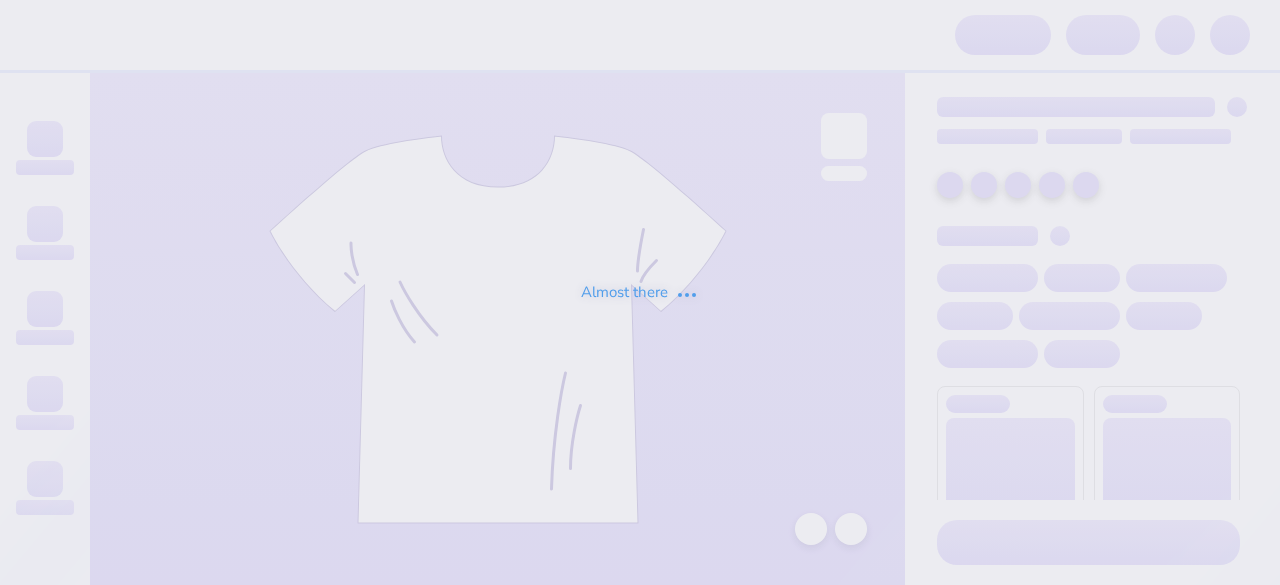 scroll, scrollTop: 0, scrollLeft: 0, axis: both 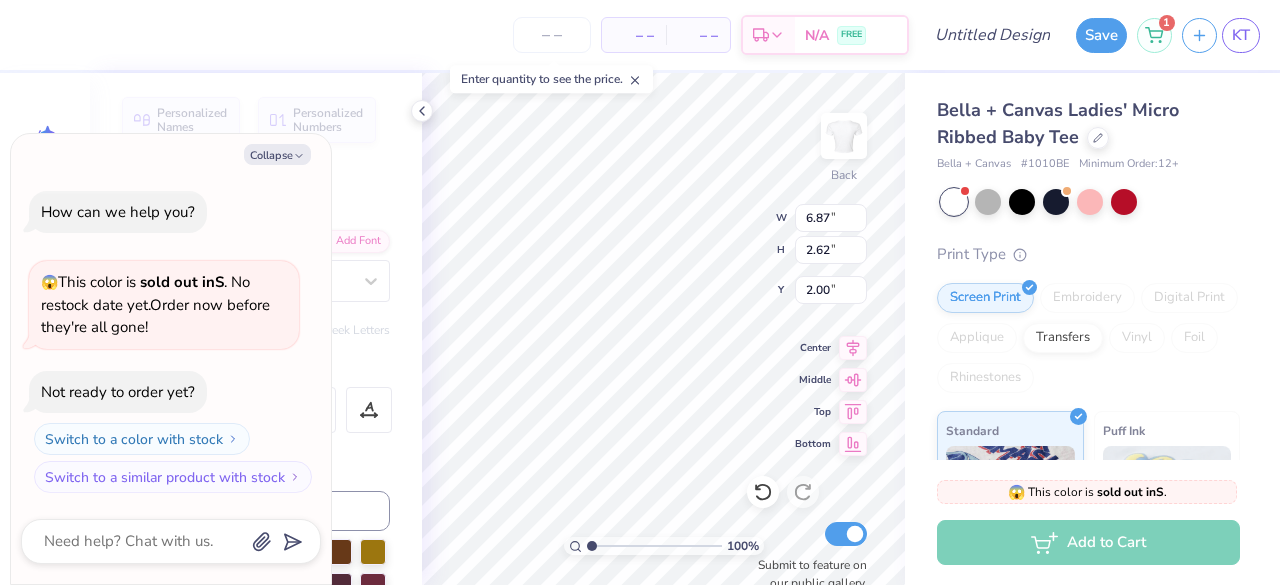 type on "x" 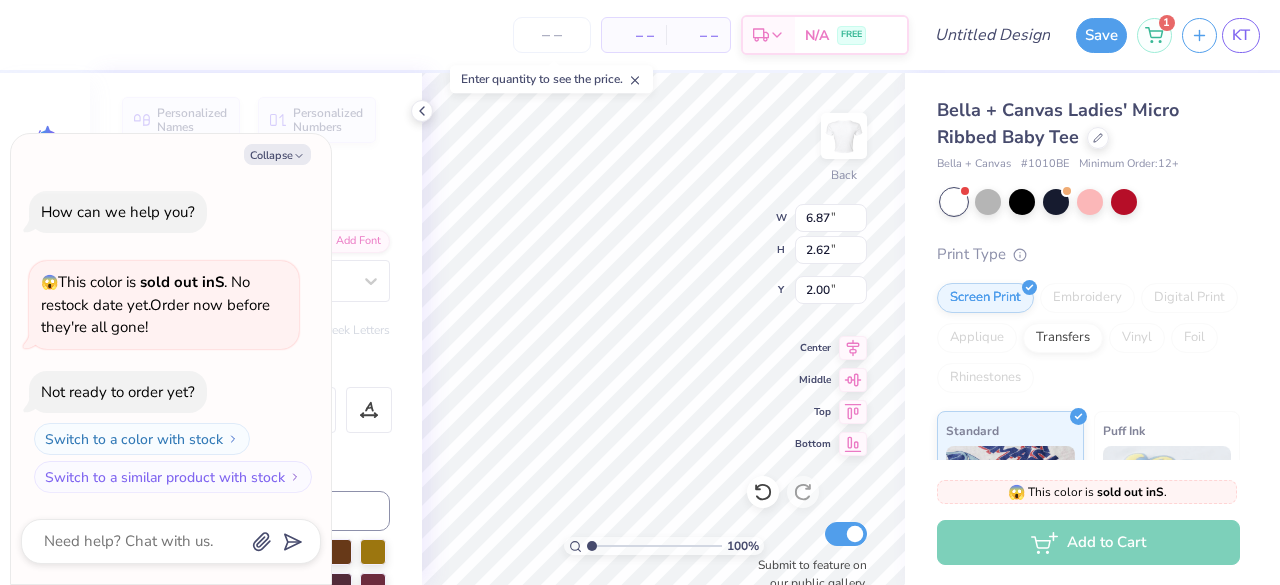 type on "x" 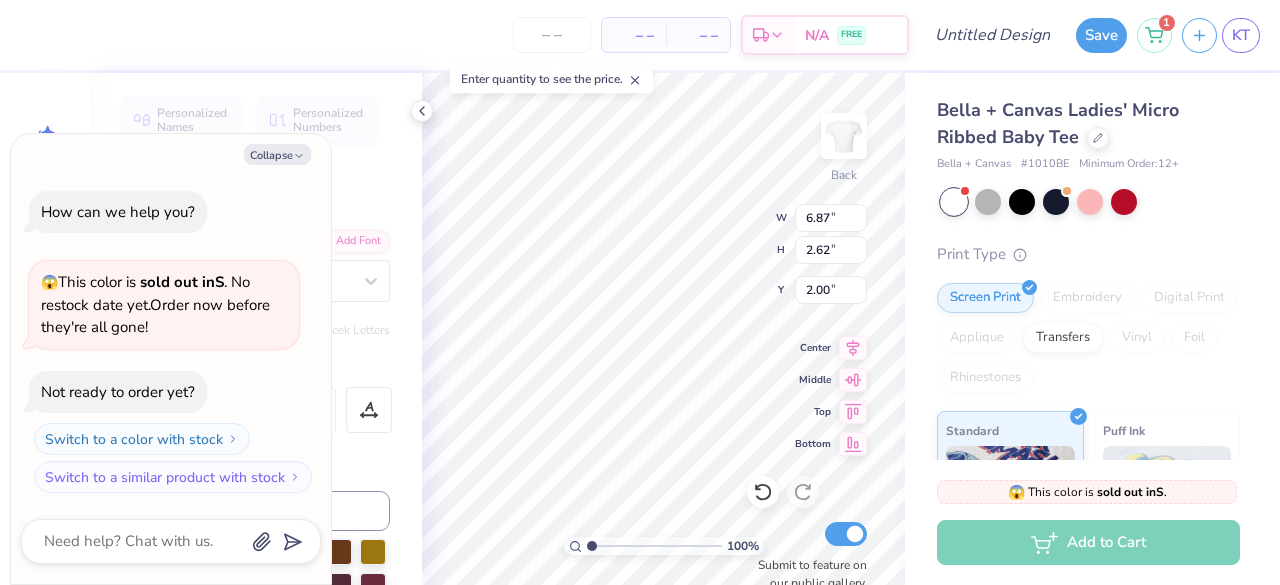 type on "r" 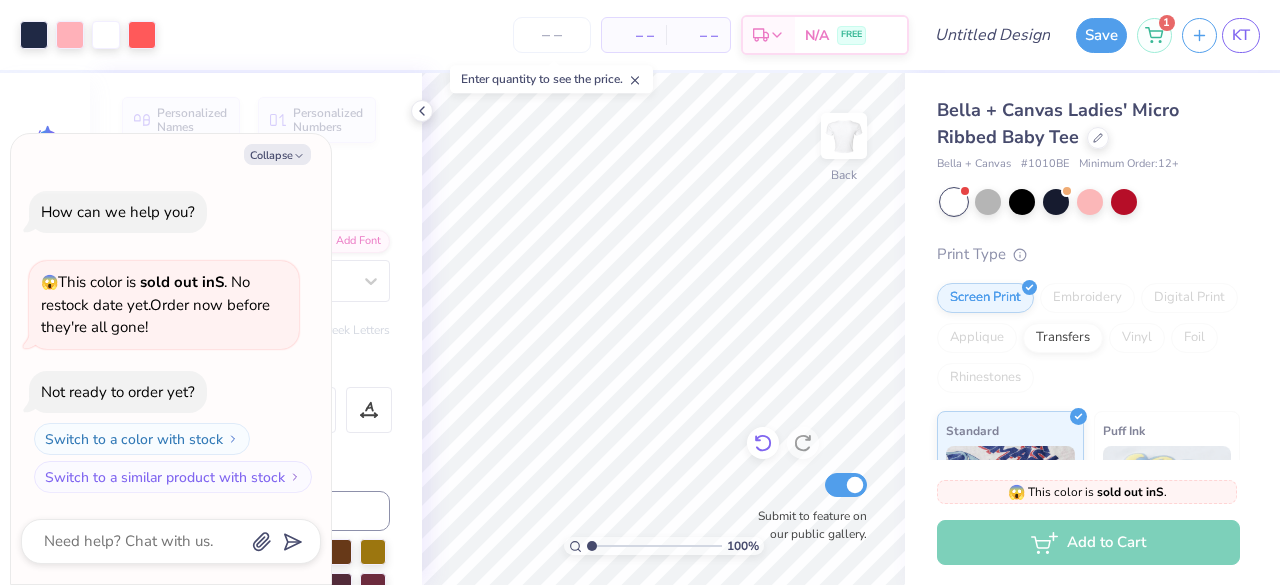 click 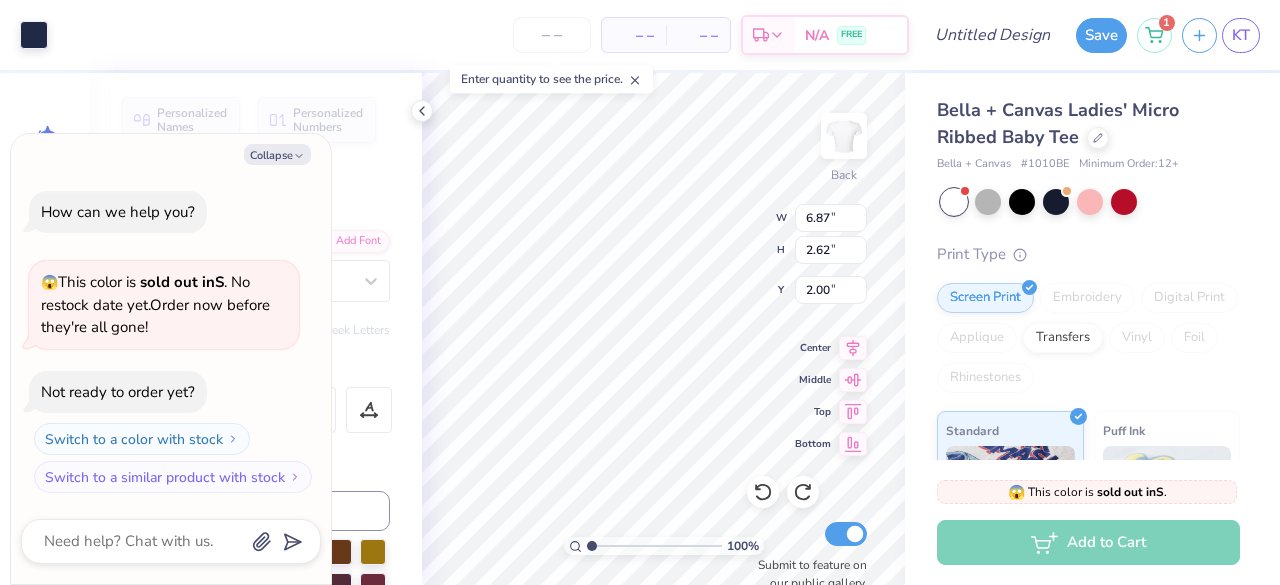 scroll, scrollTop: 16, scrollLeft: 2, axis: both 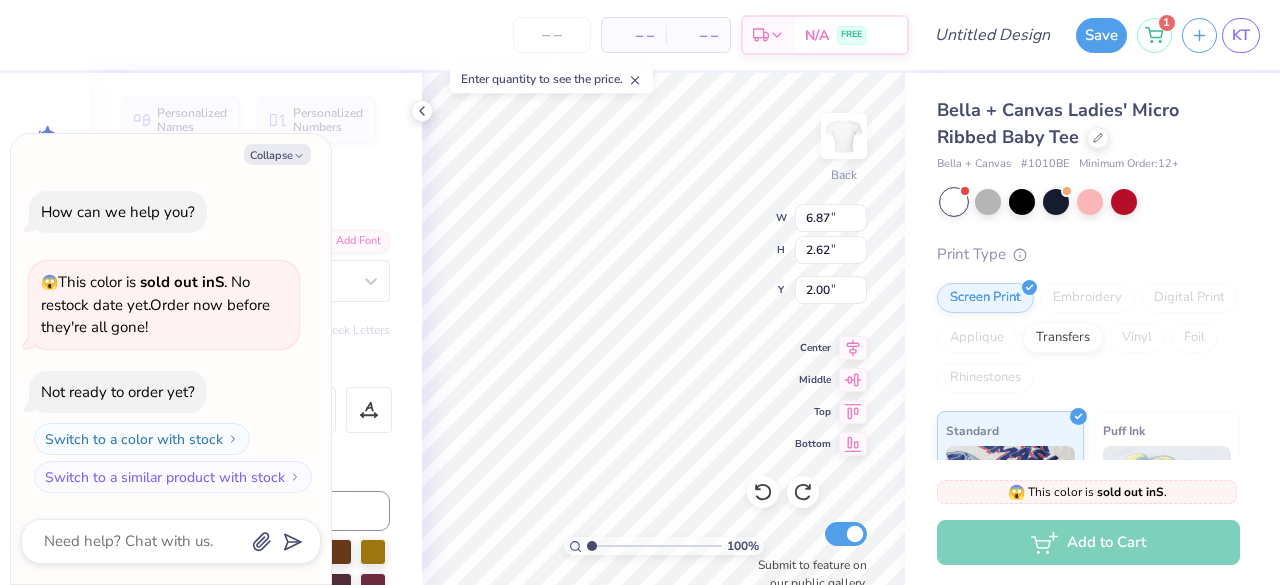 type on "x" 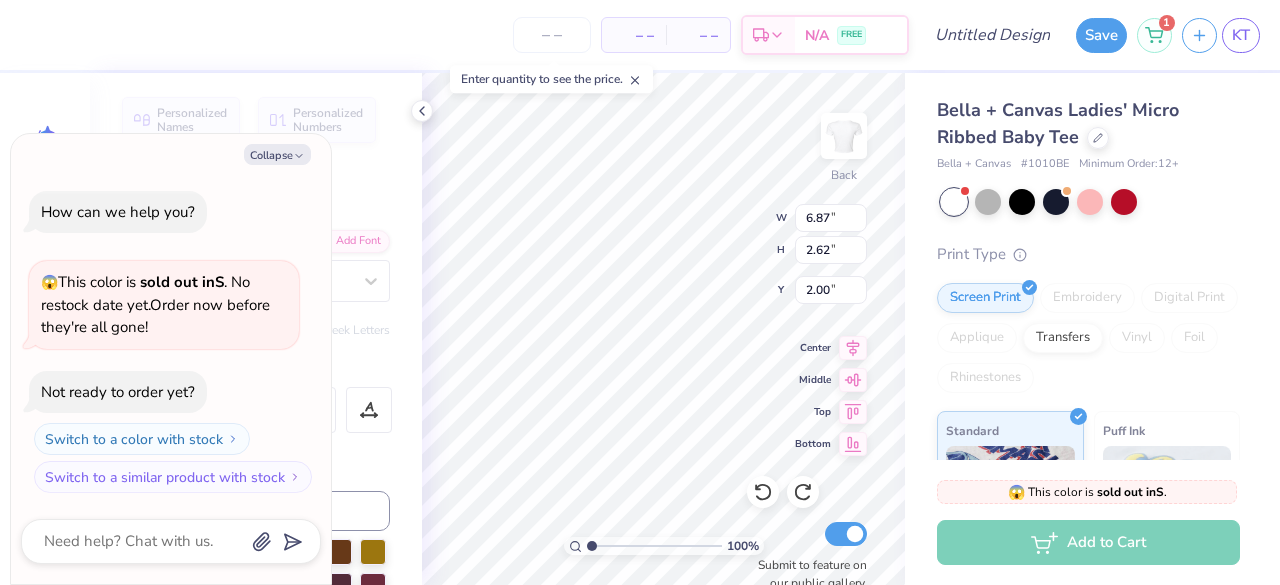 type on "T" 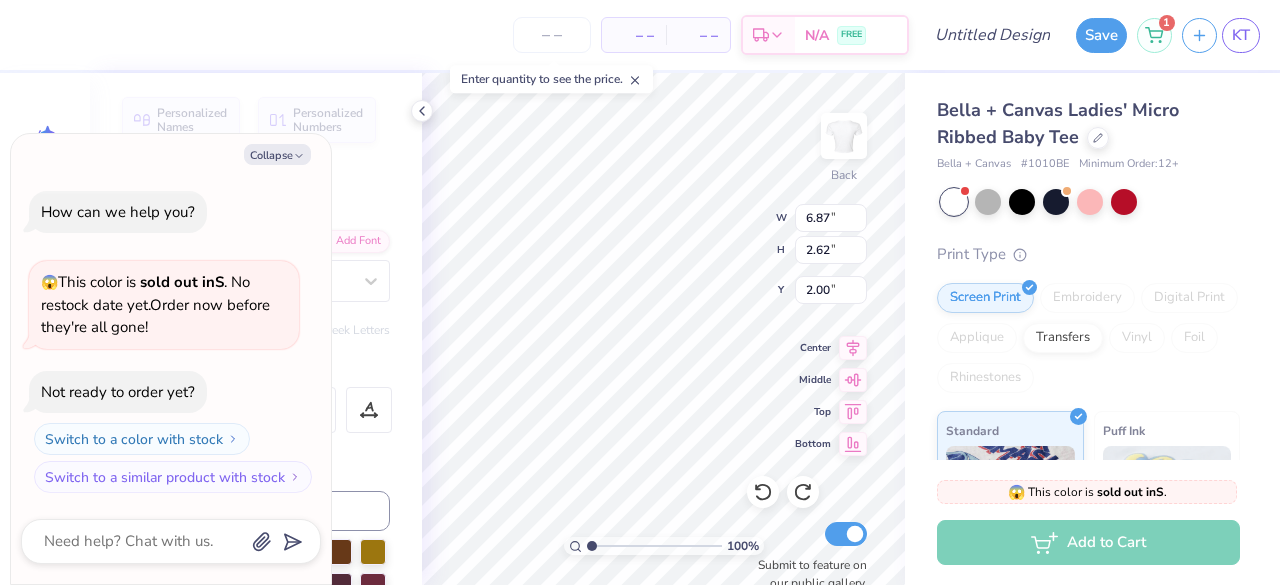 type on "x" 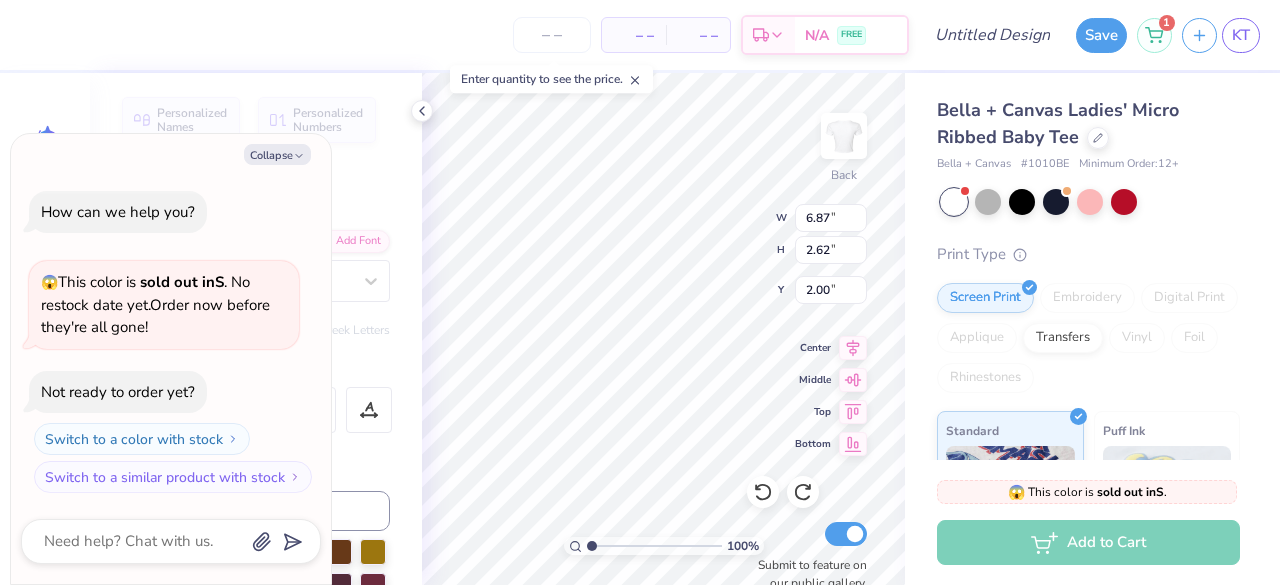 type on "TXR" 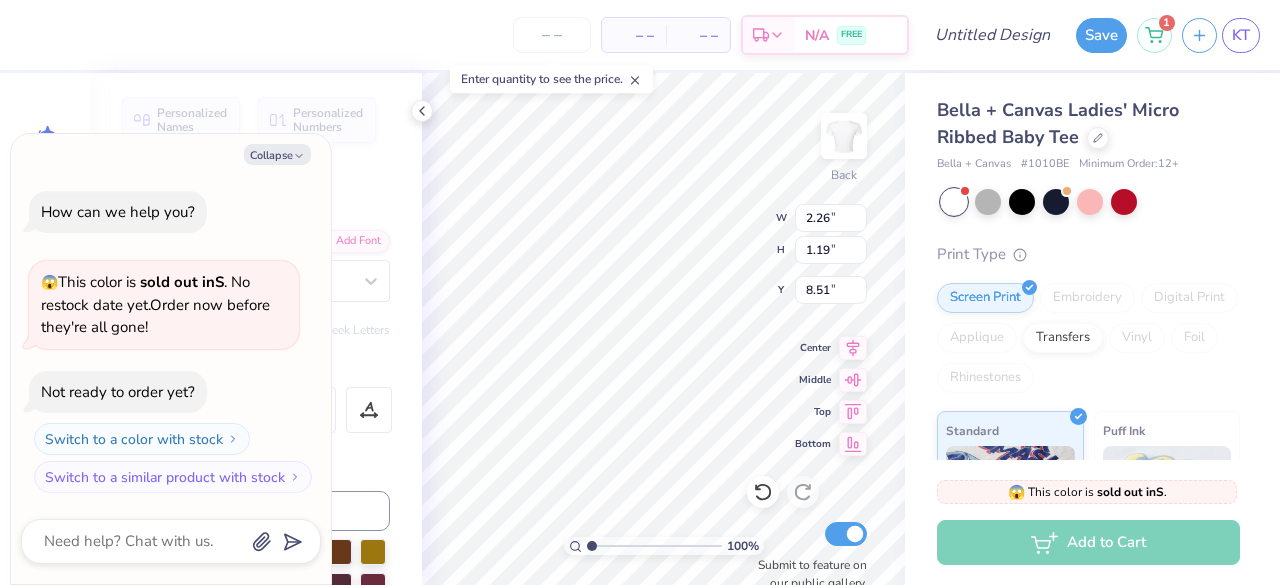 scroll, scrollTop: 16, scrollLeft: 4, axis: both 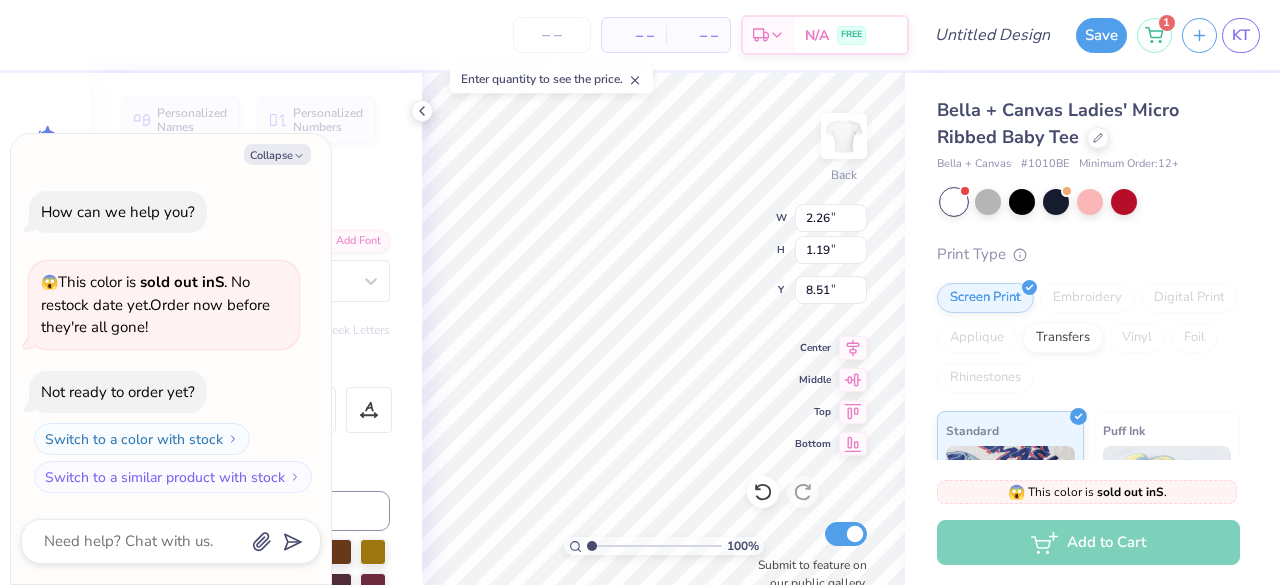 type on "x" 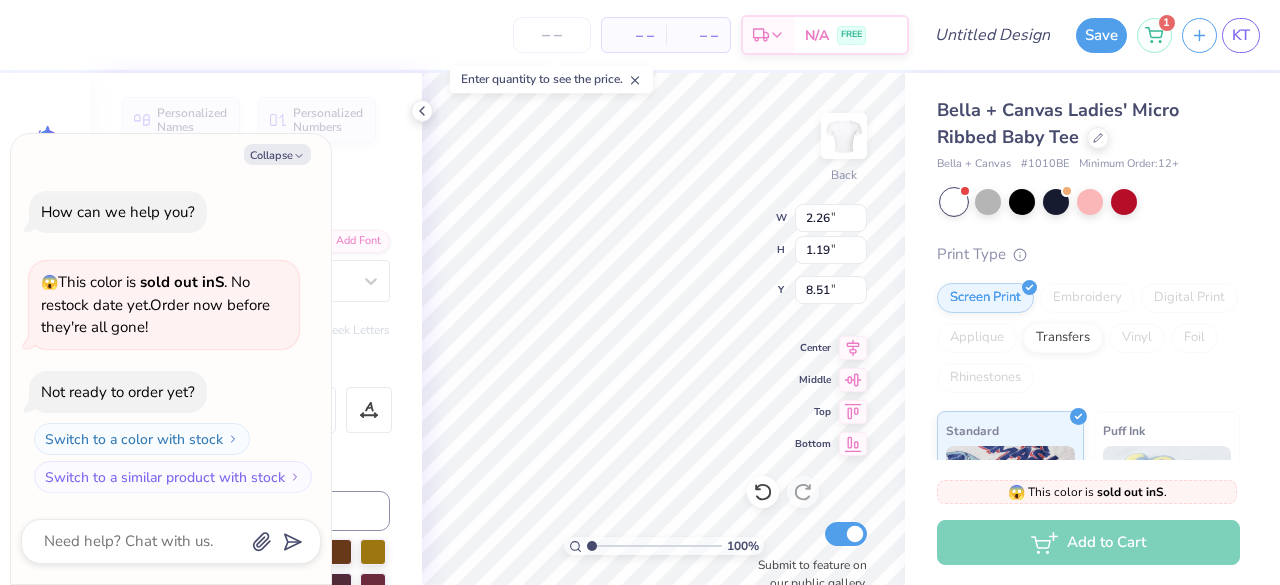 type on "Bid" 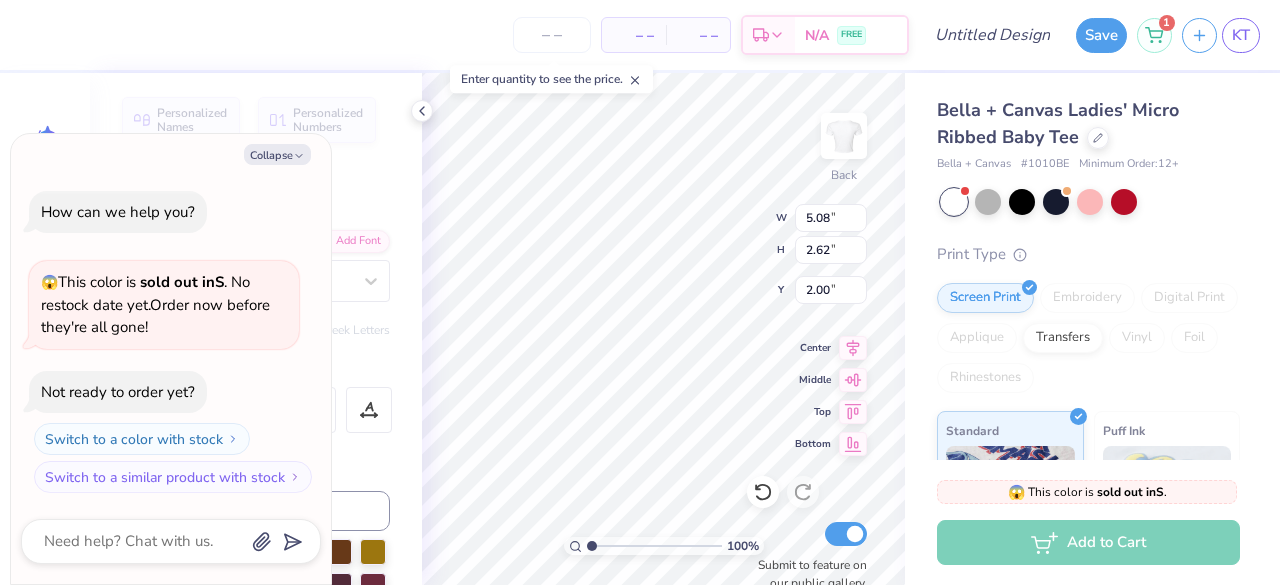 type on "x" 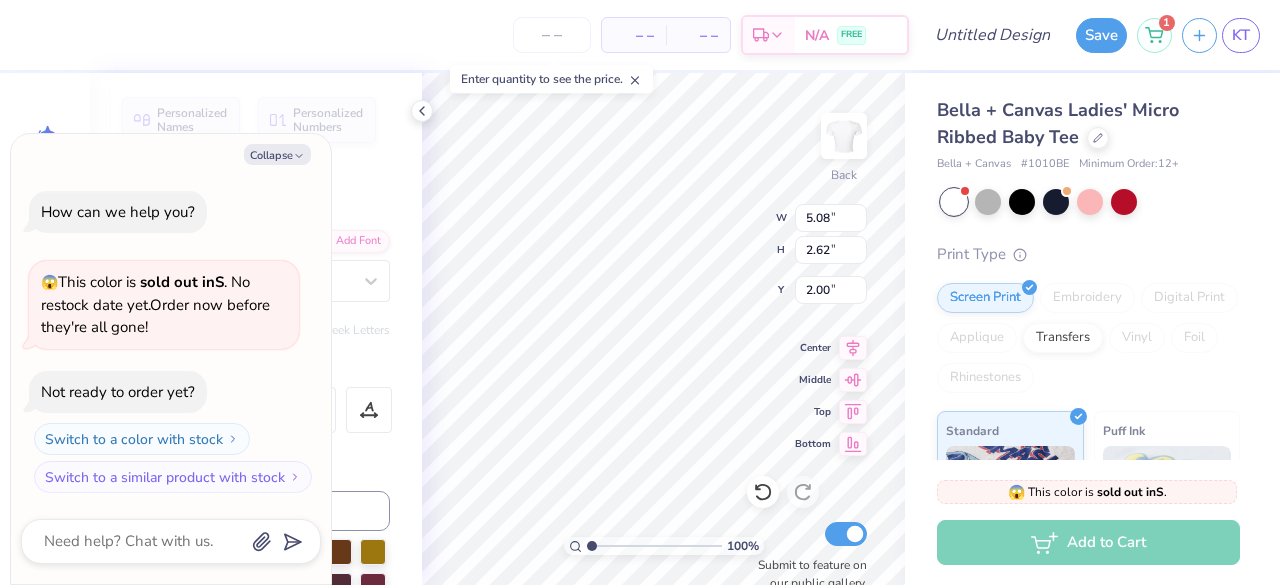 type on "1.69" 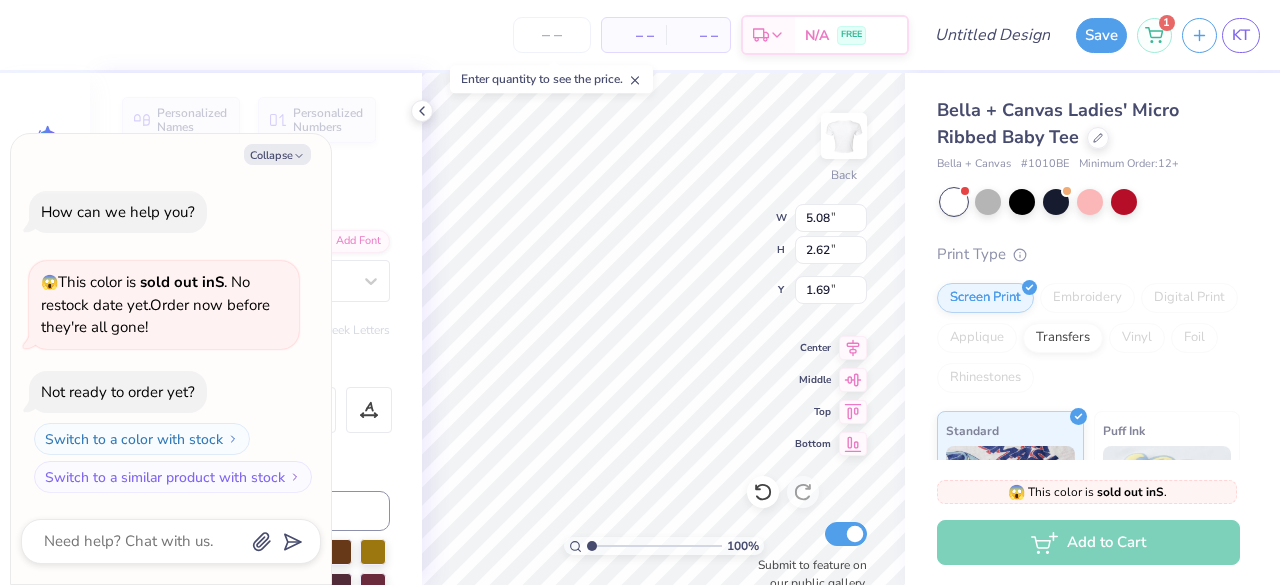 type on "x" 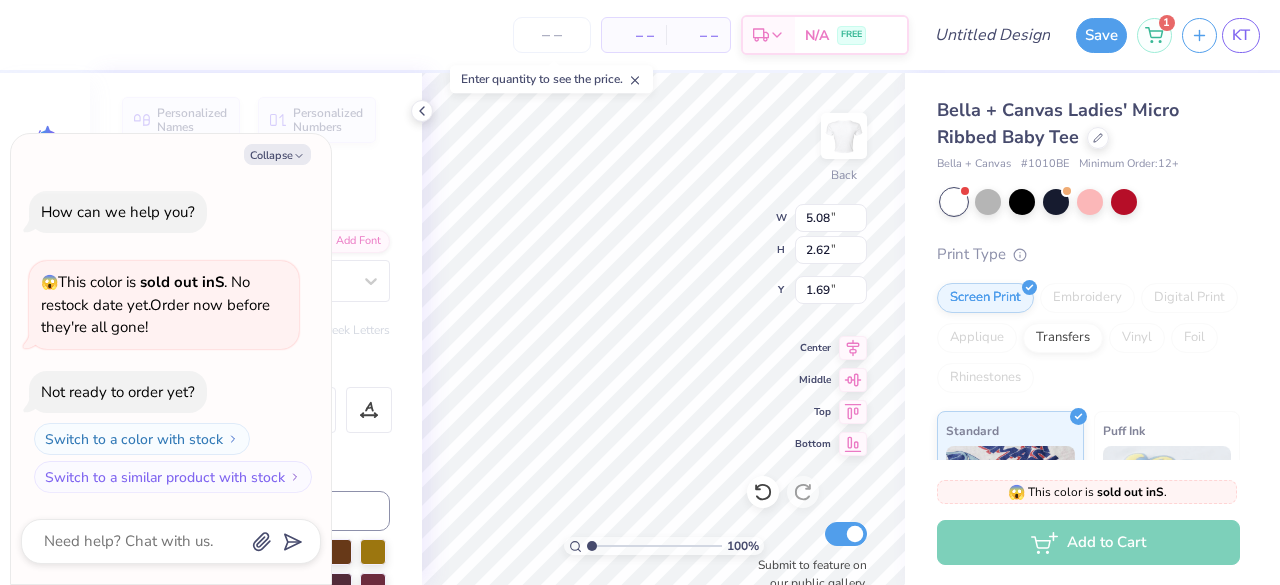 type on "5.30" 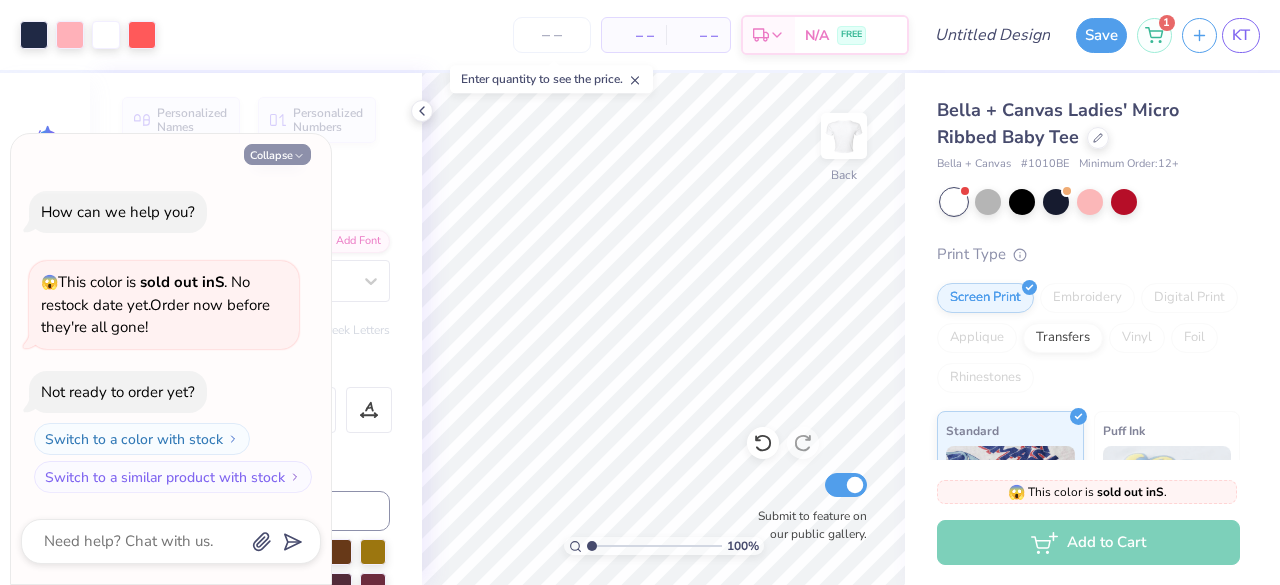 click on "Collapse" at bounding box center [277, 154] 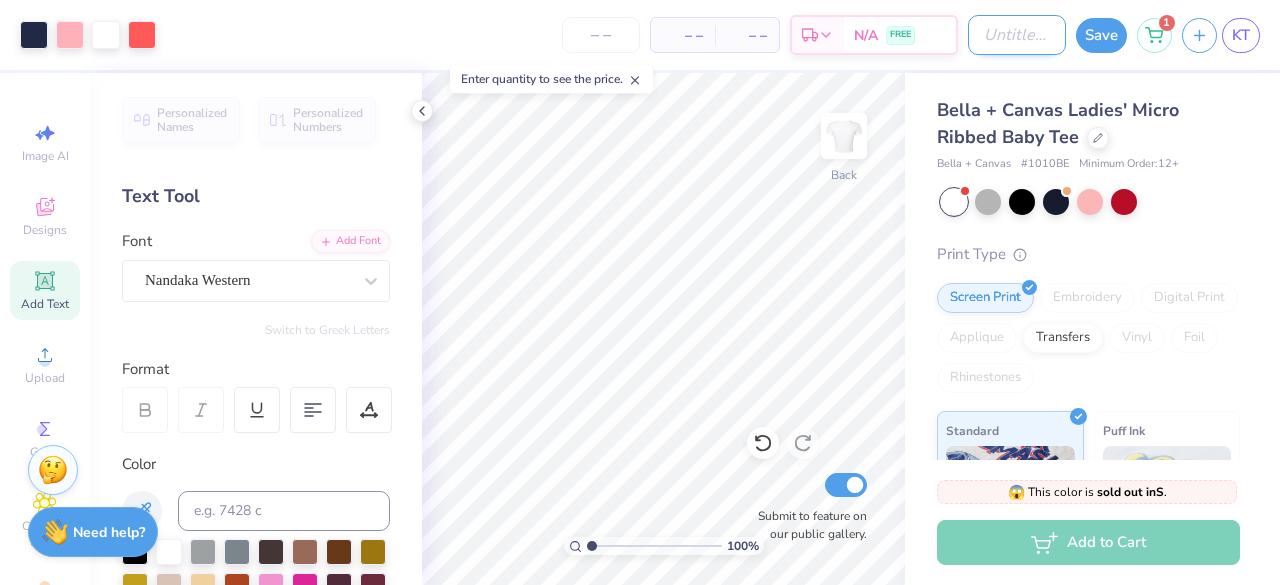click on "Design Title" at bounding box center (1017, 35) 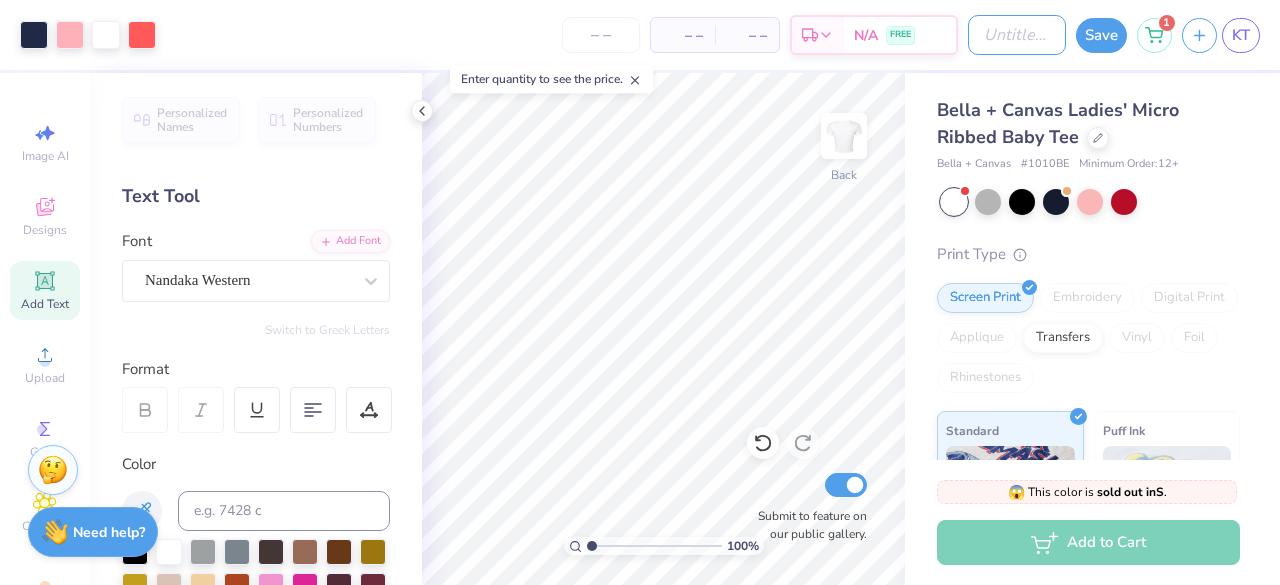 scroll, scrollTop: 448, scrollLeft: 0, axis: vertical 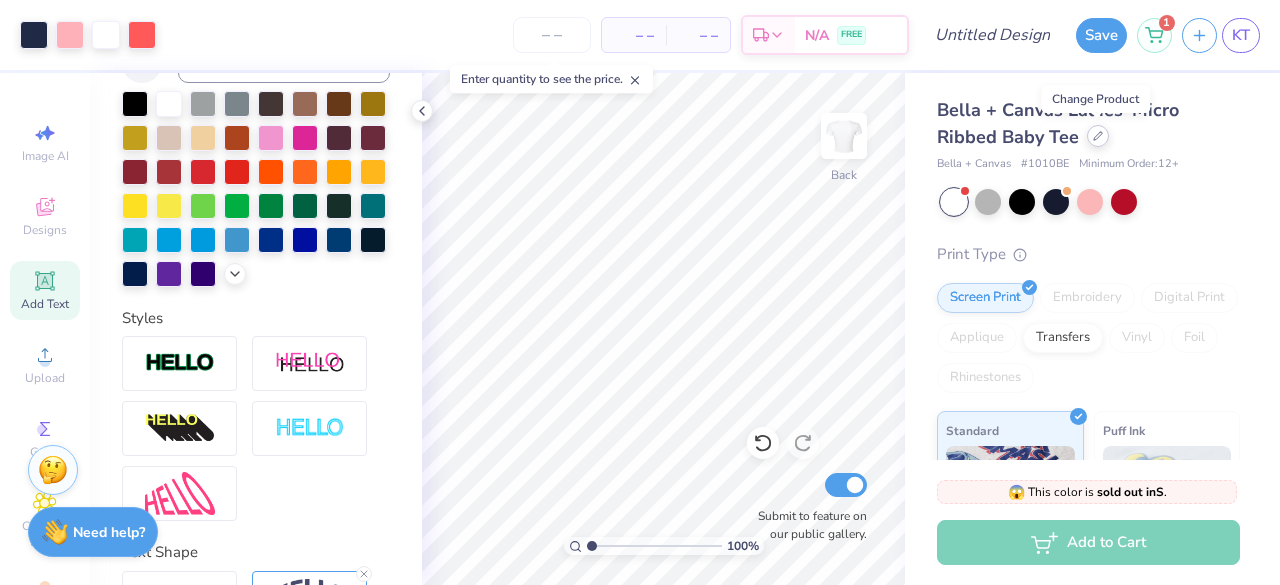 click 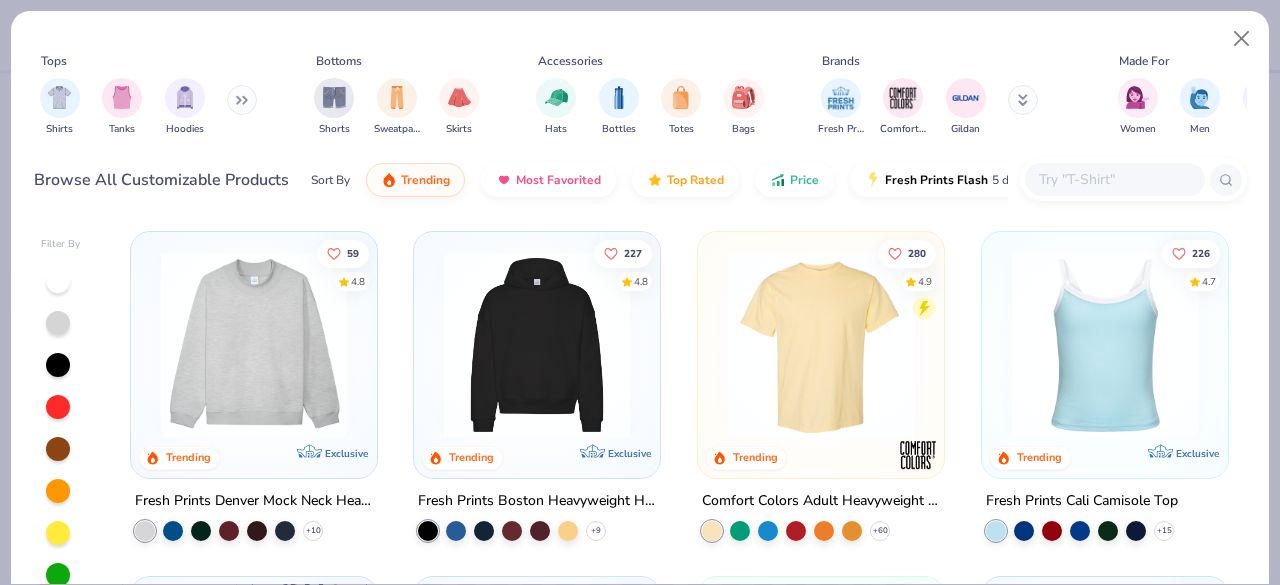 click at bounding box center [821, 345] 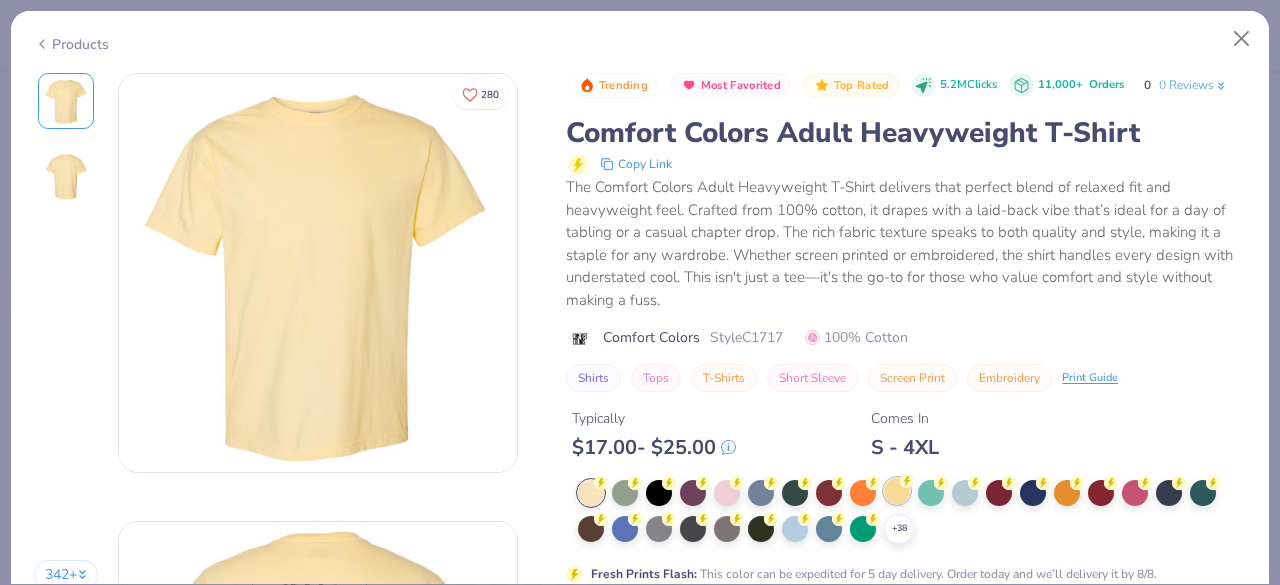 click 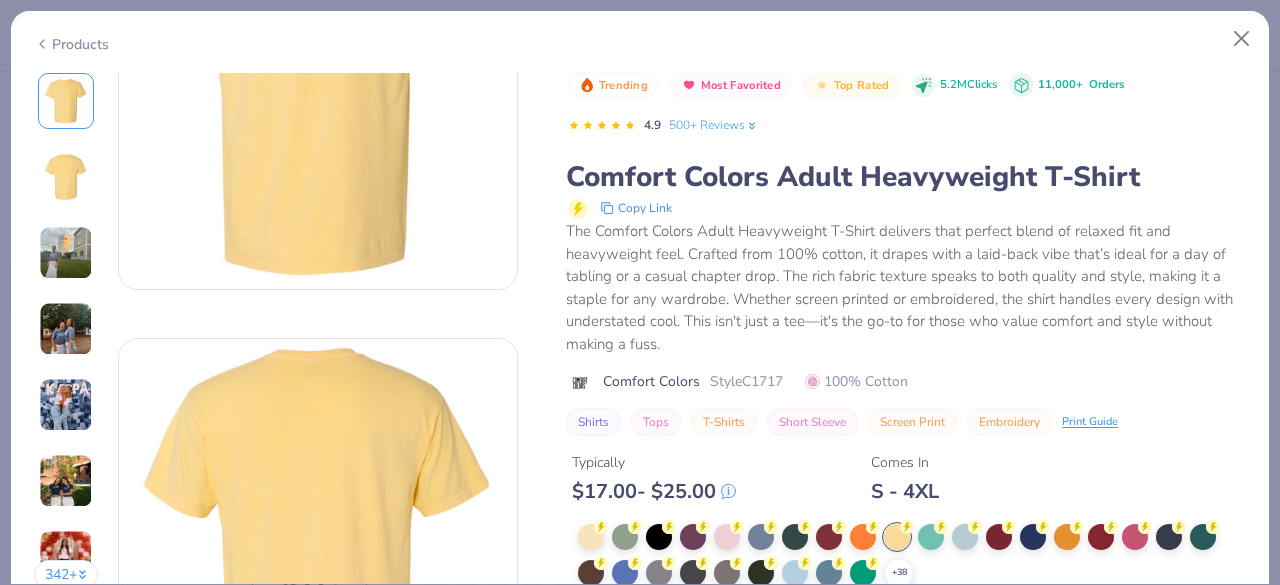 scroll, scrollTop: 497, scrollLeft: 0, axis: vertical 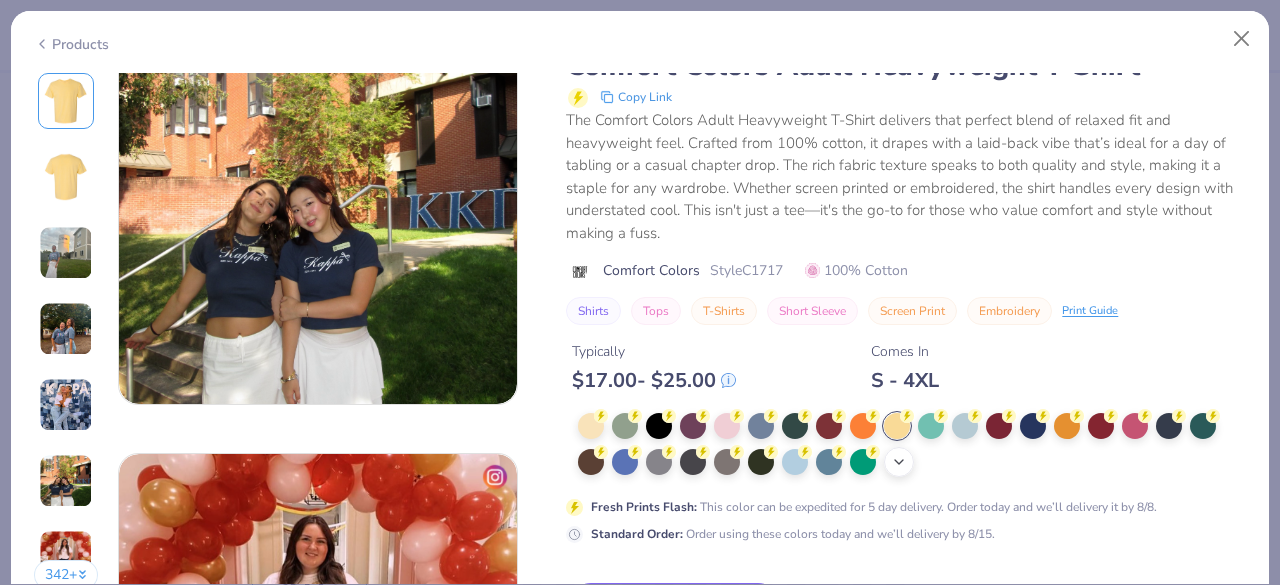 click 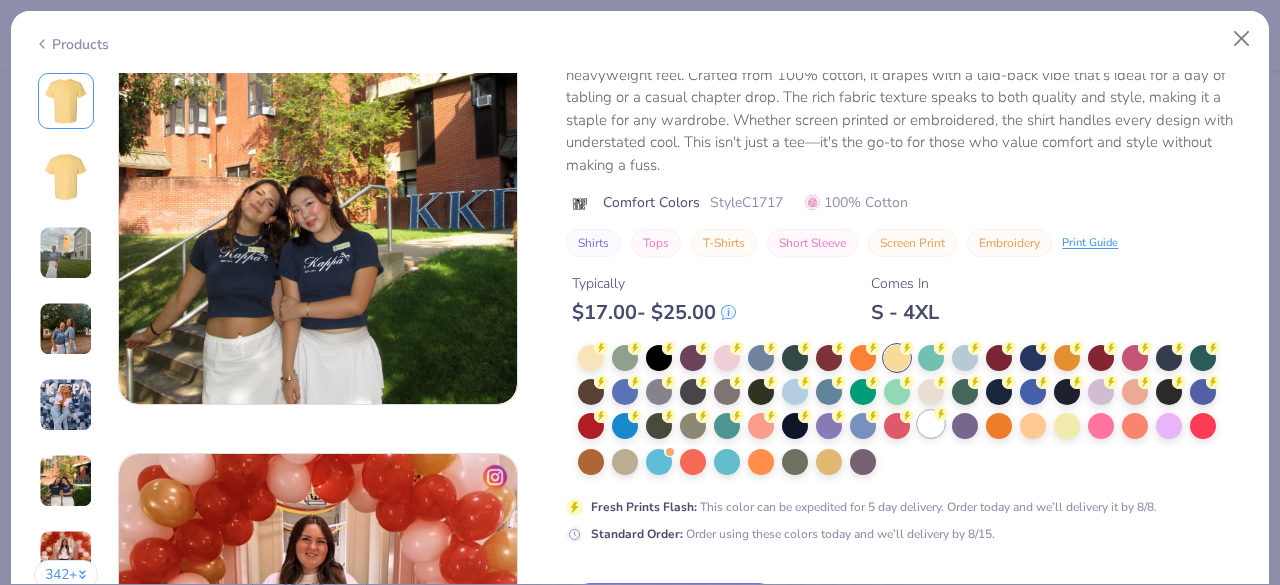 click 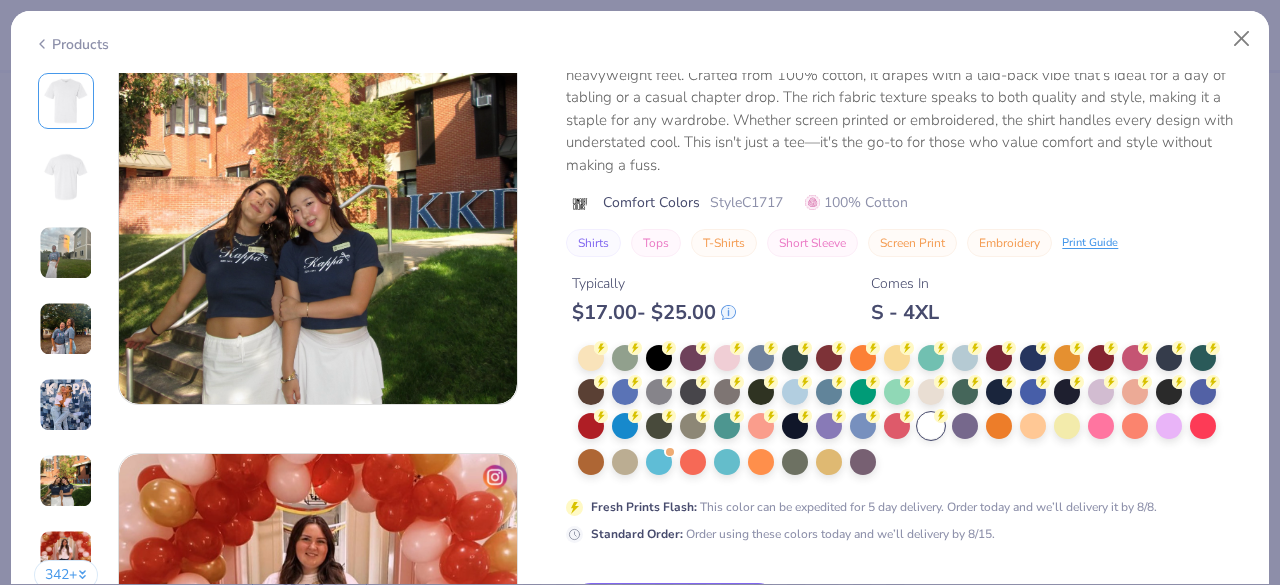 scroll, scrollTop: 2538, scrollLeft: 0, axis: vertical 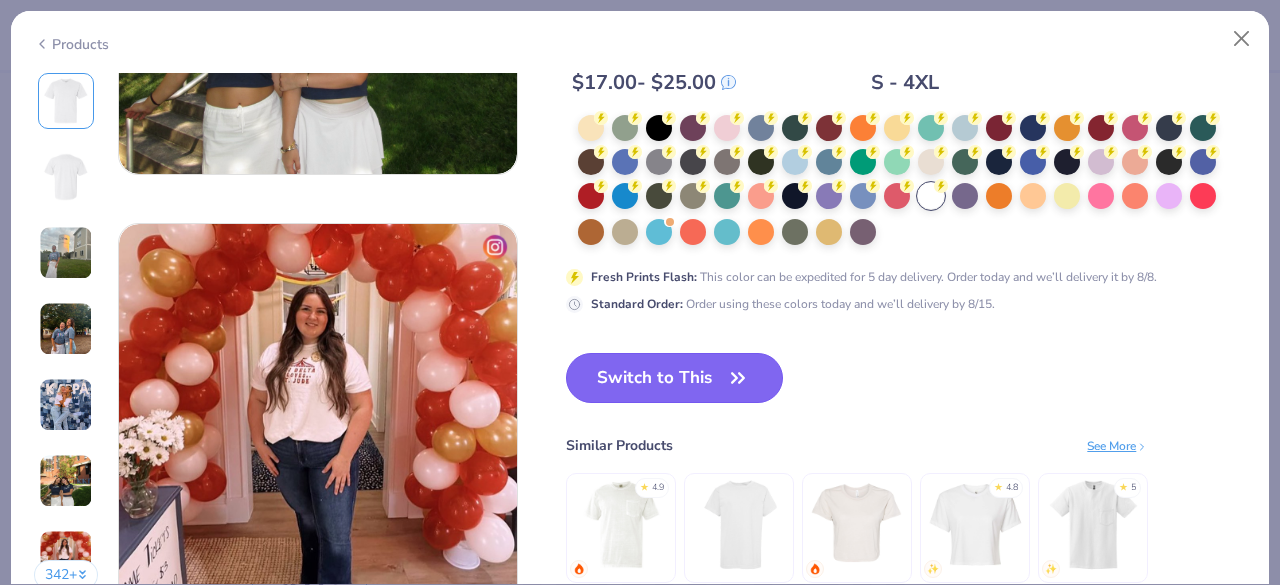 click on "Switch to This" at bounding box center (674, 378) 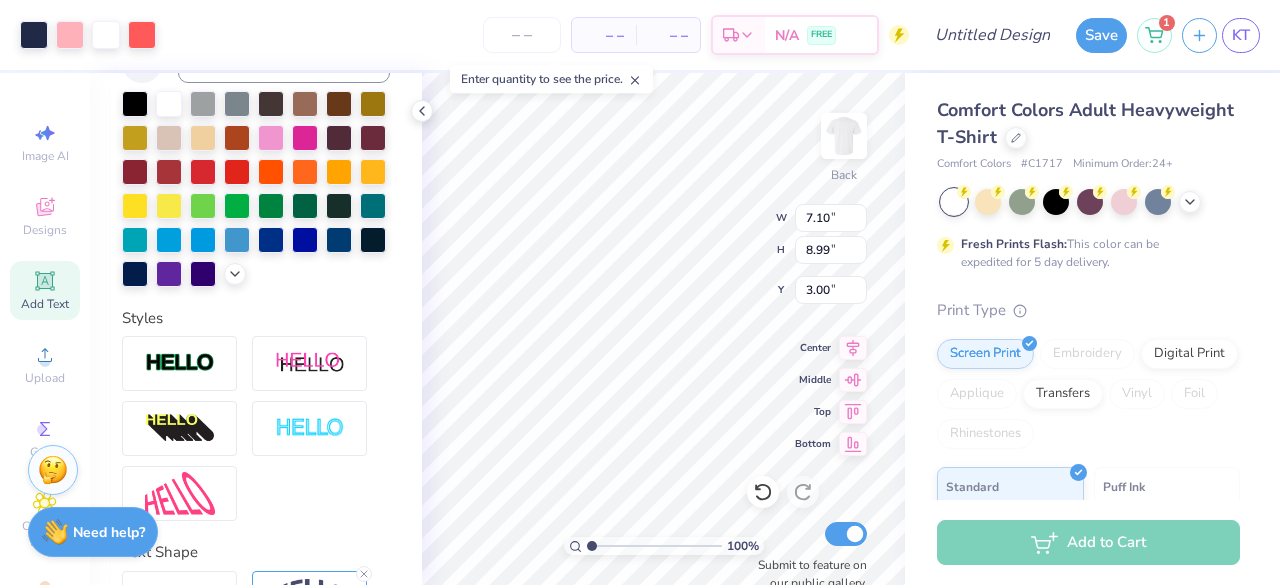 type on "3.00" 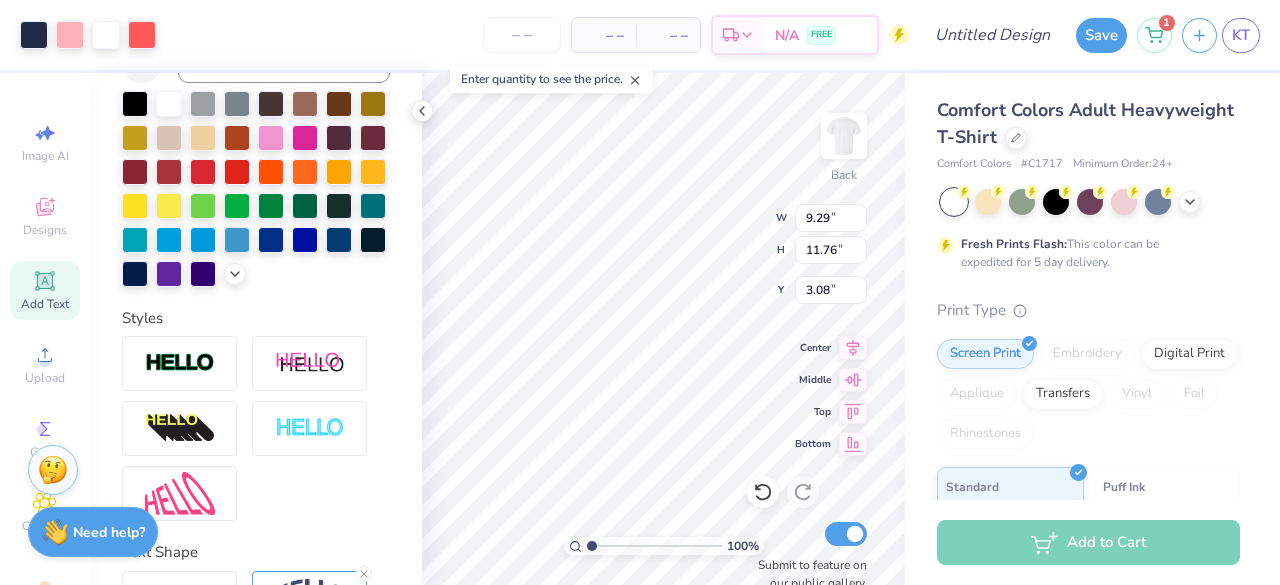 type on "9.29" 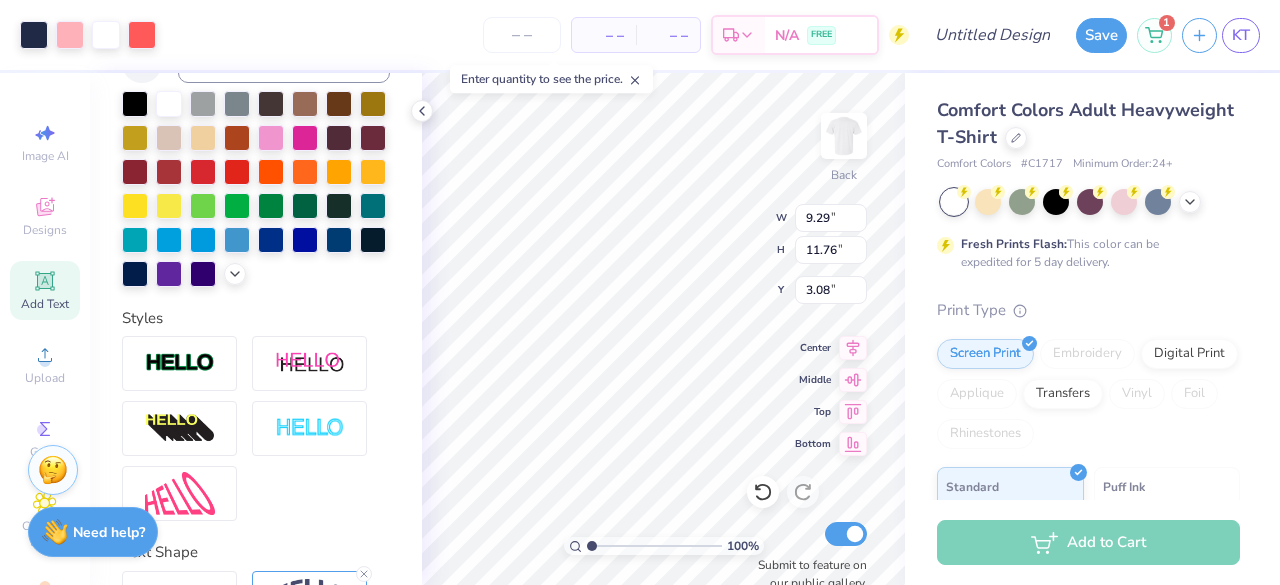 type on "11.76" 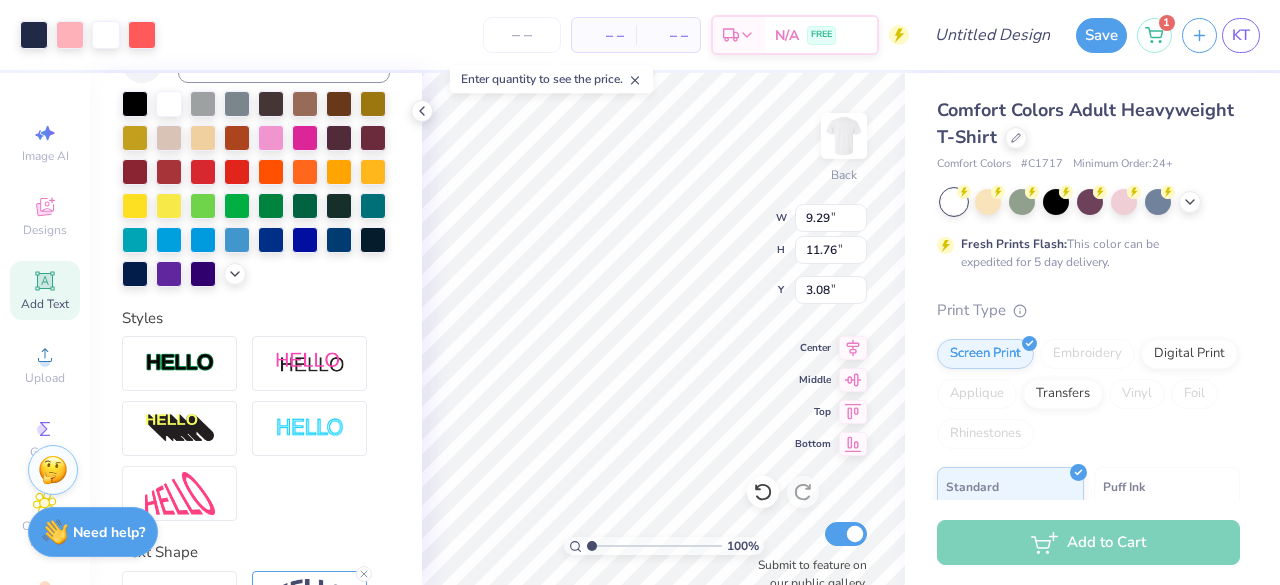 type on "3.00" 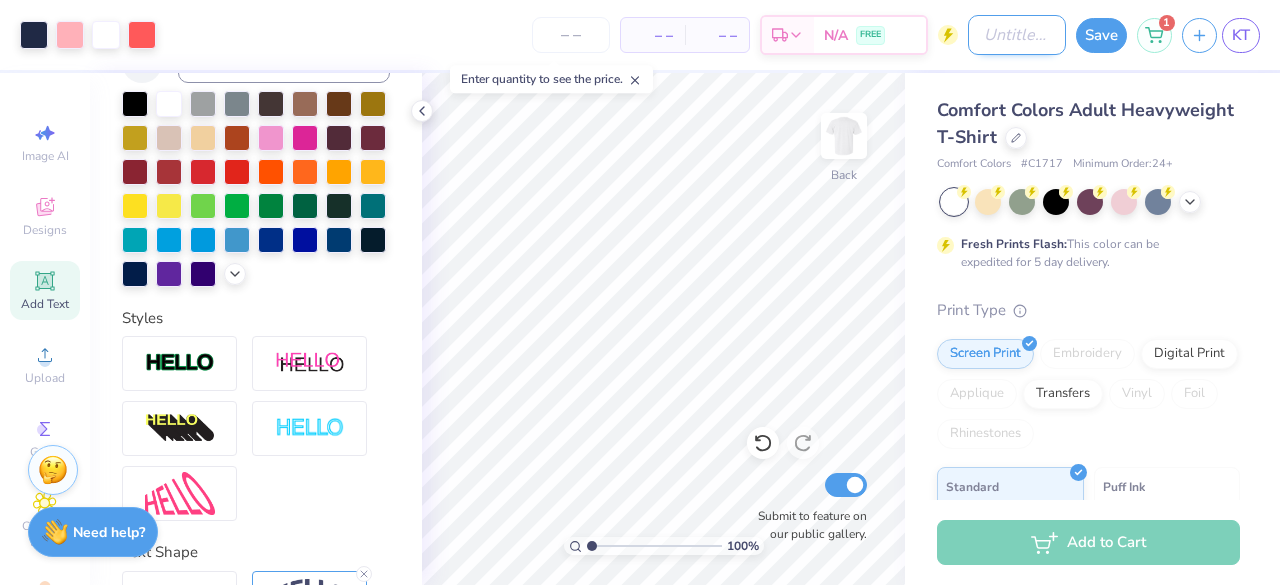 click on "Design Title" at bounding box center (1017, 35) 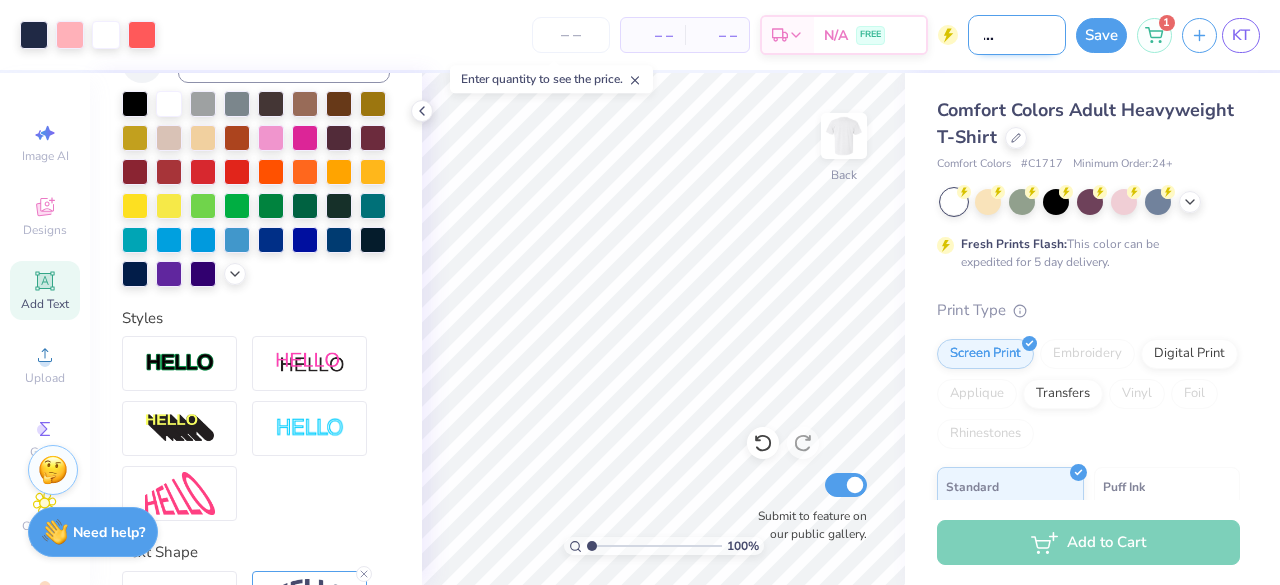 scroll, scrollTop: 0, scrollLeft: 57, axis: horizontal 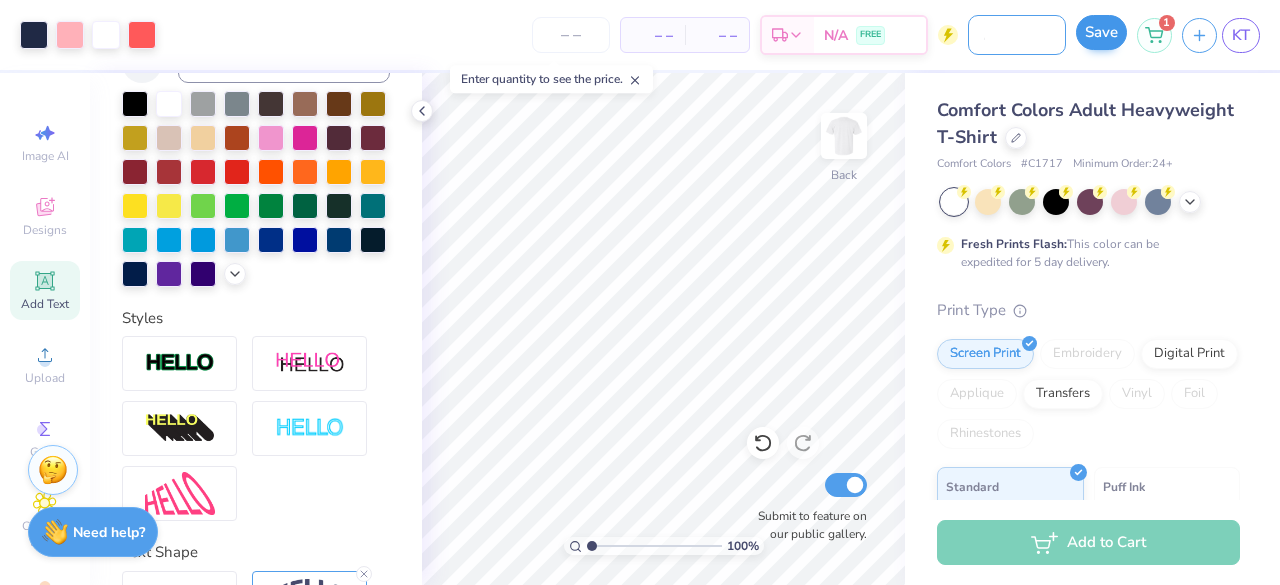 type on "TXR Cowgirl Tee" 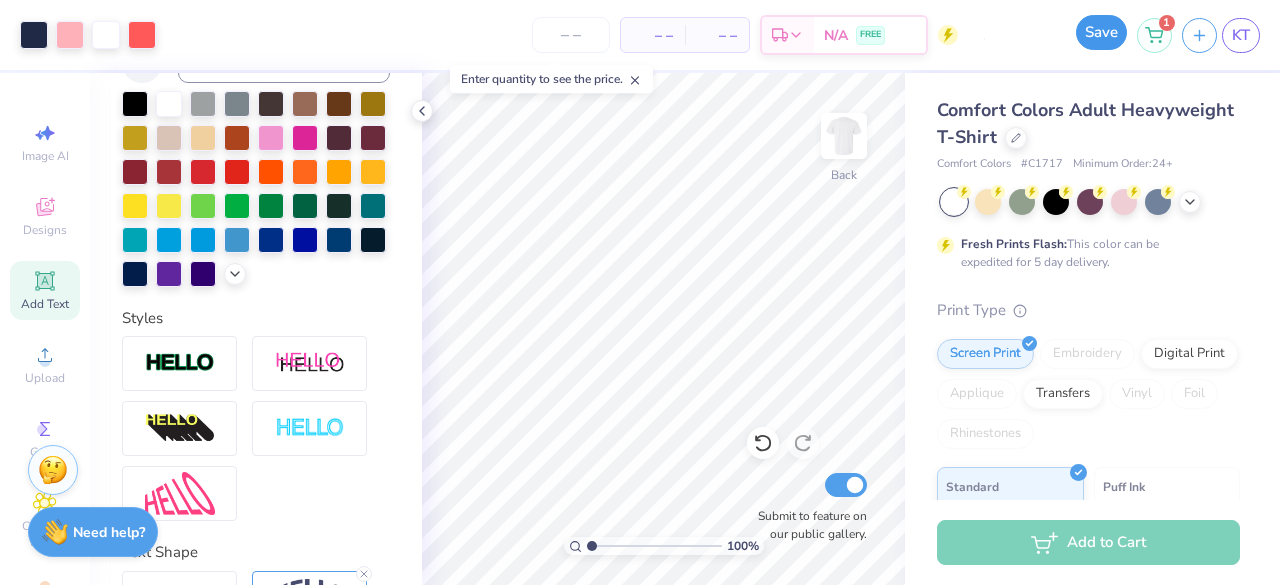 scroll, scrollTop: 0, scrollLeft: 0, axis: both 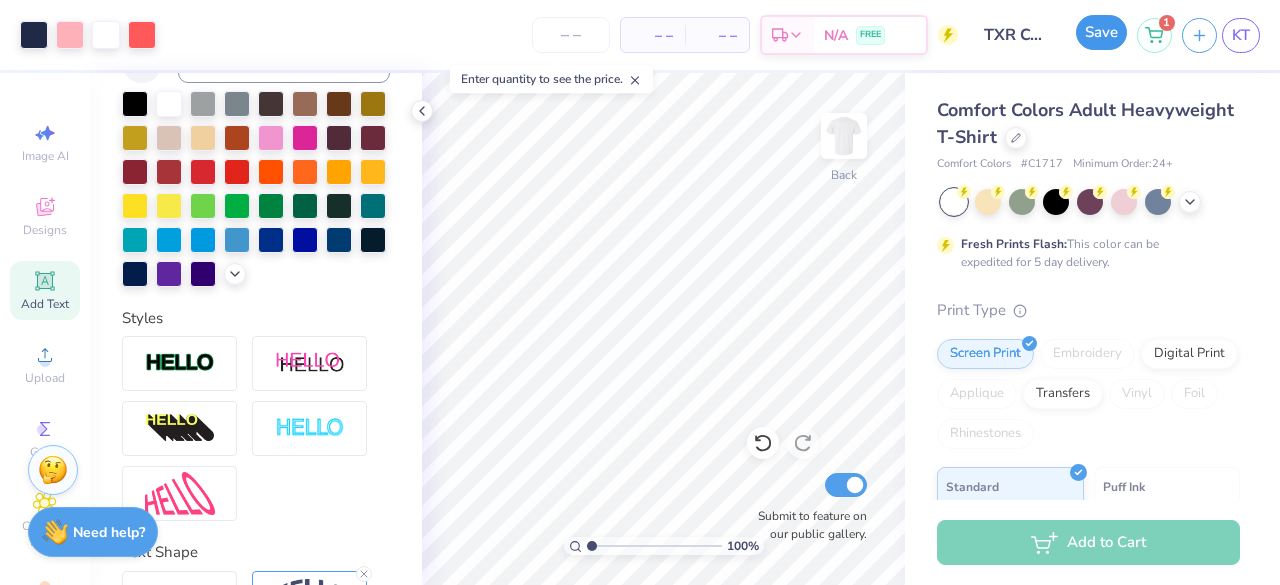 click on "Save" at bounding box center (1101, 32) 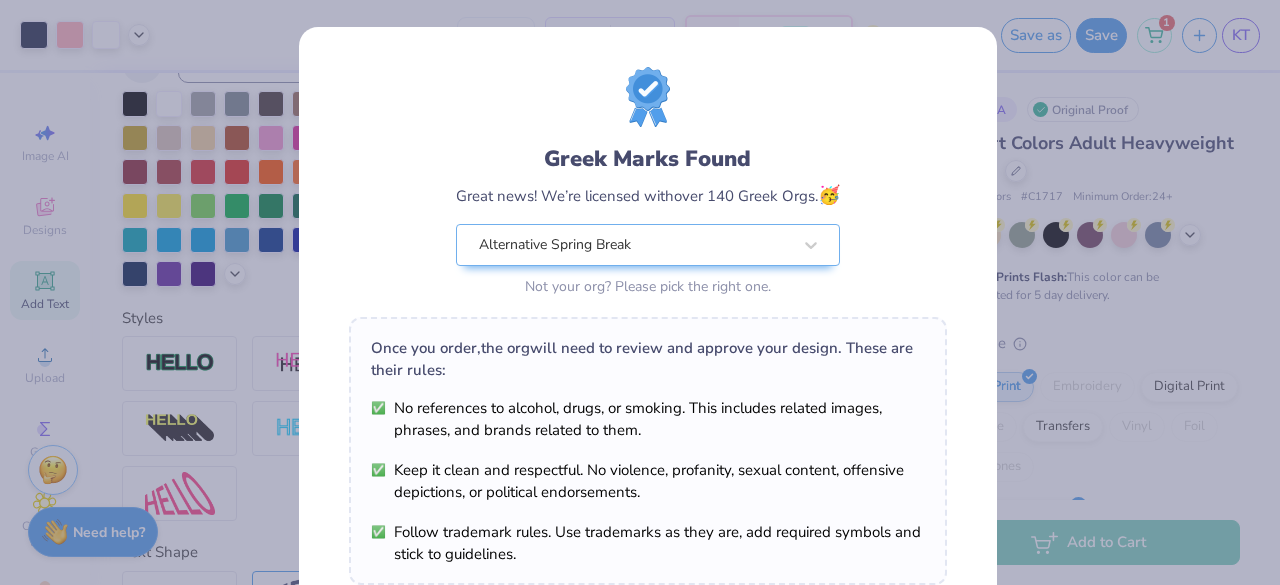 scroll, scrollTop: 348, scrollLeft: 0, axis: vertical 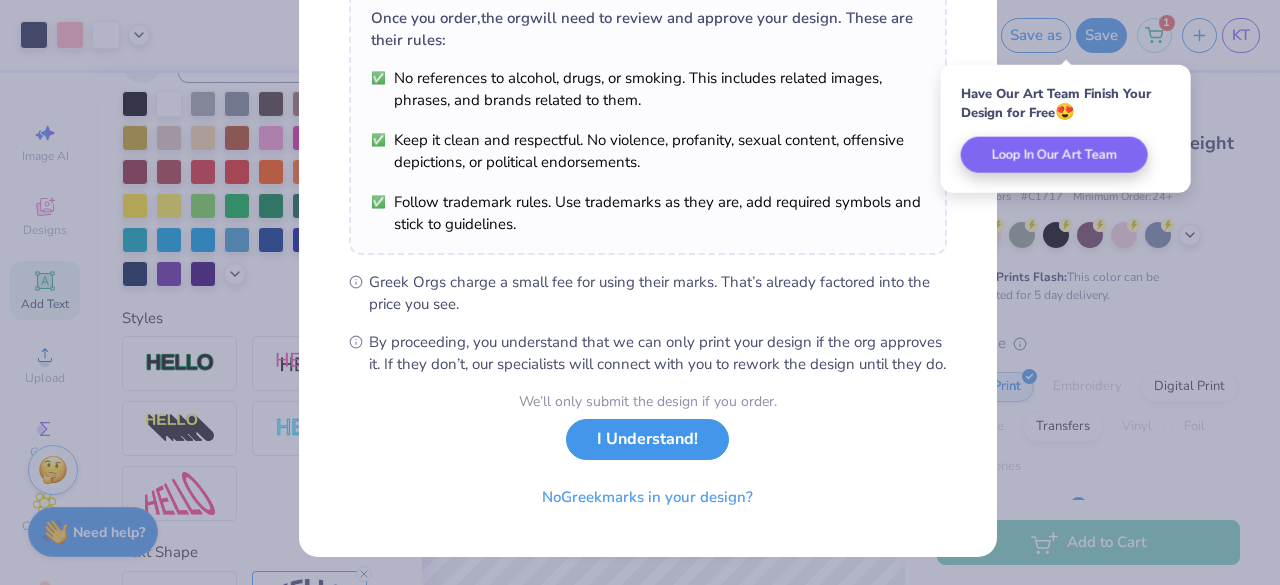 click on "I Understand!" at bounding box center (647, 439) 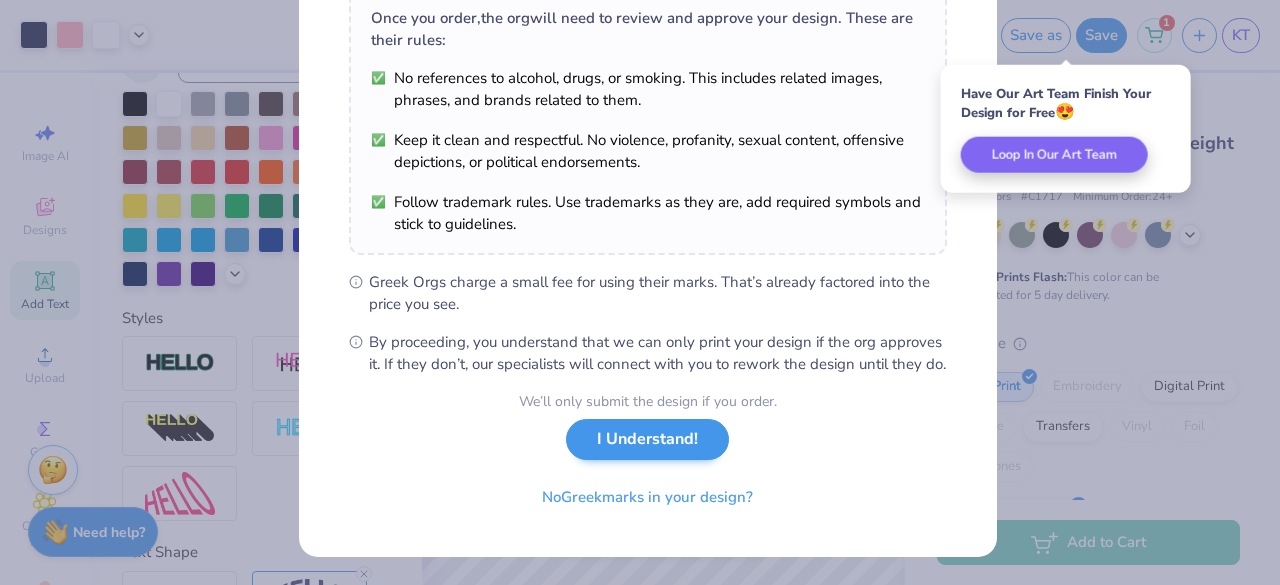 scroll, scrollTop: 0, scrollLeft: 0, axis: both 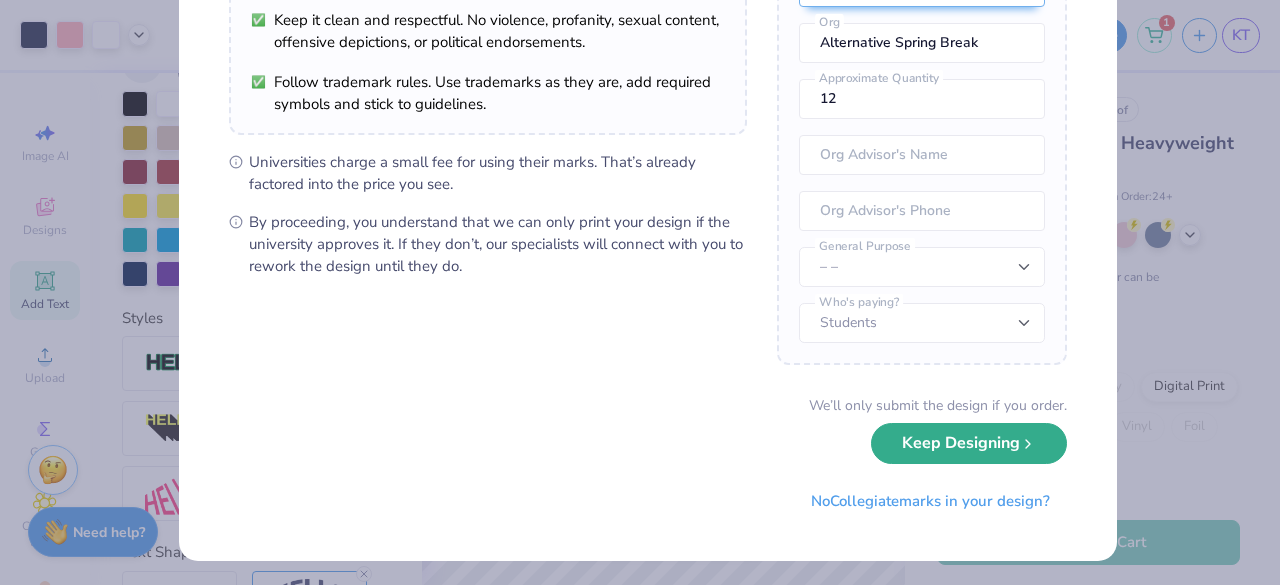 click on "Keep Designing" at bounding box center (969, 443) 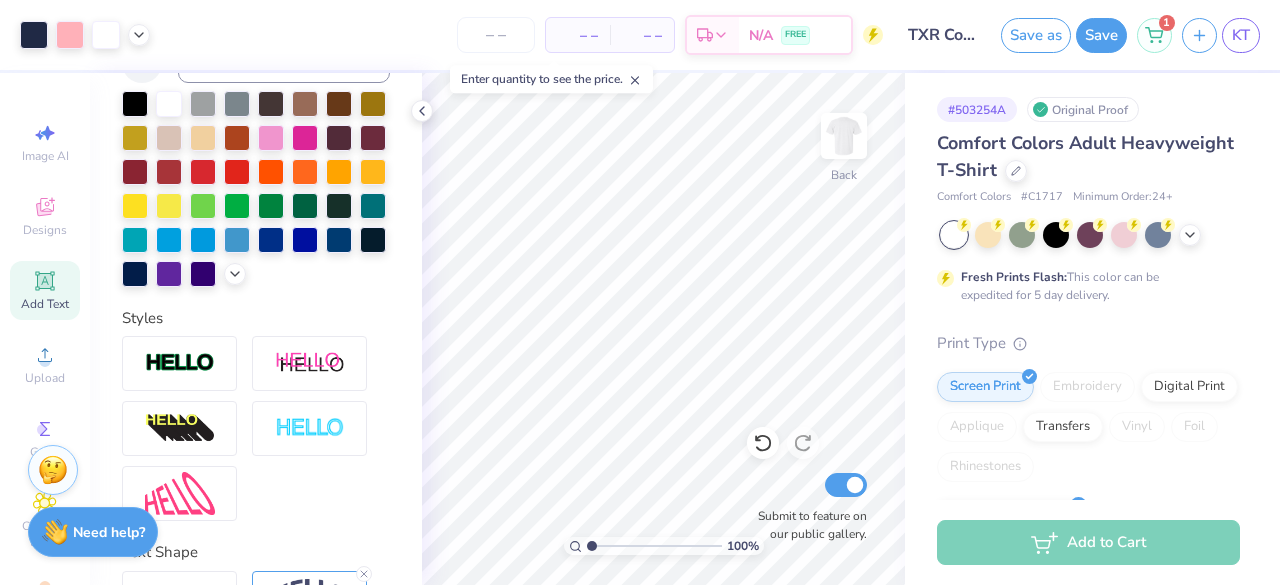 scroll, scrollTop: 55, scrollLeft: 0, axis: vertical 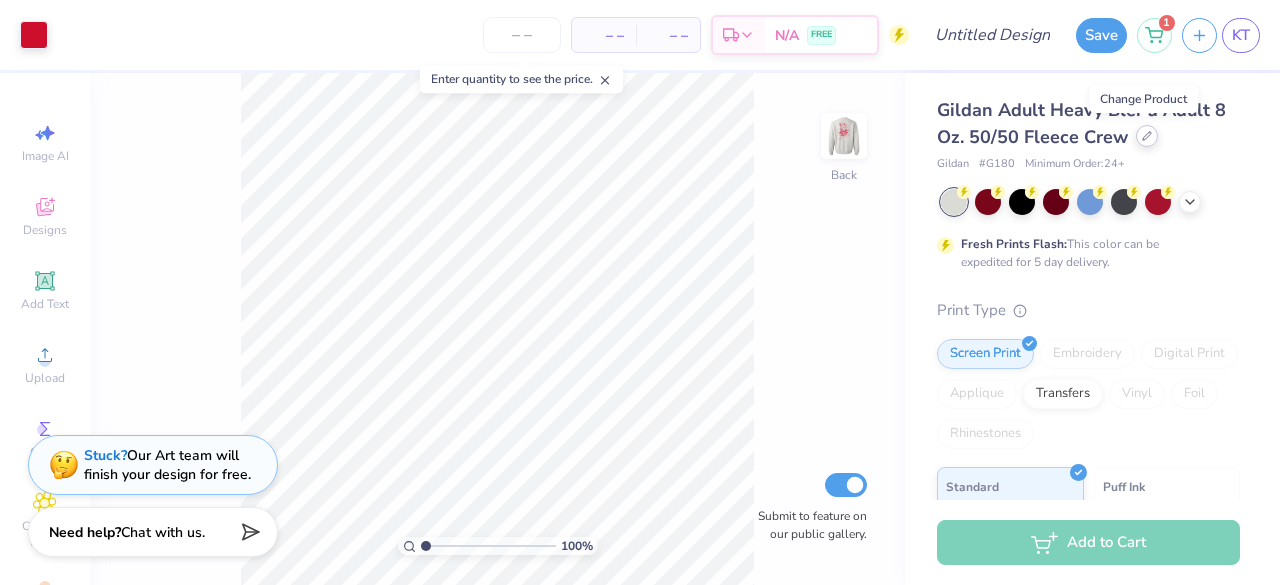 click at bounding box center (1147, 136) 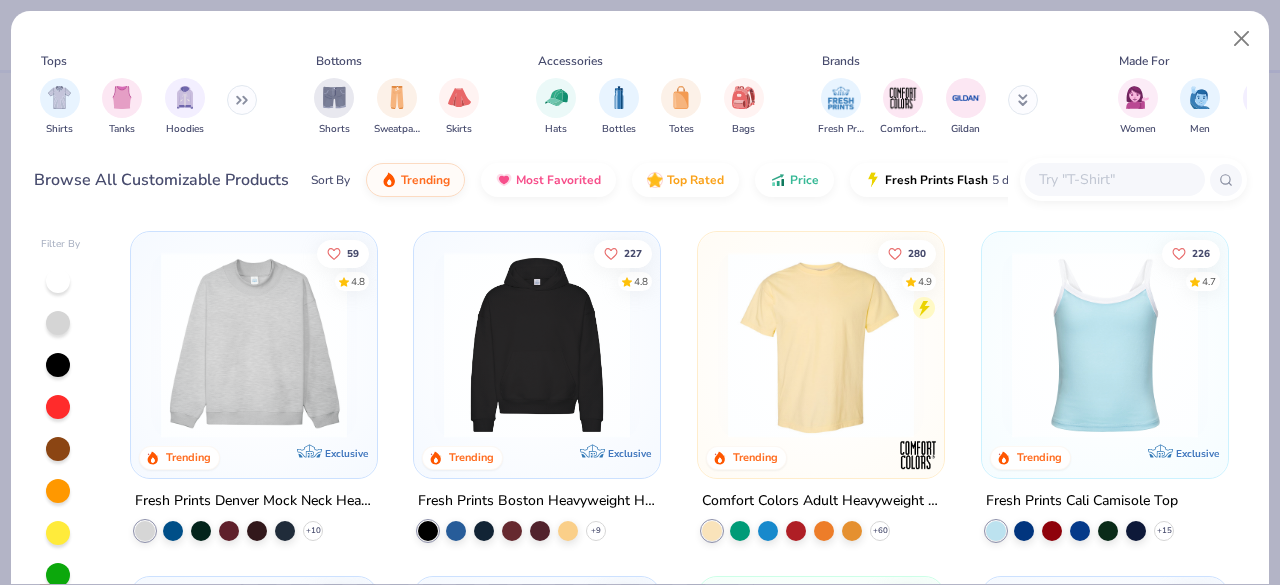 click at bounding box center (821, 345) 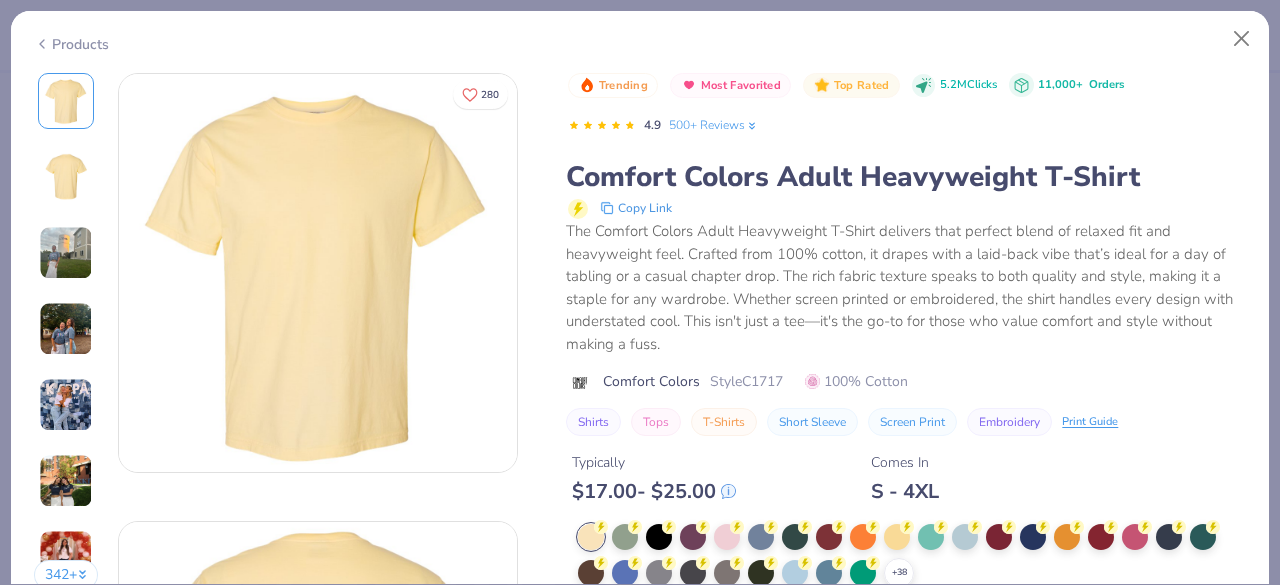 click on "$ 17.00  - $ 25.00" at bounding box center (654, 491) 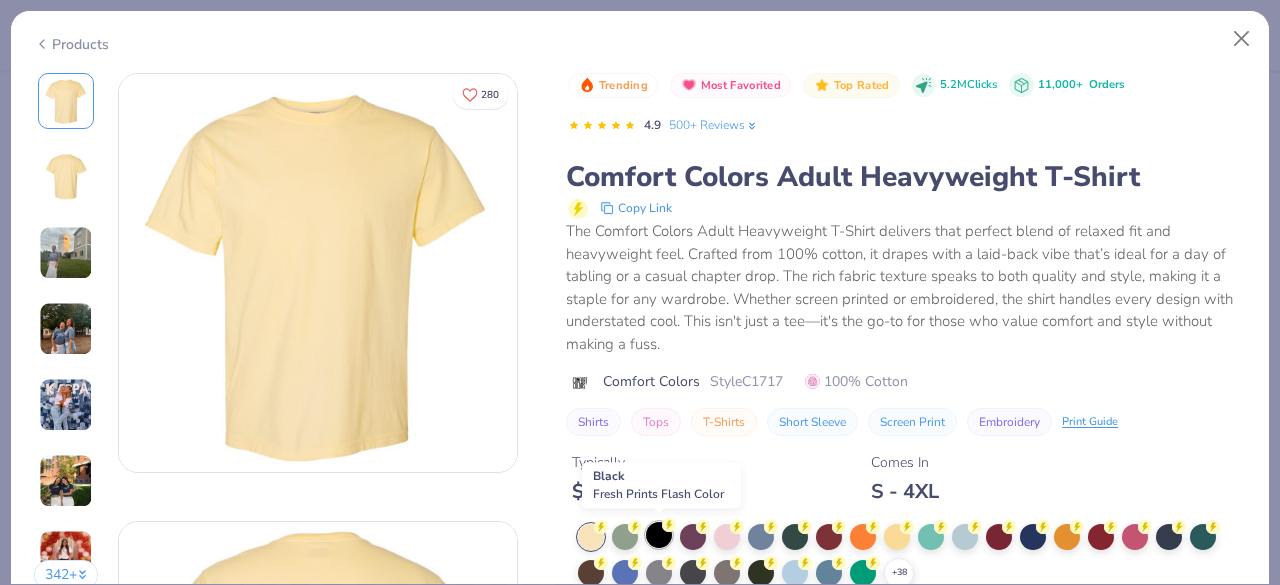 click at bounding box center [659, 535] 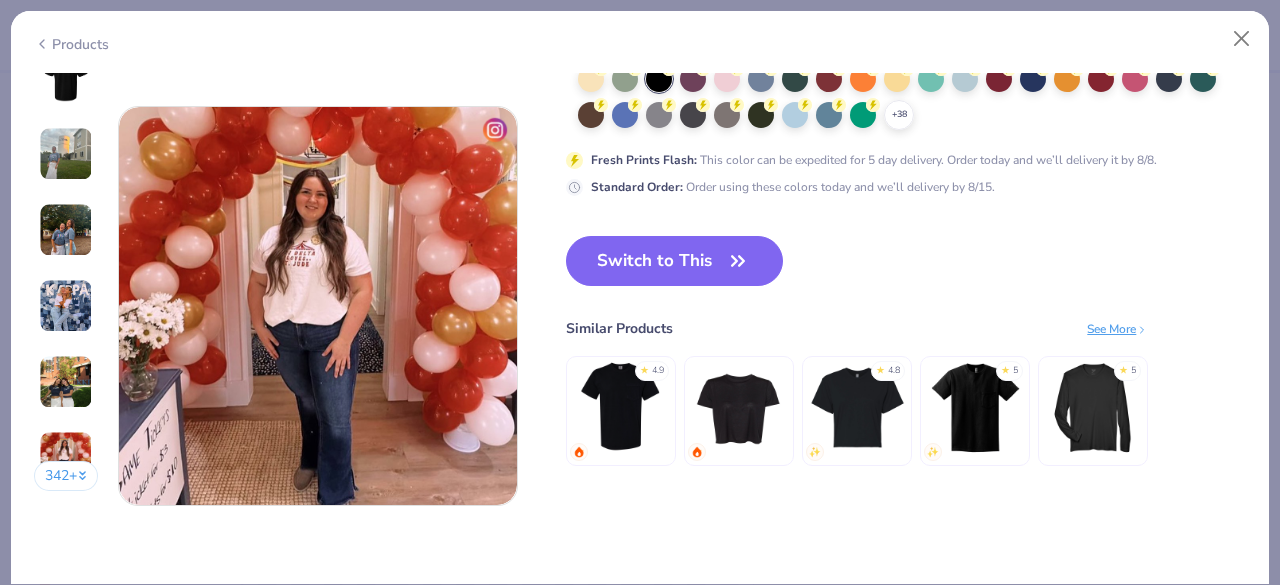 scroll, scrollTop: 2645, scrollLeft: 0, axis: vertical 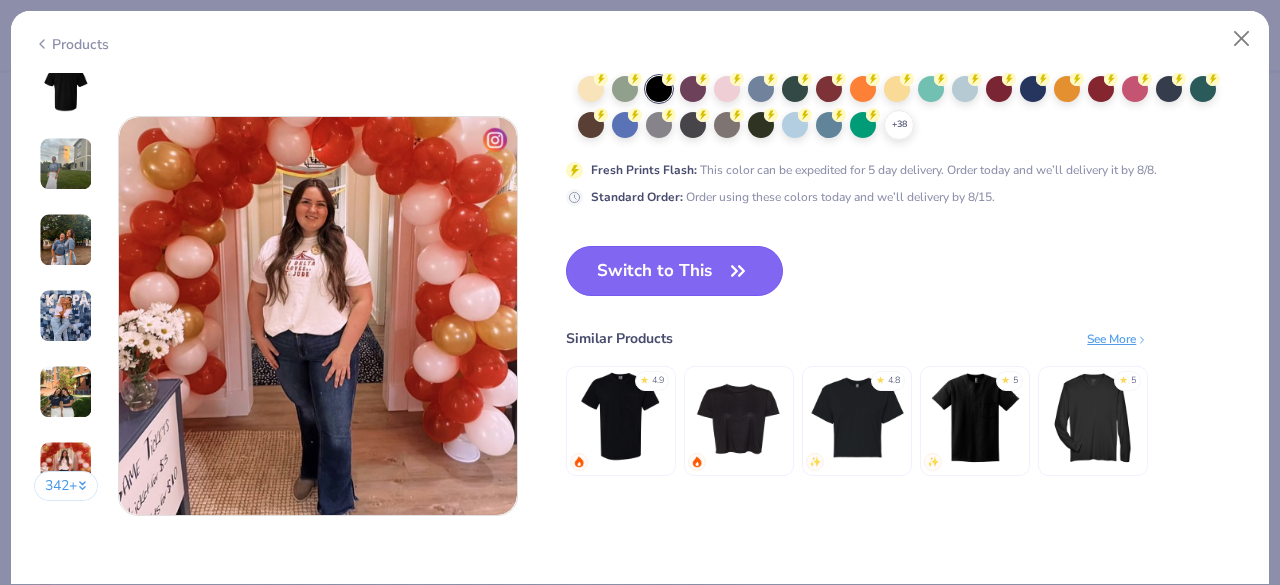 click on "Switch to This" at bounding box center [674, 271] 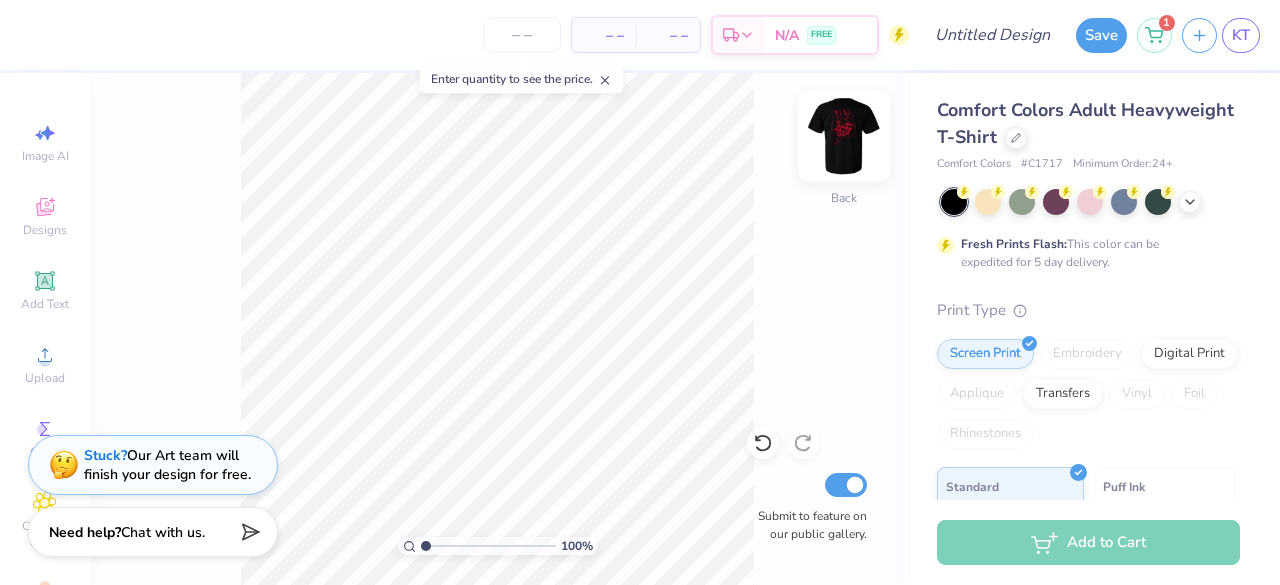 click at bounding box center [844, 136] 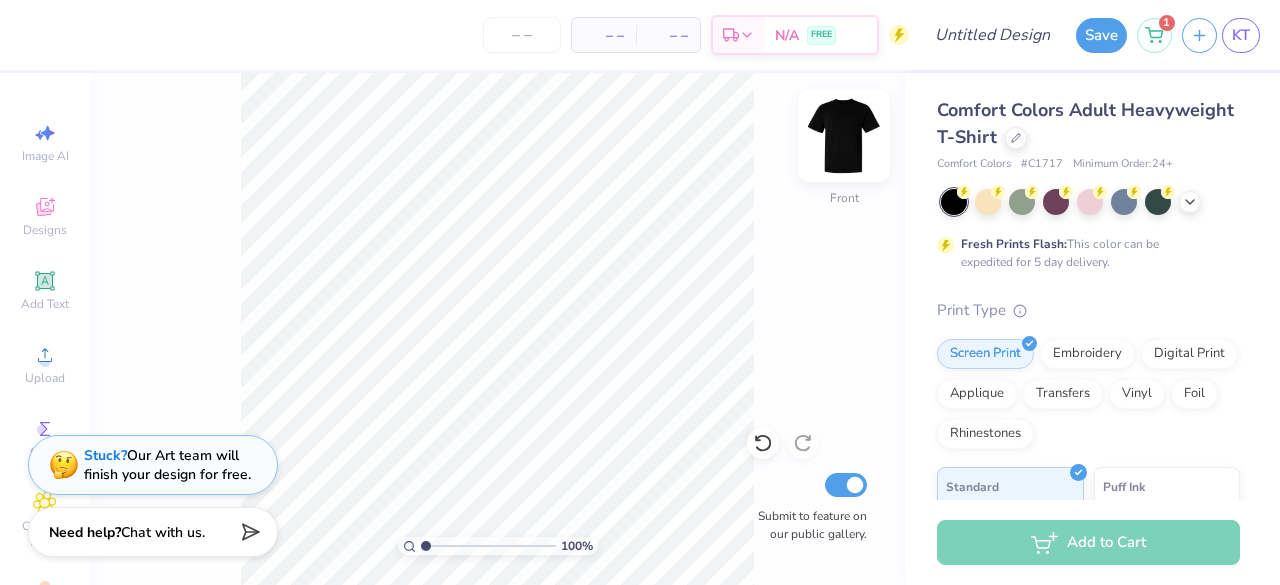 click at bounding box center [844, 136] 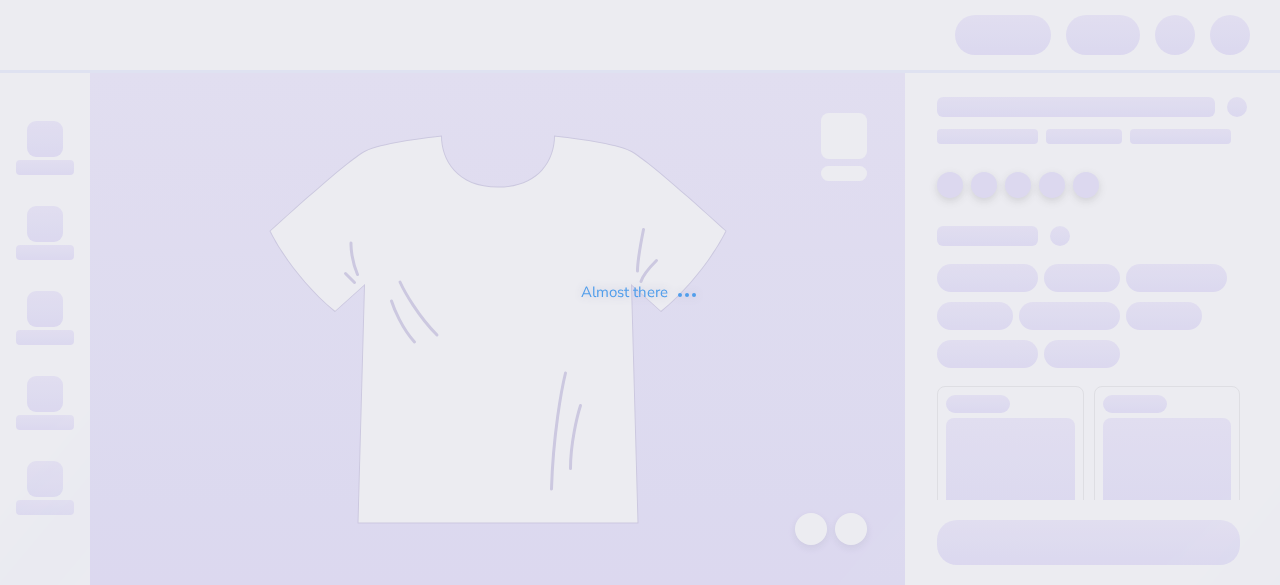scroll, scrollTop: 0, scrollLeft: 0, axis: both 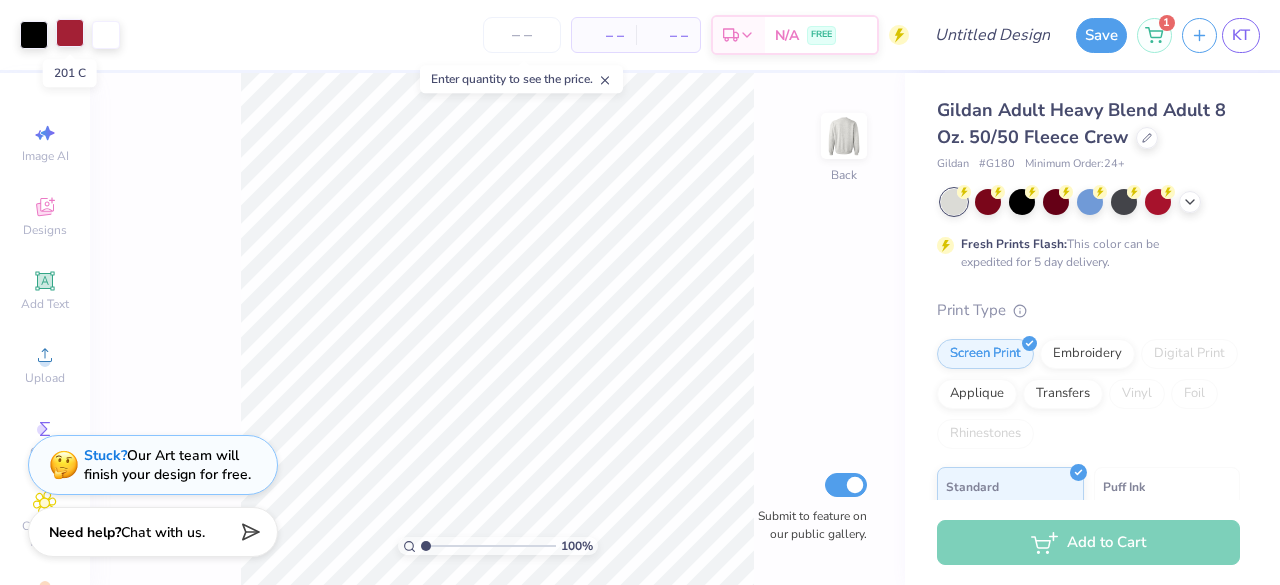 click at bounding box center (70, 33) 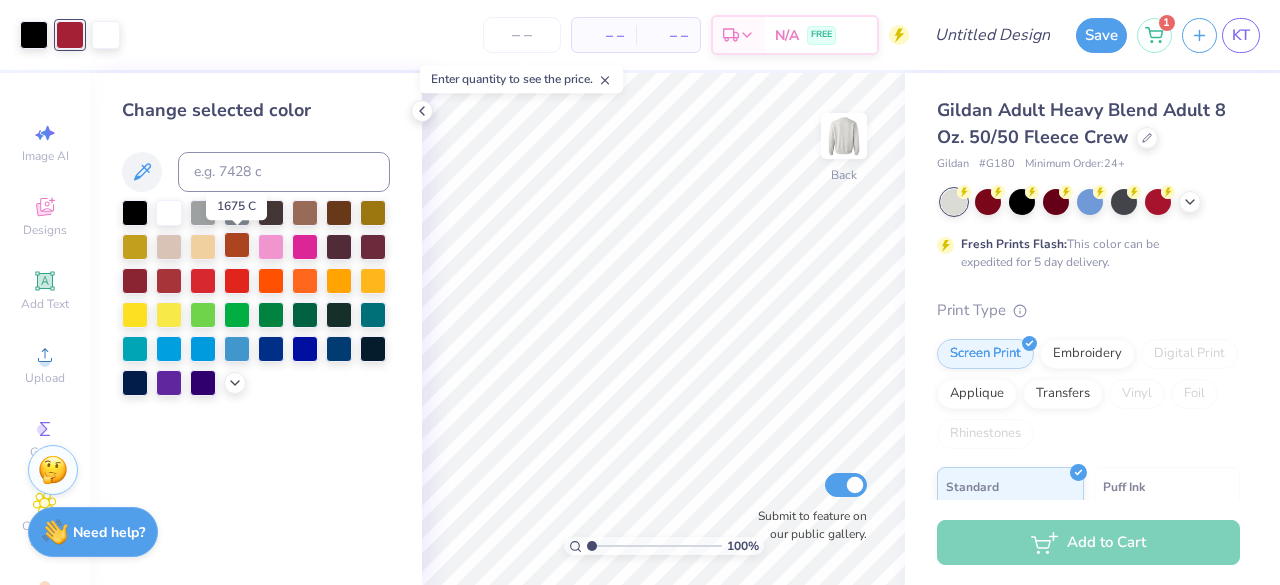 click at bounding box center (237, 245) 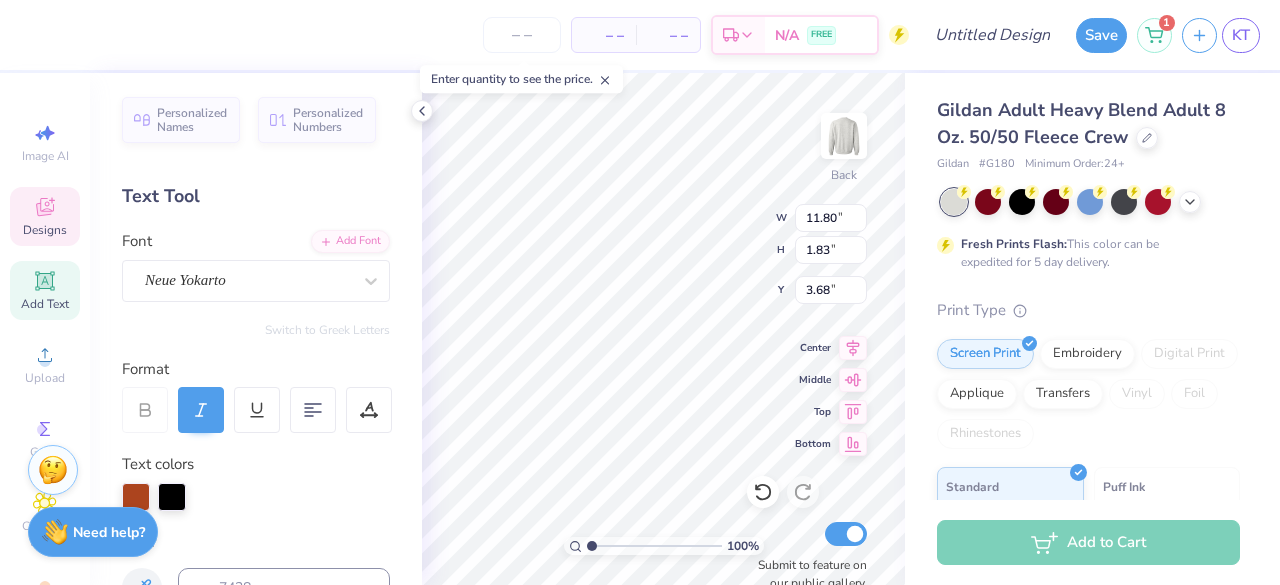 scroll, scrollTop: 16, scrollLeft: 6, axis: both 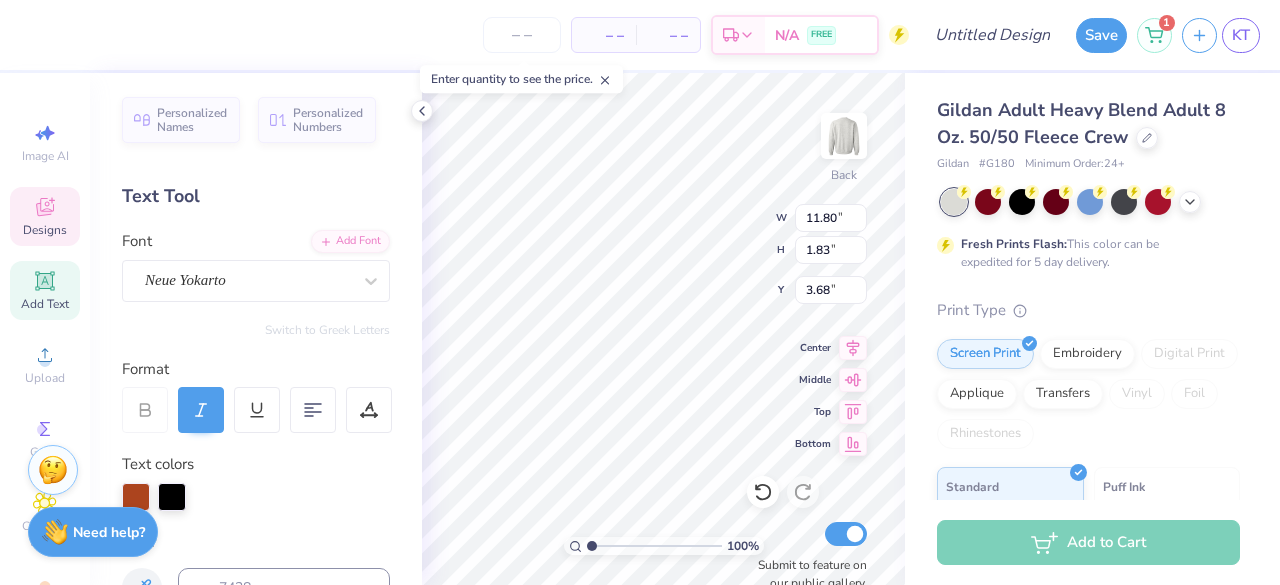 type on "Texas Royals" 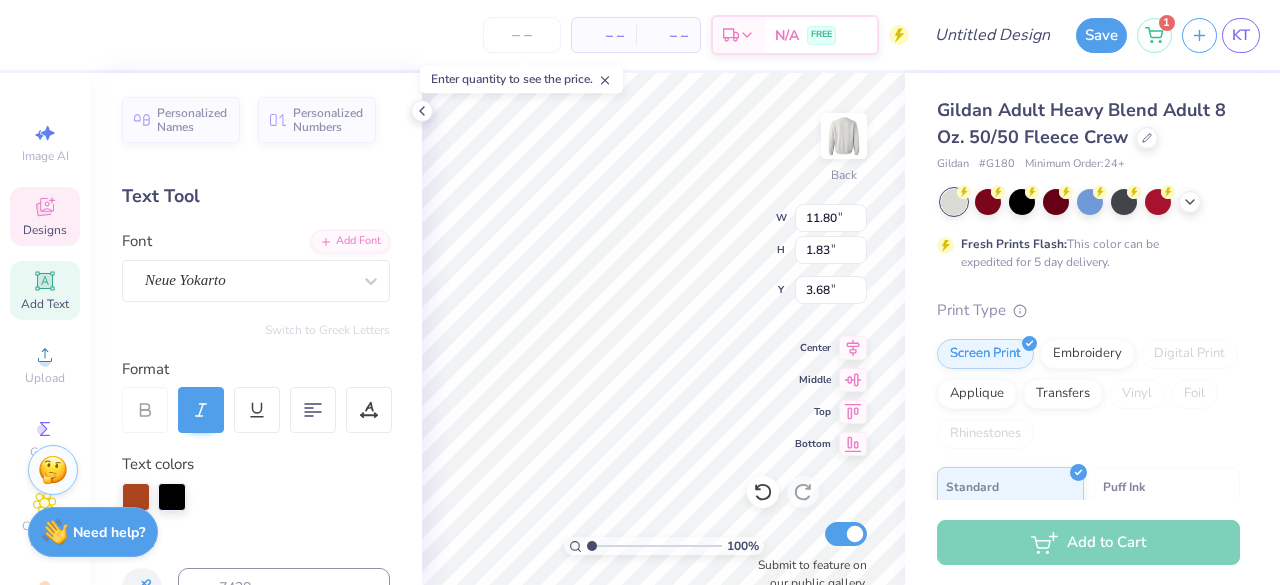 scroll, scrollTop: 16, scrollLeft: 6, axis: both 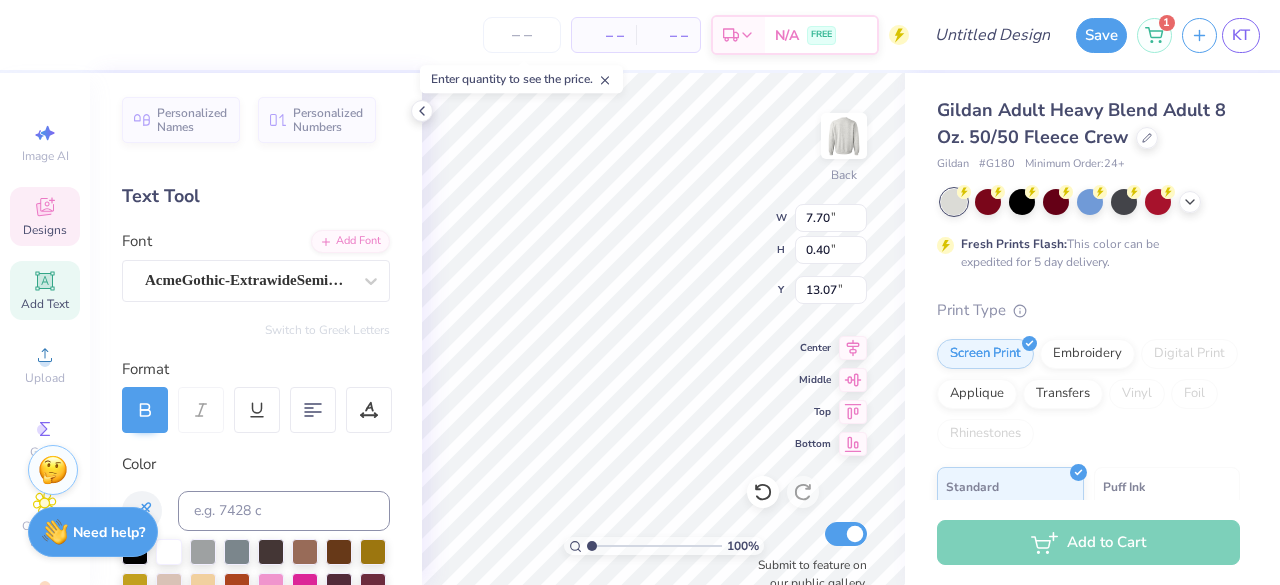type on "7.70" 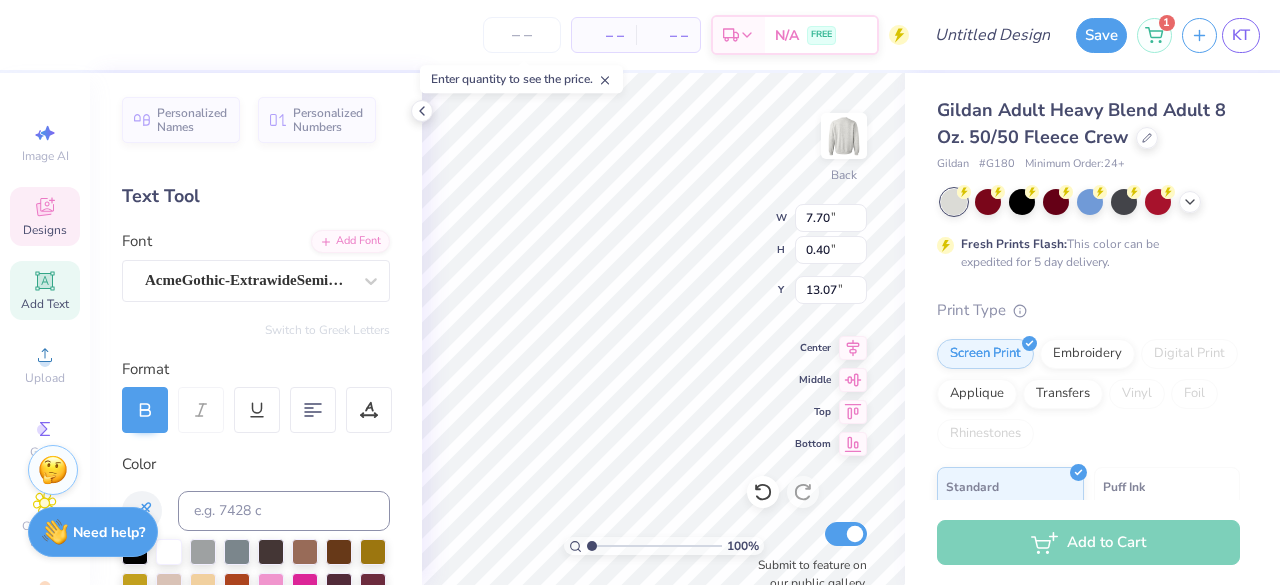 type on "0.40" 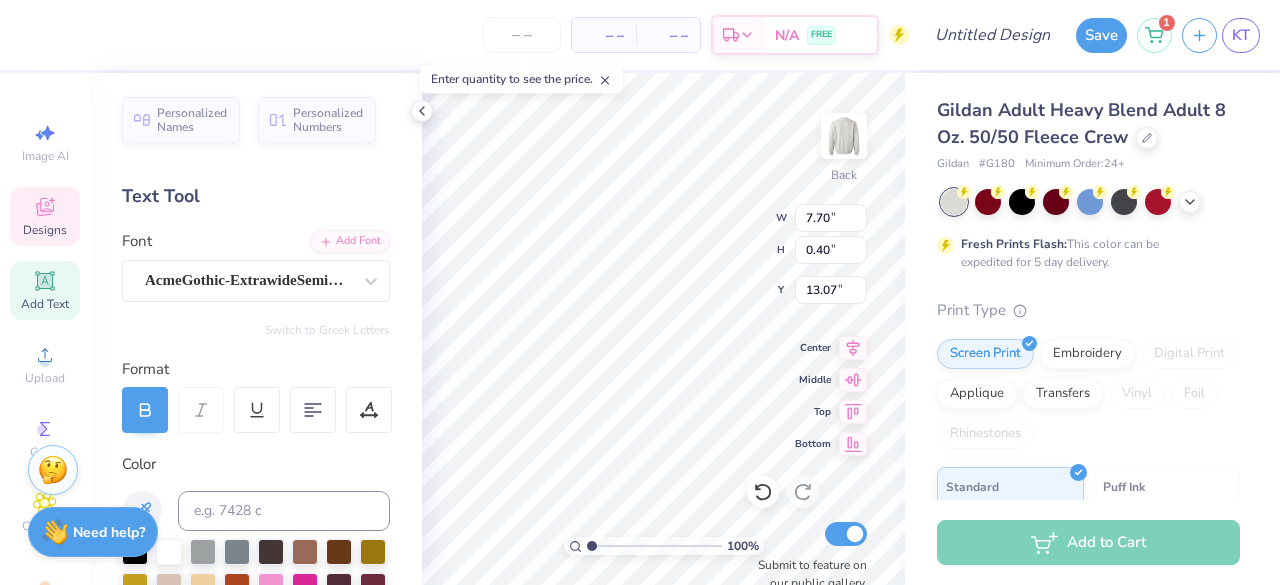 scroll, scrollTop: 16, scrollLeft: 9, axis: both 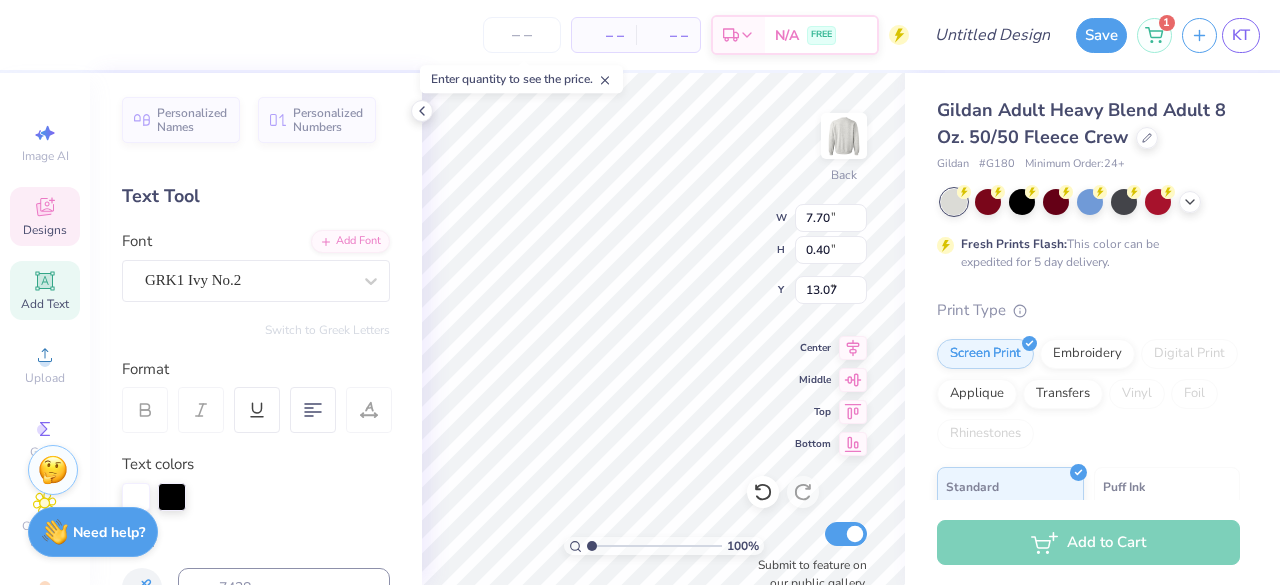 type on "3.07" 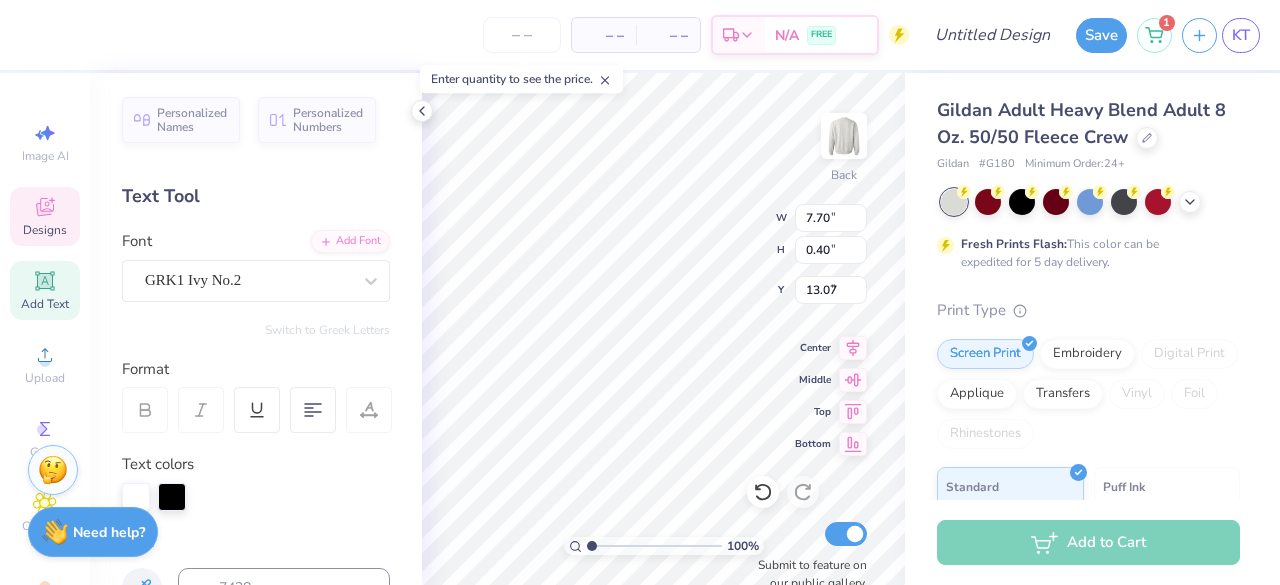type on "1.76" 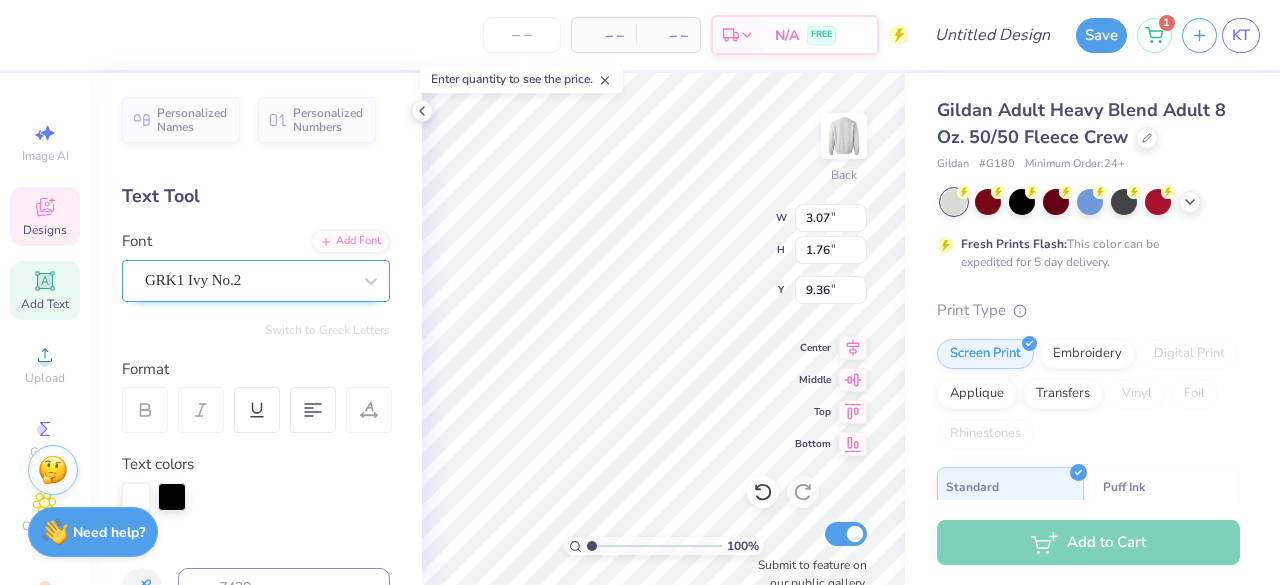 click on "GRK1 Ivy No.2" at bounding box center [248, 280] 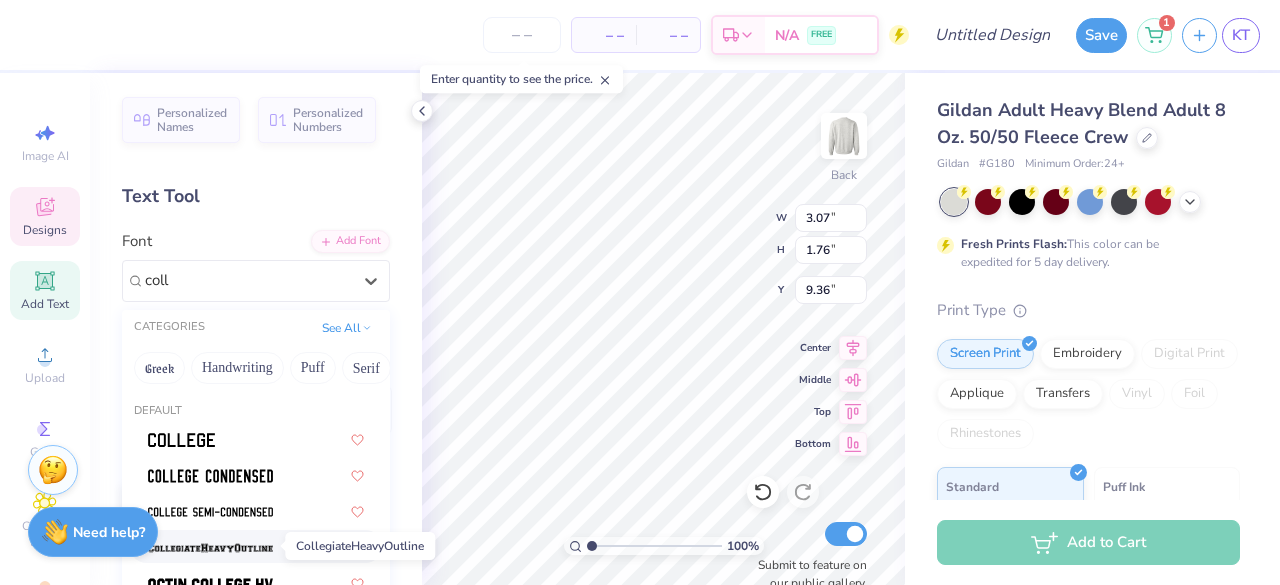 click at bounding box center [210, 548] 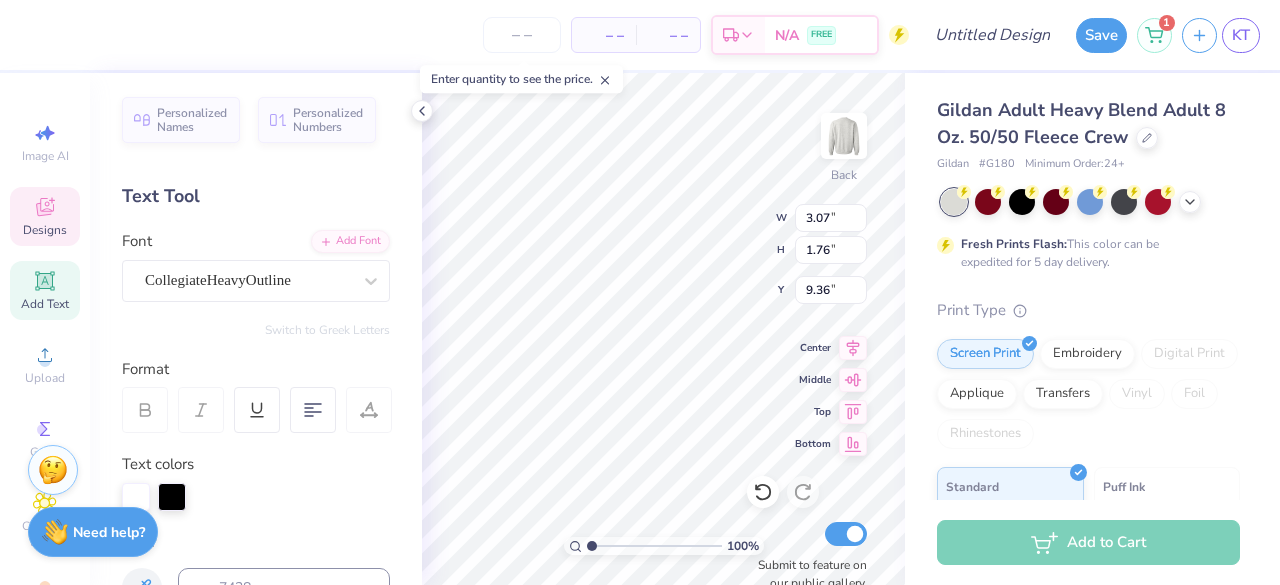 type on "2.97" 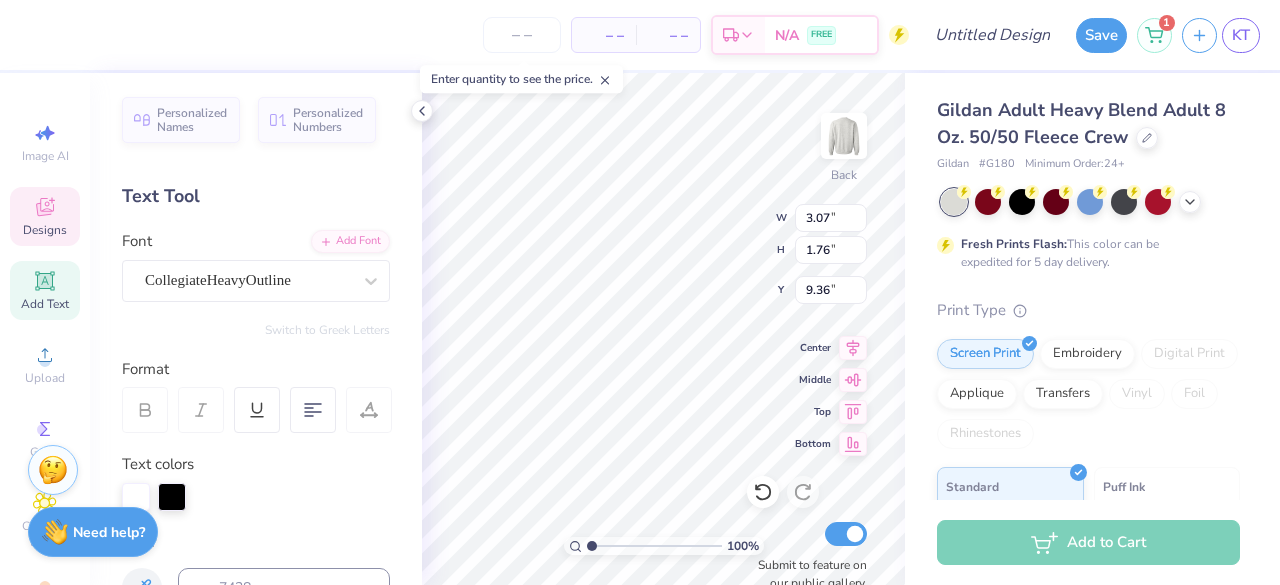 type on "1.74" 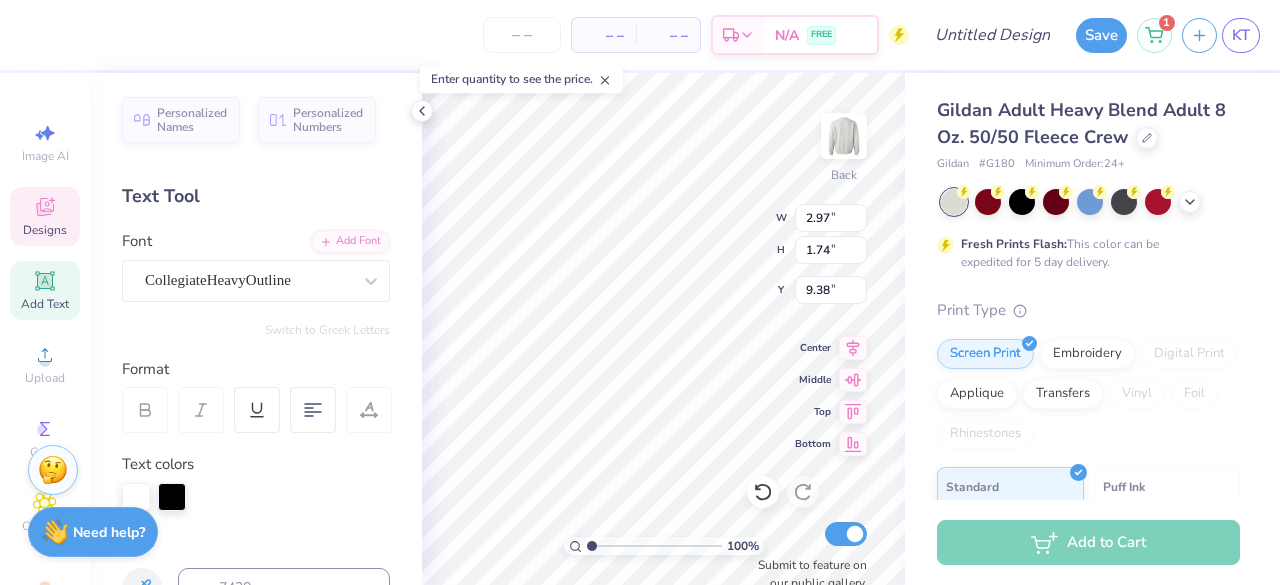 scroll, scrollTop: 16, scrollLeft: 2, axis: both 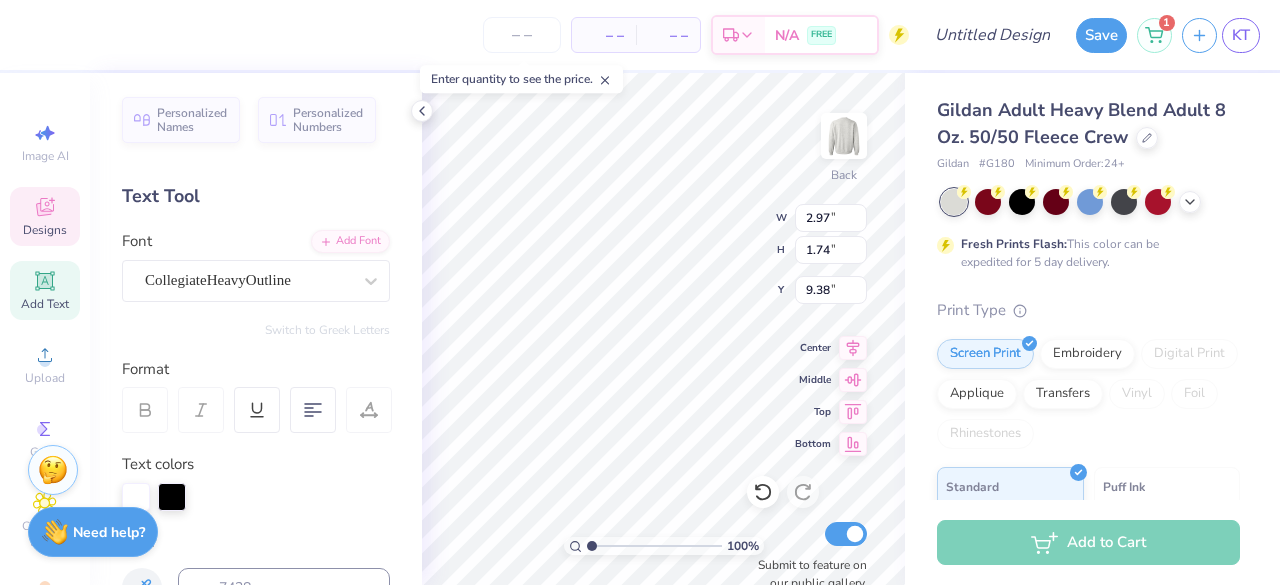 type on "TXR" 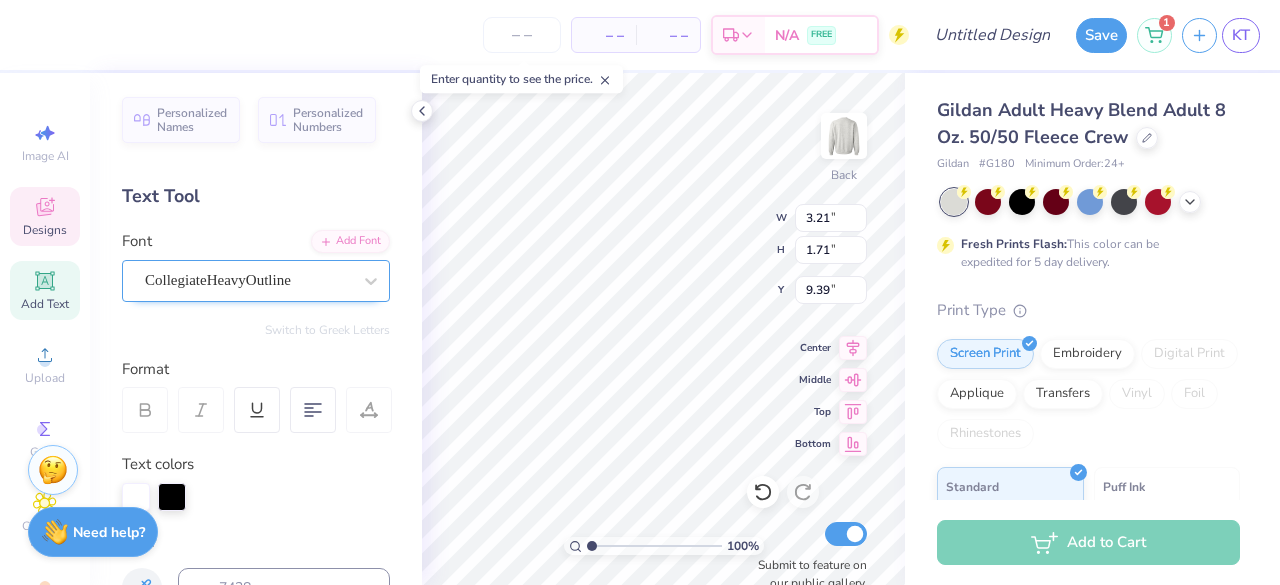 click on "CollegiateHeavyOutline" at bounding box center (248, 280) 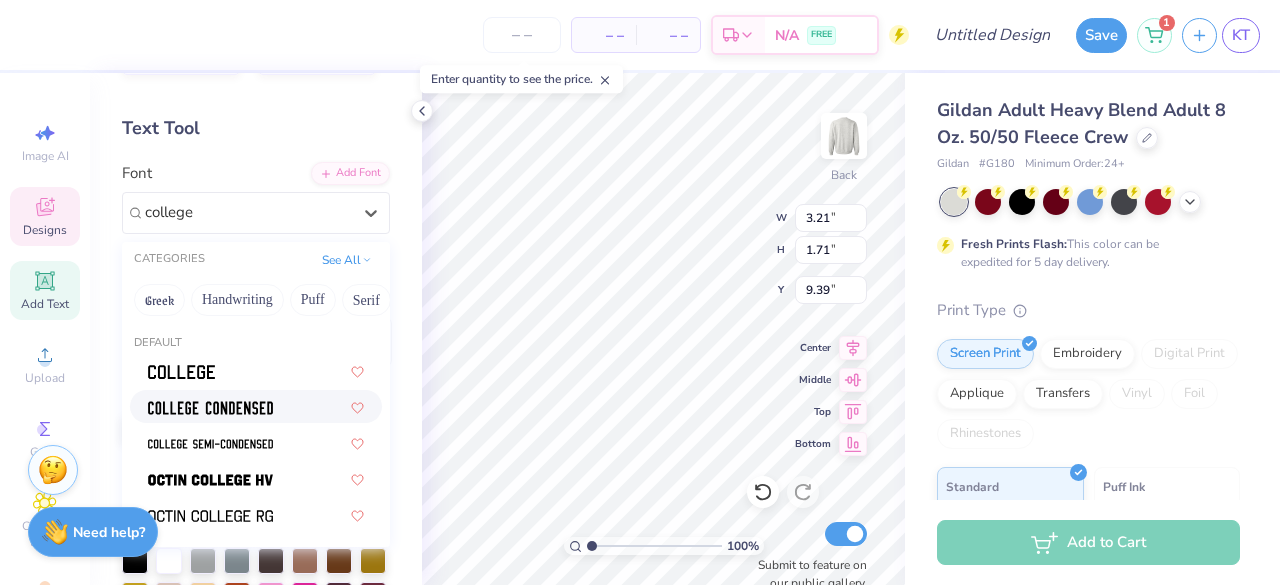 scroll, scrollTop: 23, scrollLeft: 0, axis: vertical 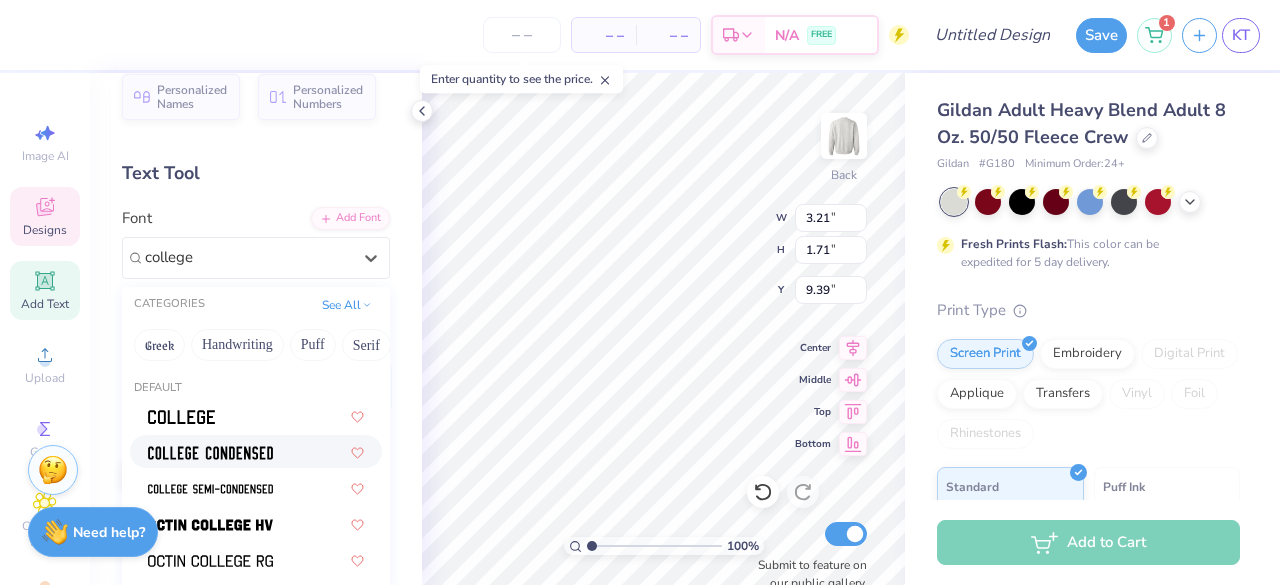 type on "college" 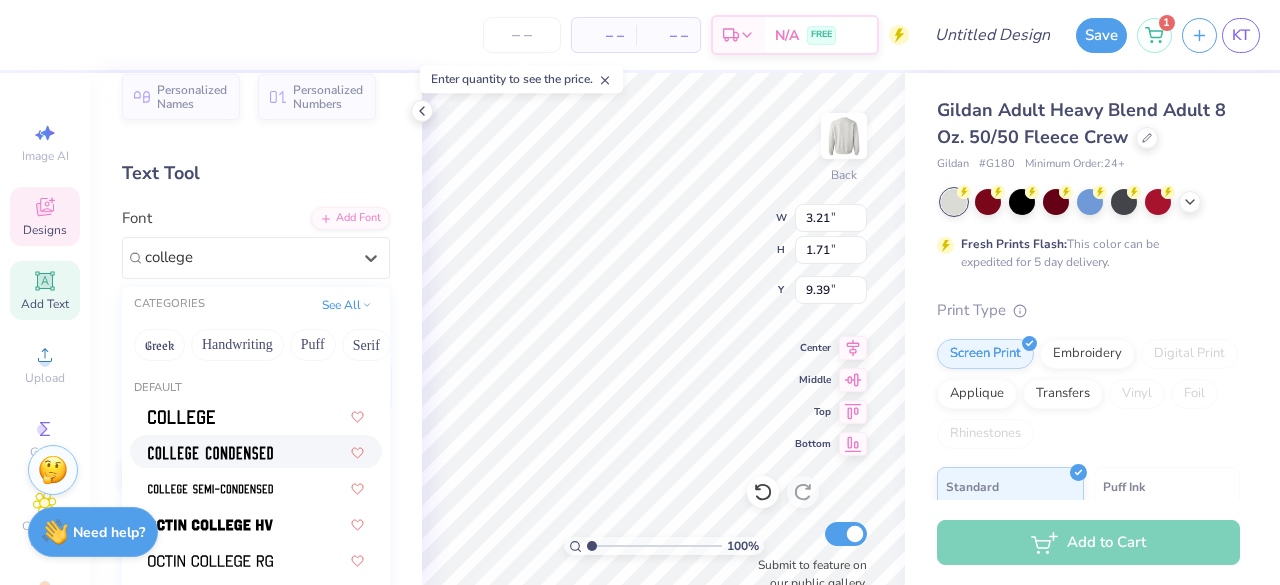 type 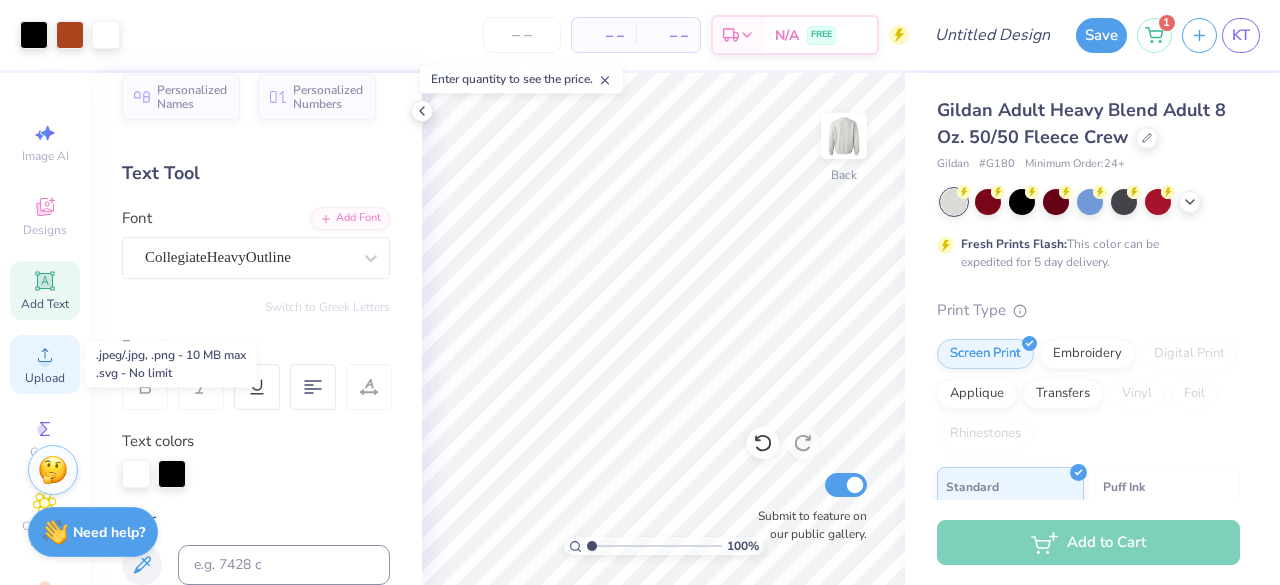 scroll, scrollTop: 102, scrollLeft: 0, axis: vertical 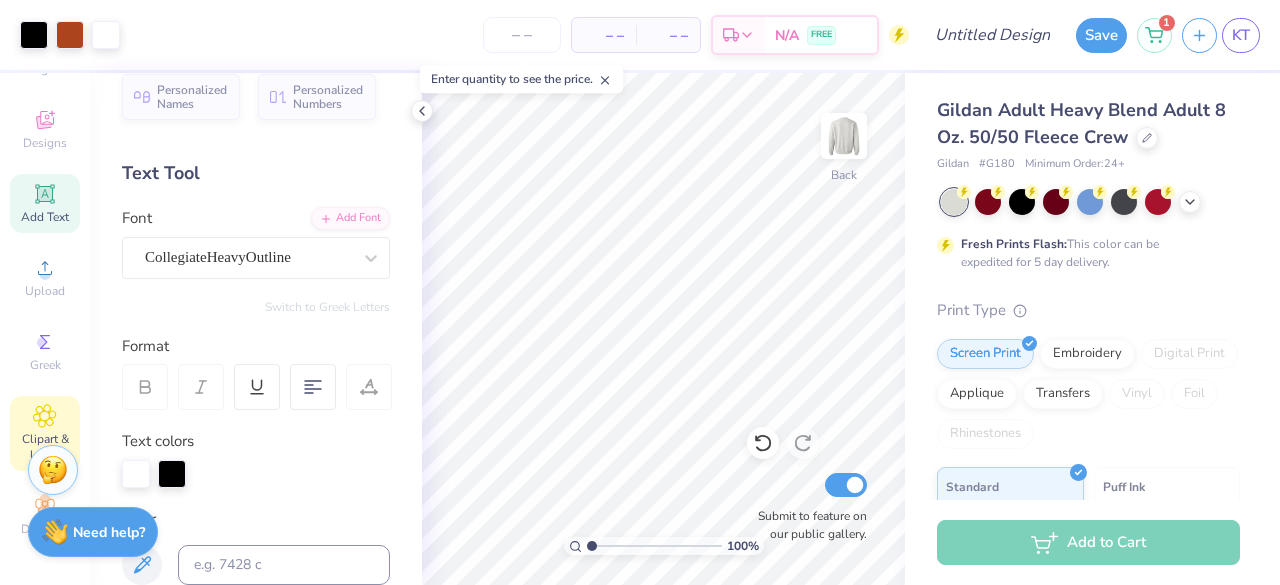 click on "Clipart & logos" at bounding box center [45, 447] 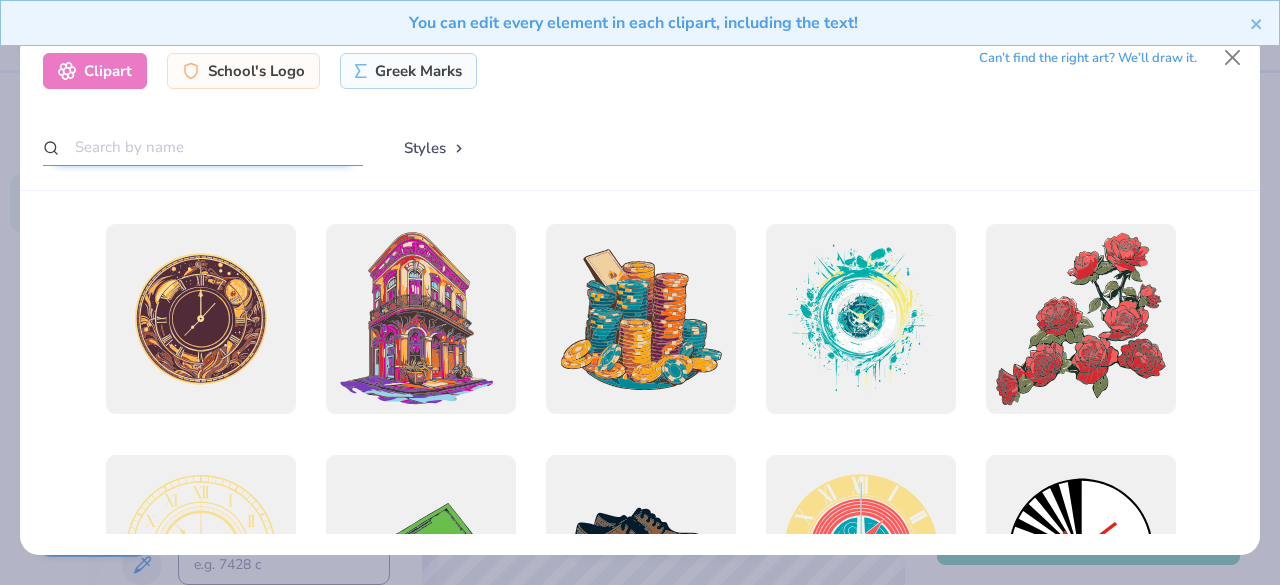 click at bounding box center (203, 147) 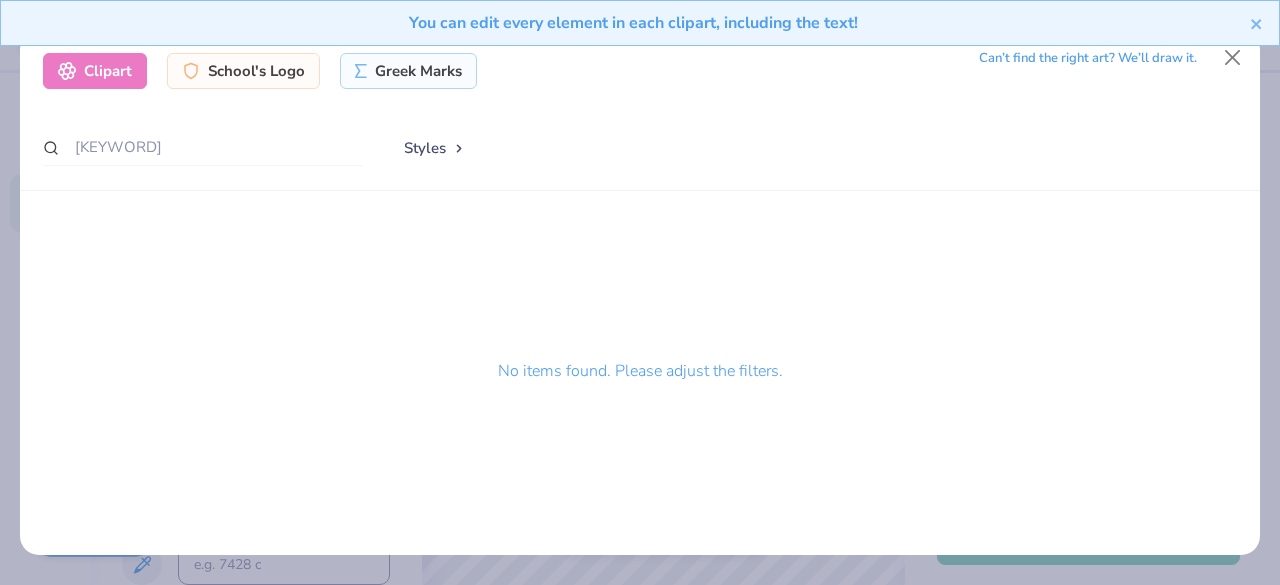 click on "Clipart School's Logo Greek Marks" at bounding box center (260, 71) 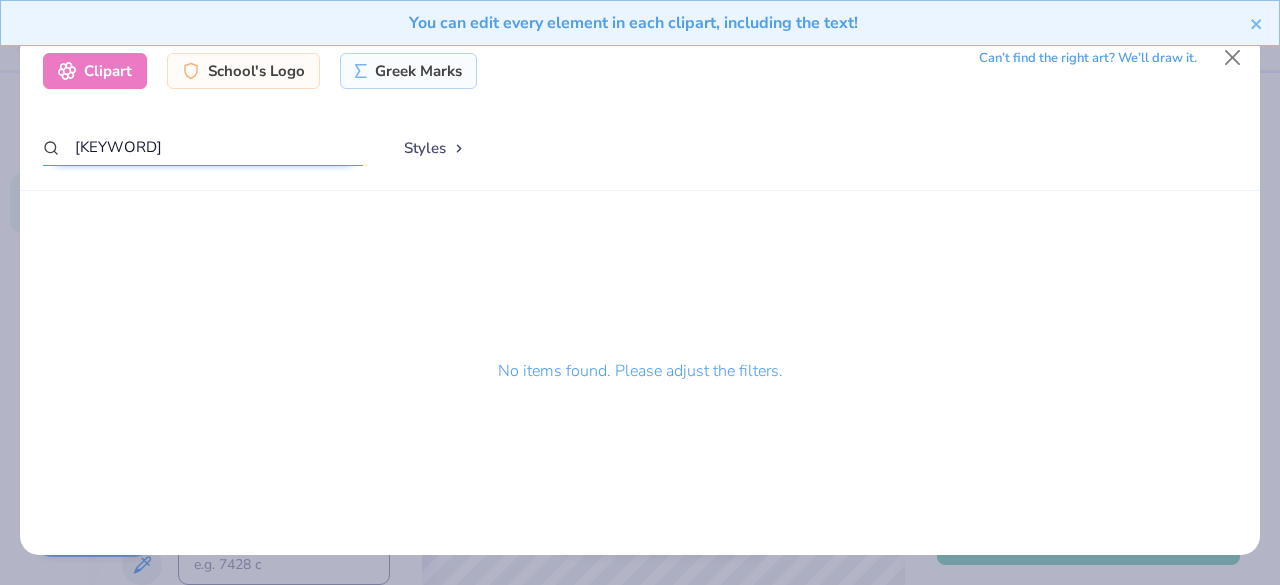drag, startPoint x: 158, startPoint y: 140, endPoint x: 36, endPoint y: 150, distance: 122.40915 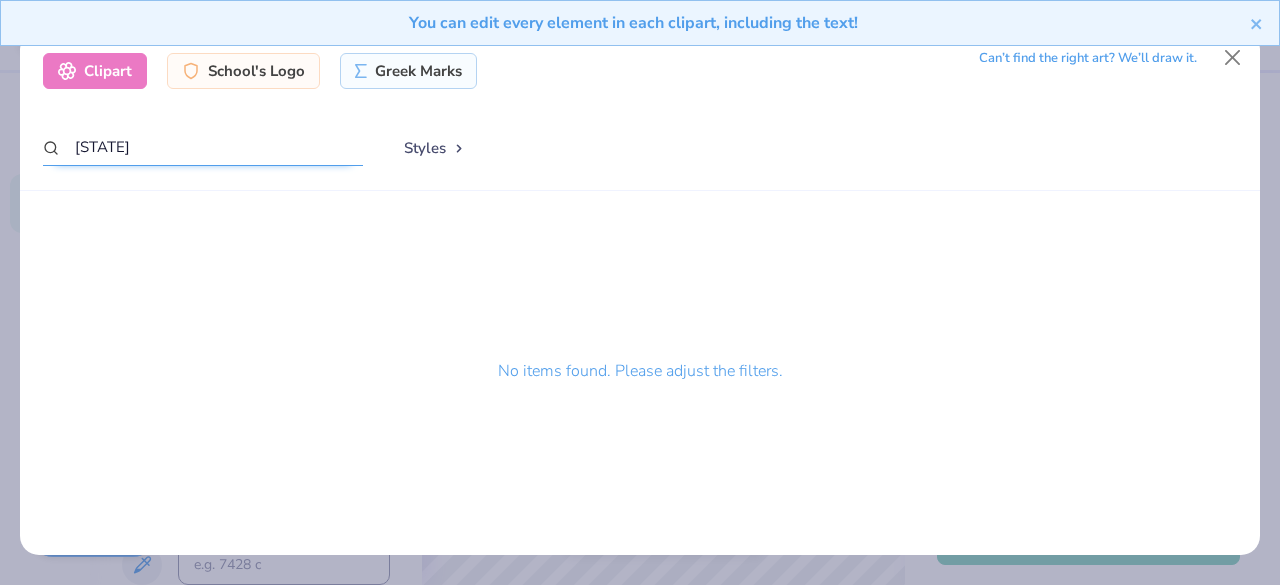 type on "[STATE]" 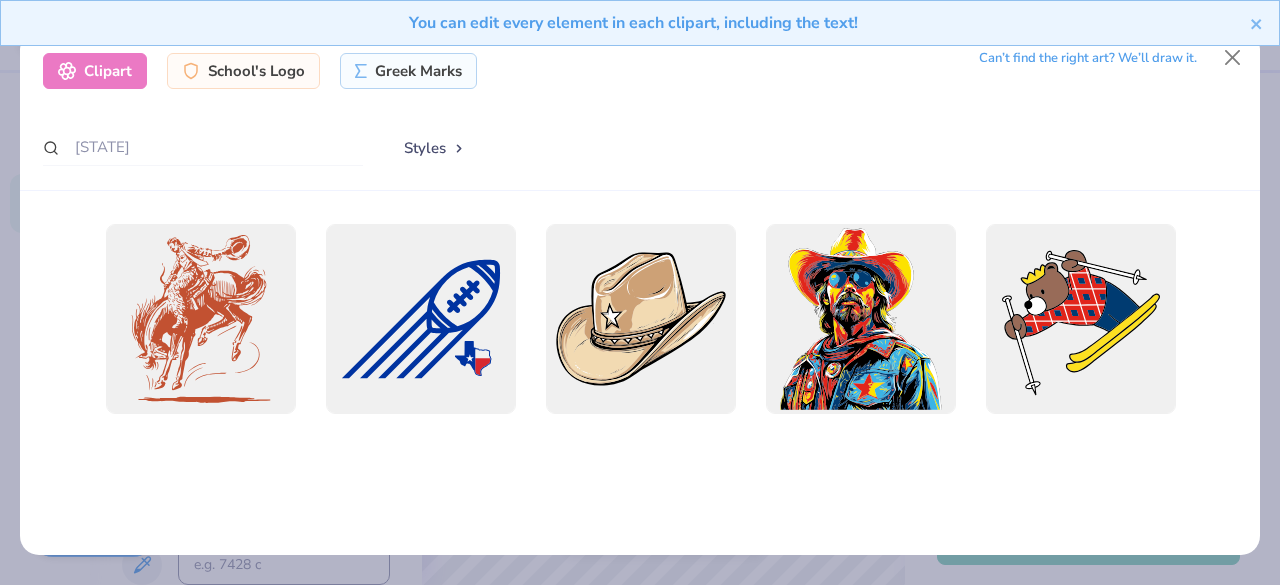 click on "You can edit every element in each clipart, including the text!" at bounding box center [640, 30] 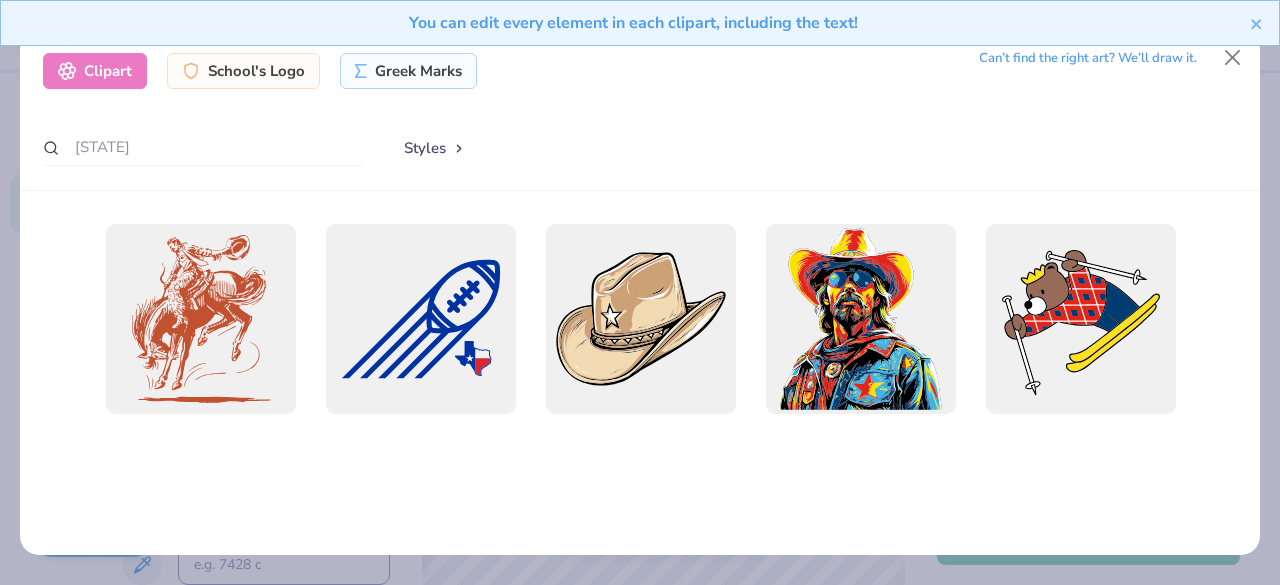 click on "Styles" at bounding box center (435, 148) 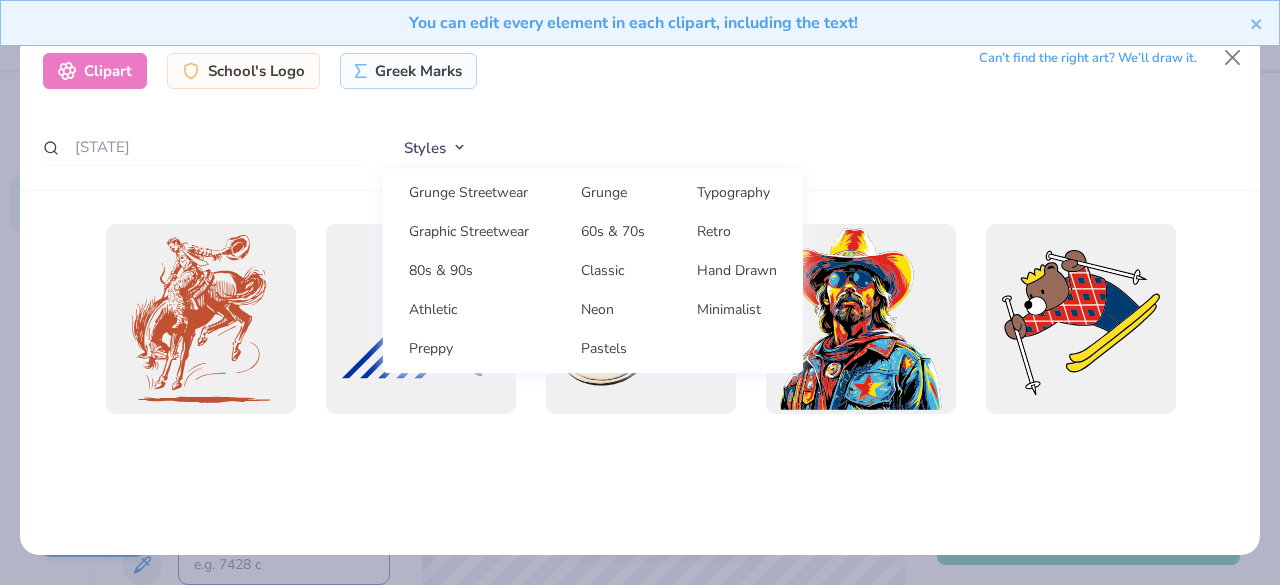 click on "You can edit every element in each clipart, including the text!" at bounding box center [640, 30] 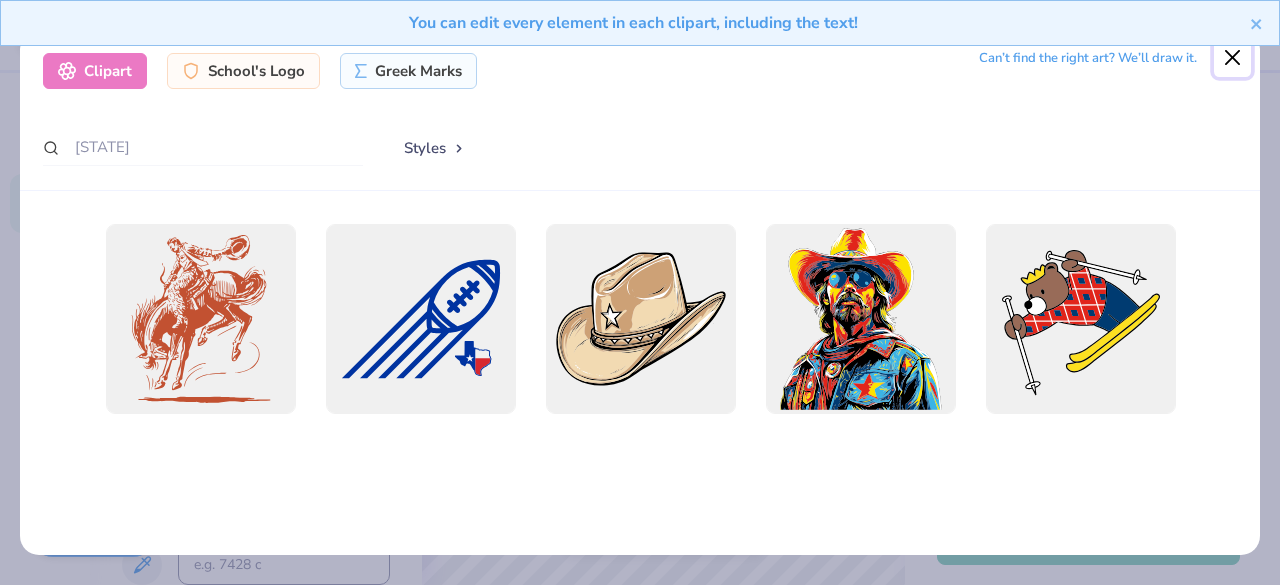 click at bounding box center (1233, 58) 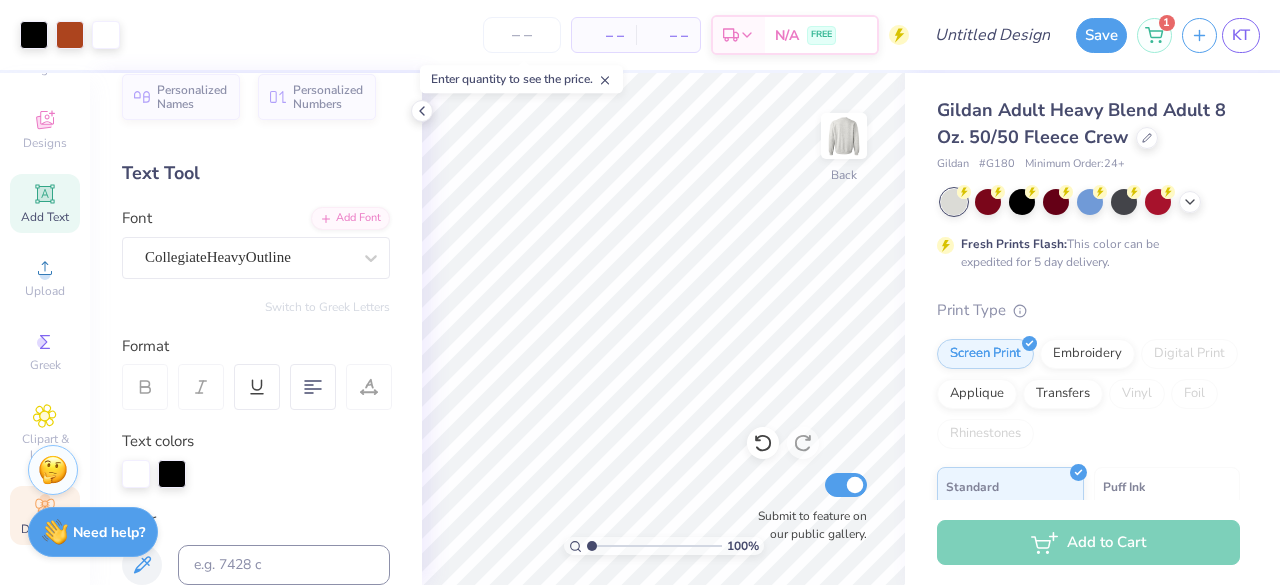 click on "Decorate" at bounding box center (45, 515) 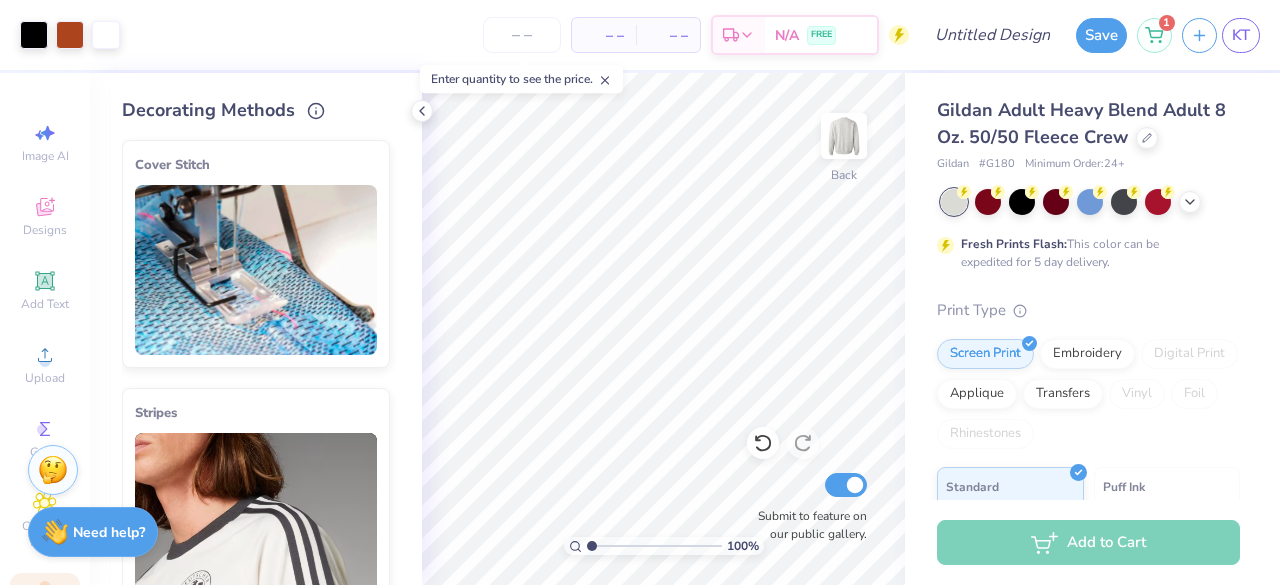 scroll, scrollTop: 102, scrollLeft: 0, axis: vertical 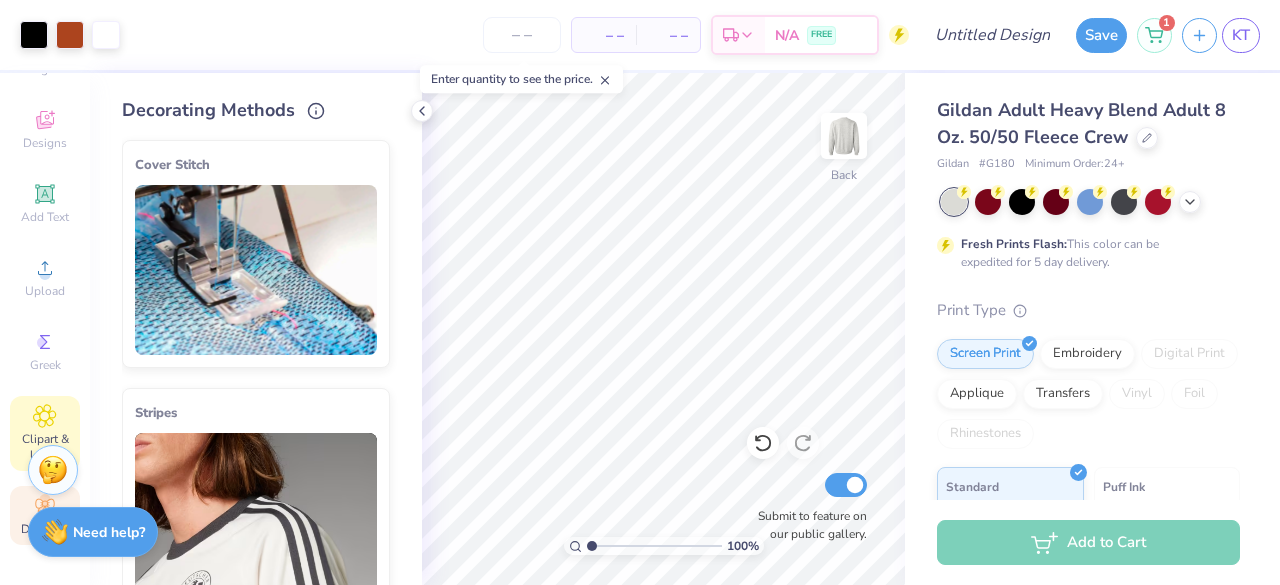 click 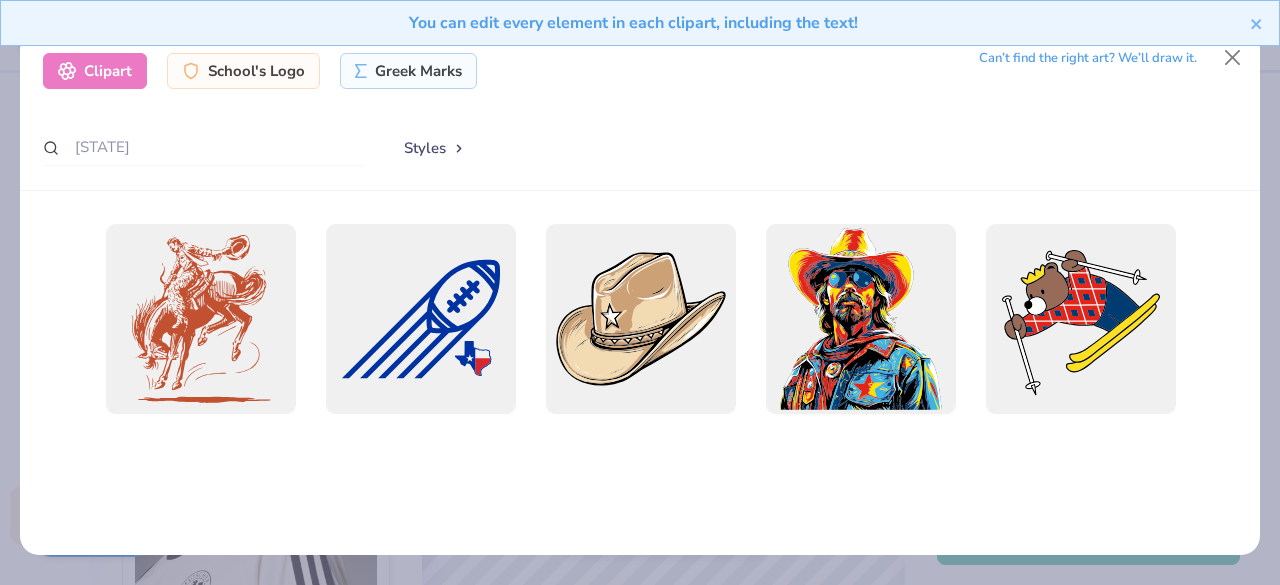 click on "Clipart" at bounding box center (95, 71) 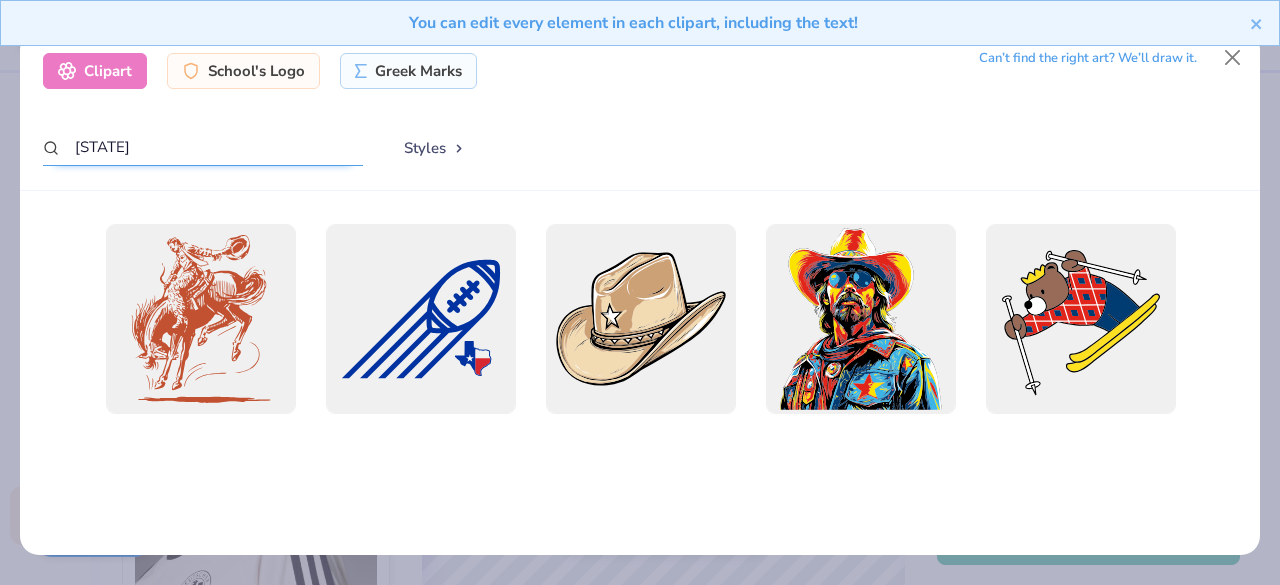 drag, startPoint x: 125, startPoint y: 145, endPoint x: 43, endPoint y: 145, distance: 82 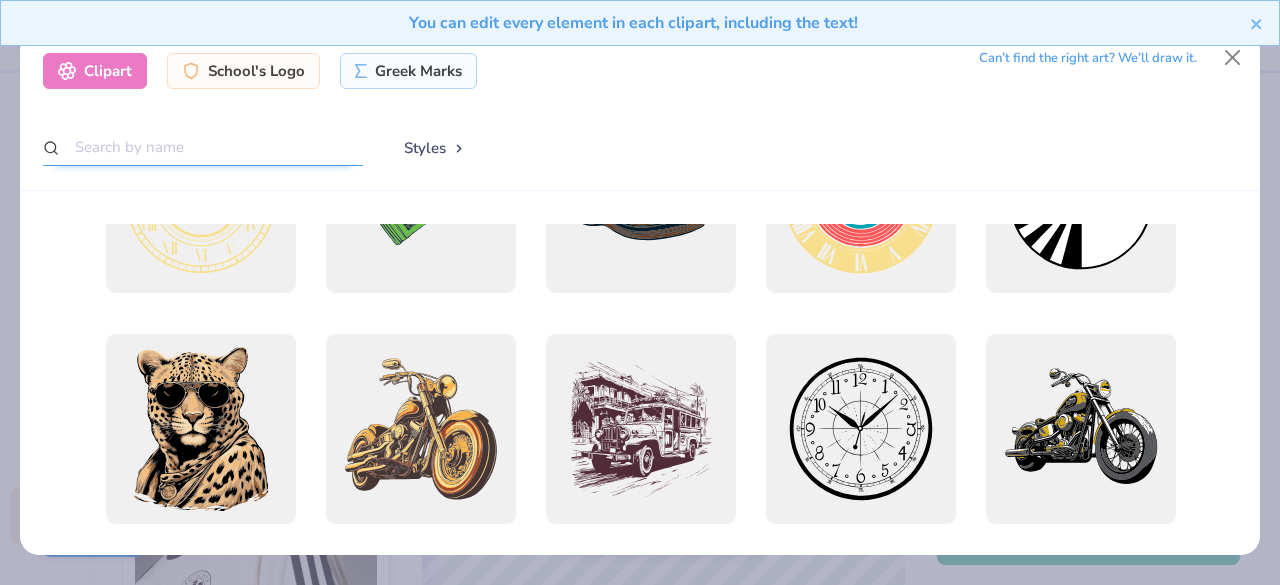scroll, scrollTop: 0, scrollLeft: 0, axis: both 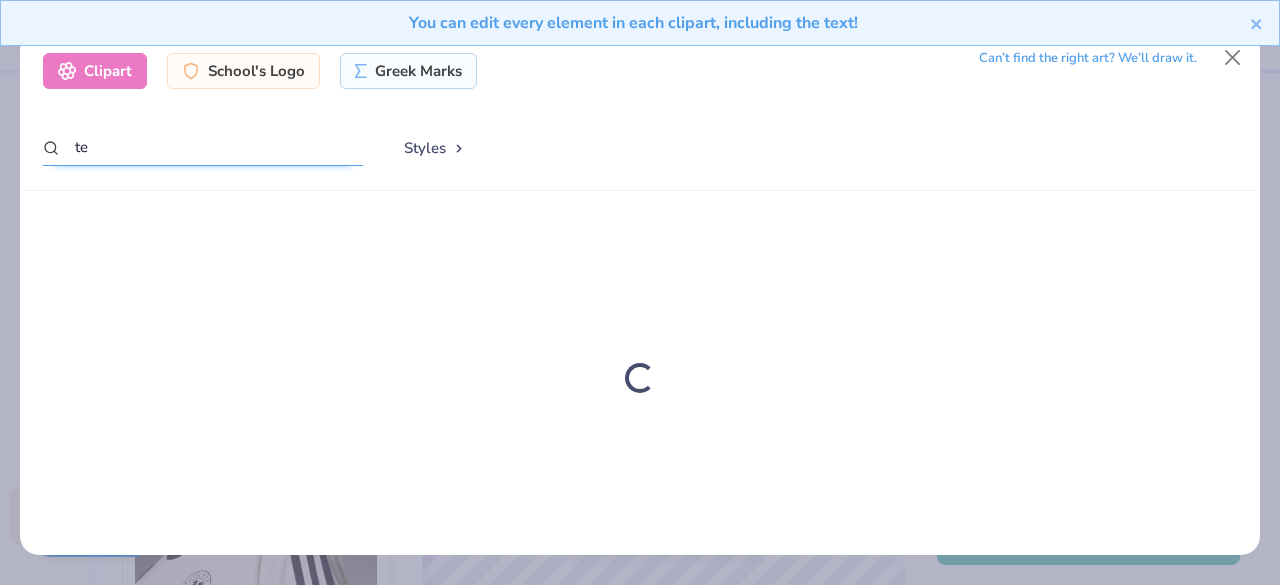 type on "t" 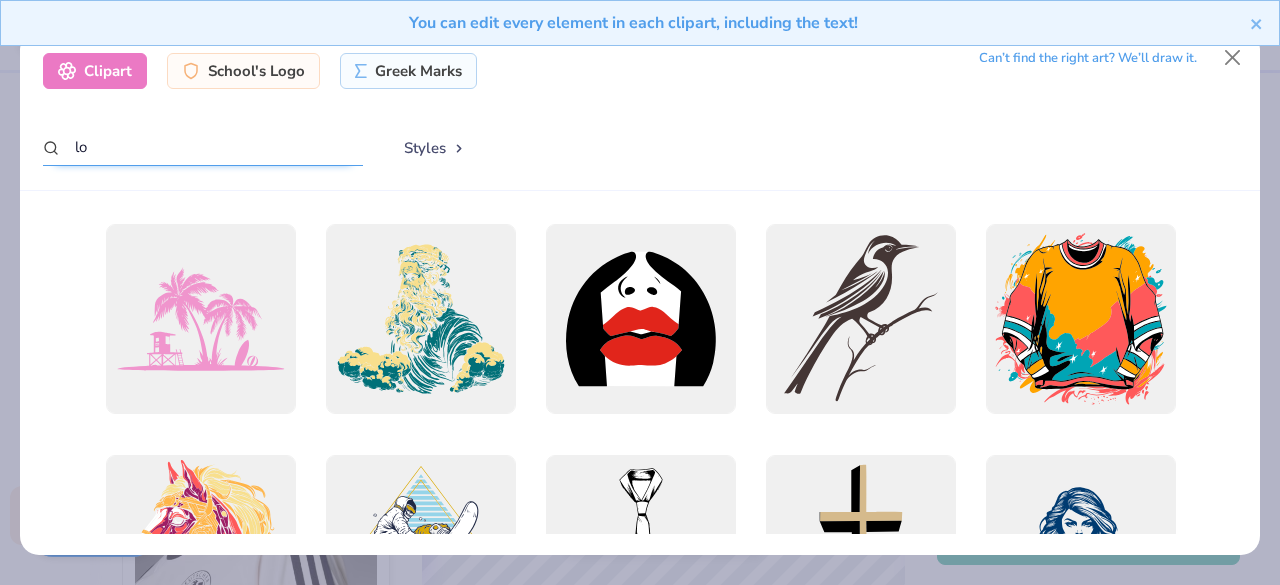 type on "l" 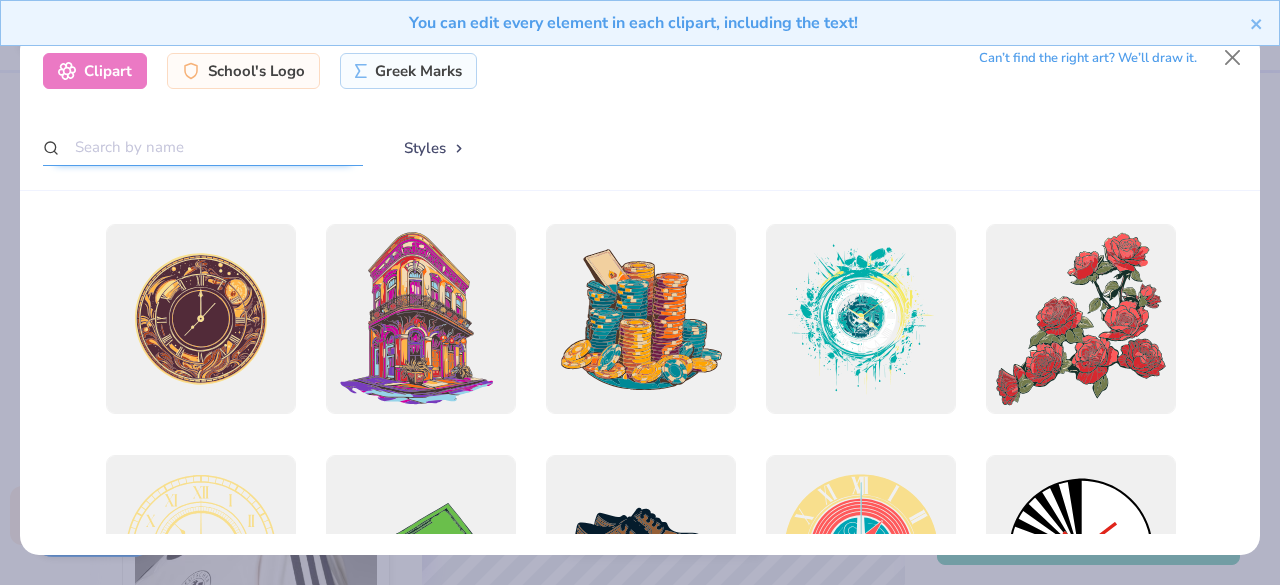 type 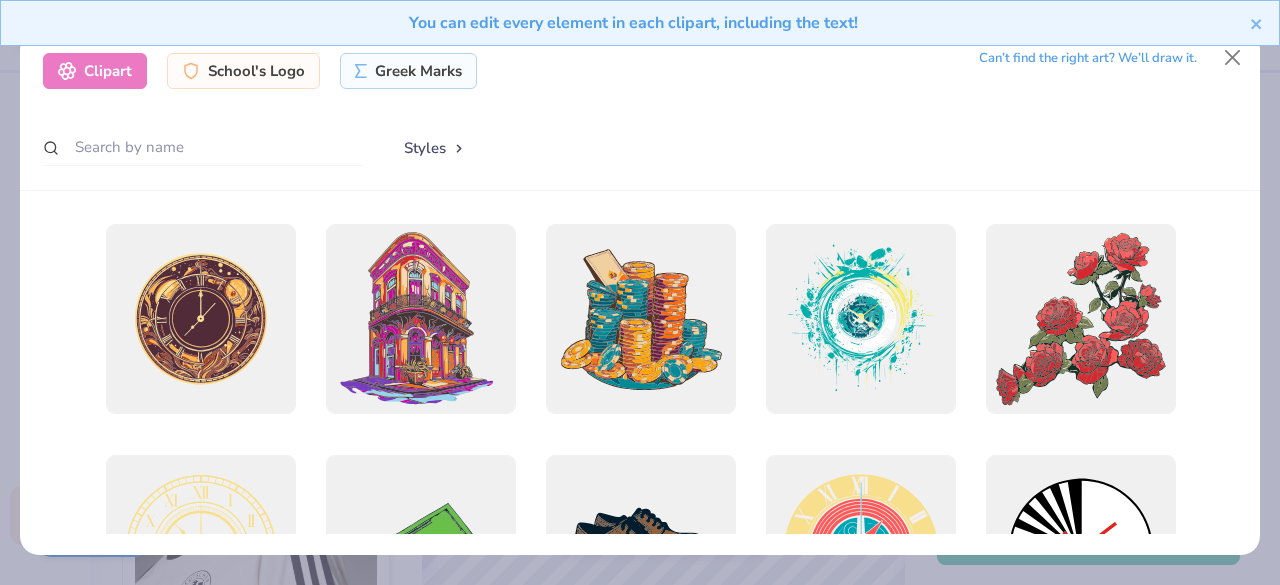 click on "You can edit every element in each clipart, including the text!" at bounding box center [640, 30] 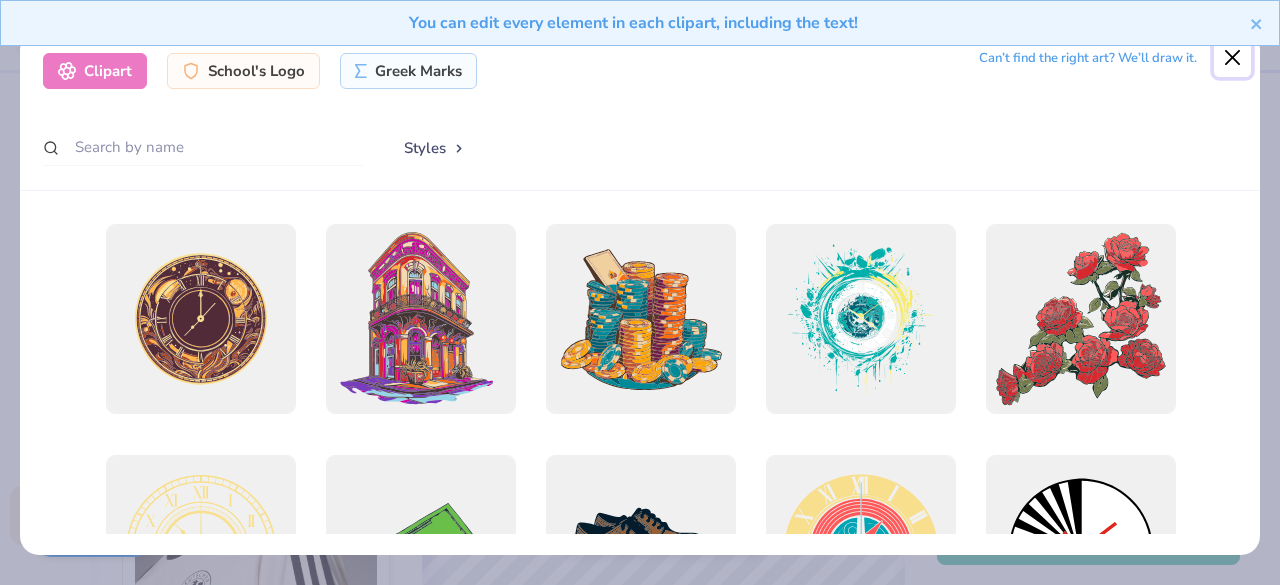 click at bounding box center (1233, 58) 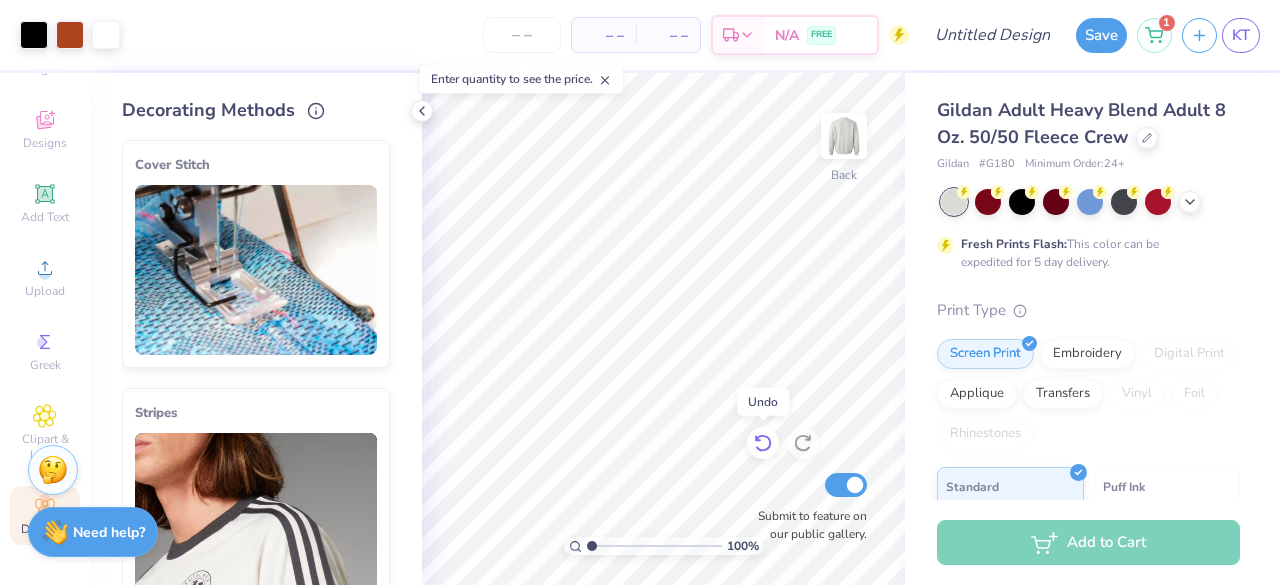 click at bounding box center (763, 443) 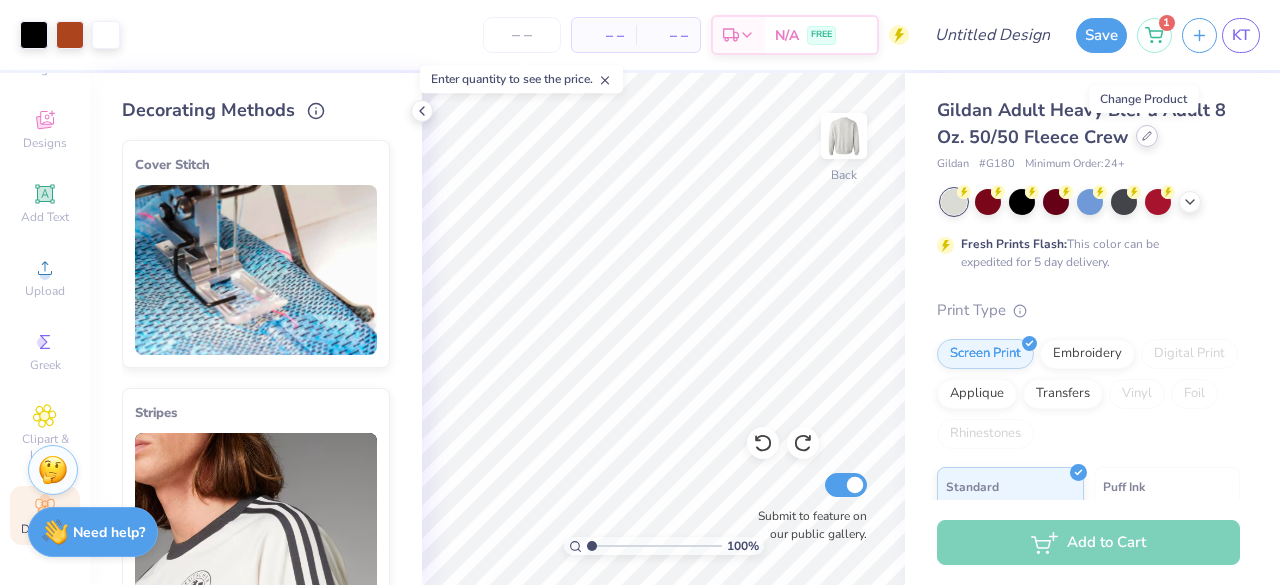 click 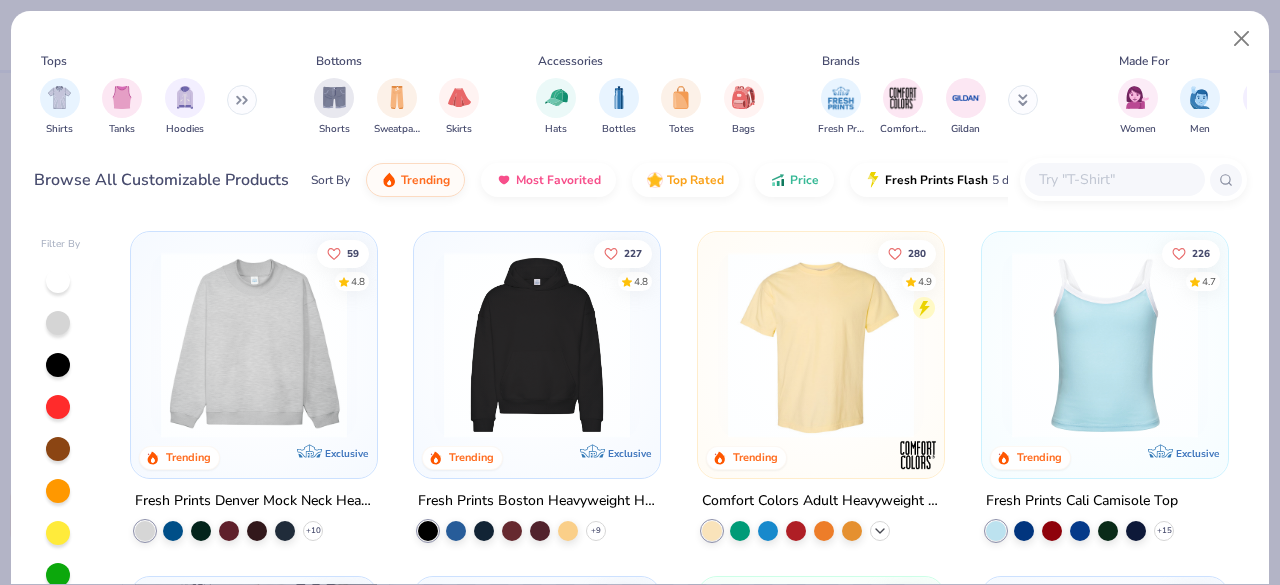 click 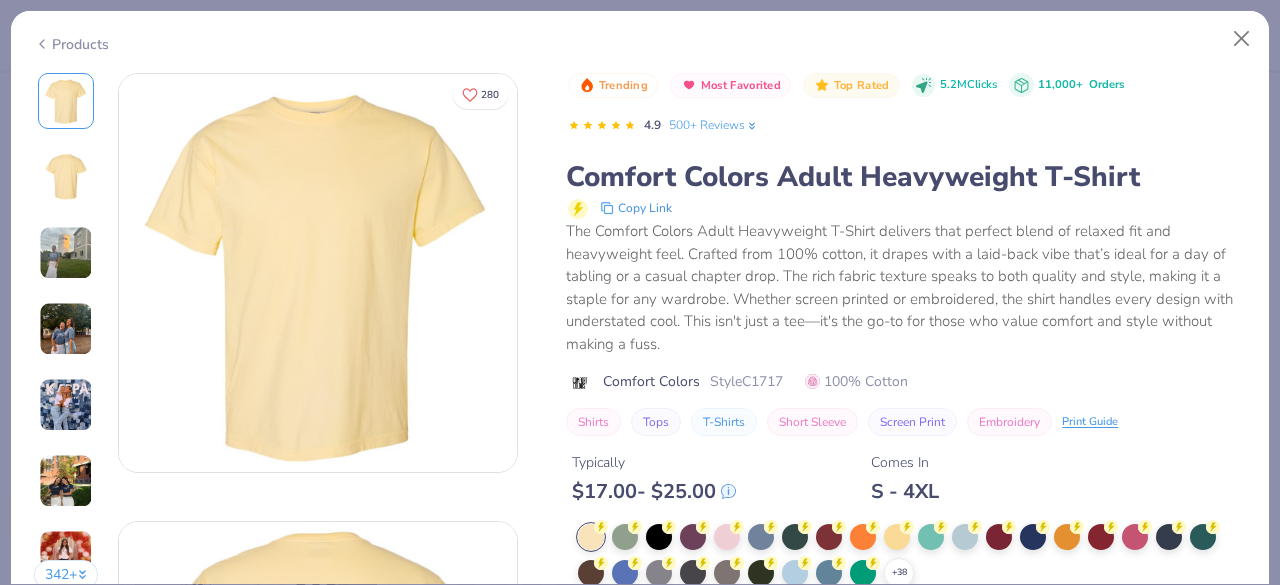 scroll, scrollTop: 122, scrollLeft: 0, axis: vertical 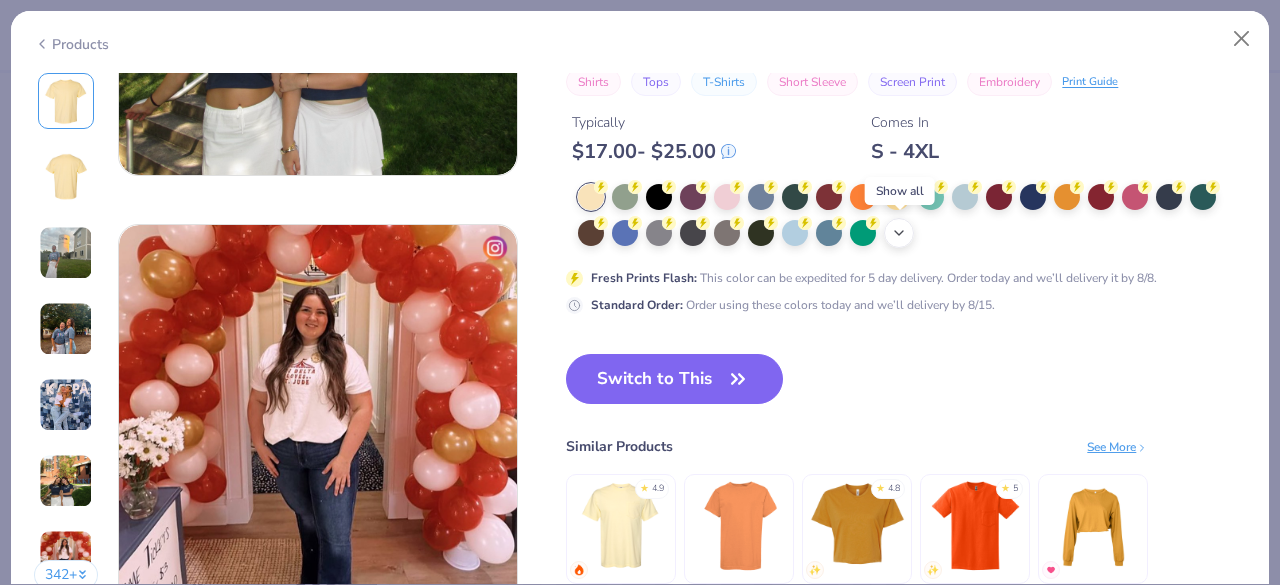 click 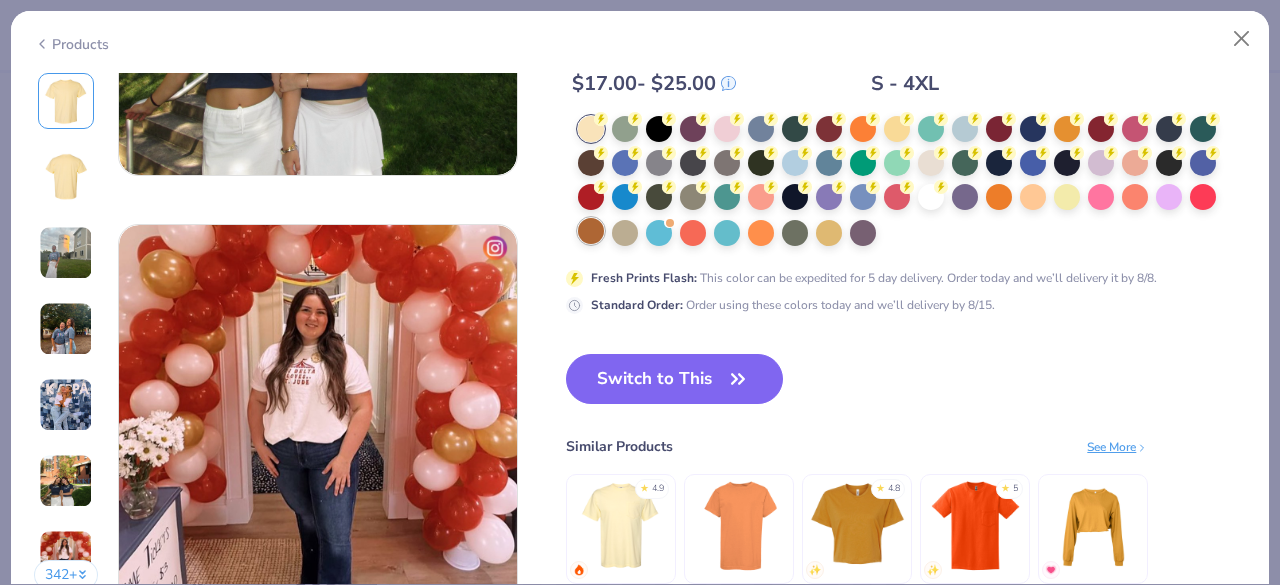 click at bounding box center [591, 231] 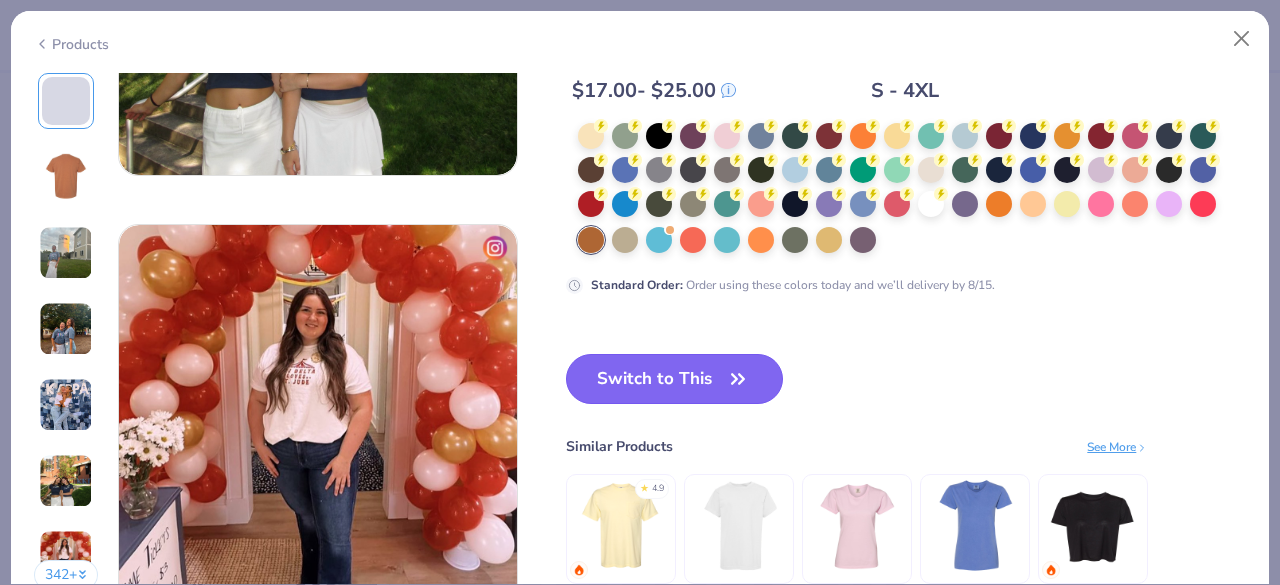 click on "Switch to This" at bounding box center [674, 379] 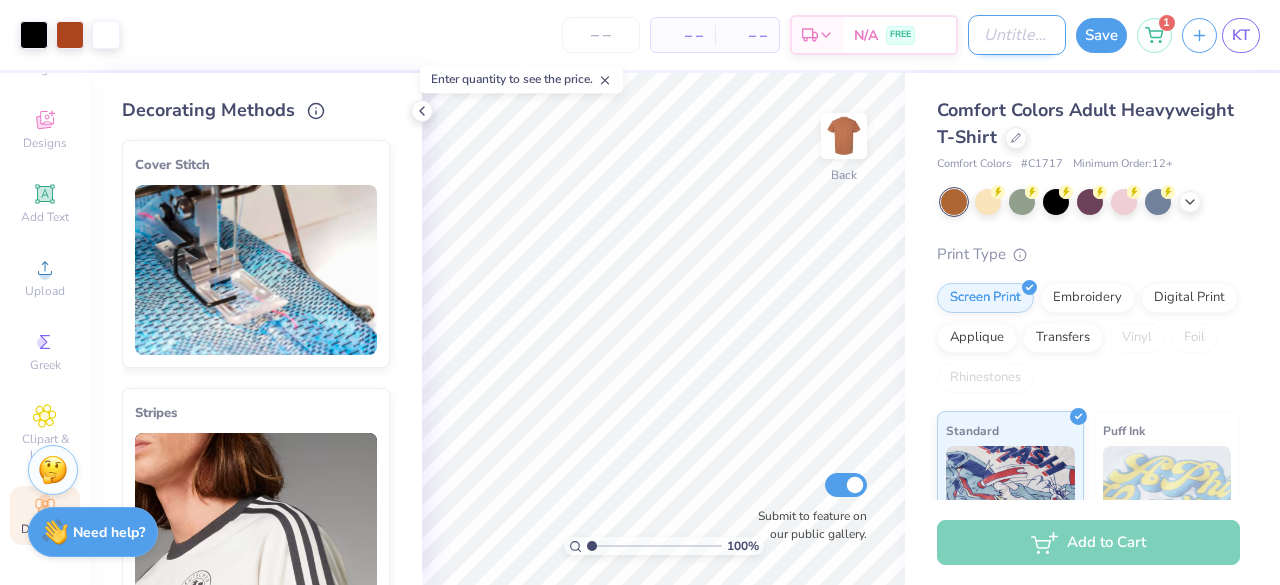 click on "Design Title" at bounding box center (1017, 35) 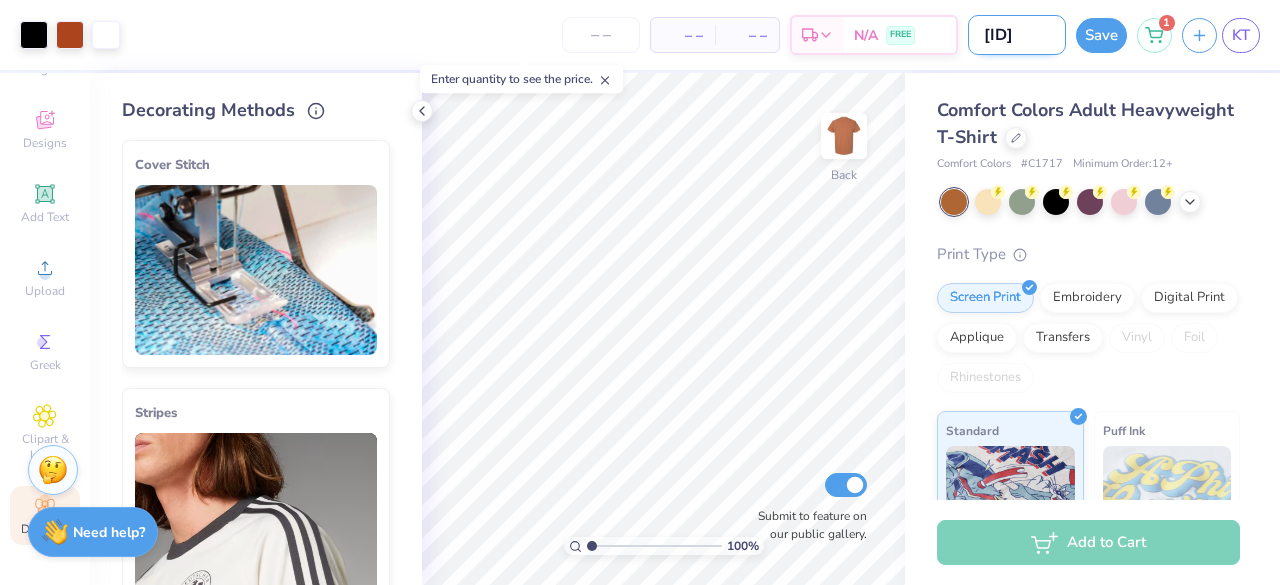 scroll, scrollTop: 0, scrollLeft: 25, axis: horizontal 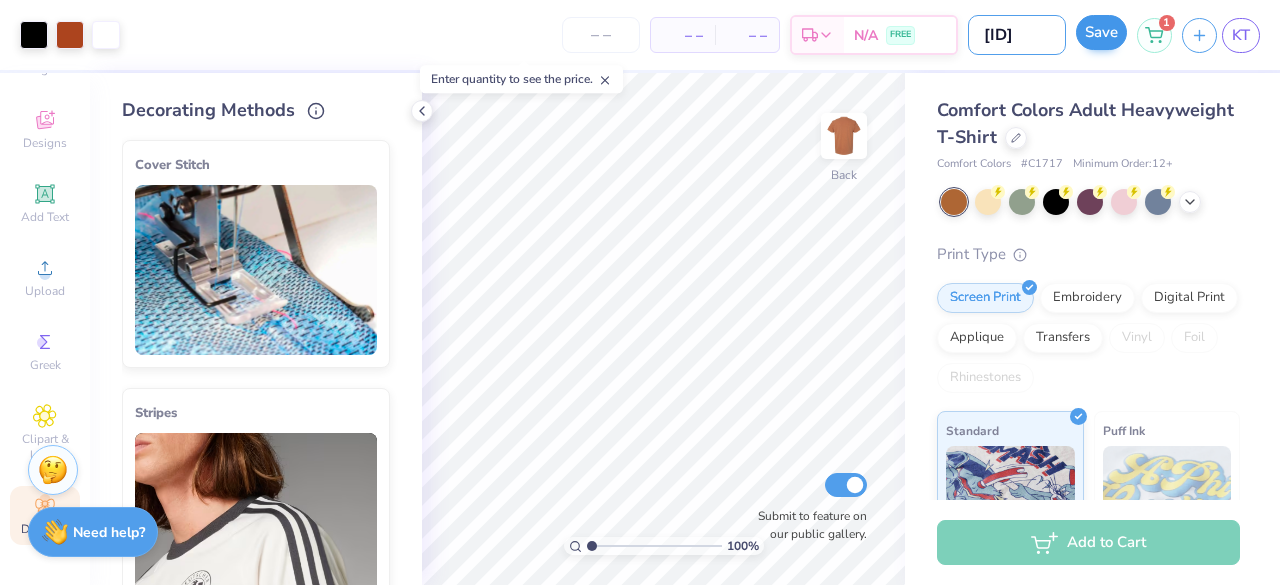 type on "[ID]" 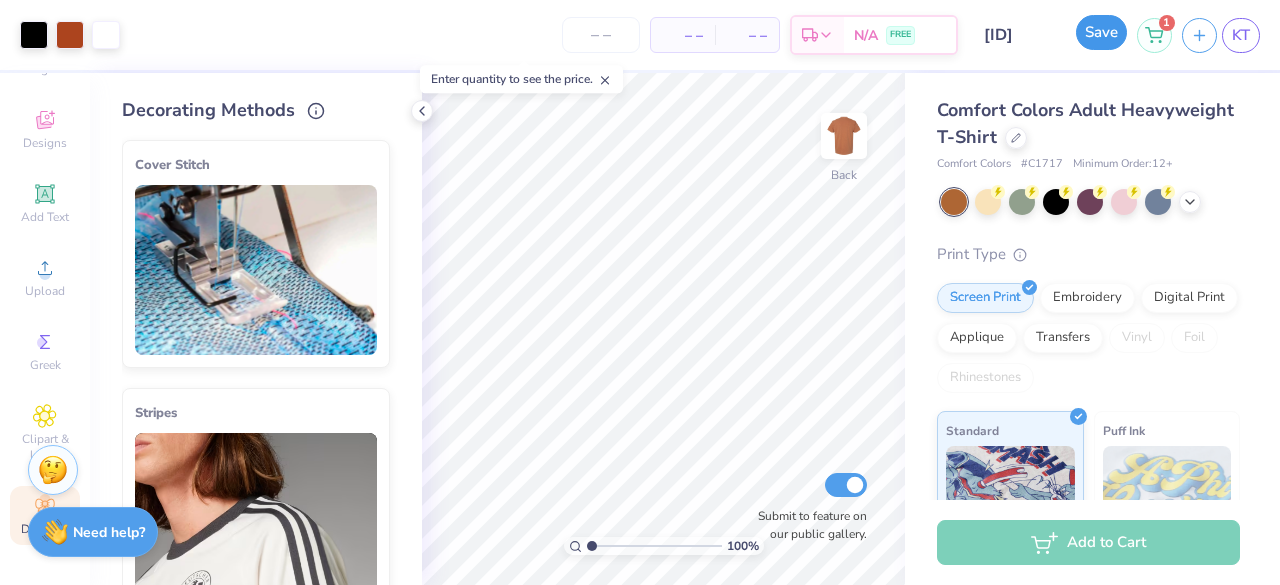 click on "Save" at bounding box center [1101, 32] 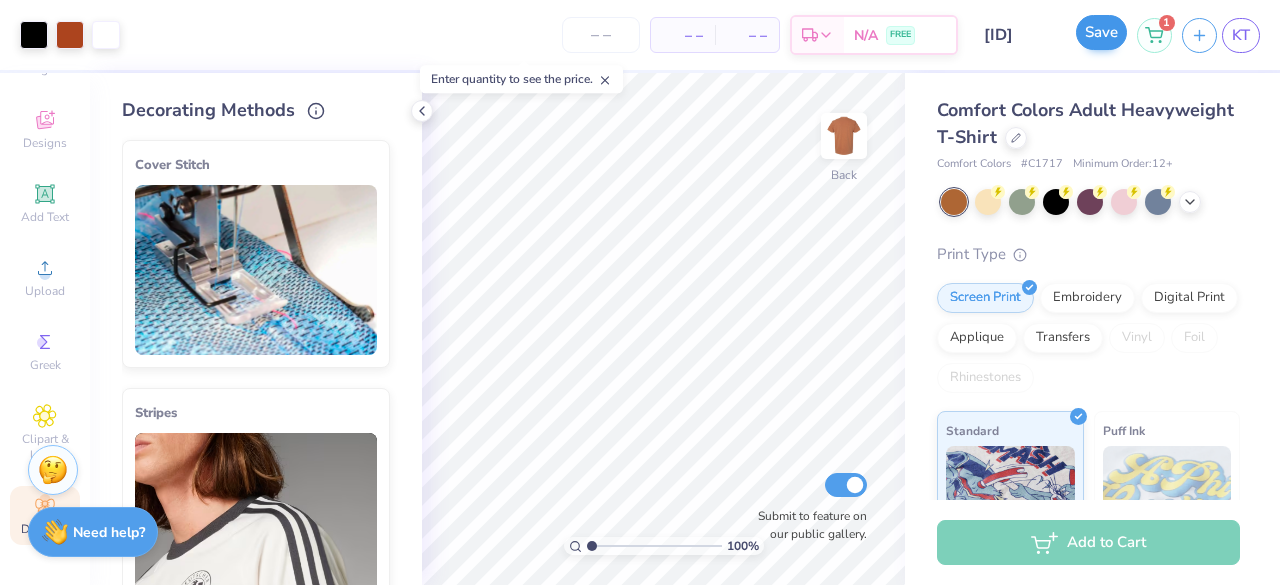 scroll, scrollTop: 0, scrollLeft: 0, axis: both 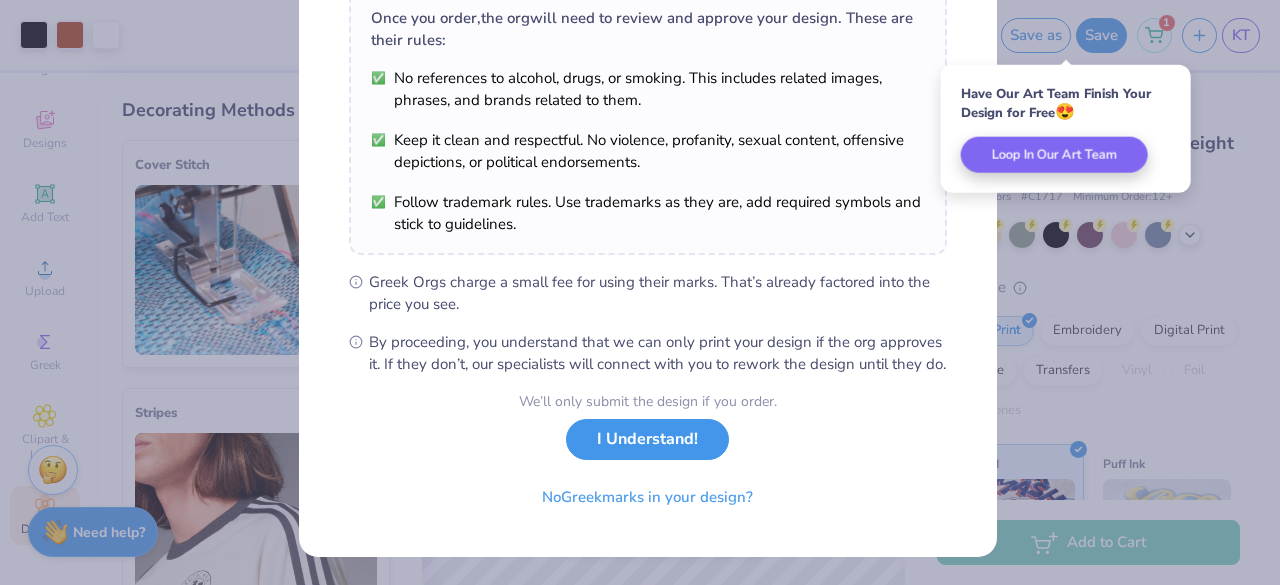 click on "I Understand!" at bounding box center (647, 439) 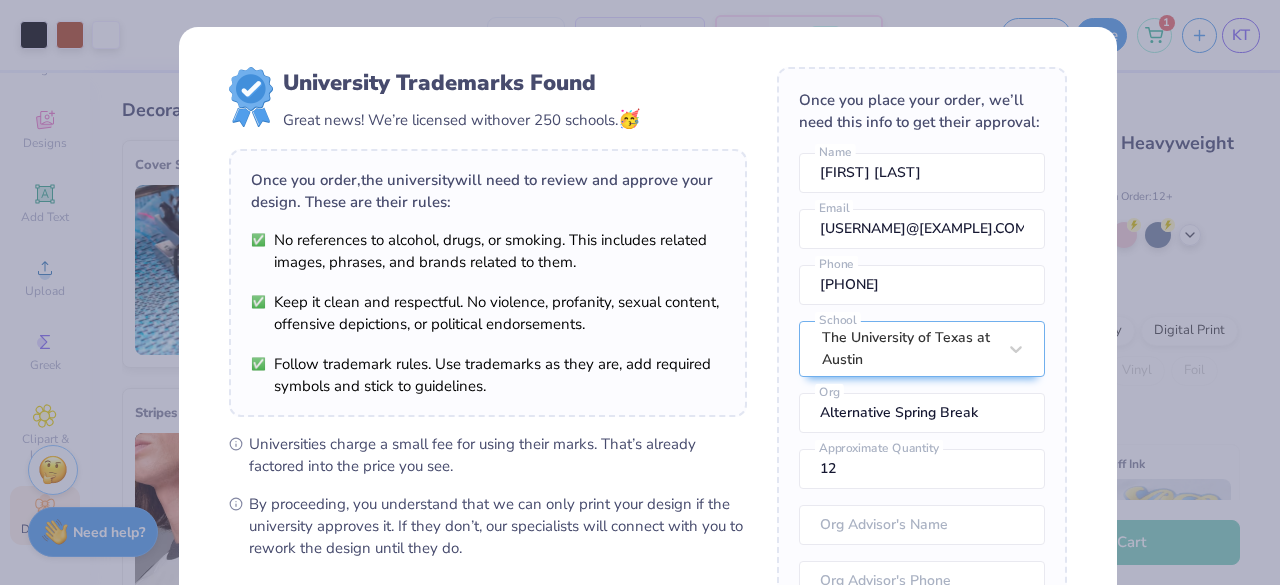 scroll, scrollTop: 283, scrollLeft: 0, axis: vertical 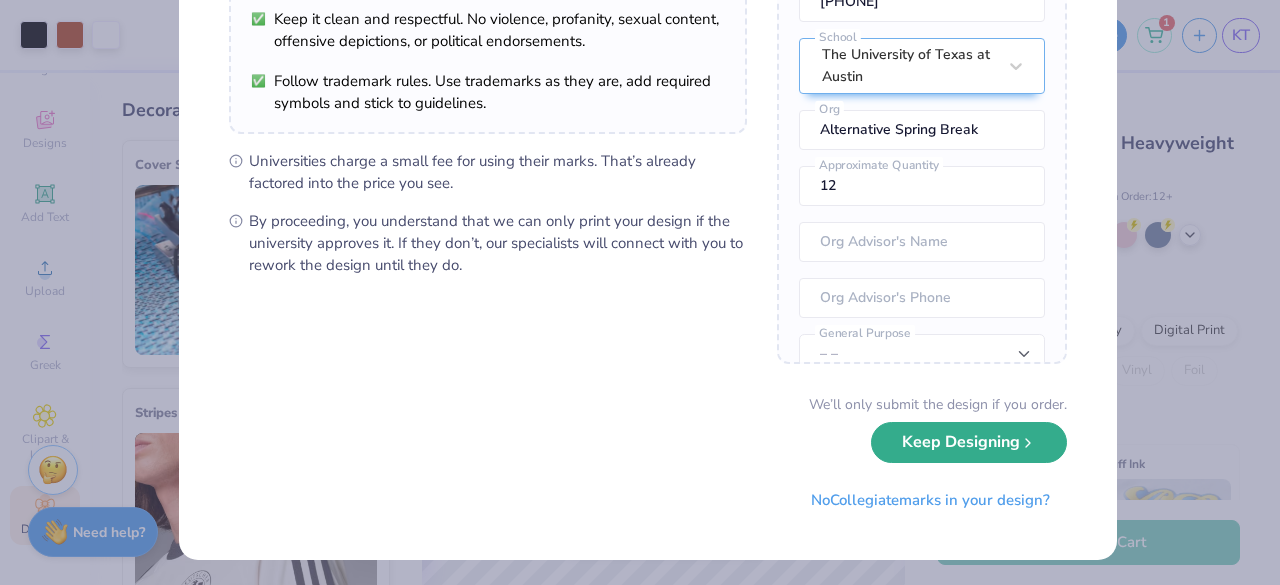 click on "Keep Designing" at bounding box center (969, 442) 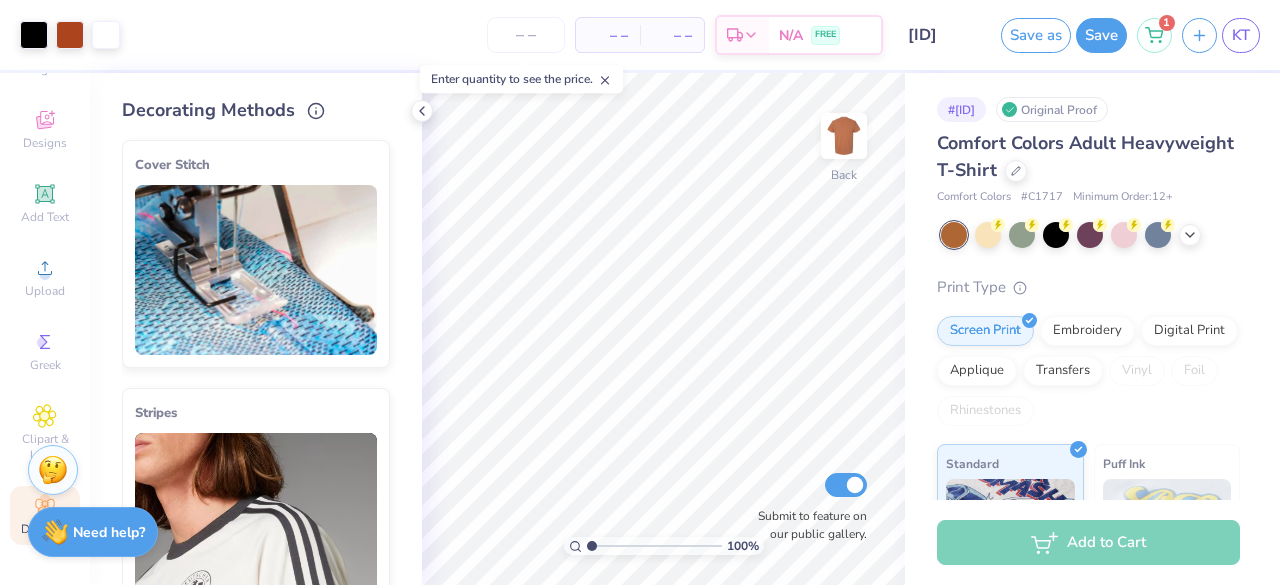scroll, scrollTop: 55, scrollLeft: 0, axis: vertical 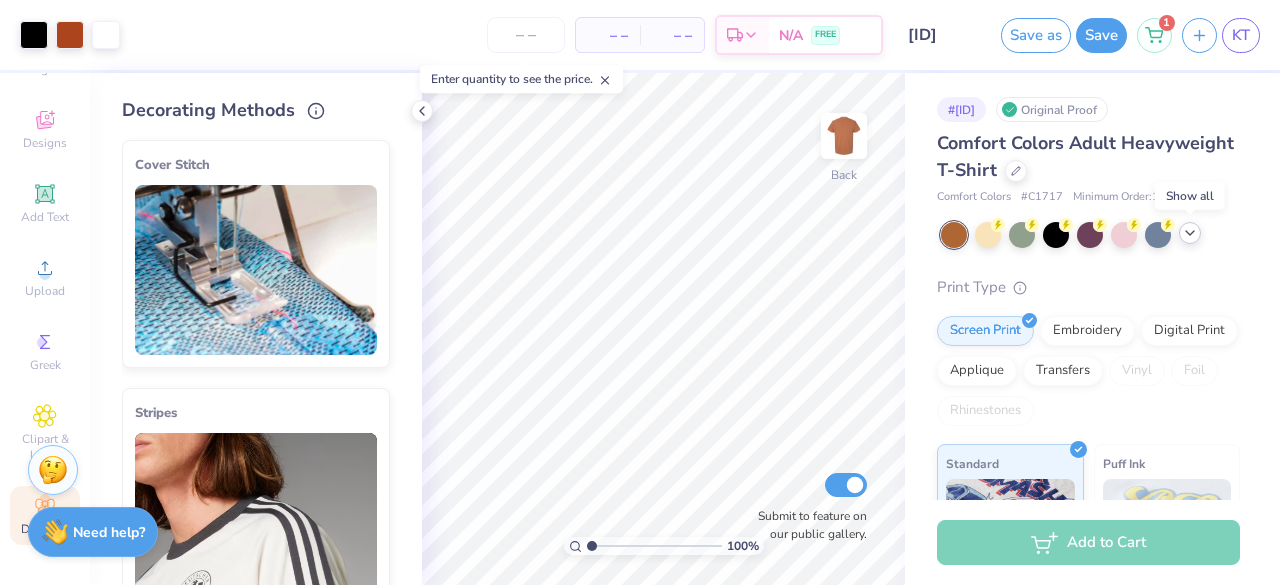 click 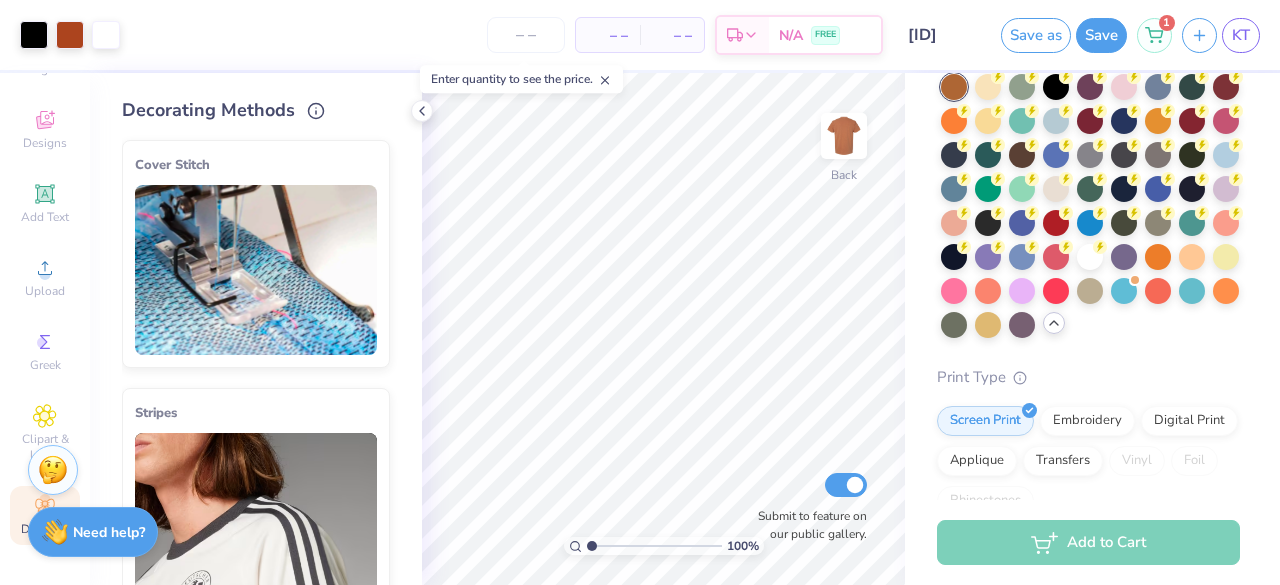 scroll, scrollTop: 121, scrollLeft: 0, axis: vertical 